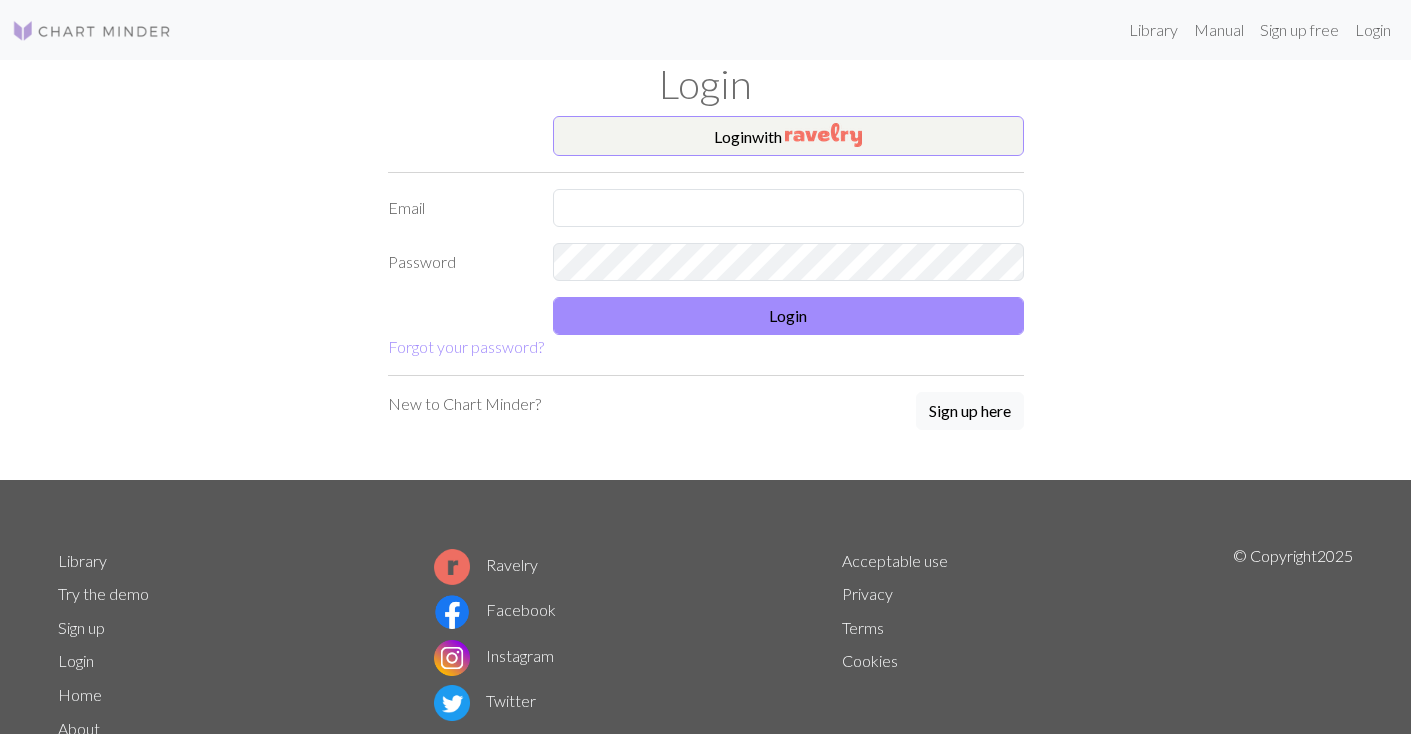 scroll, scrollTop: 0, scrollLeft: 0, axis: both 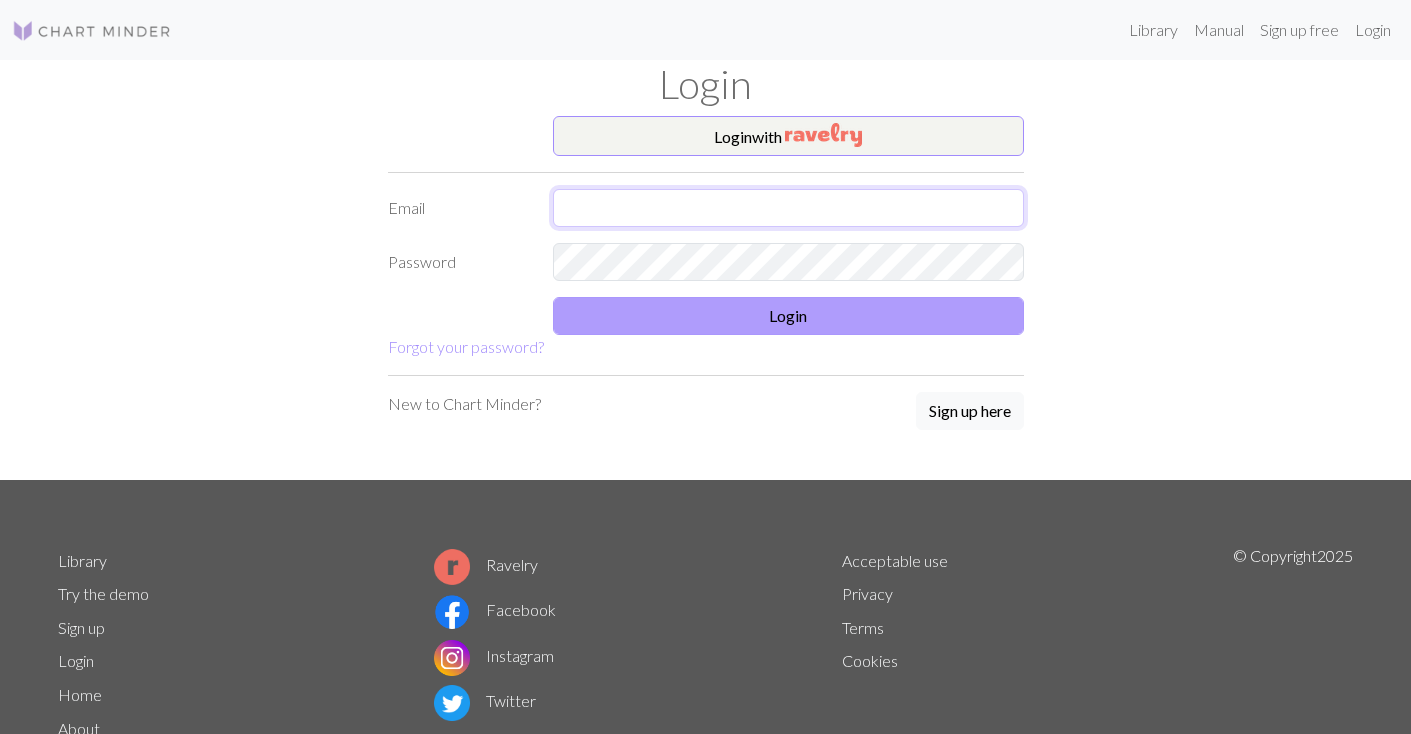 type on "chaldaea@[EMAIL]" 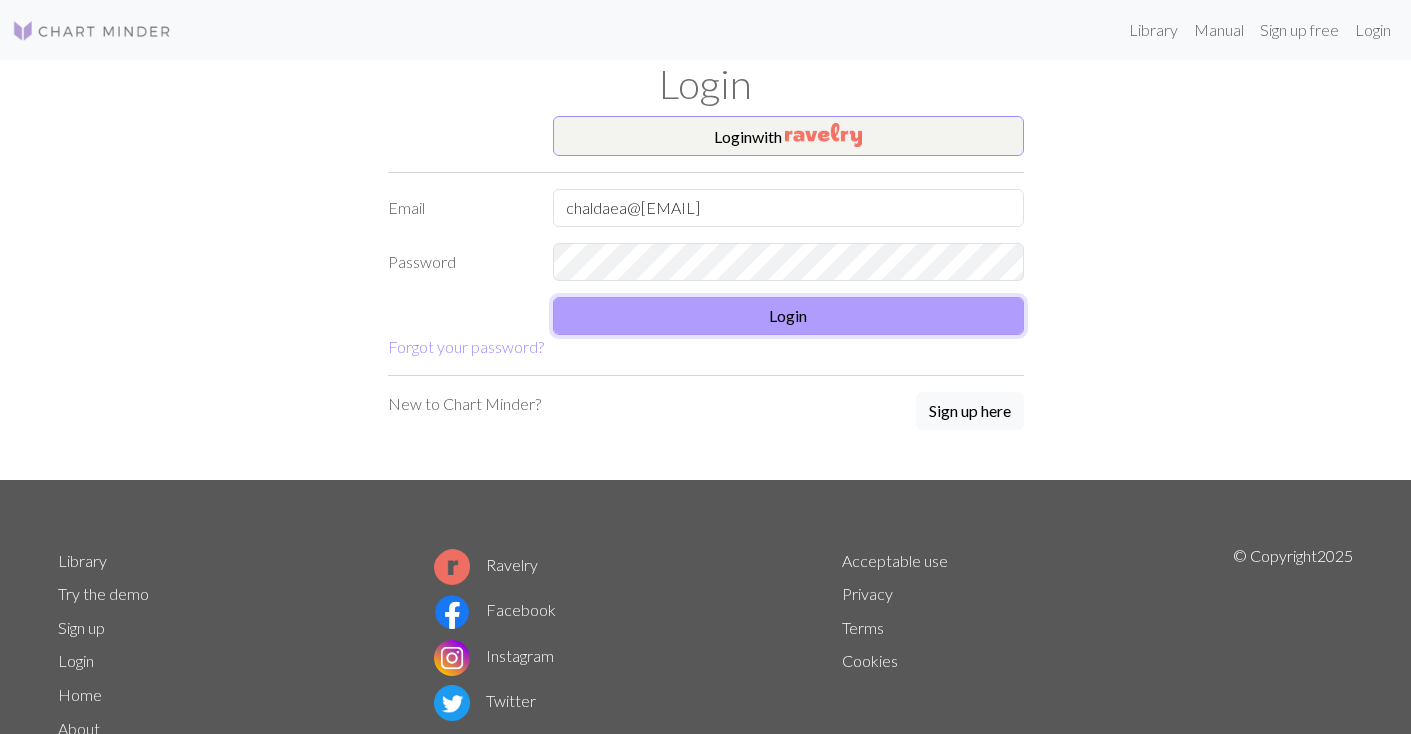 click on "Login" at bounding box center (788, 316) 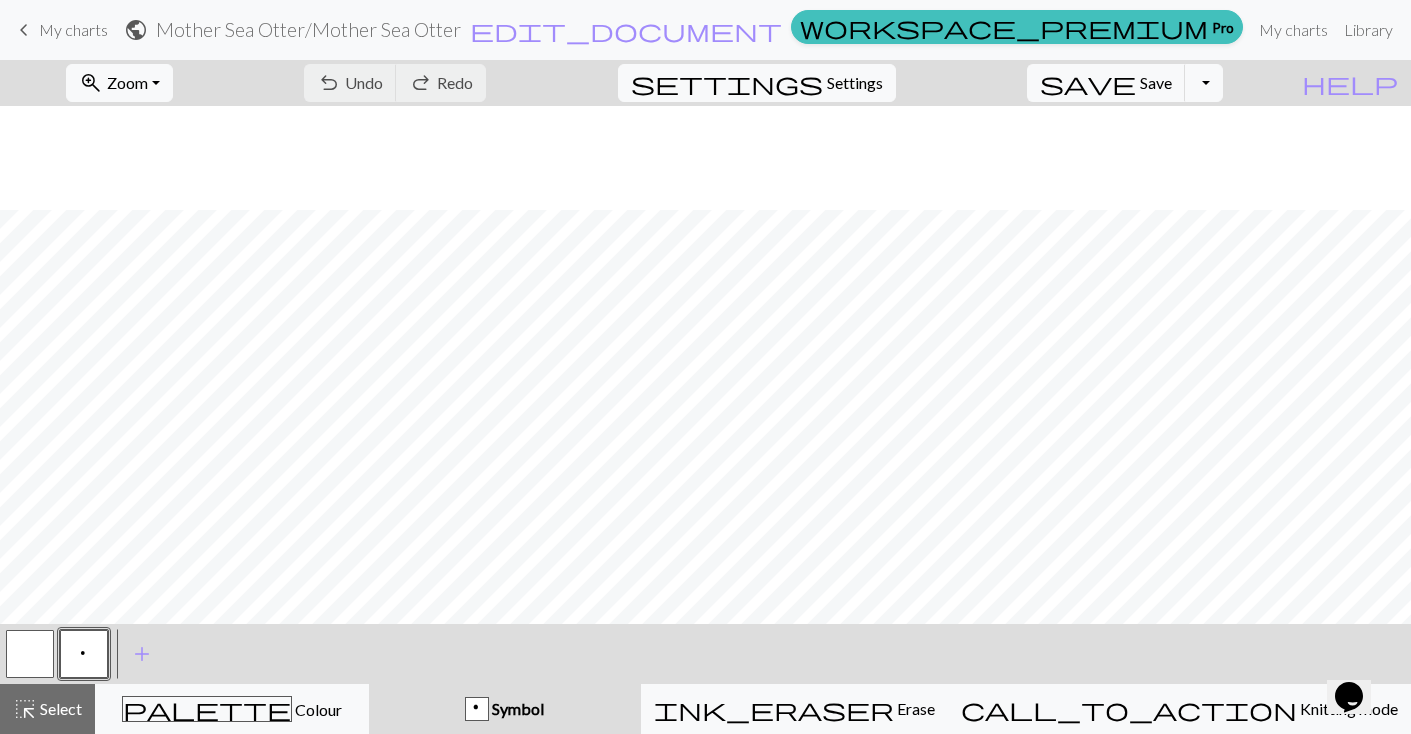 scroll, scrollTop: 1172, scrollLeft: 0, axis: vertical 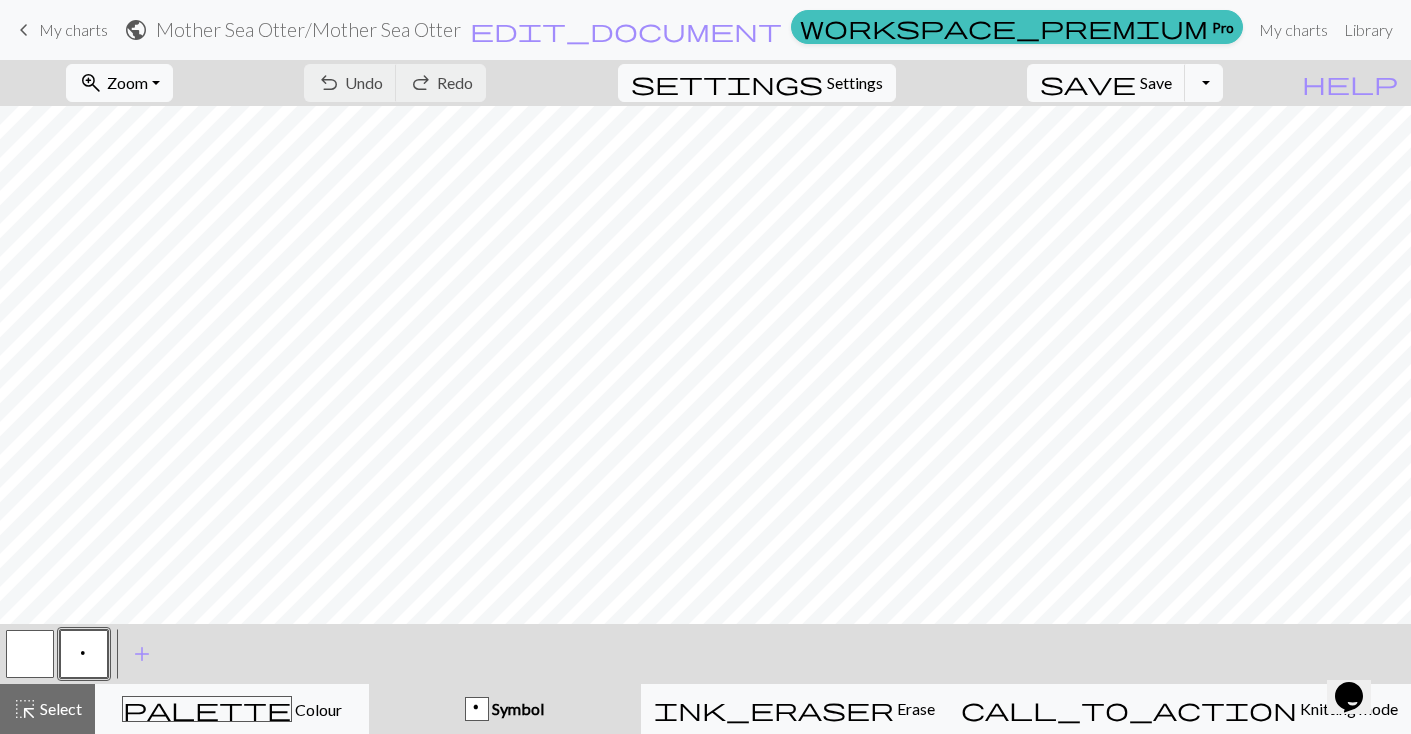 click at bounding box center [30, 654] 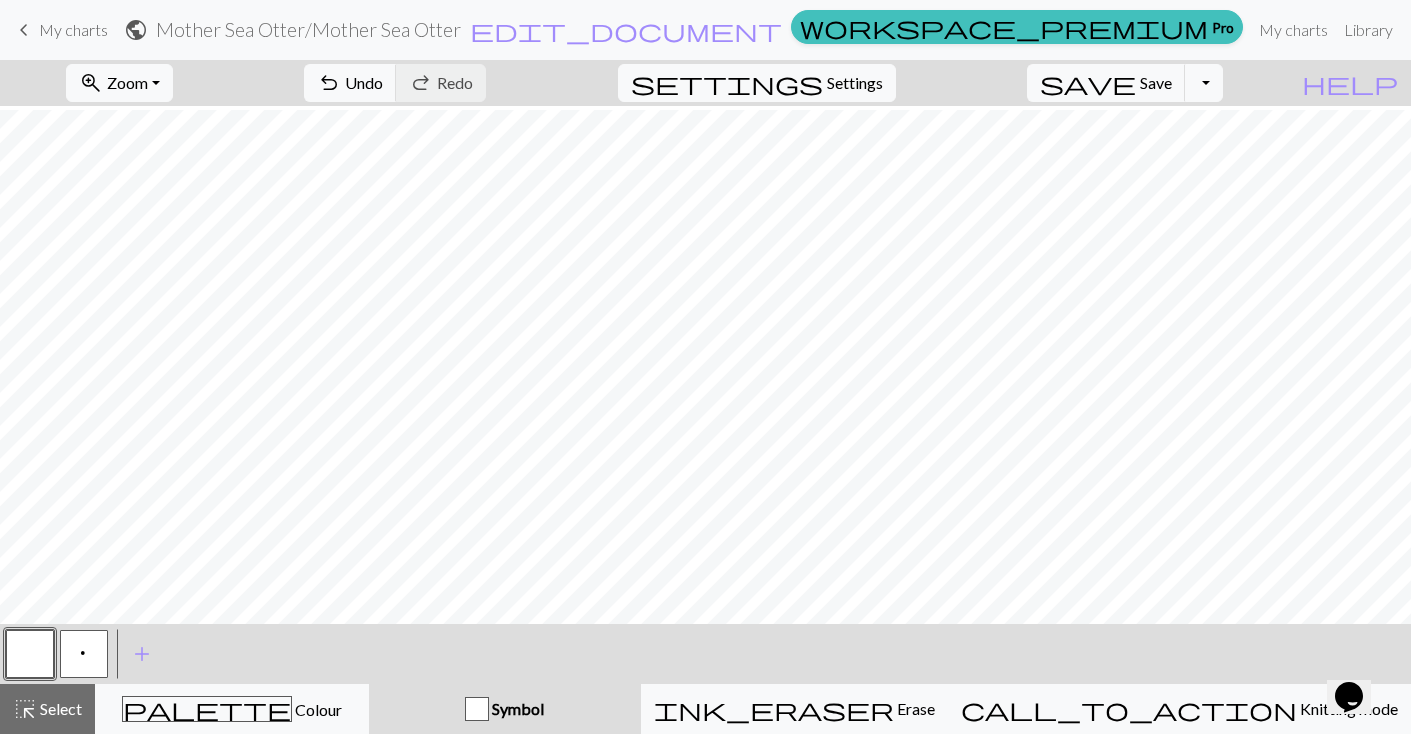 scroll, scrollTop: 405, scrollLeft: 0, axis: vertical 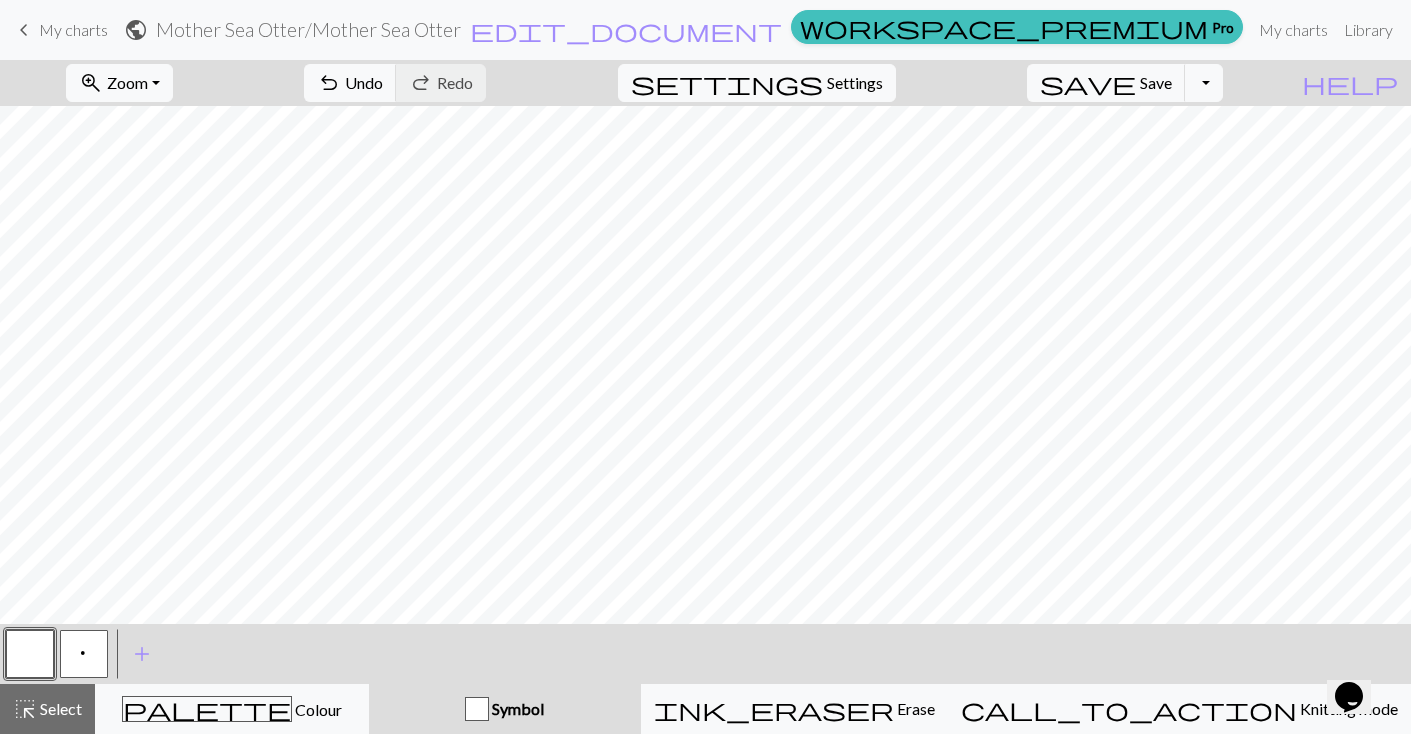 click on "keyboard_arrow_left" at bounding box center [24, 30] 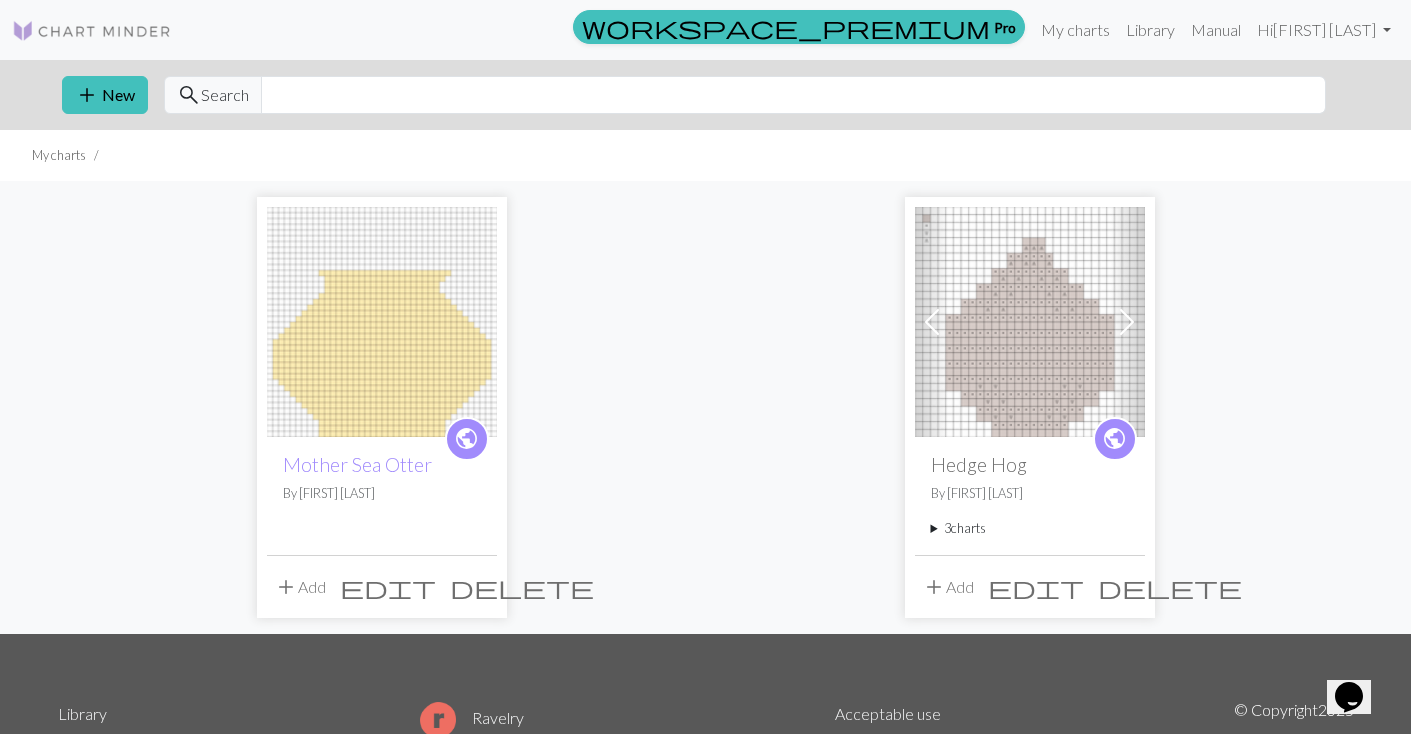 click at bounding box center (1030, 322) 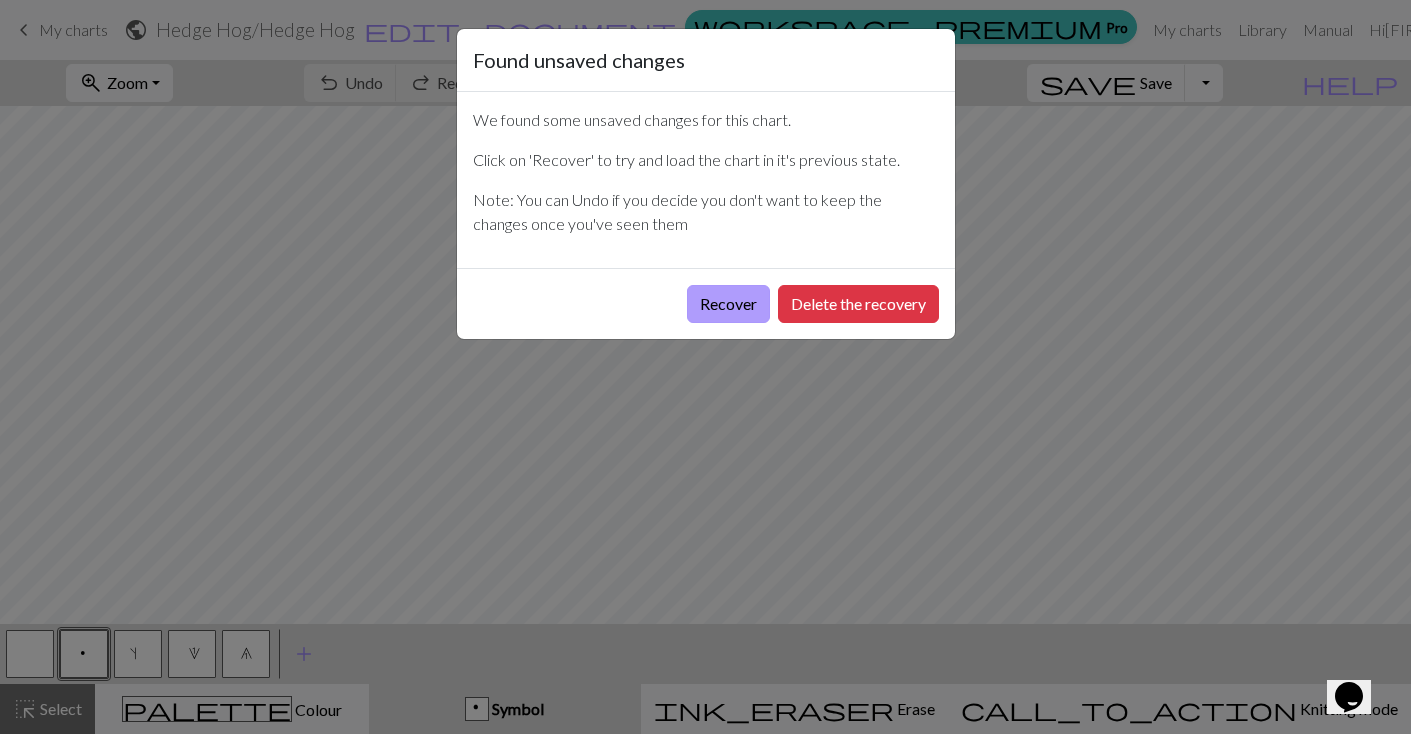 click on "Recover" at bounding box center (728, 304) 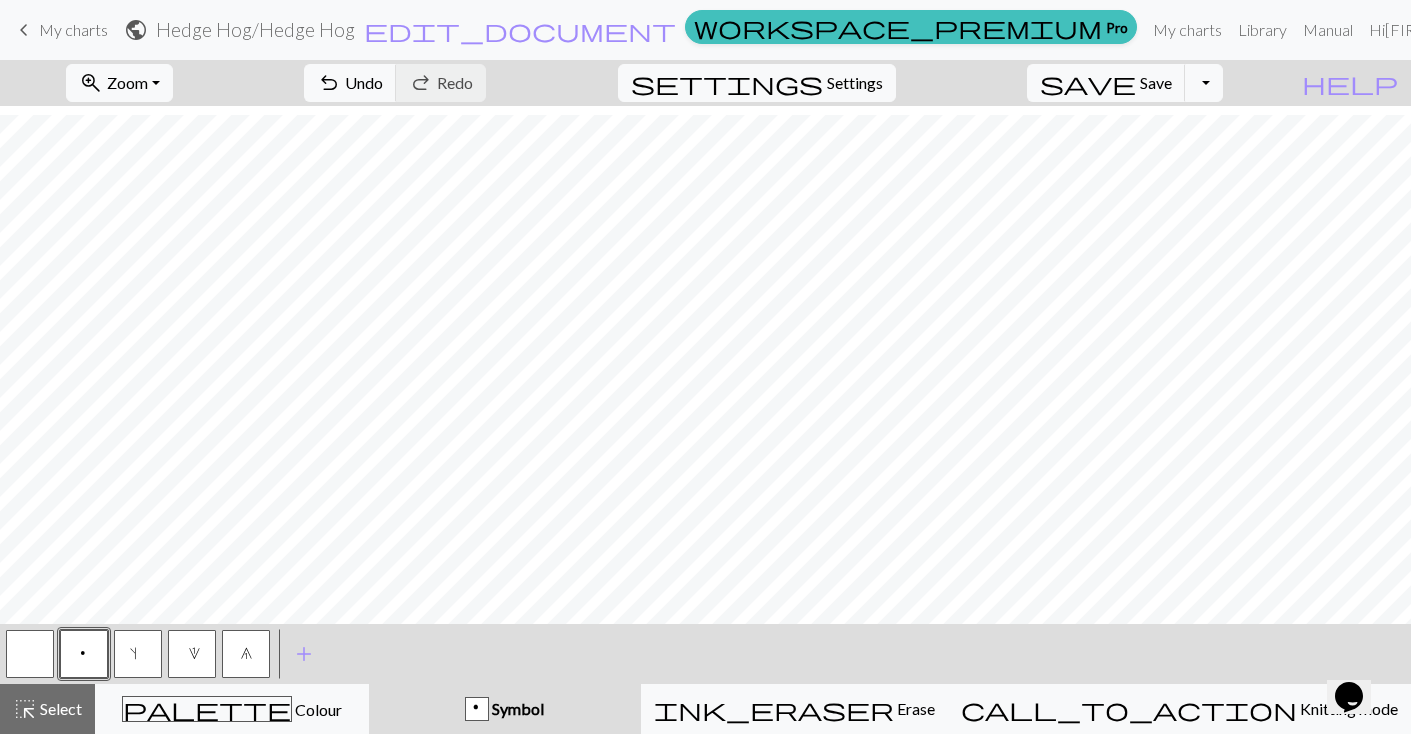 scroll, scrollTop: 172, scrollLeft: 0, axis: vertical 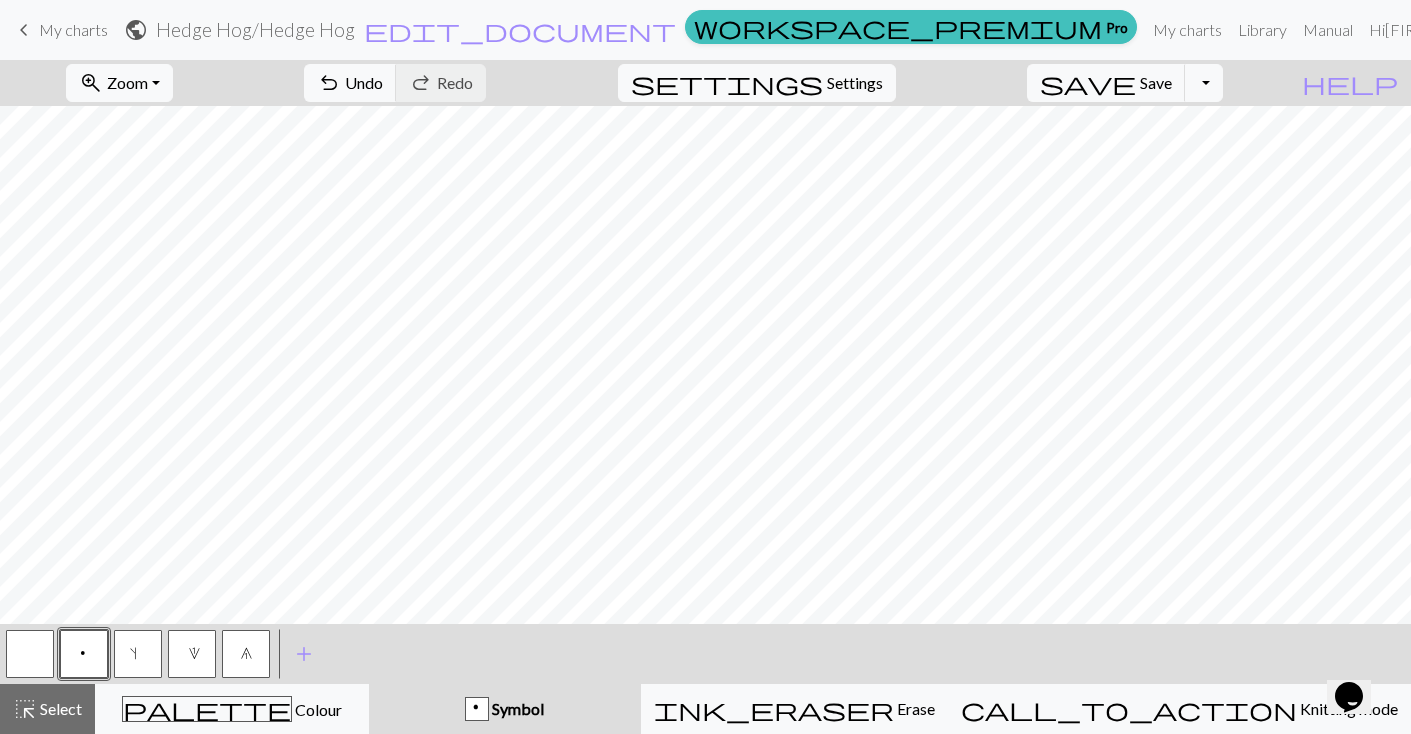 click at bounding box center (30, 654) 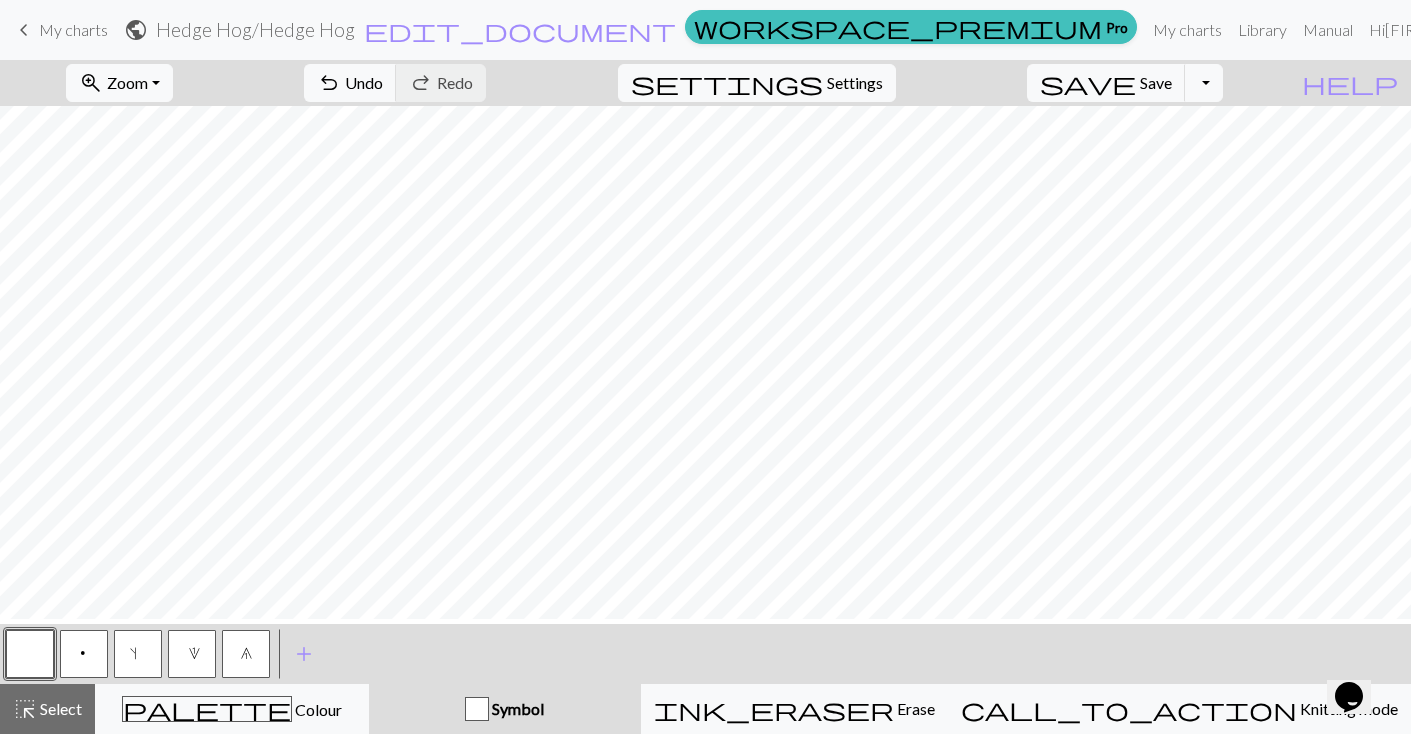 scroll, scrollTop: 32, scrollLeft: 0, axis: vertical 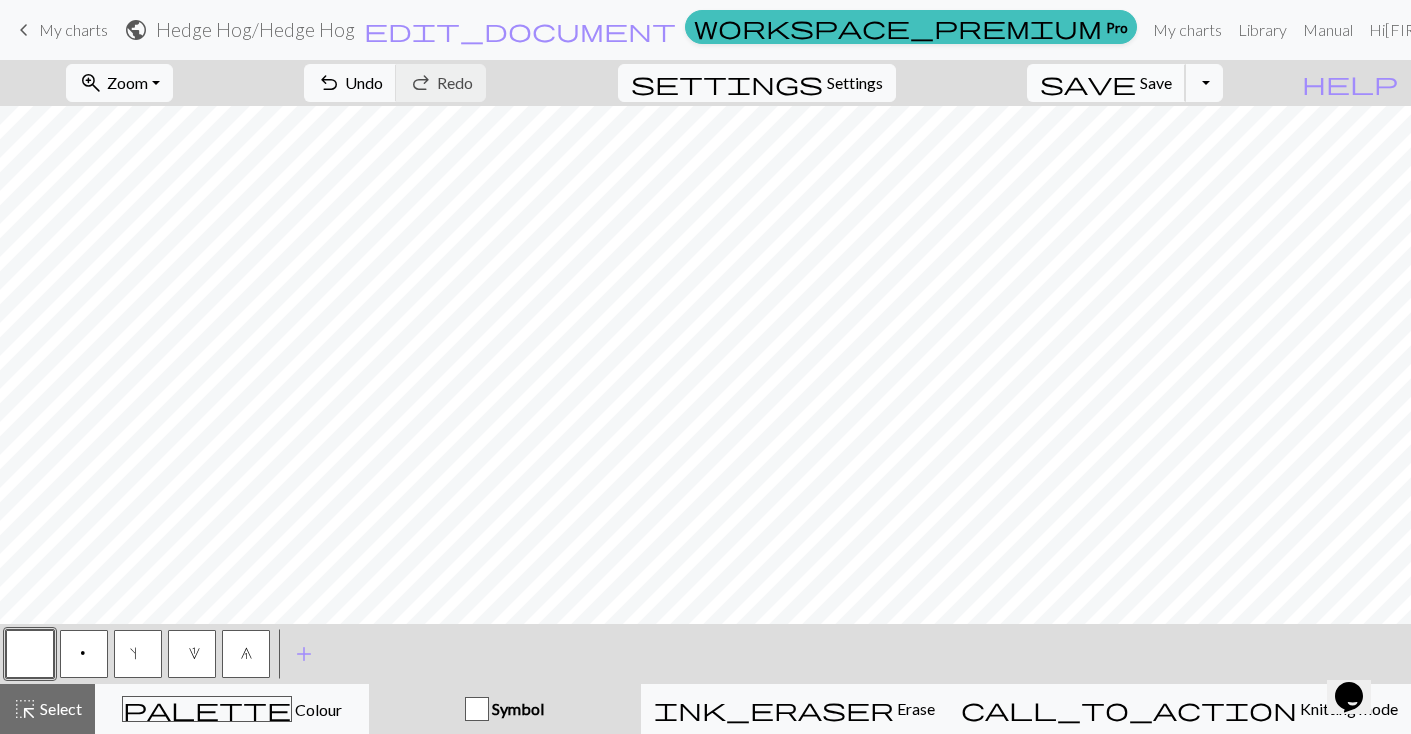 click on "Save" at bounding box center [1156, 82] 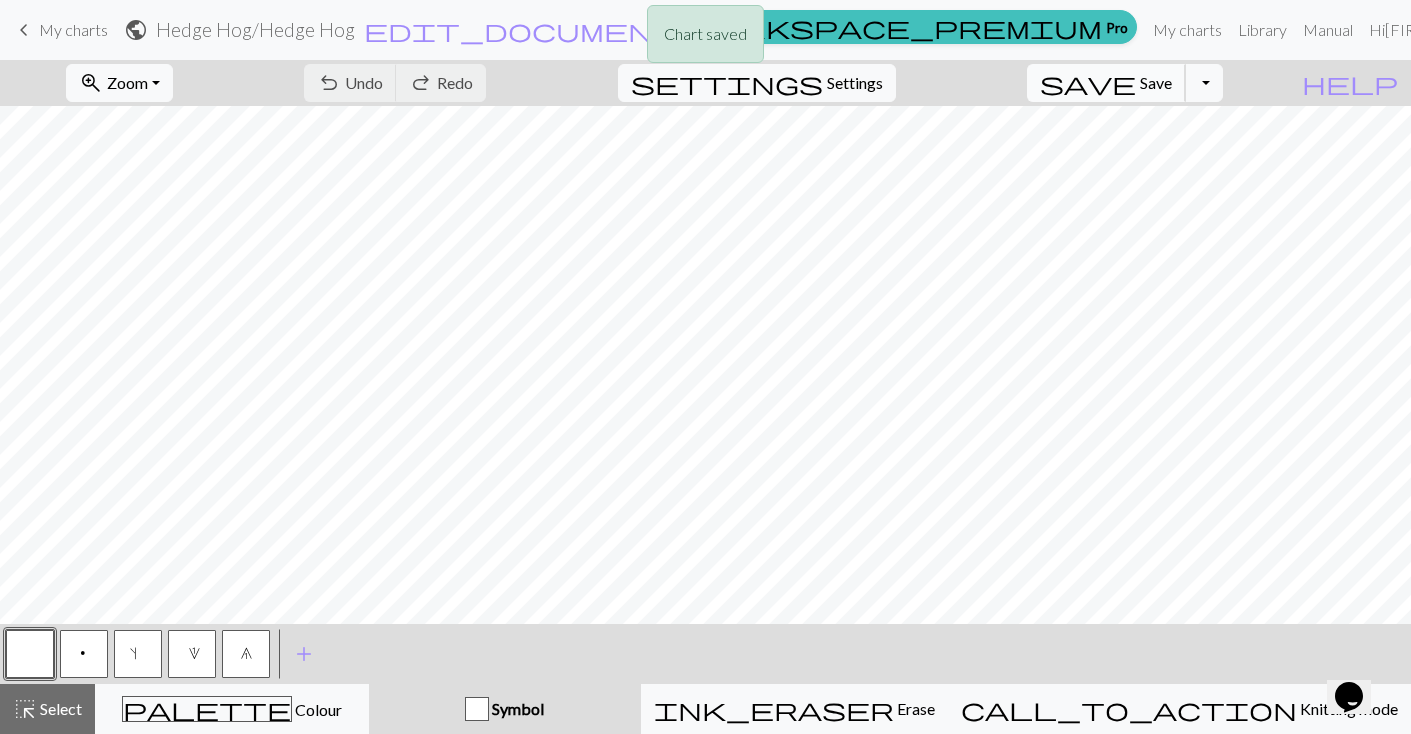 click on "Save" at bounding box center [1156, 82] 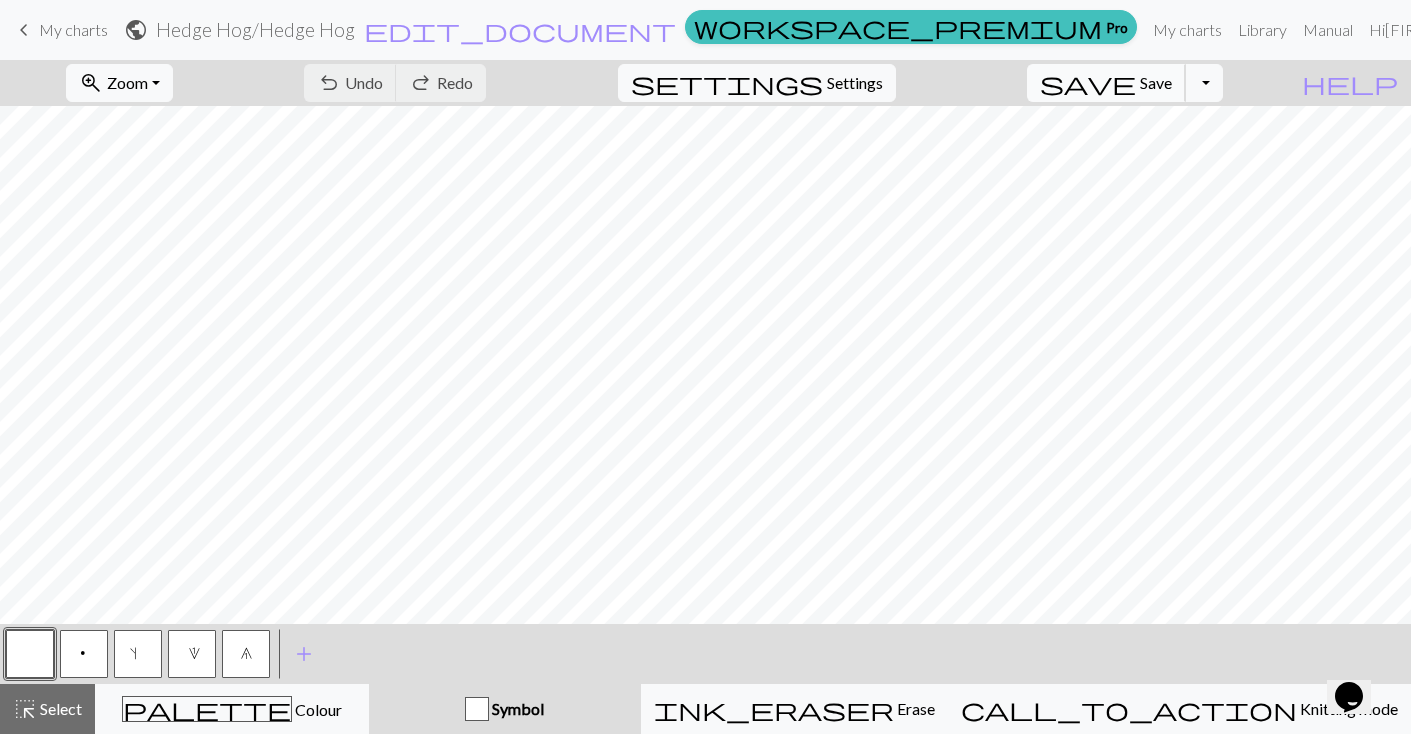 scroll, scrollTop: 0, scrollLeft: 0, axis: both 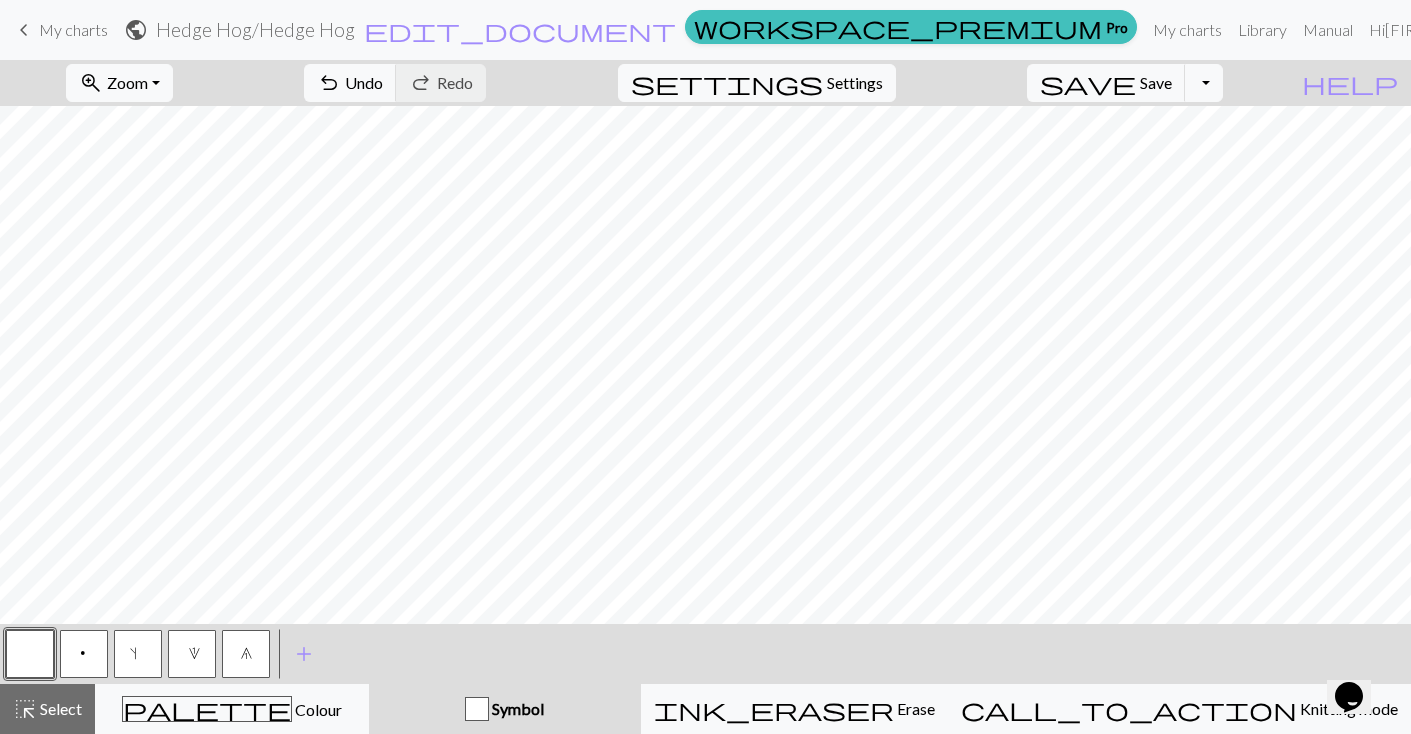 click on "1" at bounding box center (192, 656) 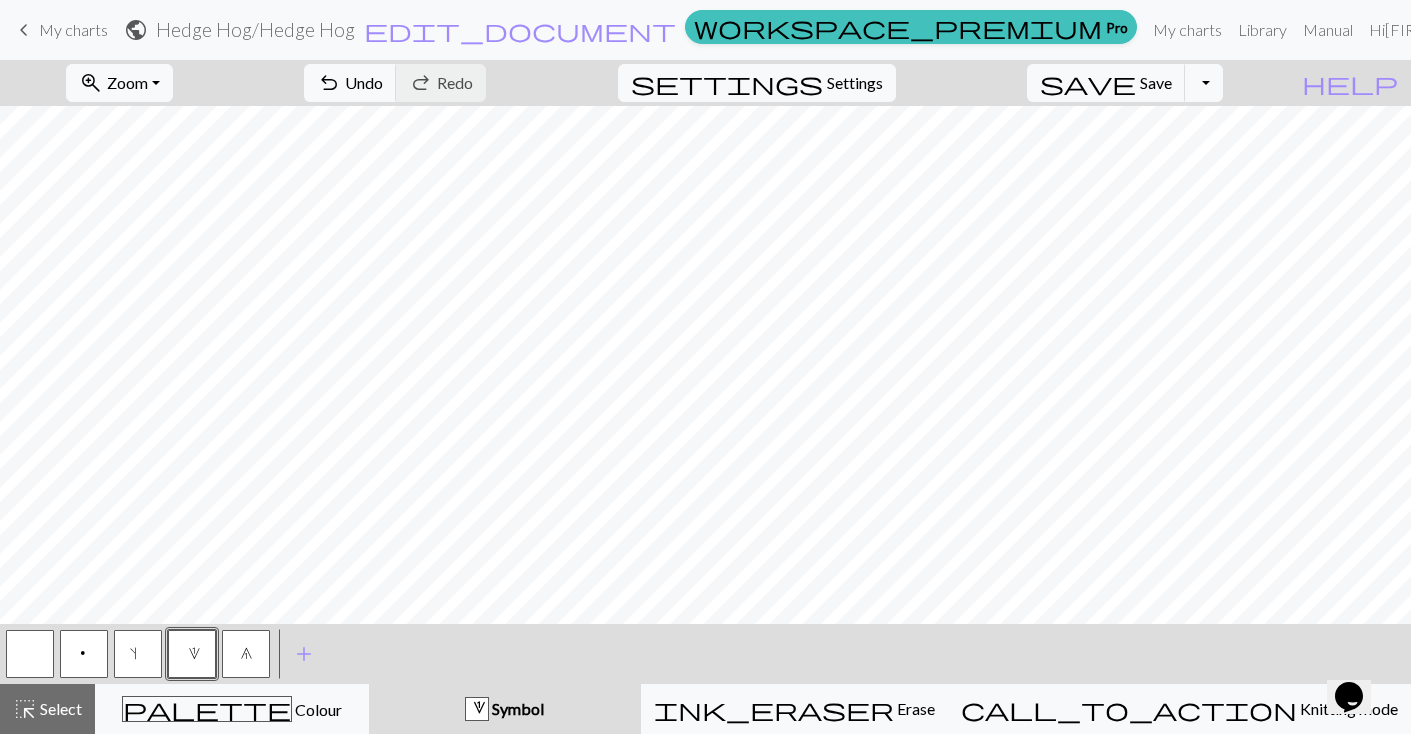 click at bounding box center [30, 654] 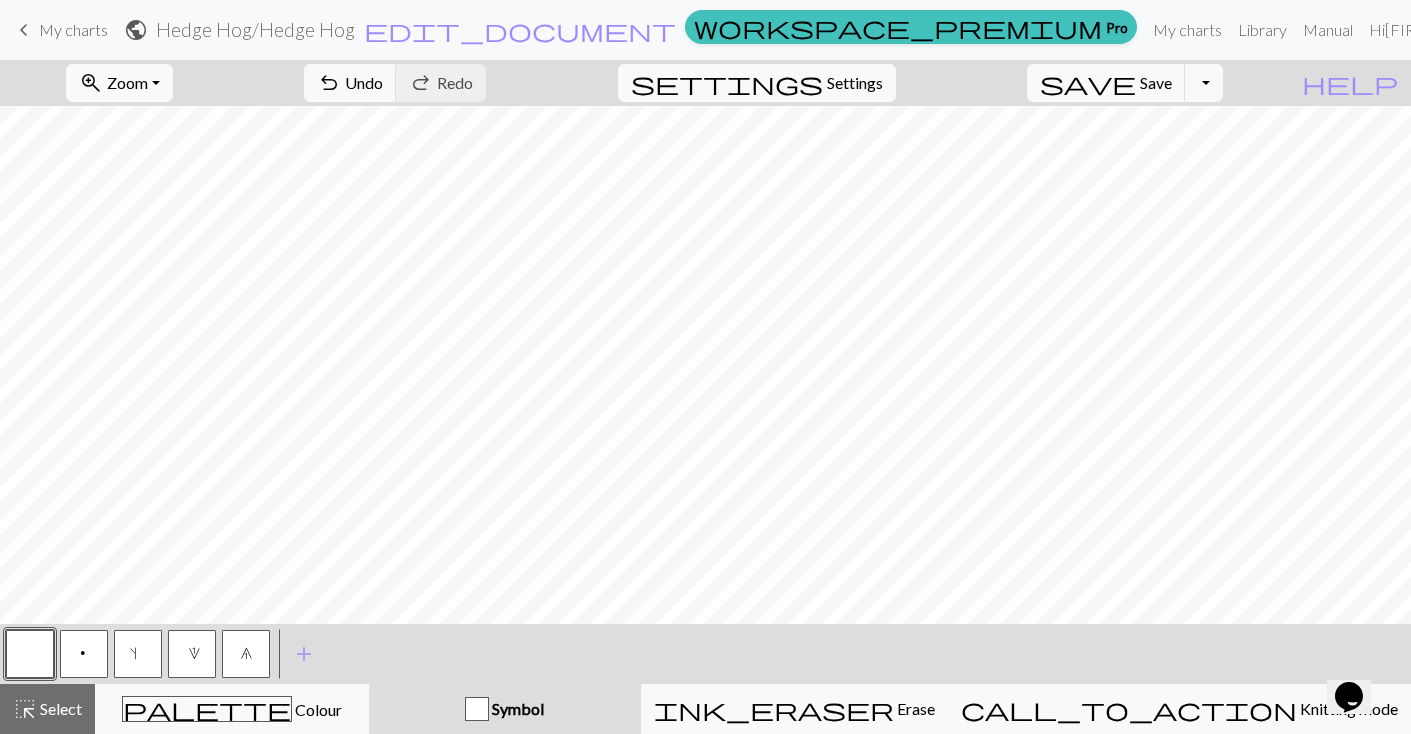 click on "6" at bounding box center (246, 656) 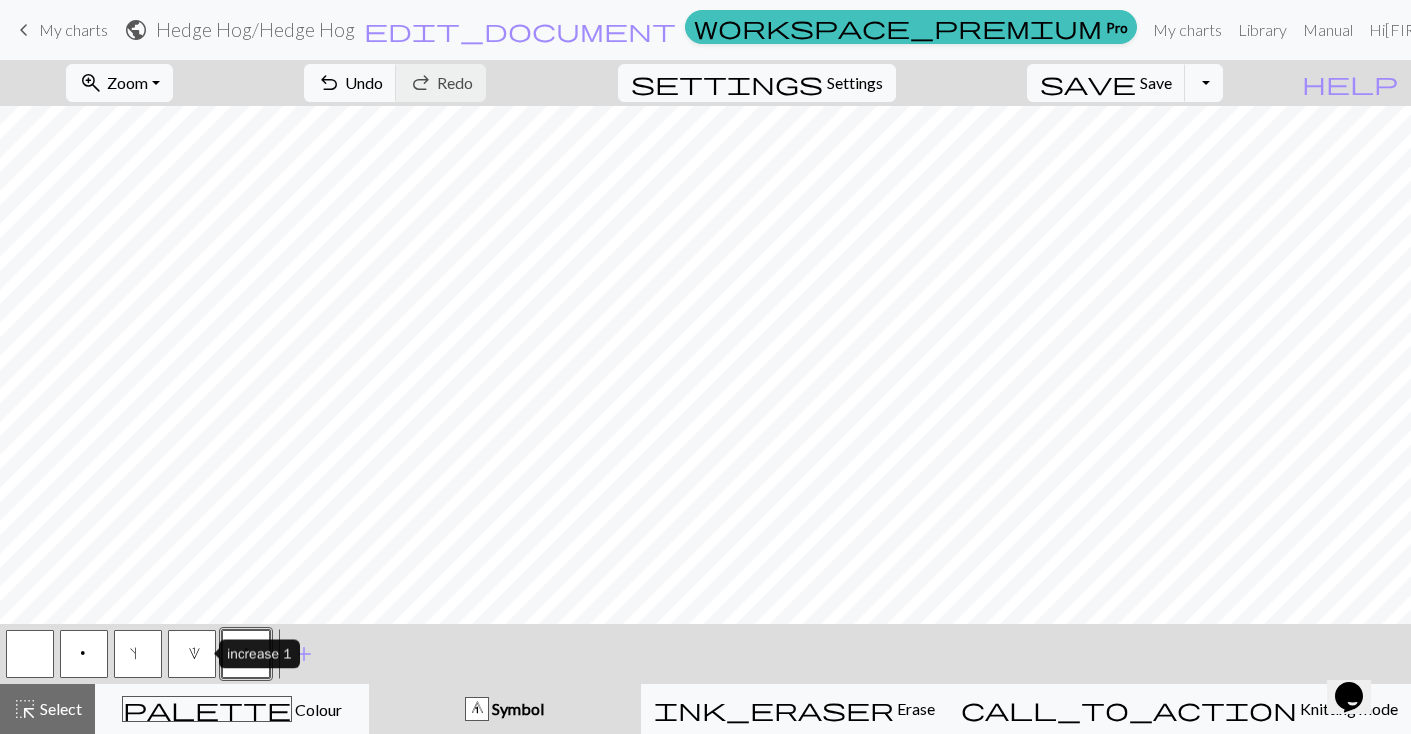 click on "1" at bounding box center (192, 656) 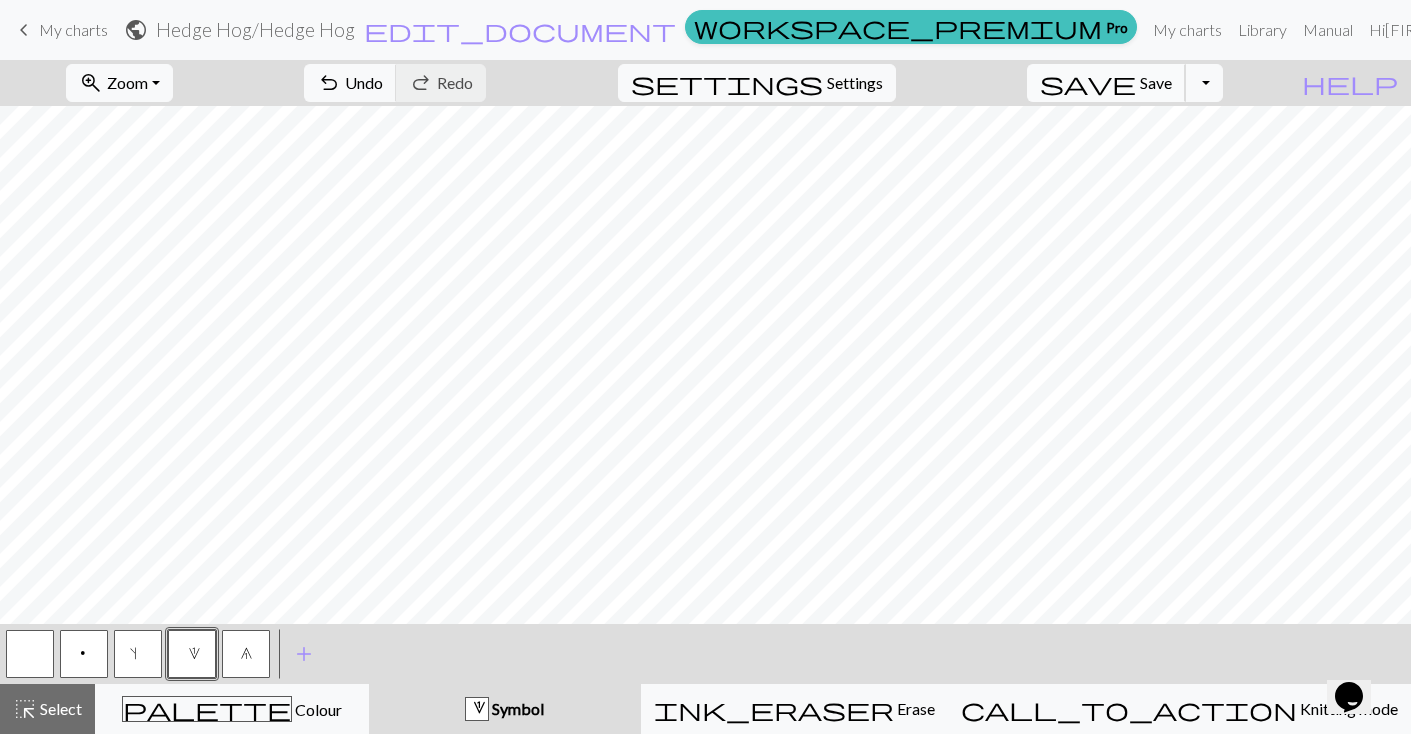 click on "Save" at bounding box center [1156, 82] 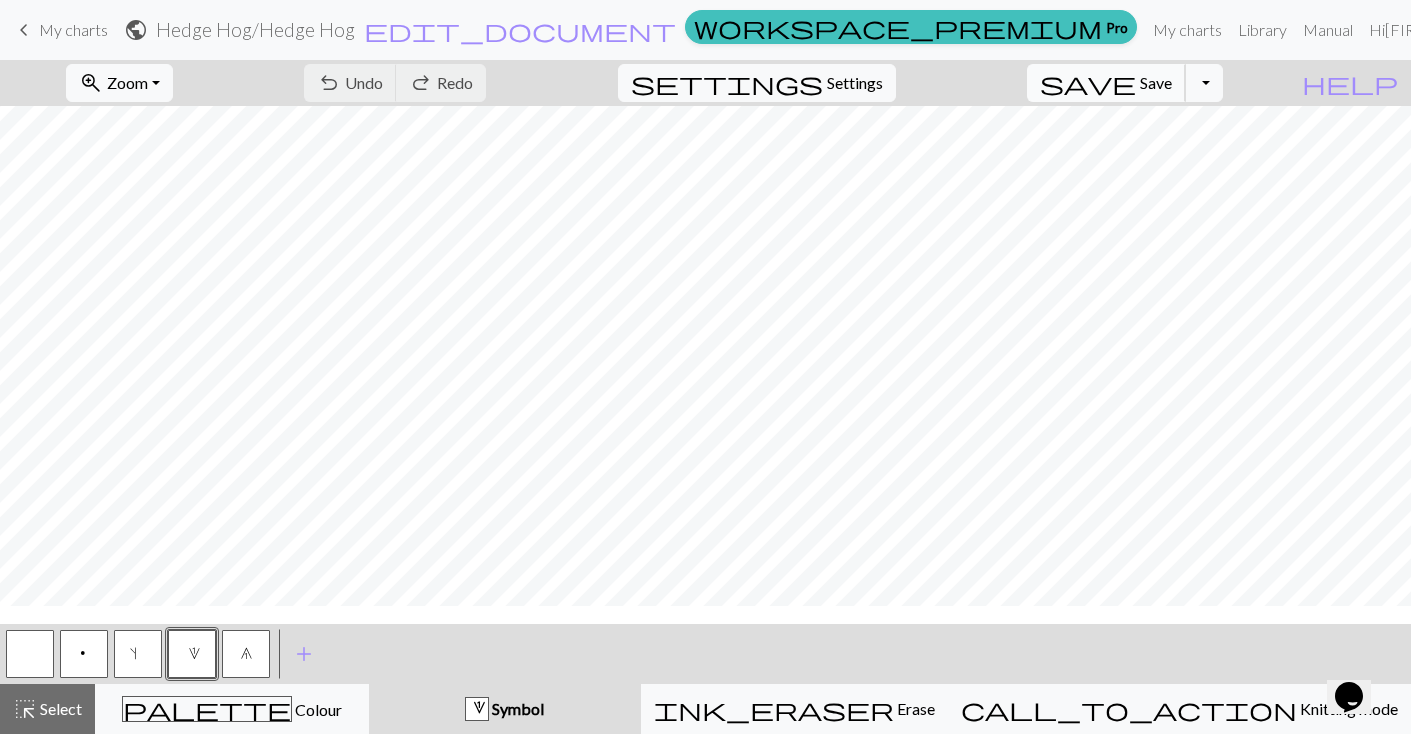 scroll, scrollTop: 166, scrollLeft: 0, axis: vertical 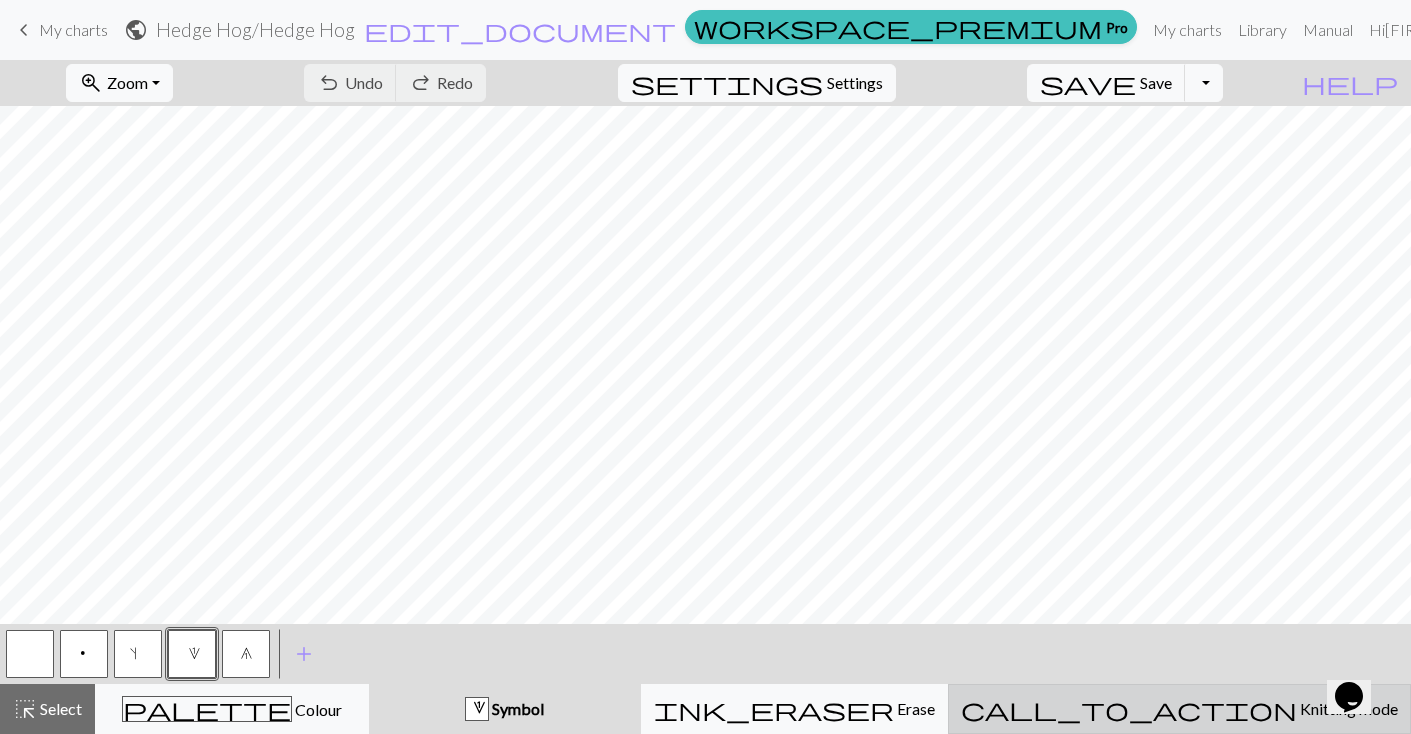 click on "Knitting mode" at bounding box center (1347, 708) 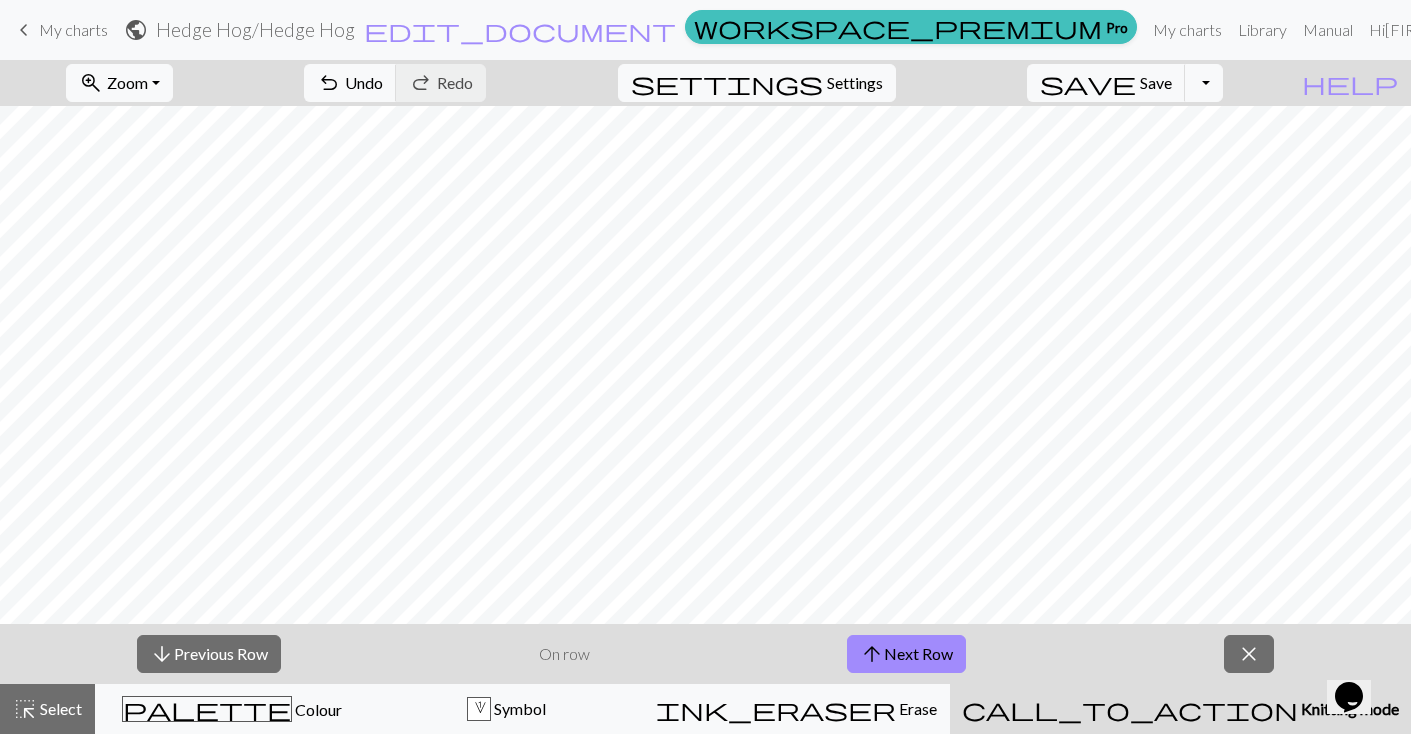 click on "Knitting mode" at bounding box center (1348, 708) 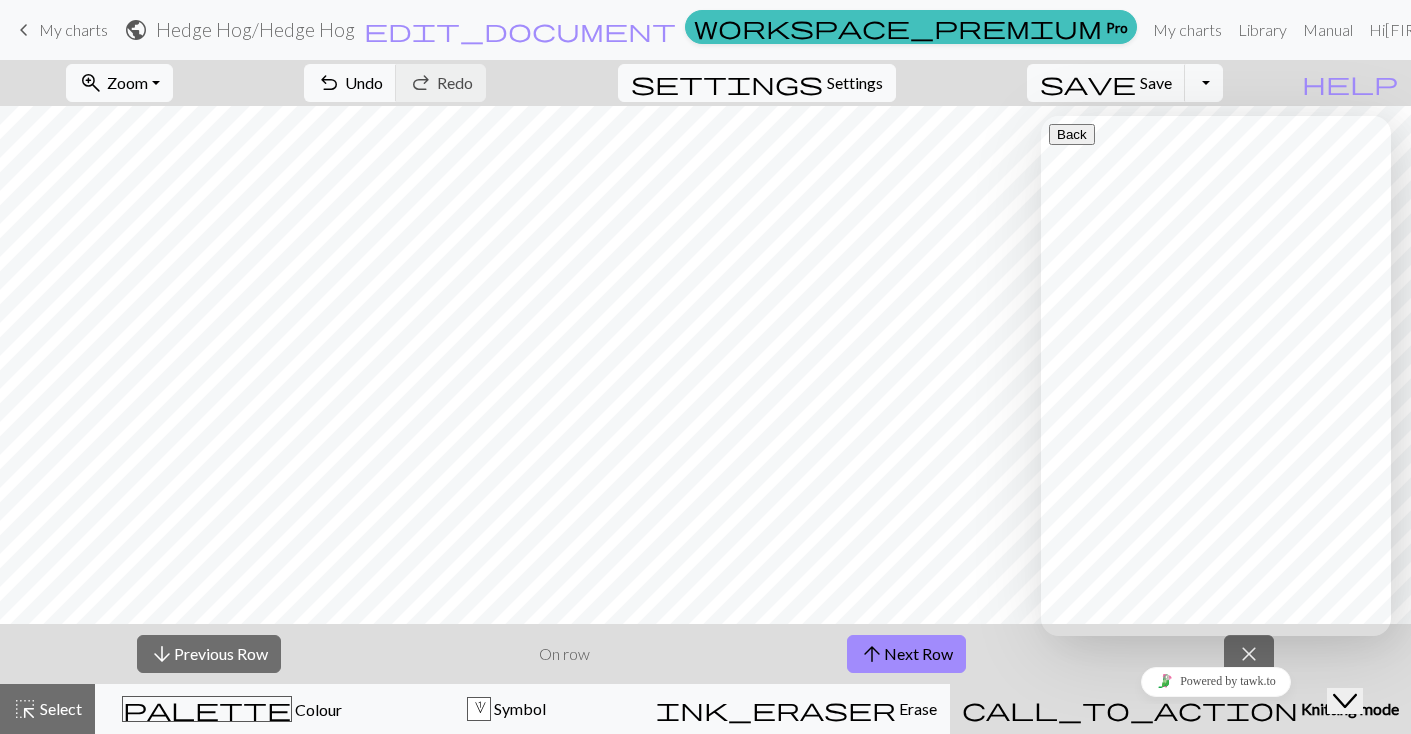 scroll, scrollTop: 234, scrollLeft: 0, axis: vertical 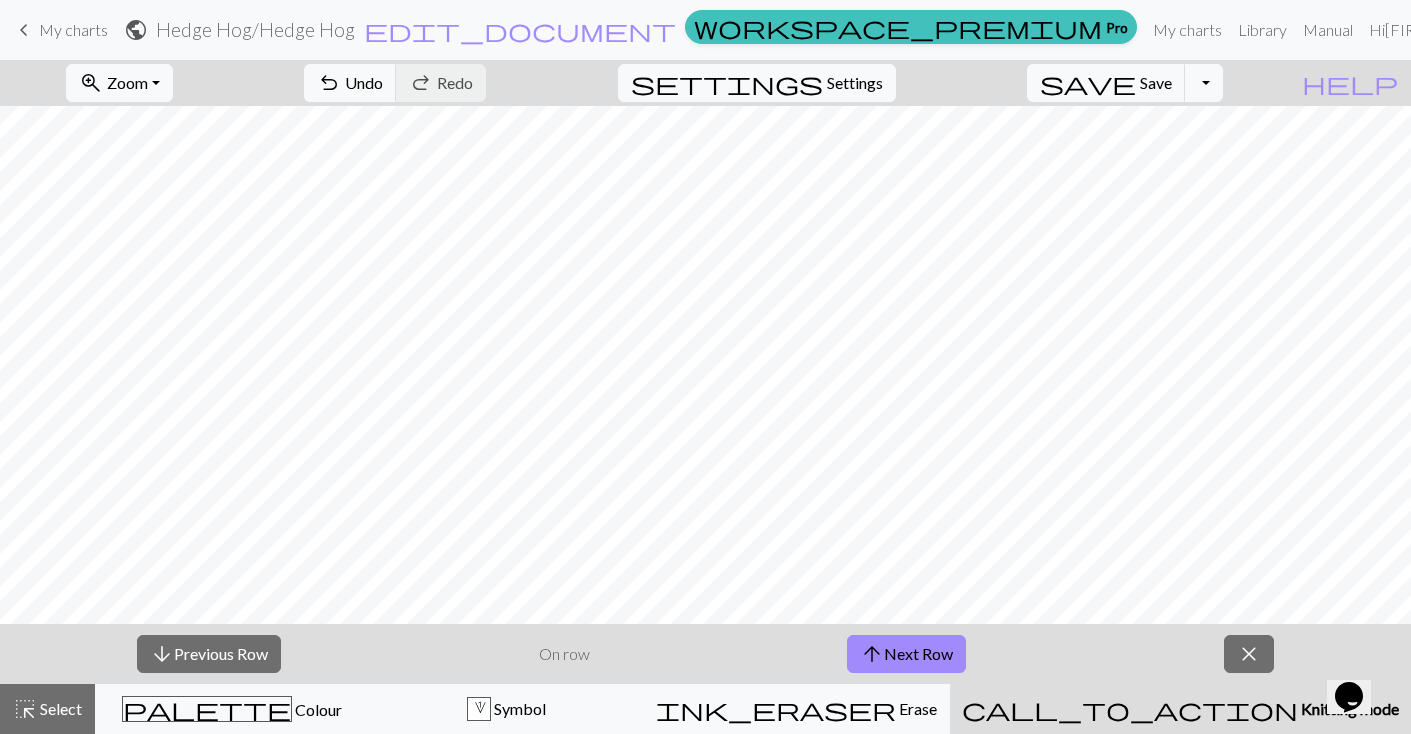 click on "Knitting mode" at bounding box center (1348, 708) 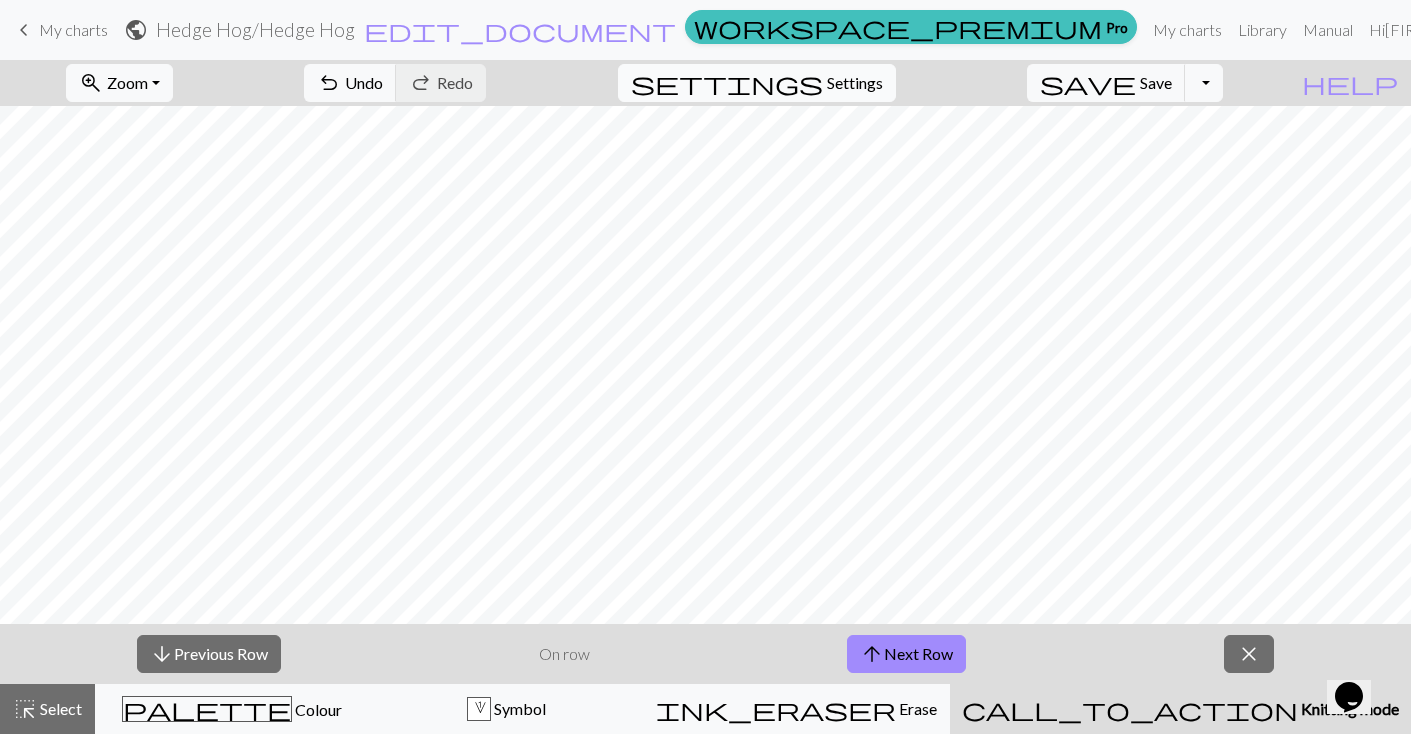 click on "Settings" at bounding box center [855, 83] 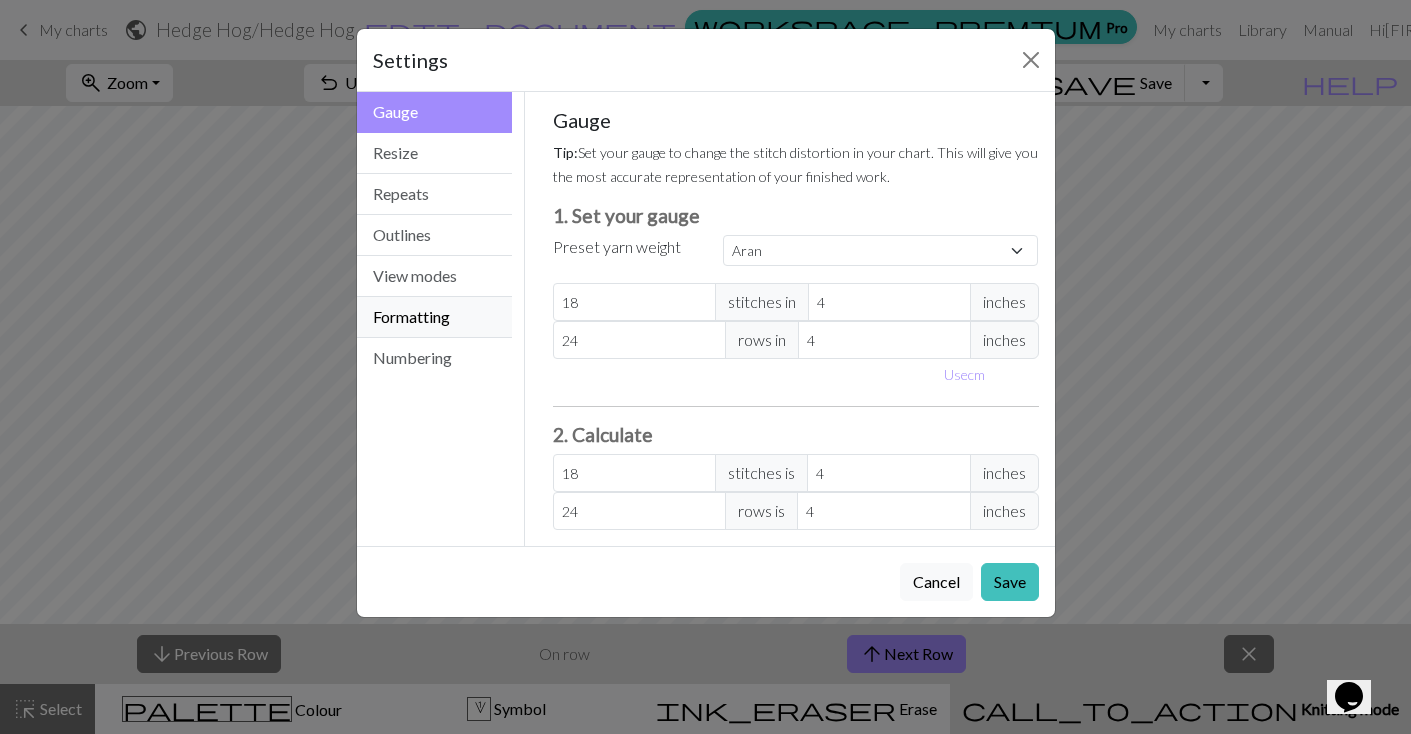 click on "Formatting" at bounding box center [435, 317] 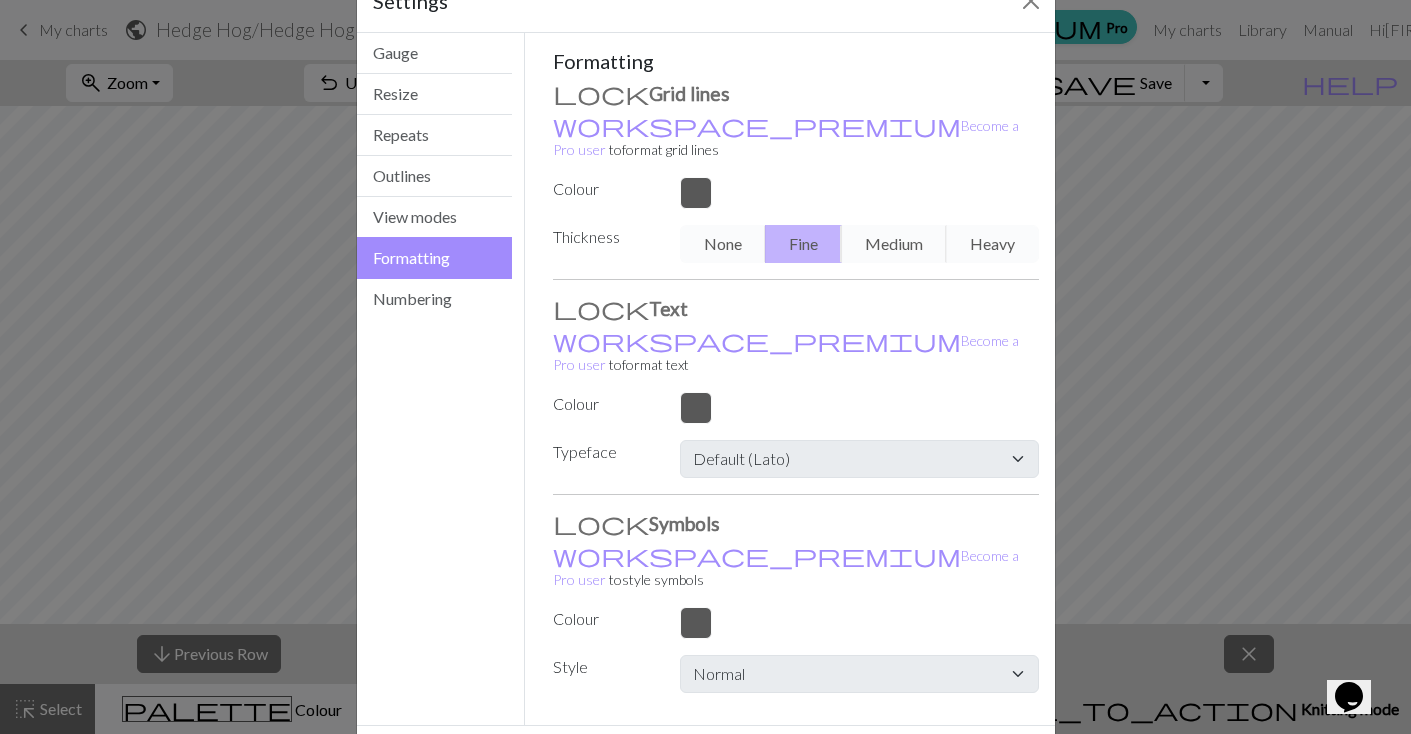 scroll, scrollTop: 78, scrollLeft: 0, axis: vertical 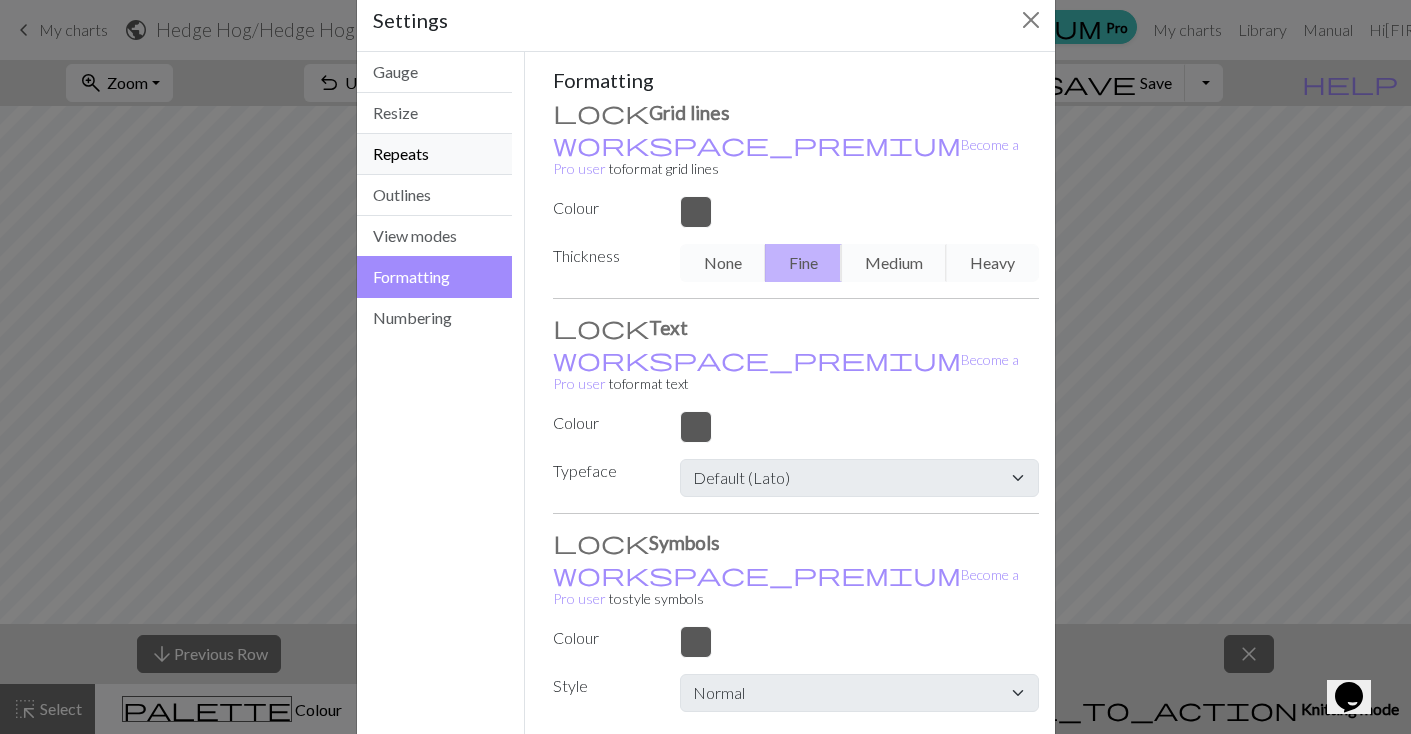 click on "Repeats" at bounding box center [435, 154] 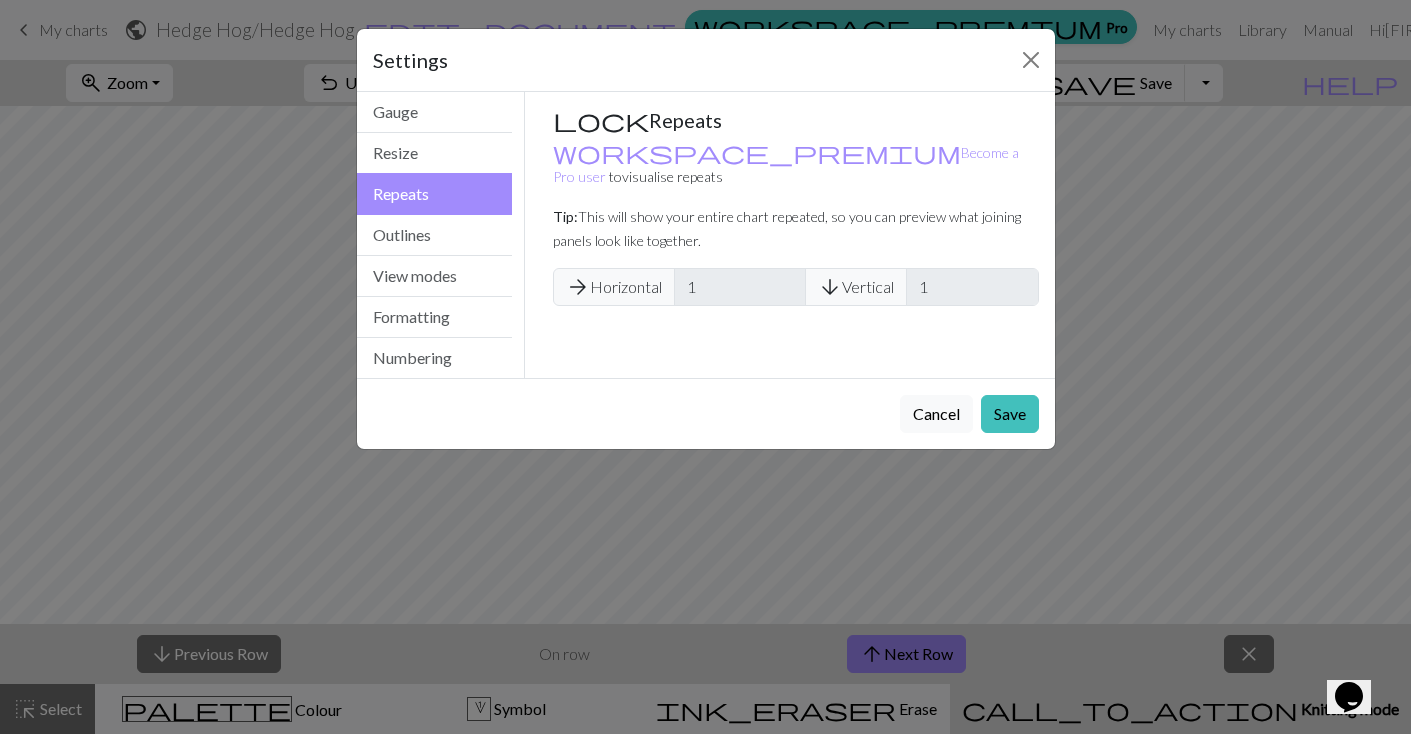 scroll, scrollTop: 0, scrollLeft: 0, axis: both 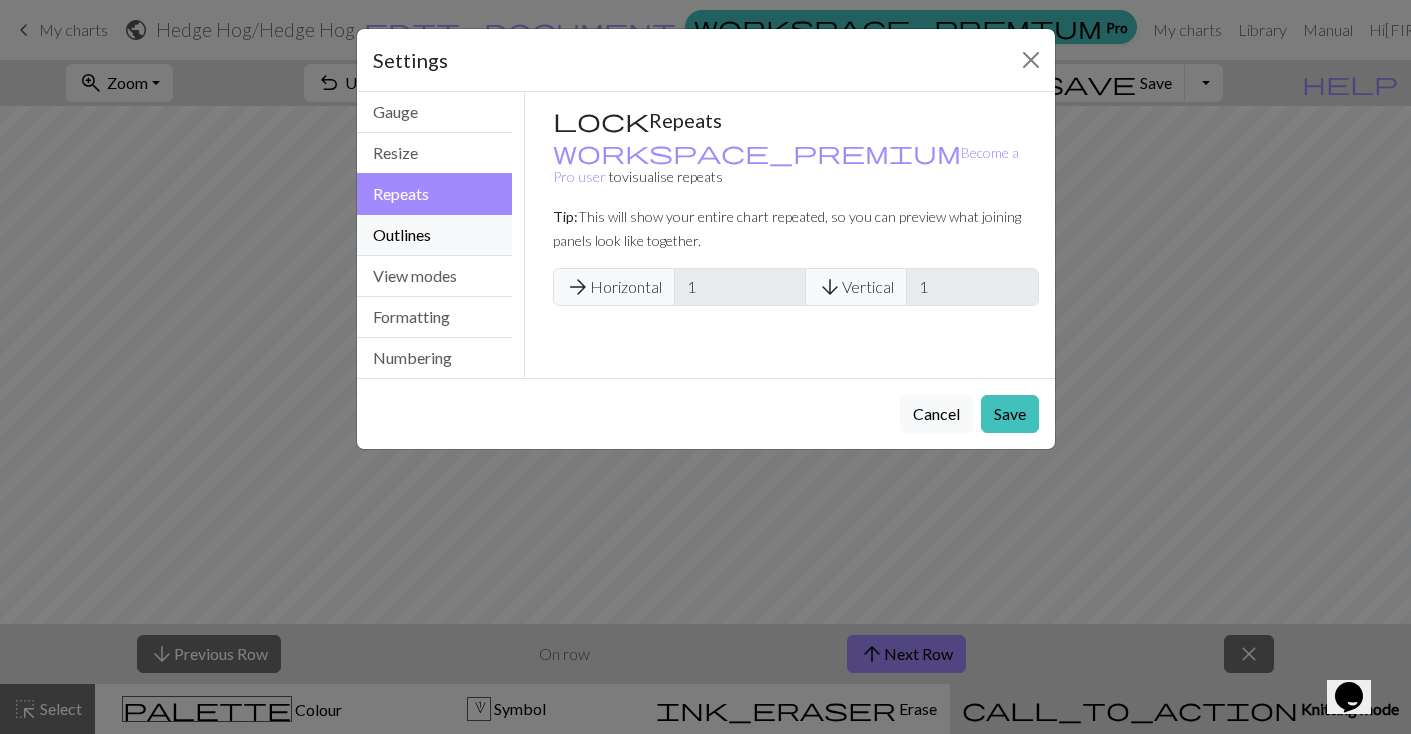 click on "Outlines" at bounding box center [435, 235] 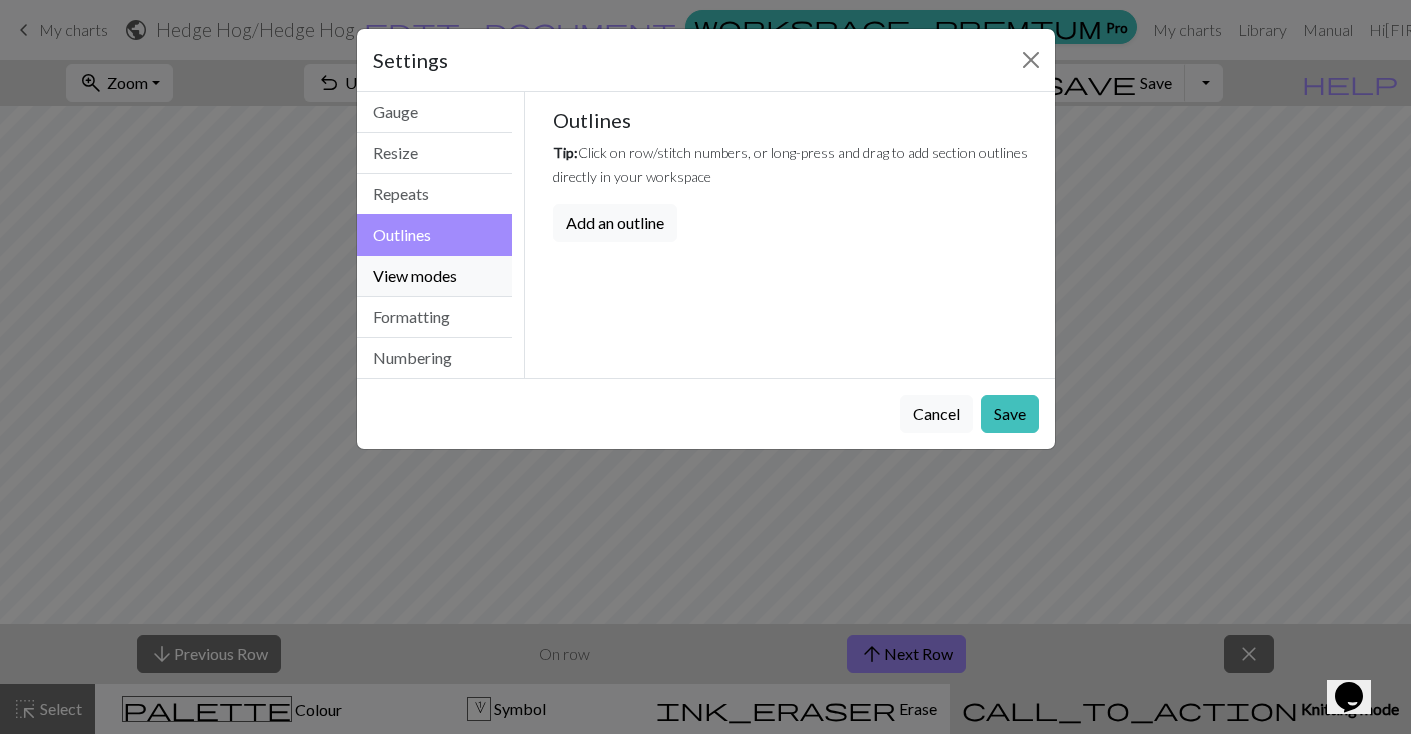 click on "View modes" at bounding box center [435, 276] 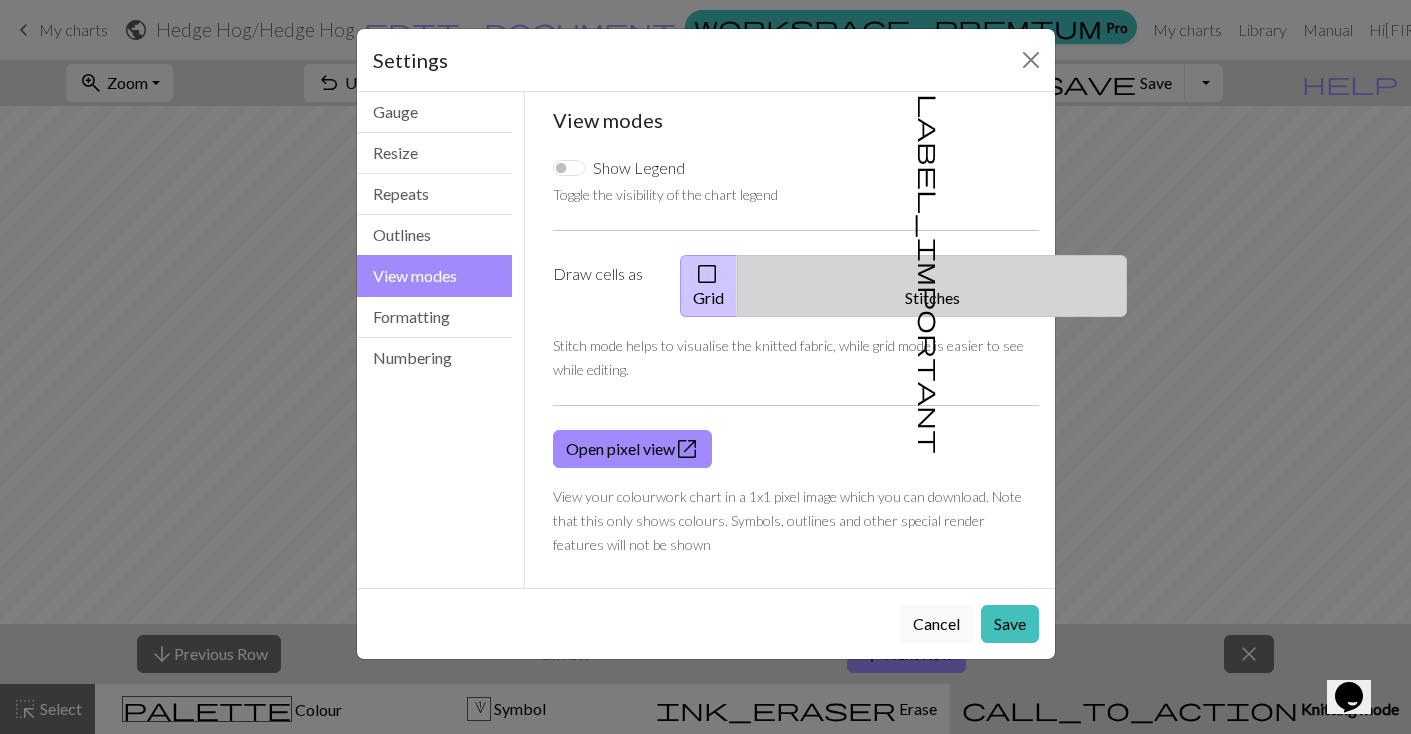 click on "label_important Stitches" at bounding box center [932, 286] 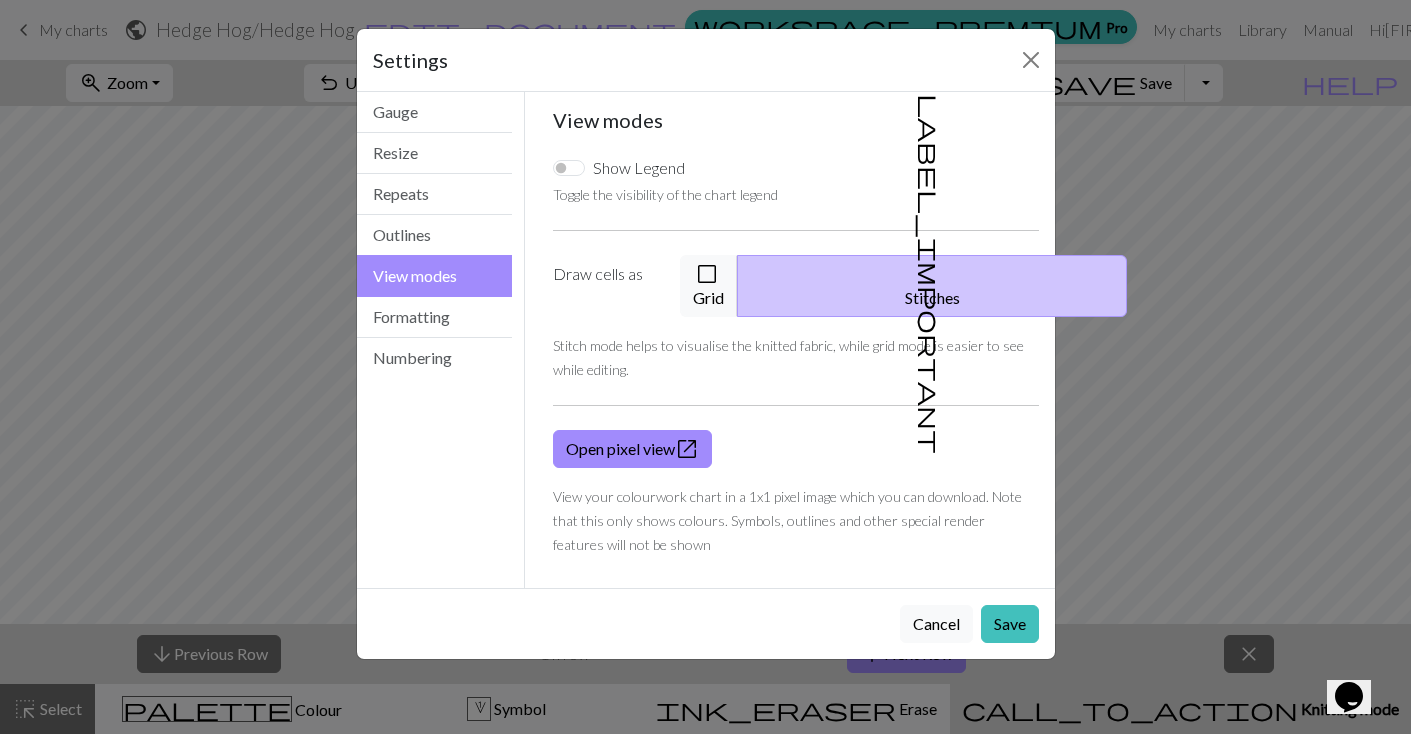 click on "Settings View modes Gauge Resize Repeats Outlines View modes Formatting Numbering Gauge Resize Repeats Outlines View modes Formatting Numbering Gauge Tip:  Set your gauge to change the stitch distortion in your chart. This will give you the most accurate representation of your finished work. 1. Set your gauge Preset yarn weight Custom Square Lace Light Fingering Fingering Sport Double knit Worsted Aran Bulky Super Bulky 18 stitches in  4 inches 24 rows in  4 inches Use  cm 2. Calculate 18 stitches is 4 inches 24 rows is 4 inches Resize your chart Tip:  Changes will be applied from the bottom right. To change rows and columns in other areas (e.g. within the chart or at the top), use the select tool or click the grid numbers to select then insert or remove from the top toolbar. Width 30 Height 30 Repeats workspace_premium Become a Pro user   to  visualise repeats Tip:   This will show your entire chart repeated, so you can preview what joining panels look like together. arrow_forward  Horizontal 1  Vertical 1" at bounding box center [705, 367] 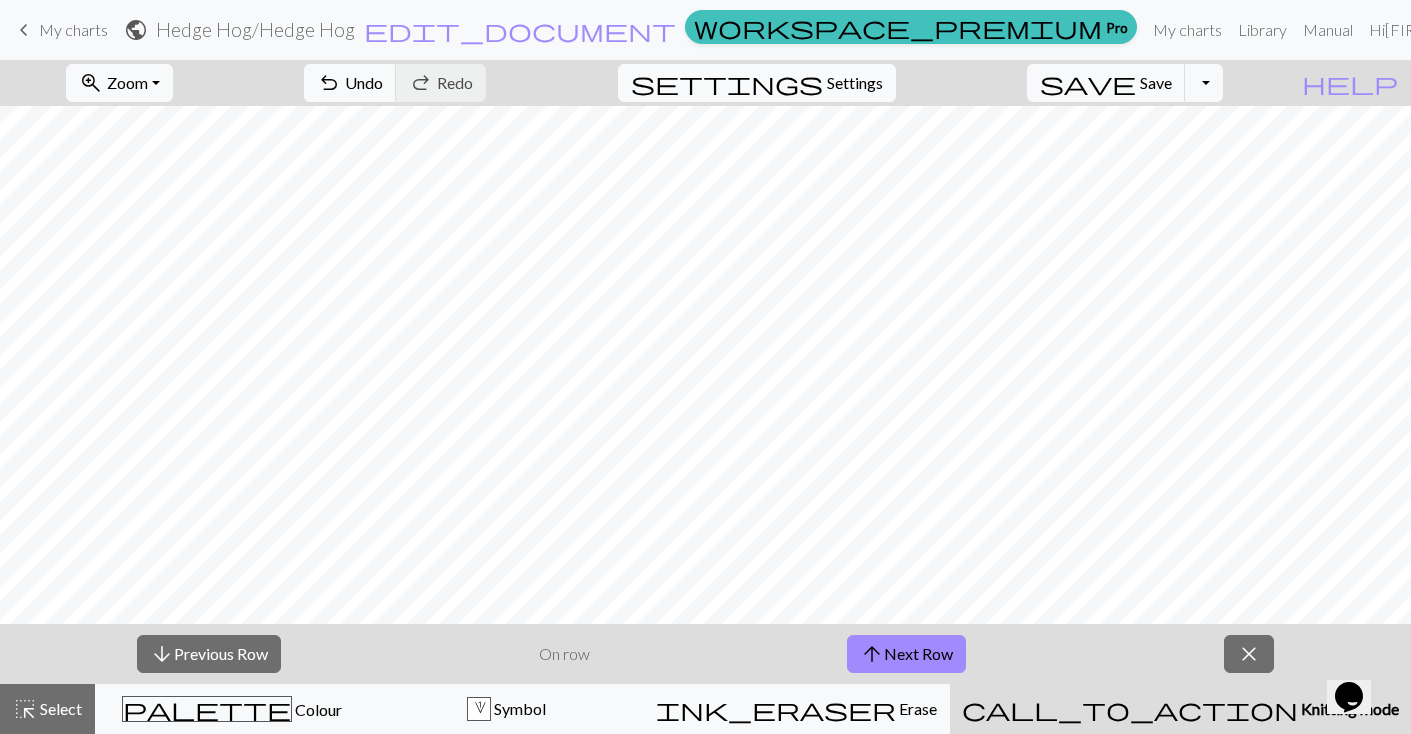 click on "Settings" at bounding box center [855, 83] 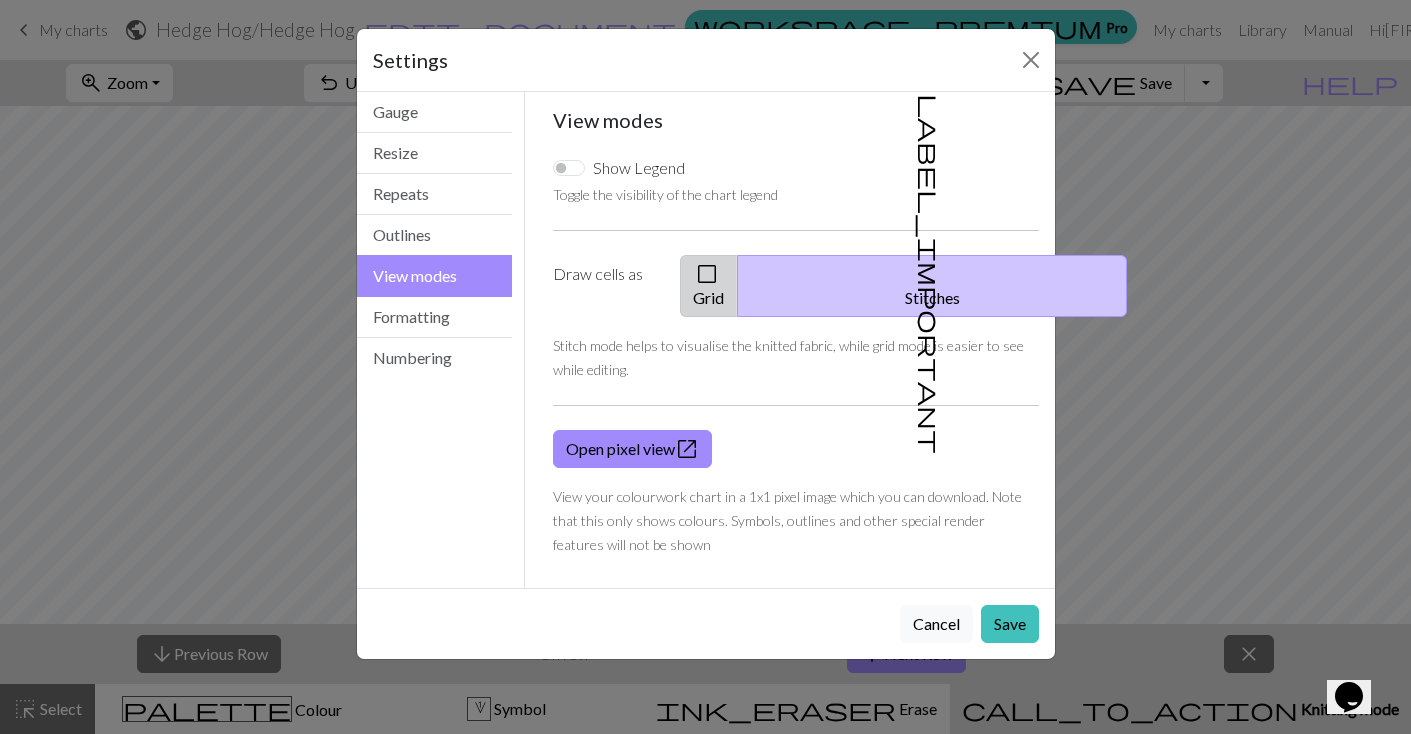 click on "check_box_outline_blank Grid" at bounding box center (709, 286) 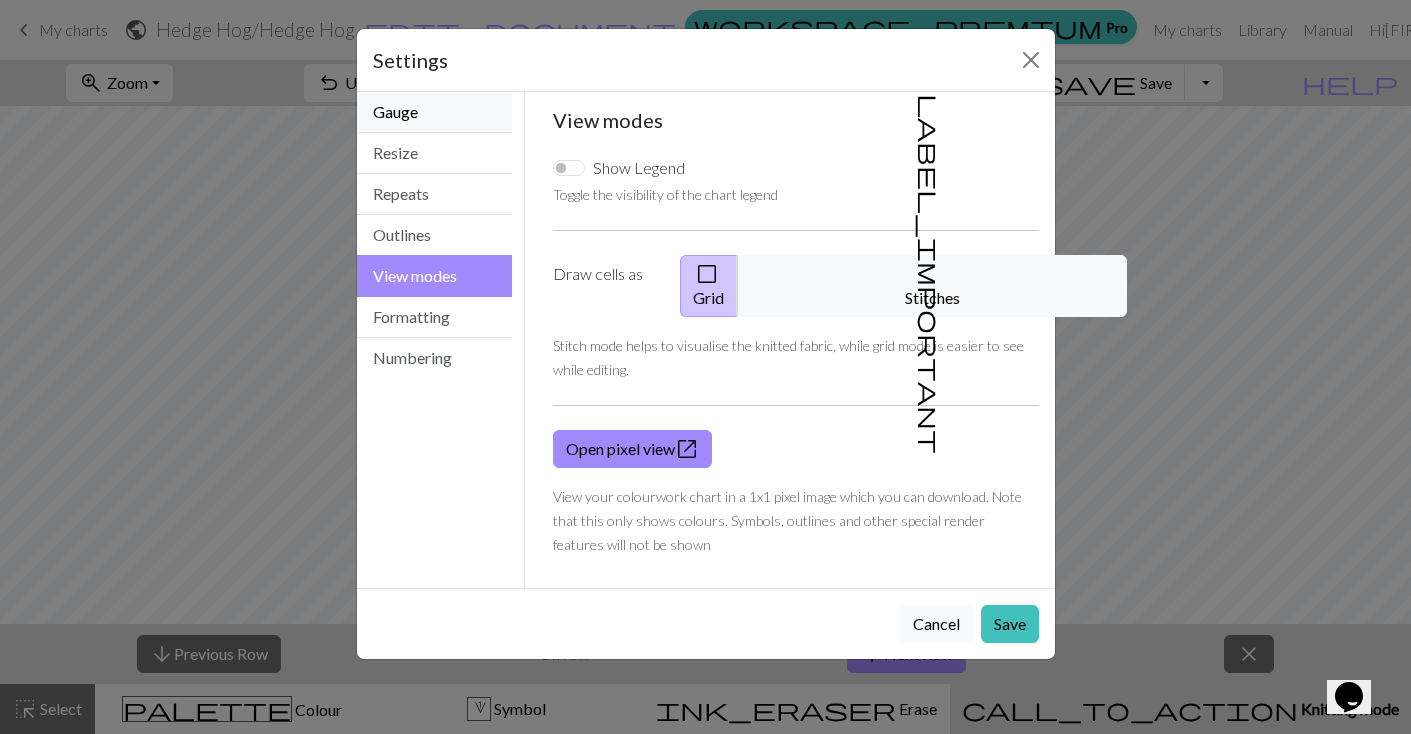 click on "Gauge" at bounding box center [435, 112] 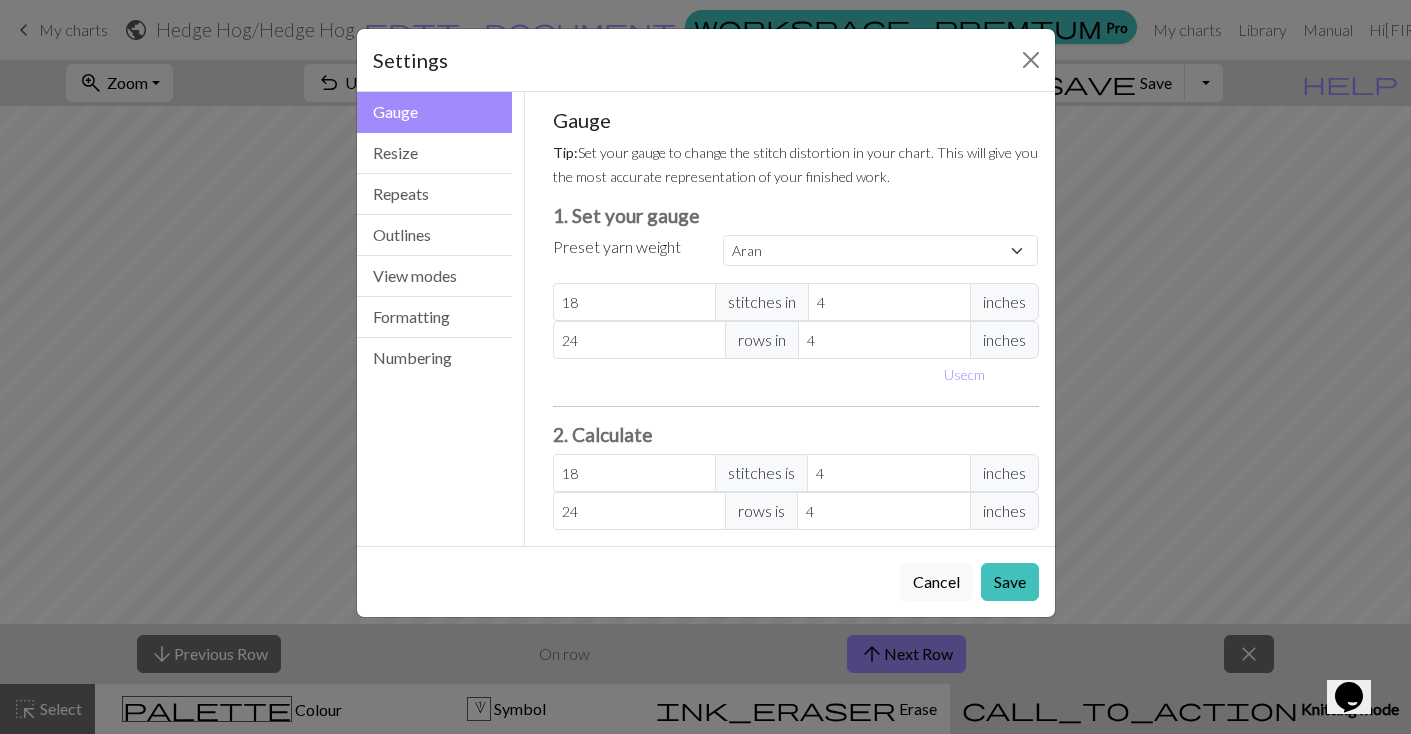 click on "inches" at bounding box center [1004, 473] 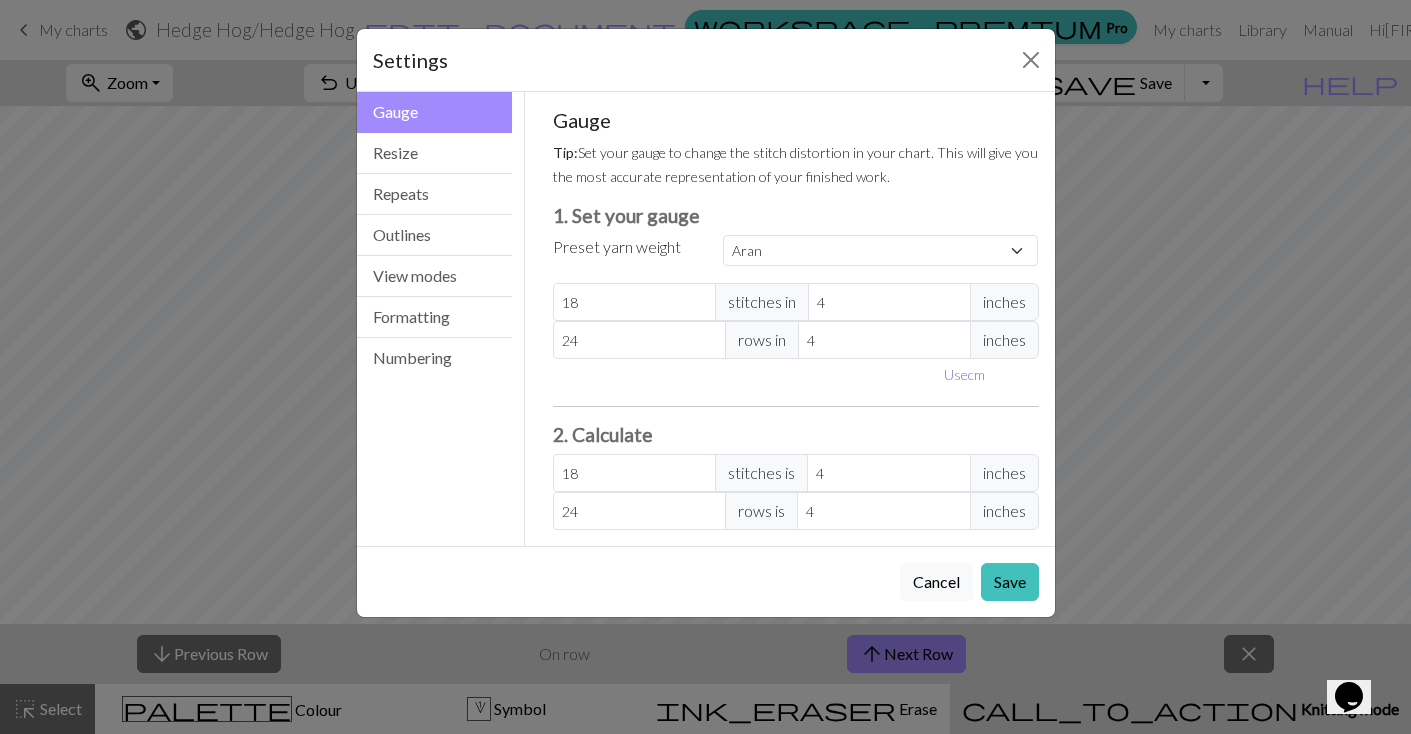 click on "Use  cm" at bounding box center [964, 374] 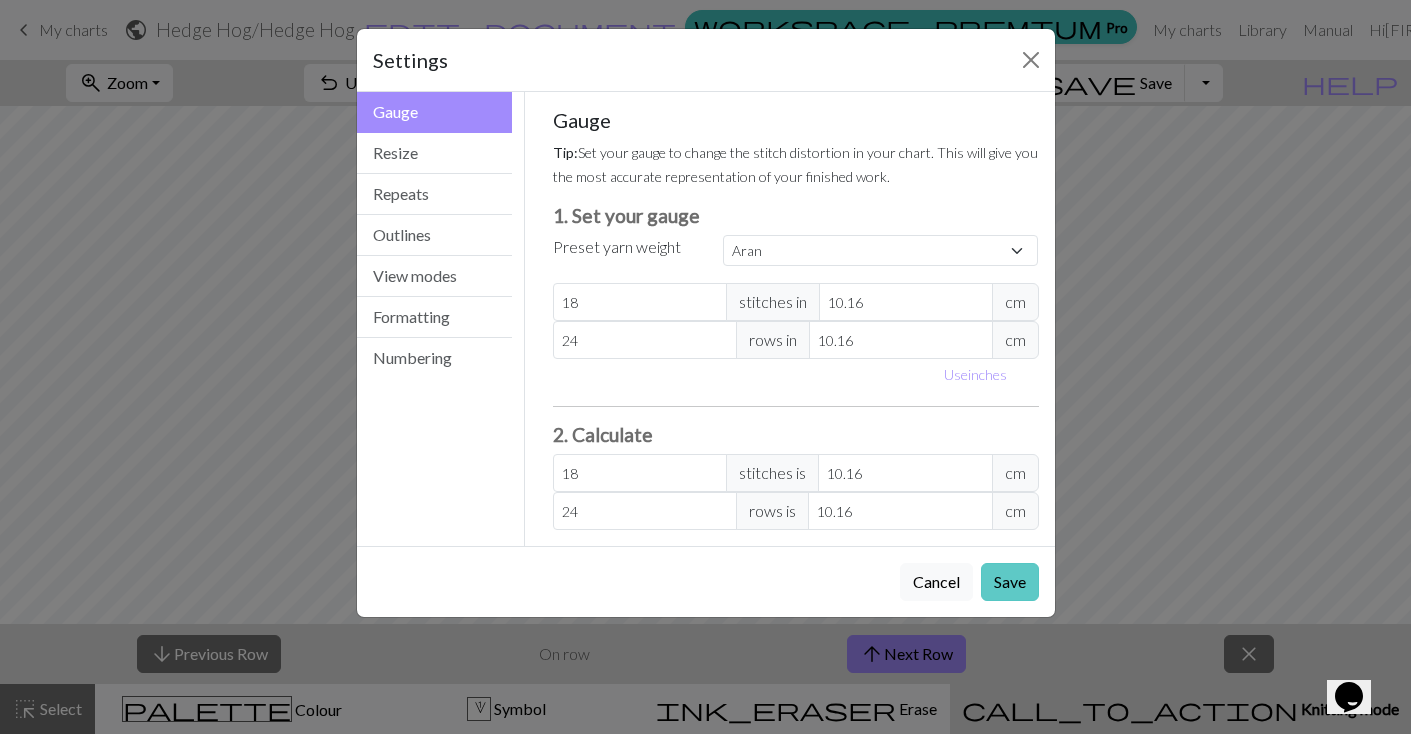 click on "Save" at bounding box center (1010, 582) 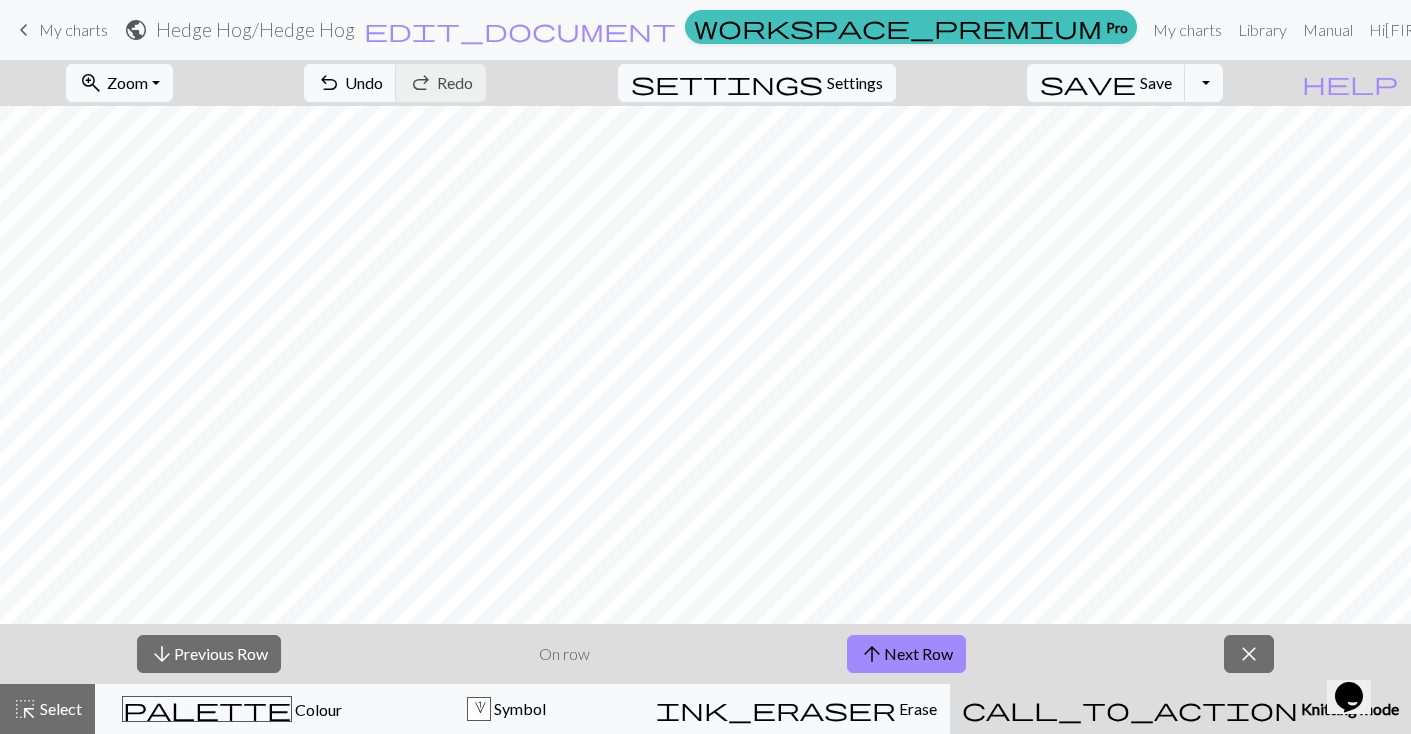 scroll, scrollTop: 0, scrollLeft: 0, axis: both 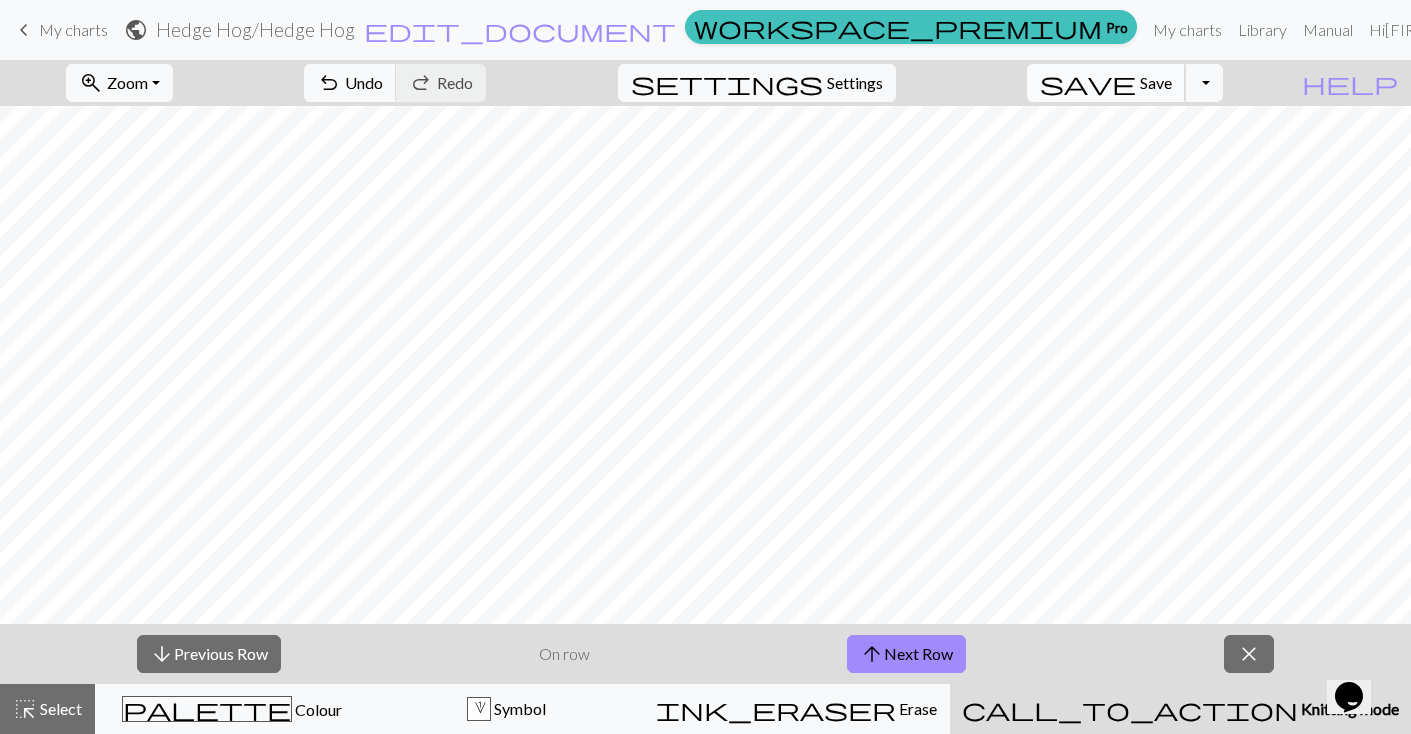 click on "Save" at bounding box center [1156, 82] 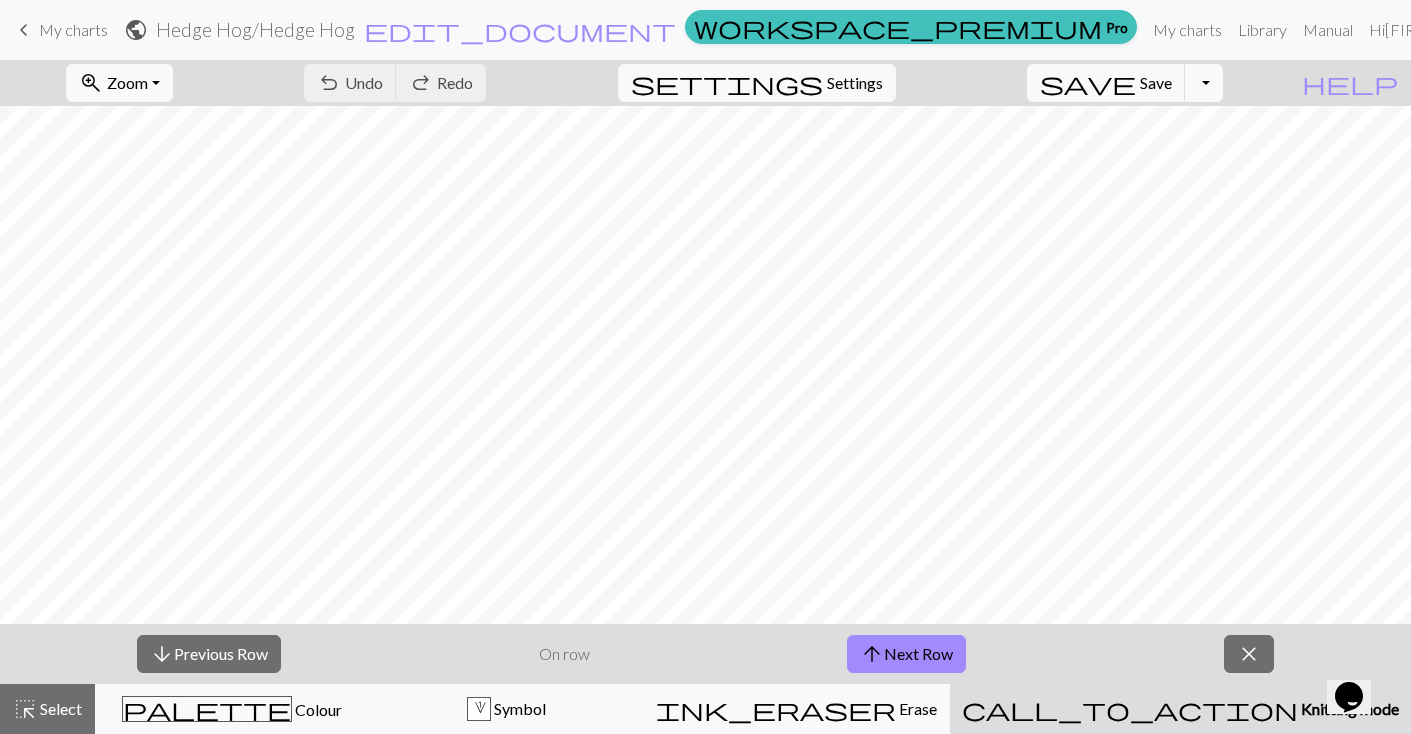 click on "Toggle Dropdown" at bounding box center (1204, 83) 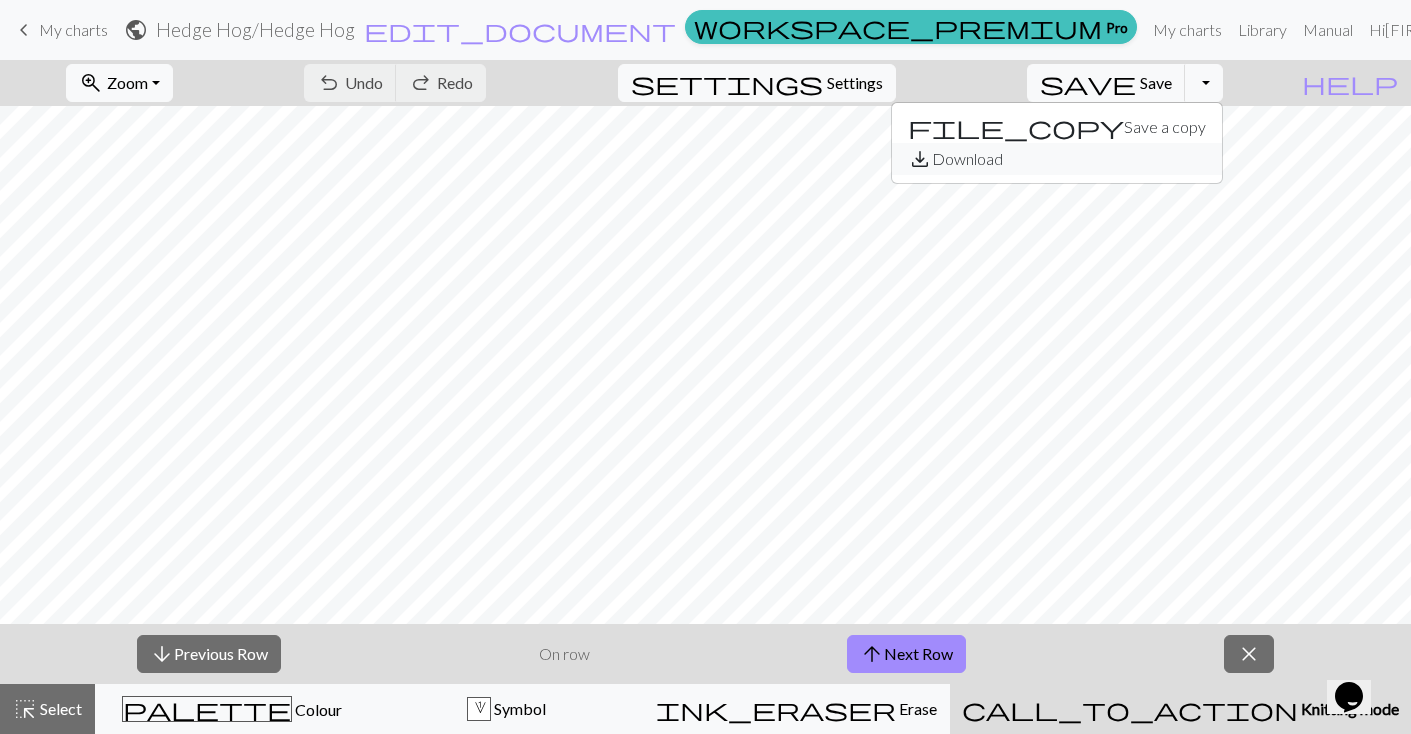 click on "save_alt  Download" at bounding box center [1057, 159] 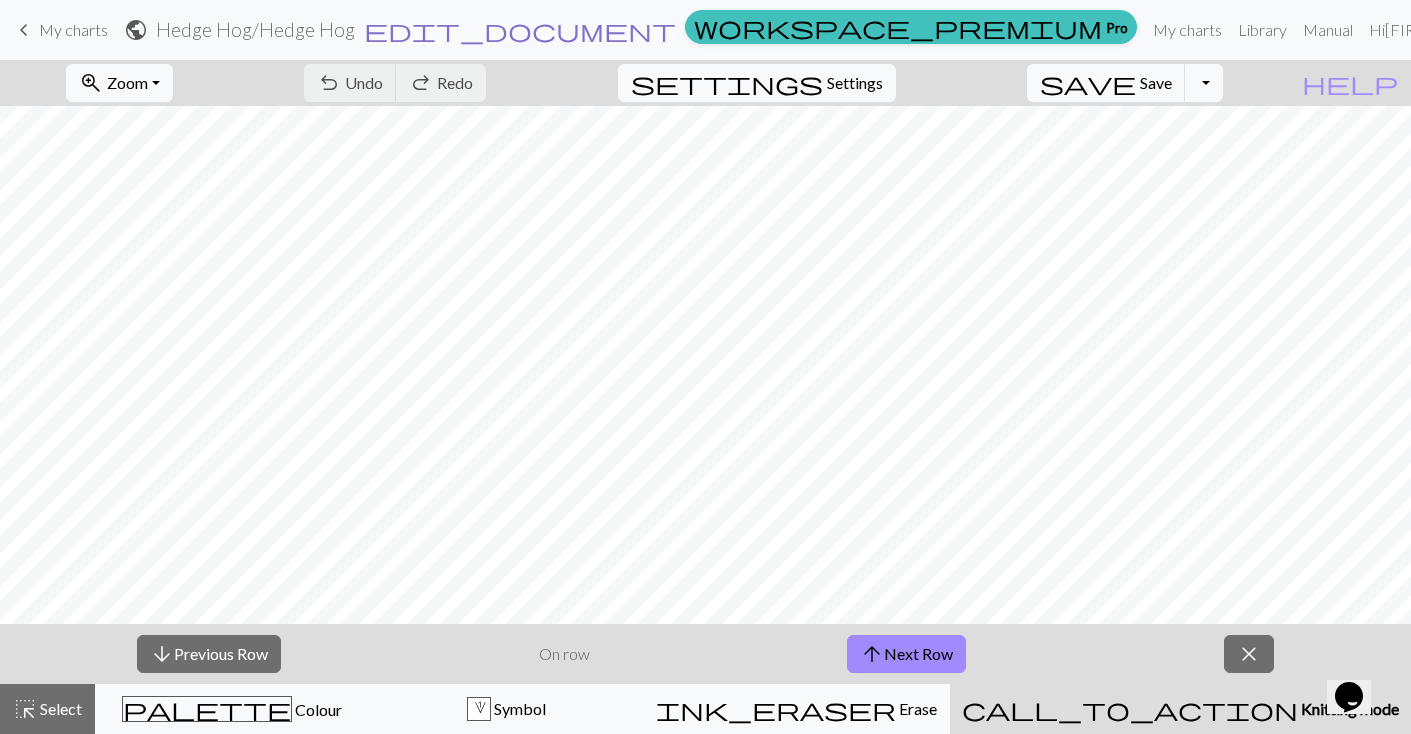 click on "edit_document" at bounding box center [520, 30] 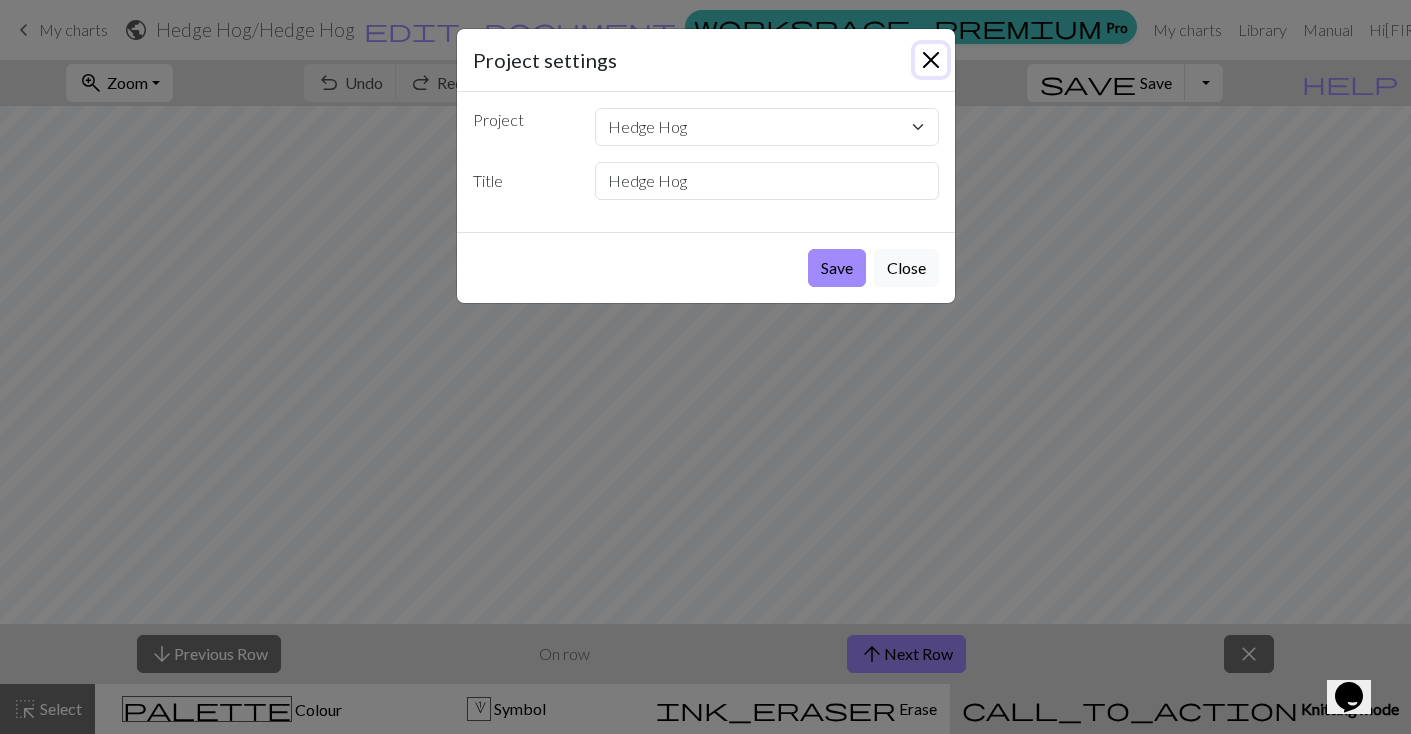 click at bounding box center (931, 60) 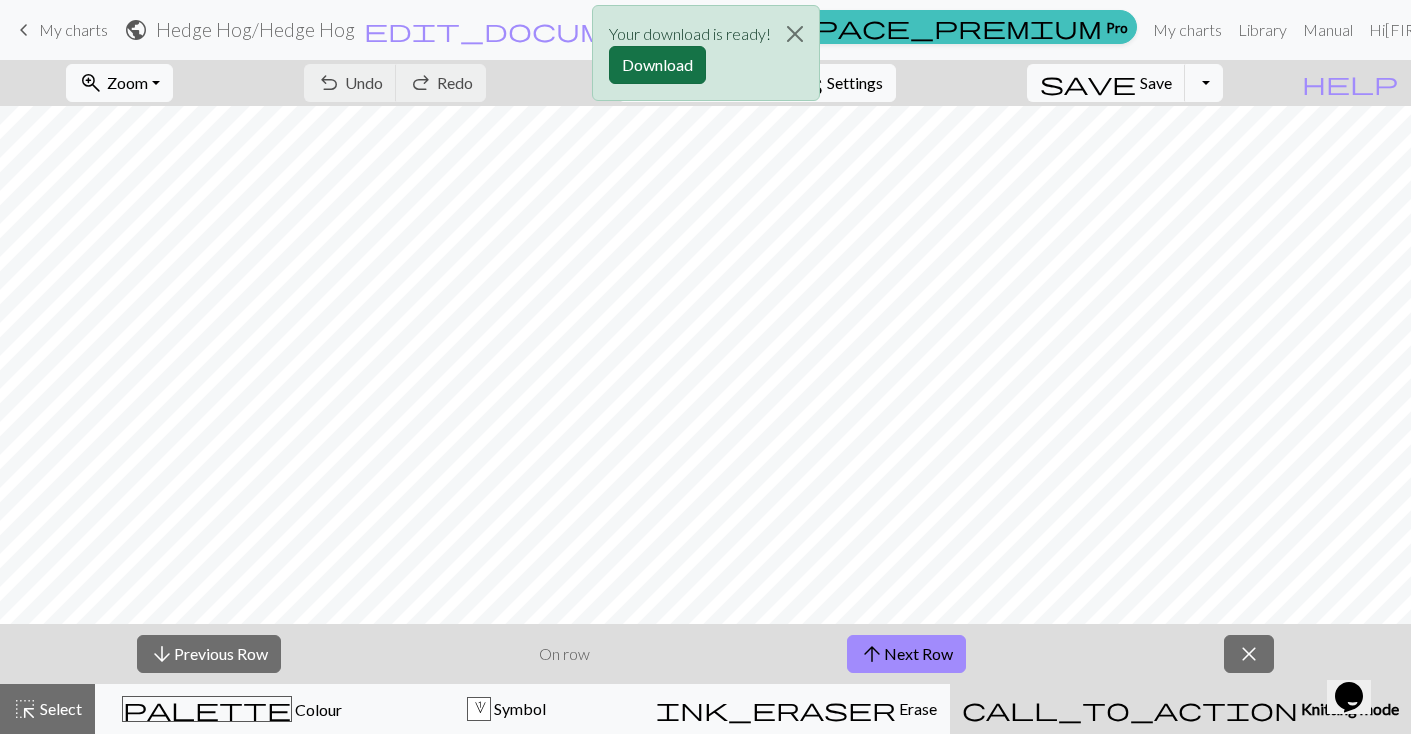 click on "Download" at bounding box center [657, 65] 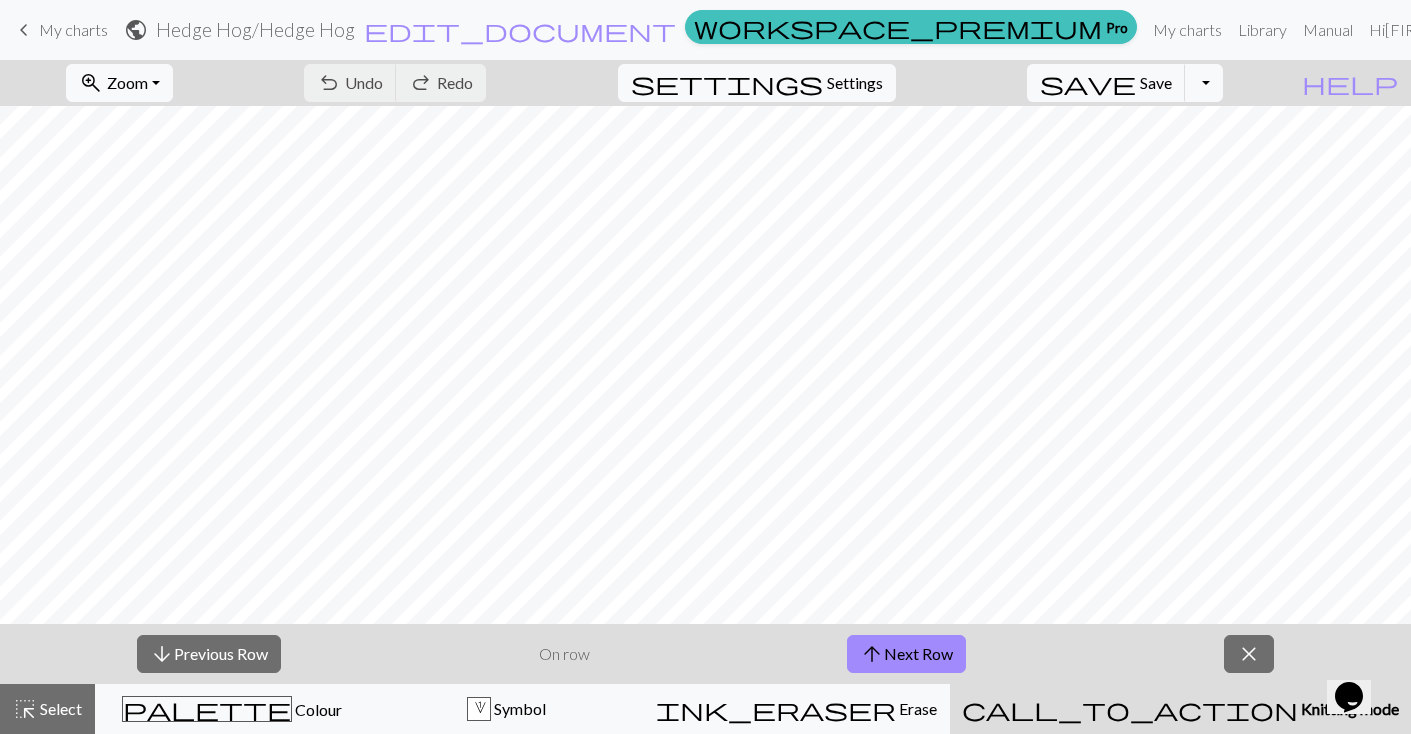 click on "My charts" at bounding box center [73, 29] 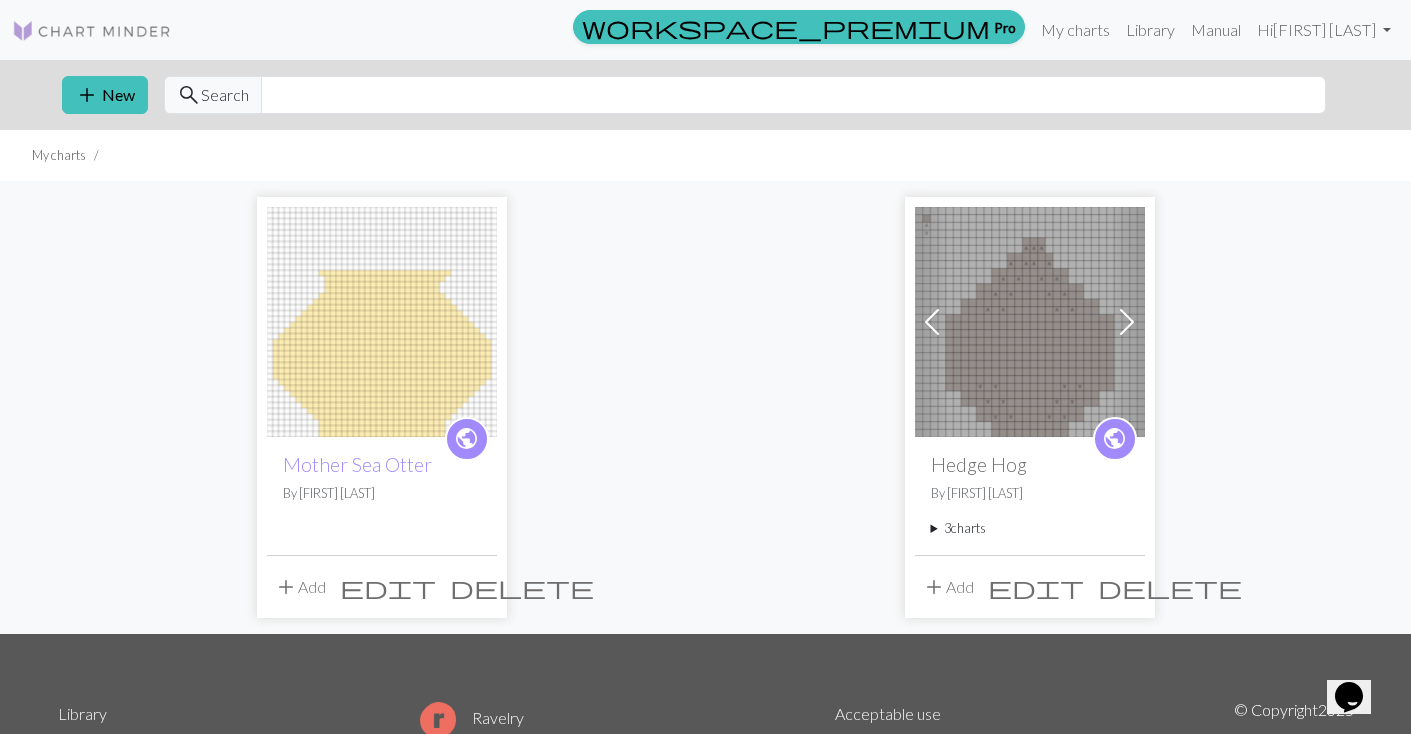 click at bounding box center [382, 322] 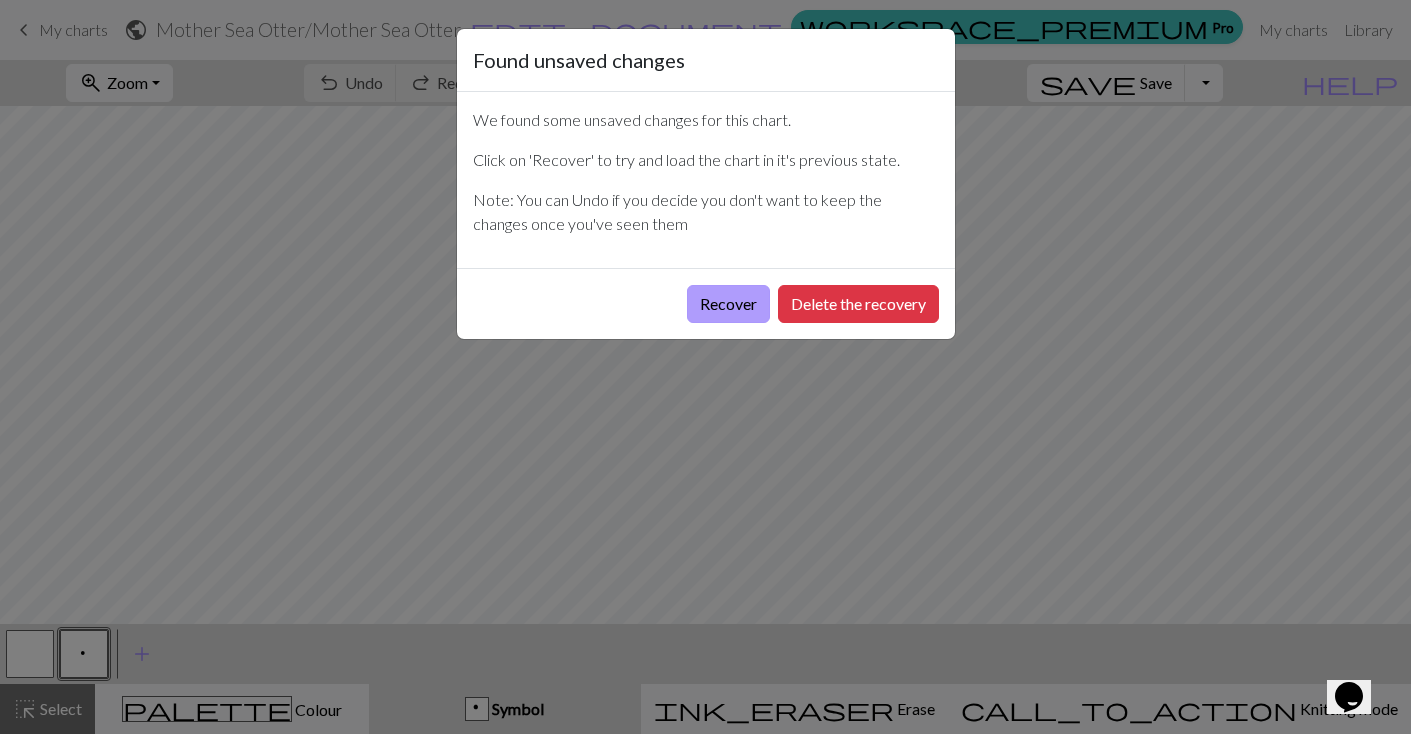 click on "Recover" at bounding box center [728, 304] 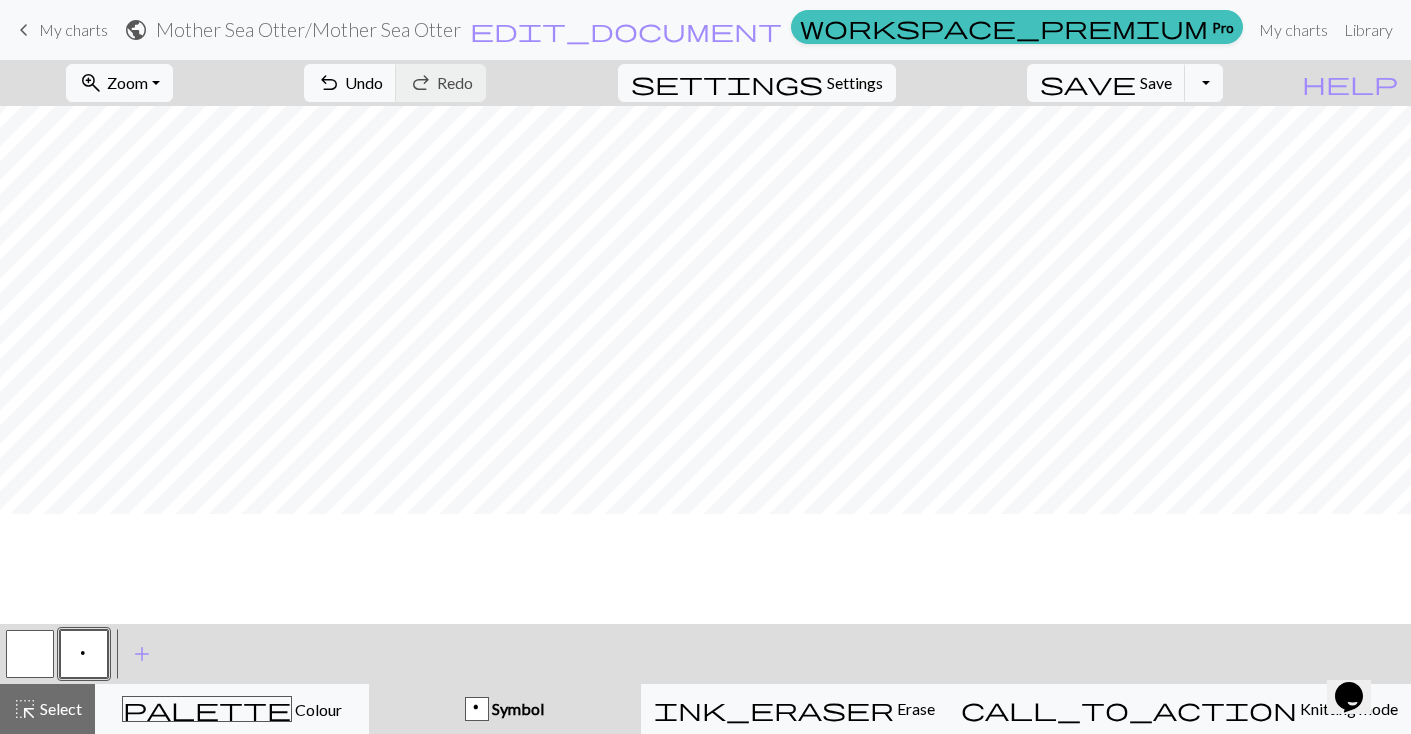 scroll, scrollTop: 1172, scrollLeft: 0, axis: vertical 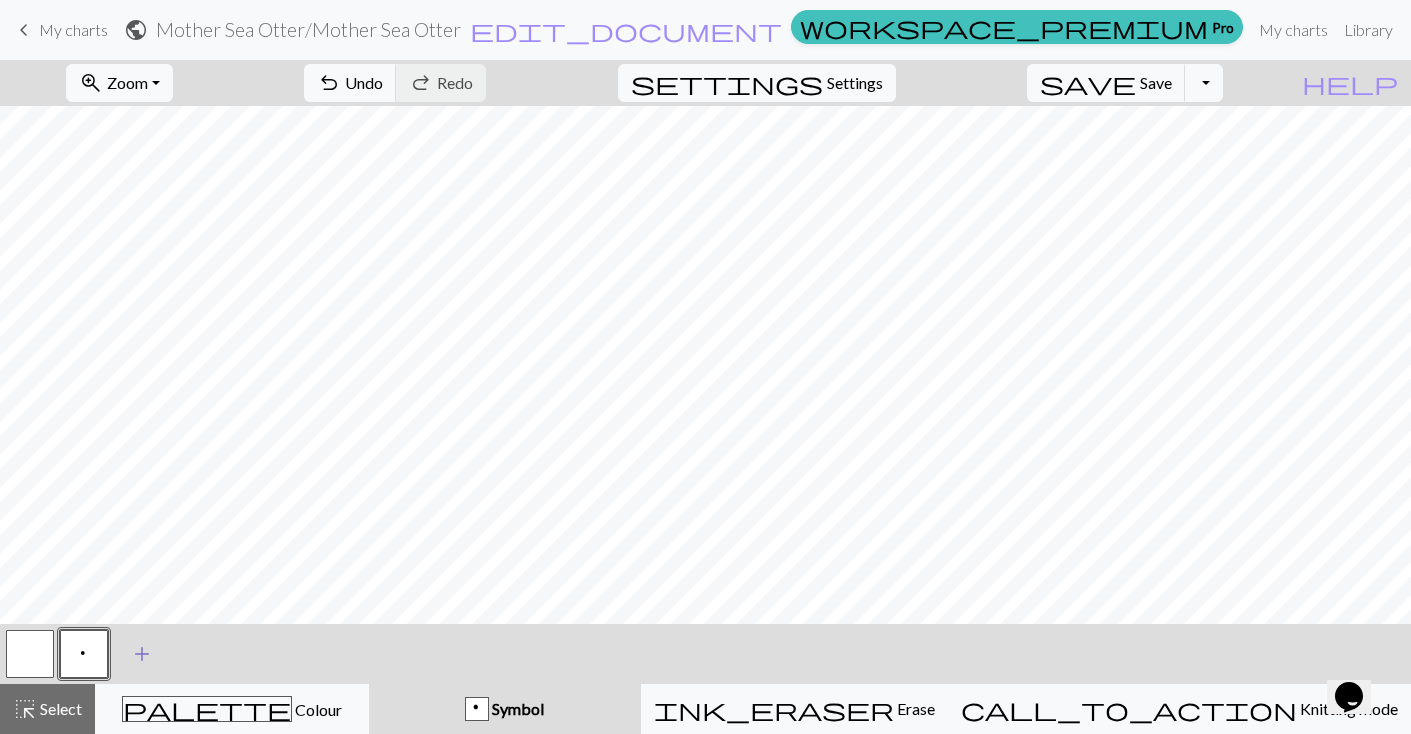 click on "add" at bounding box center (142, 654) 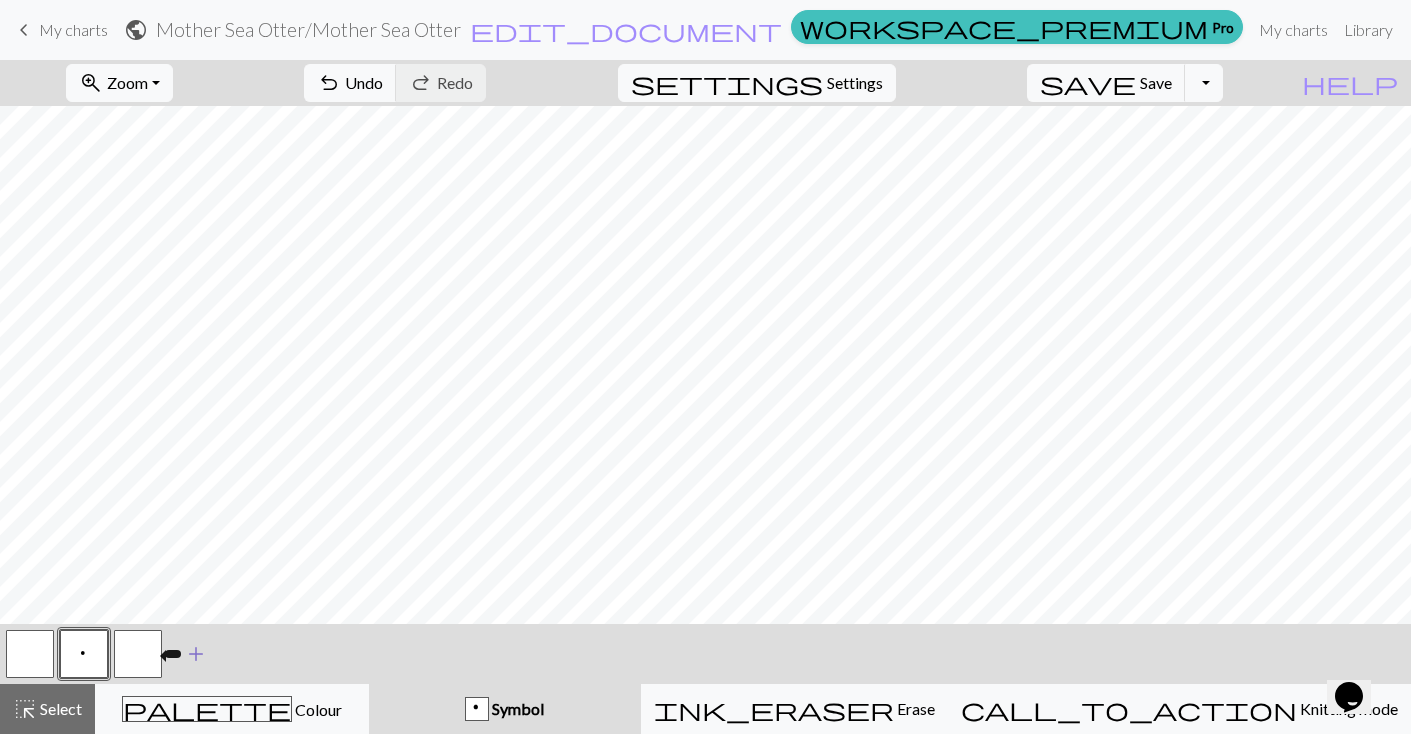click at bounding box center [138, 654] 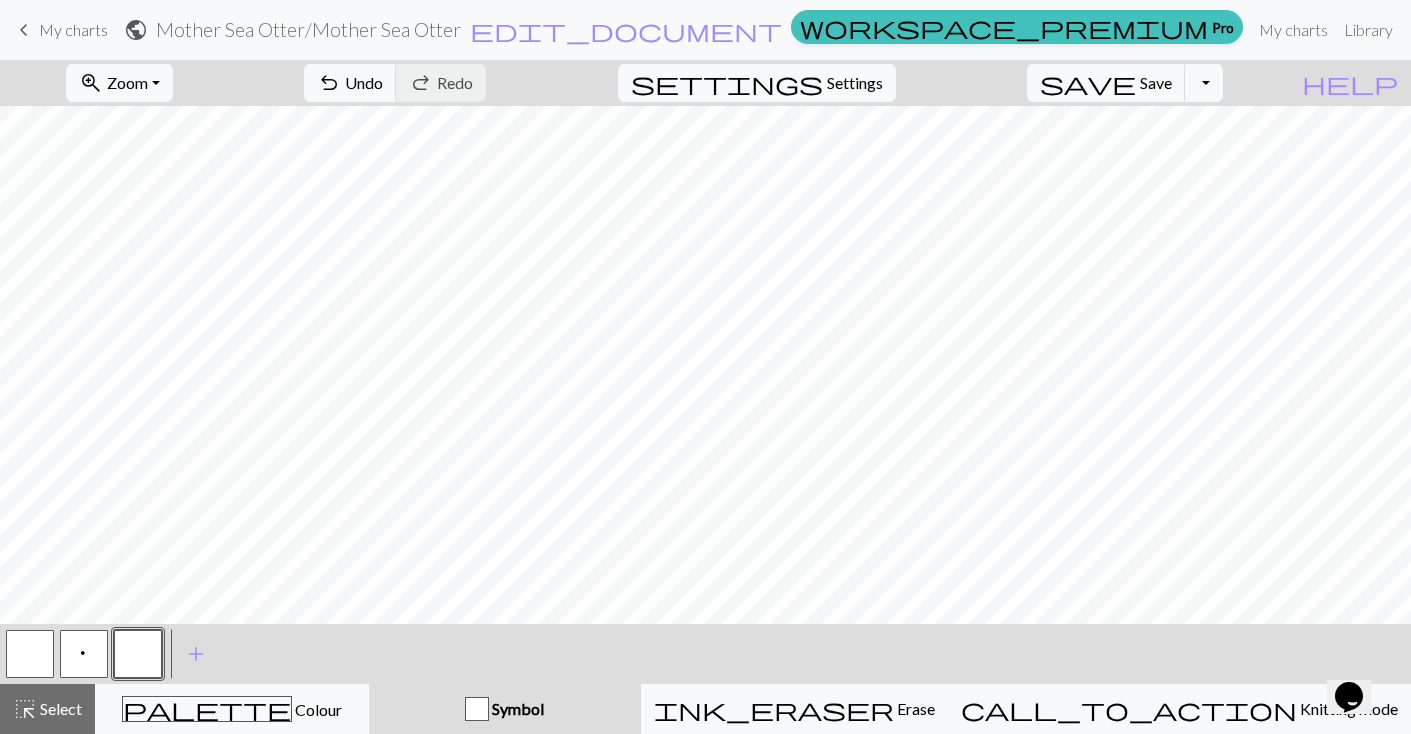 click at bounding box center [138, 654] 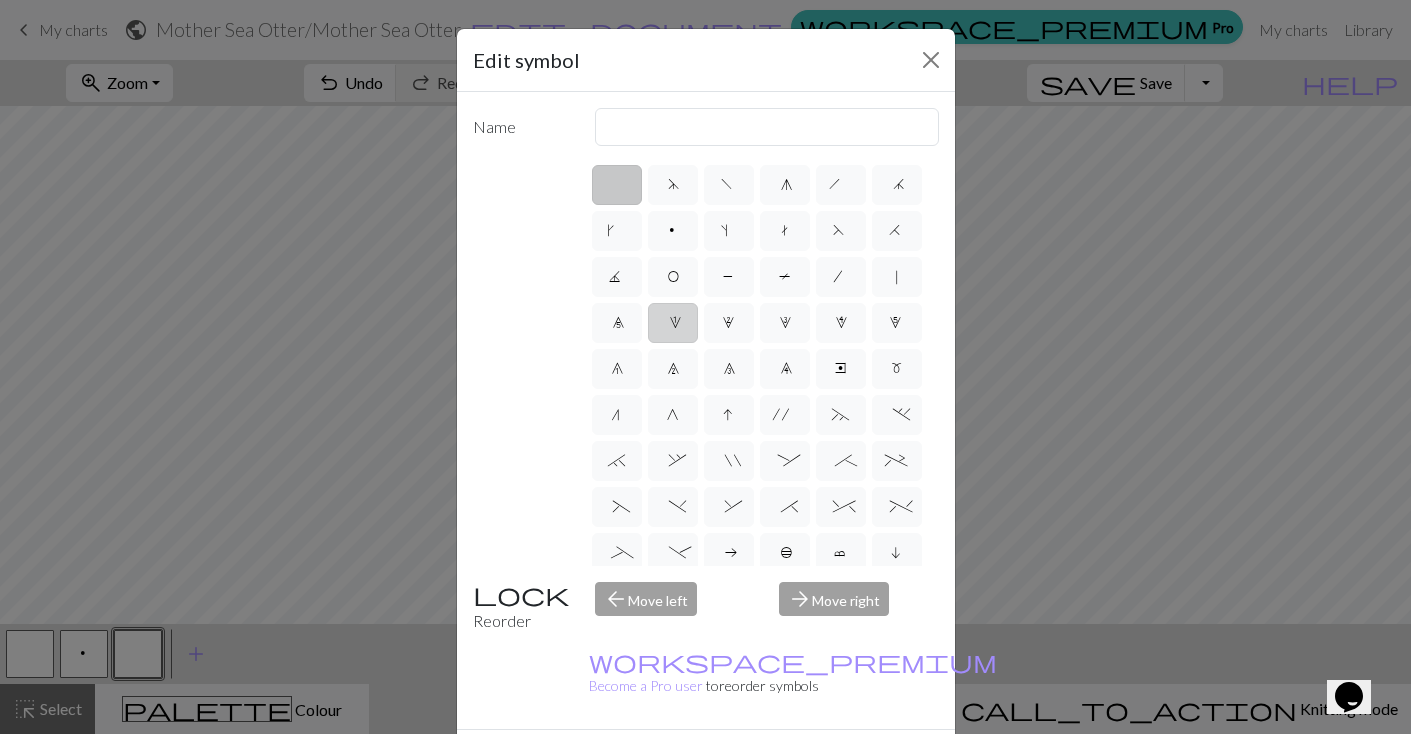 click on "1" at bounding box center (673, 325) 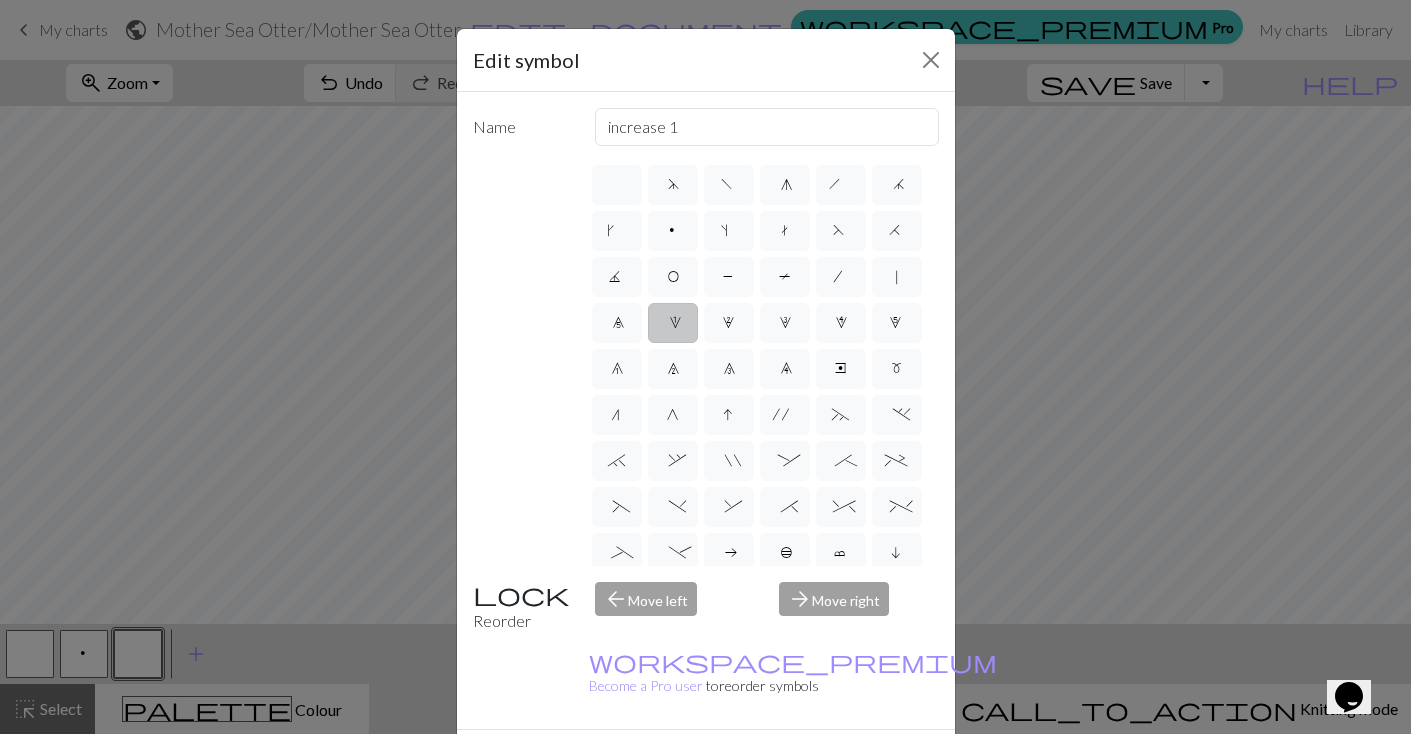 click on "Done" at bounding box center [826, 765] 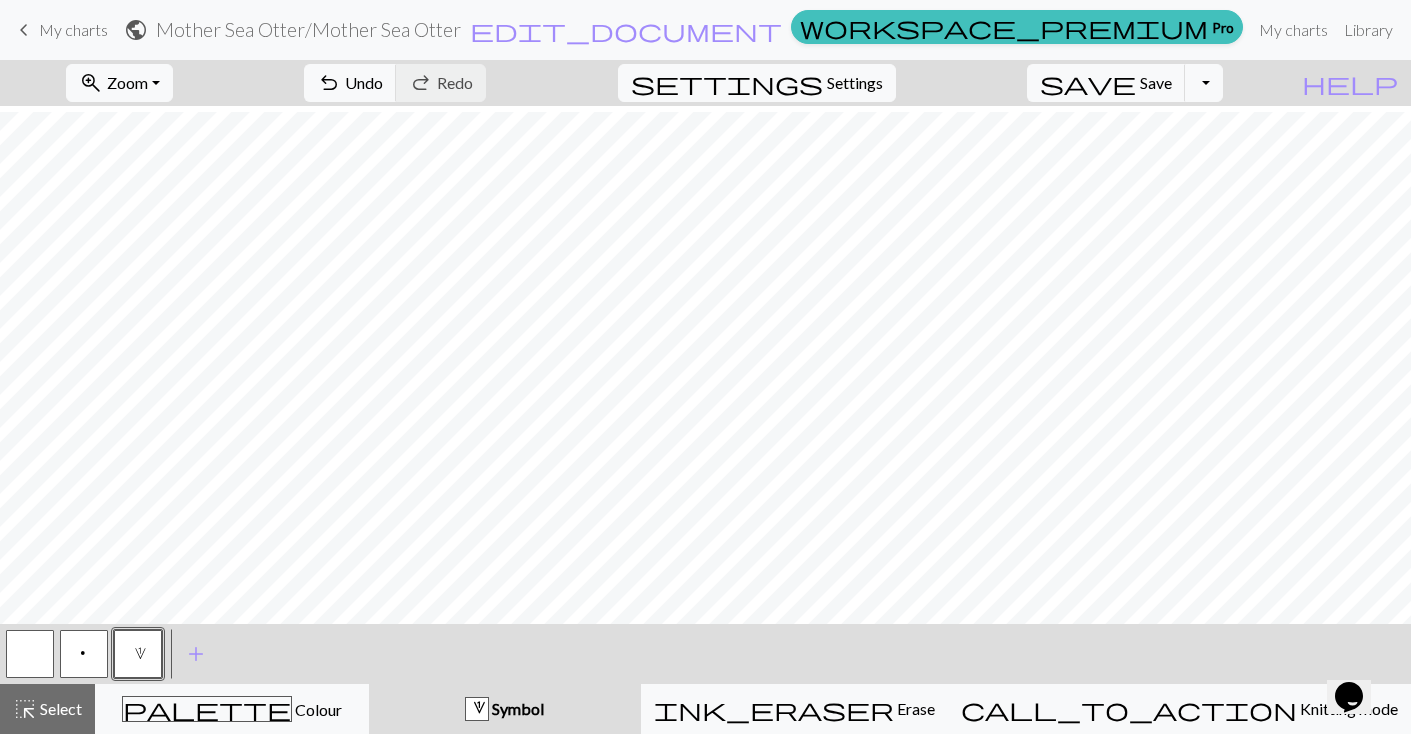 scroll, scrollTop: 1089, scrollLeft: 0, axis: vertical 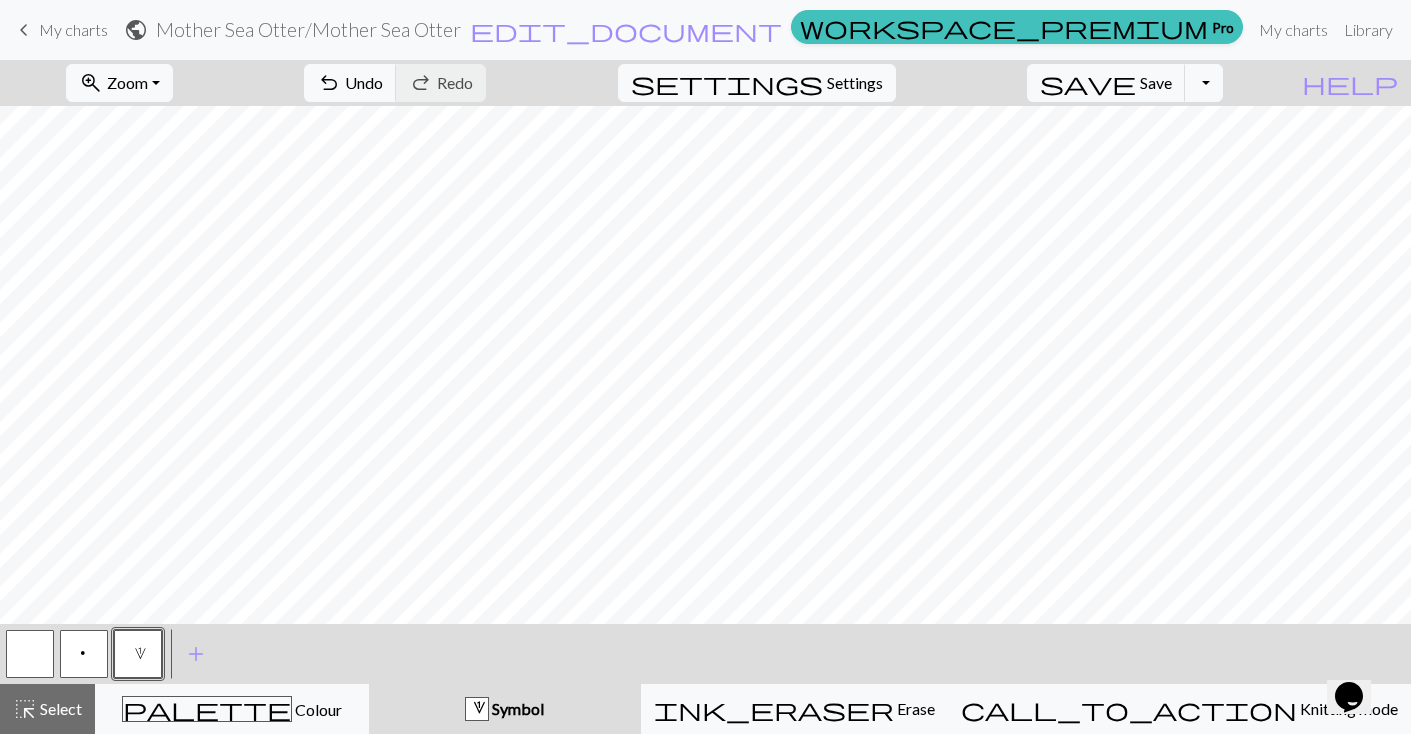click at bounding box center [30, 654] 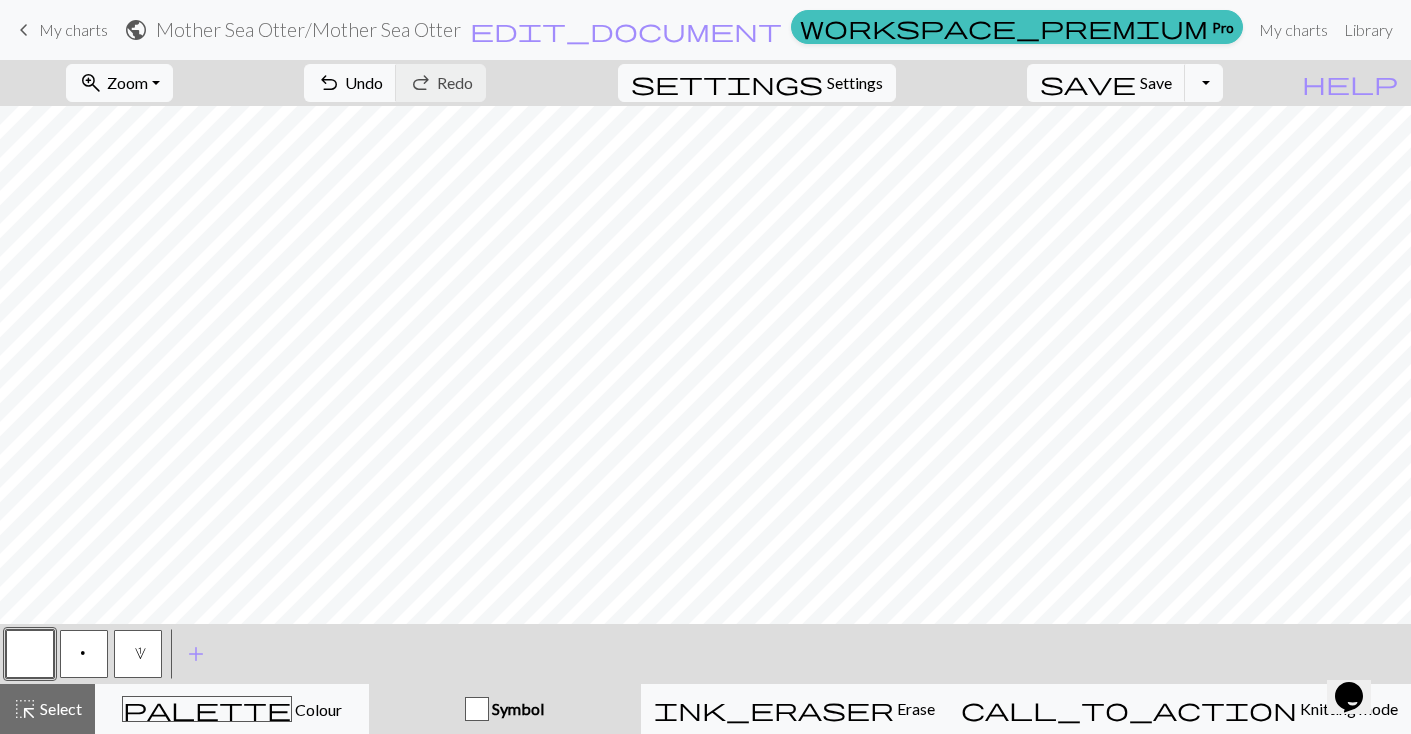 click on "1" at bounding box center (138, 656) 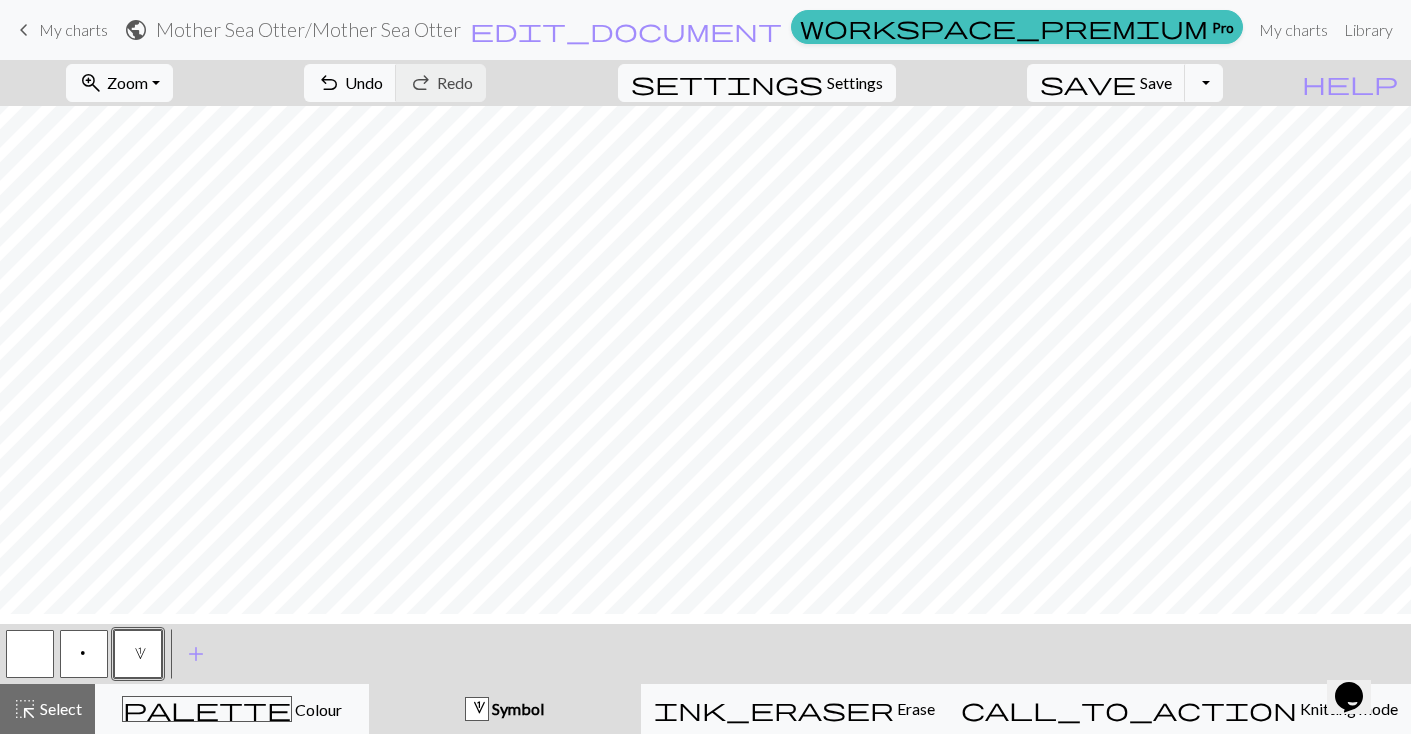 scroll, scrollTop: 978, scrollLeft: 0, axis: vertical 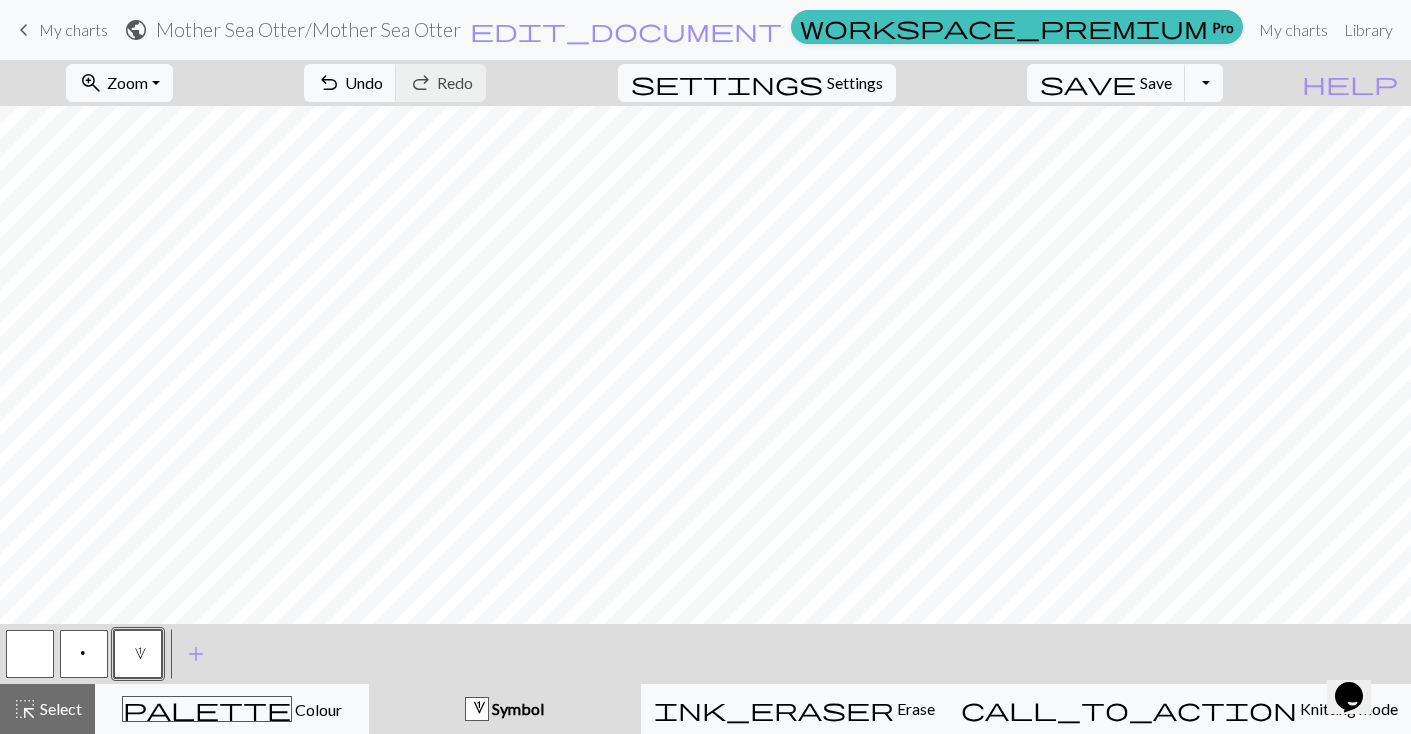 click at bounding box center (30, 654) 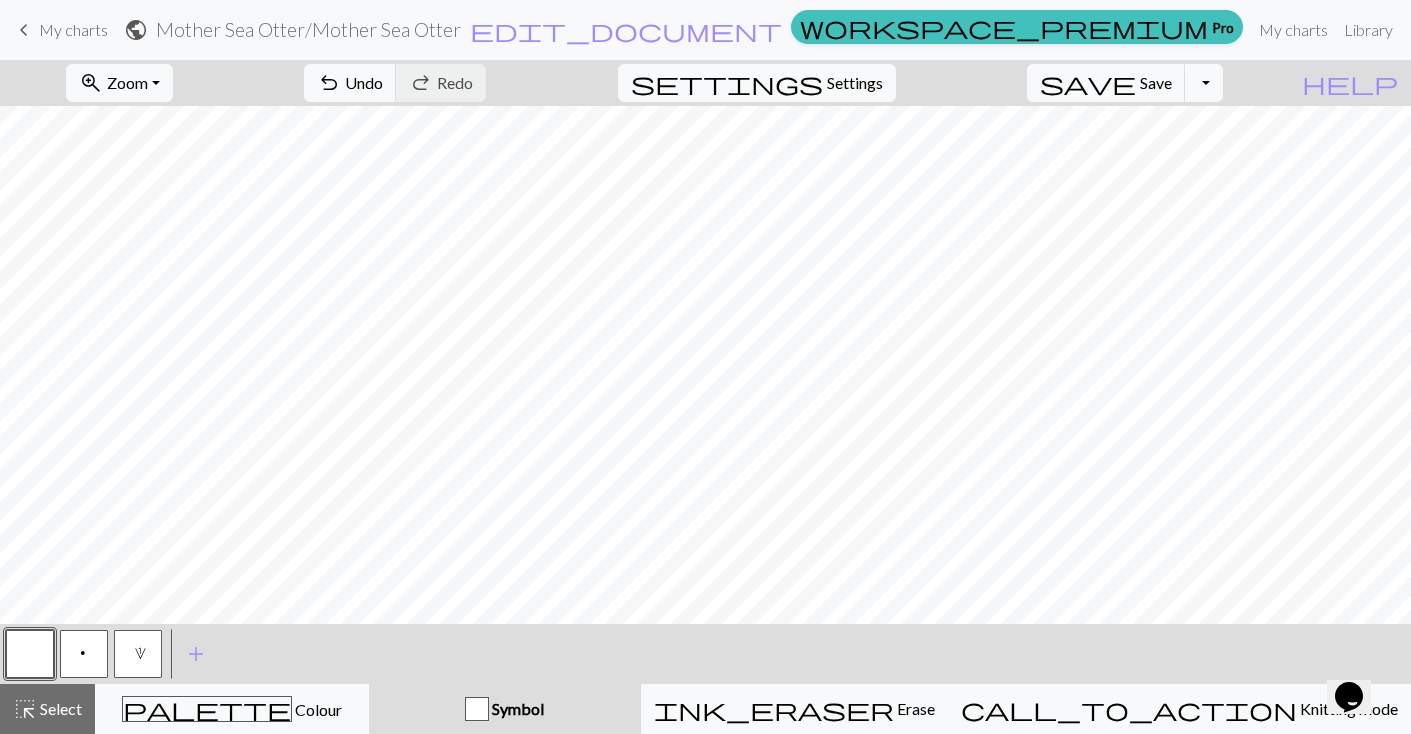 click on "1" at bounding box center (138, 656) 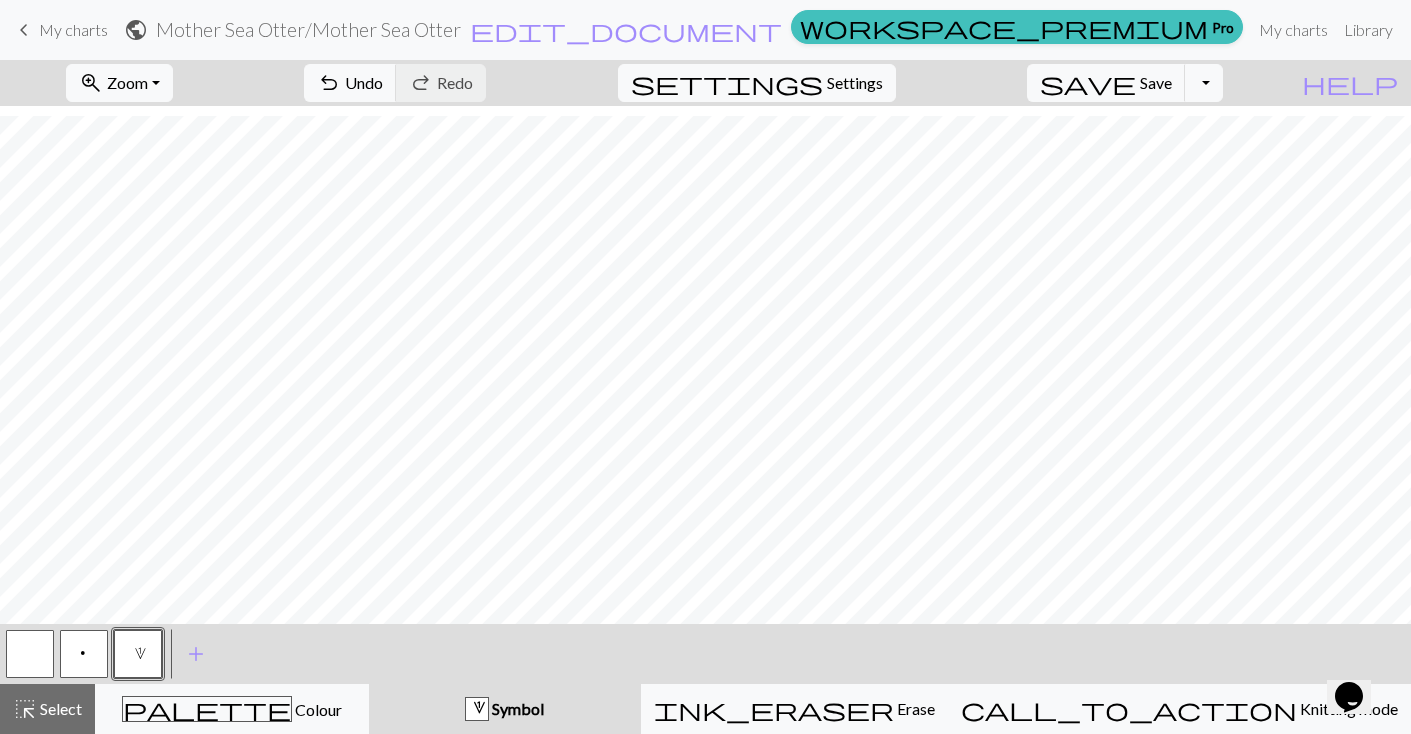 scroll, scrollTop: 916, scrollLeft: 0, axis: vertical 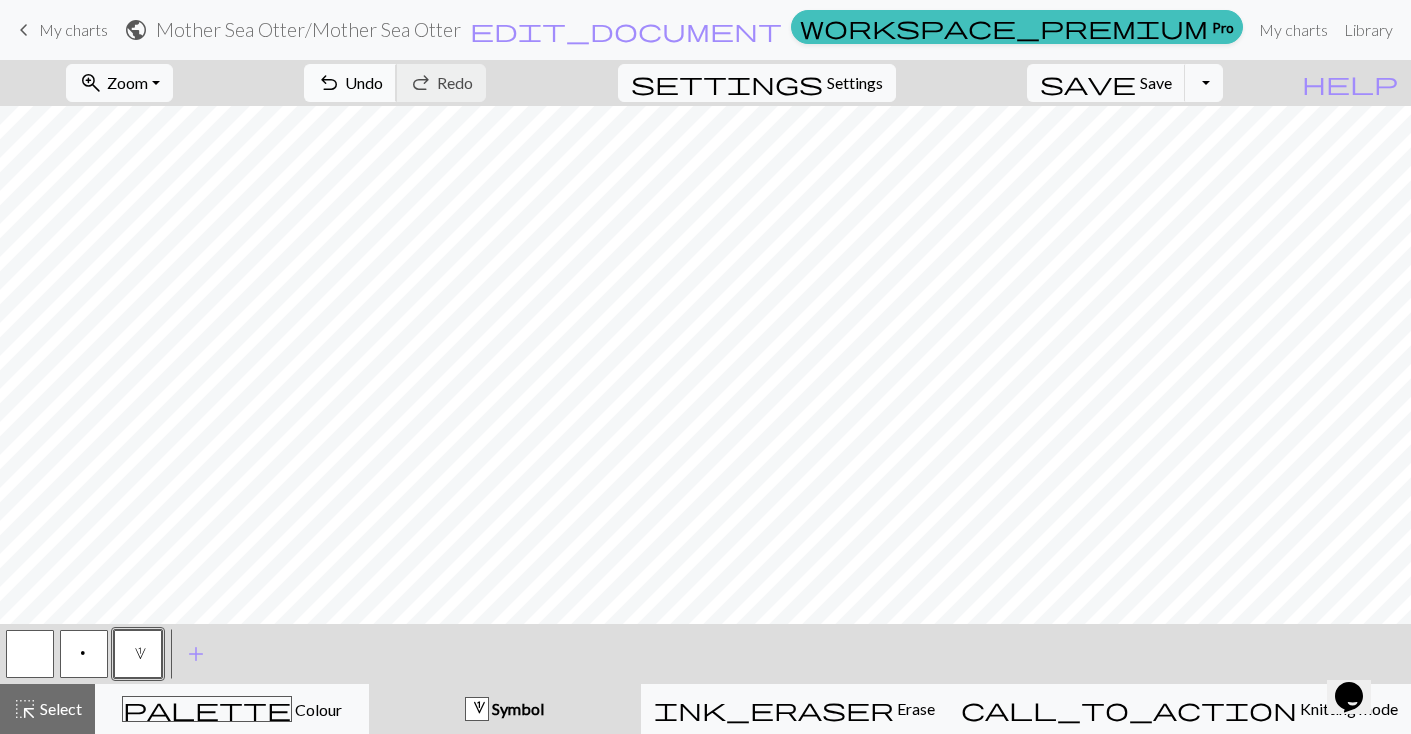 click on "Undo" at bounding box center (364, 82) 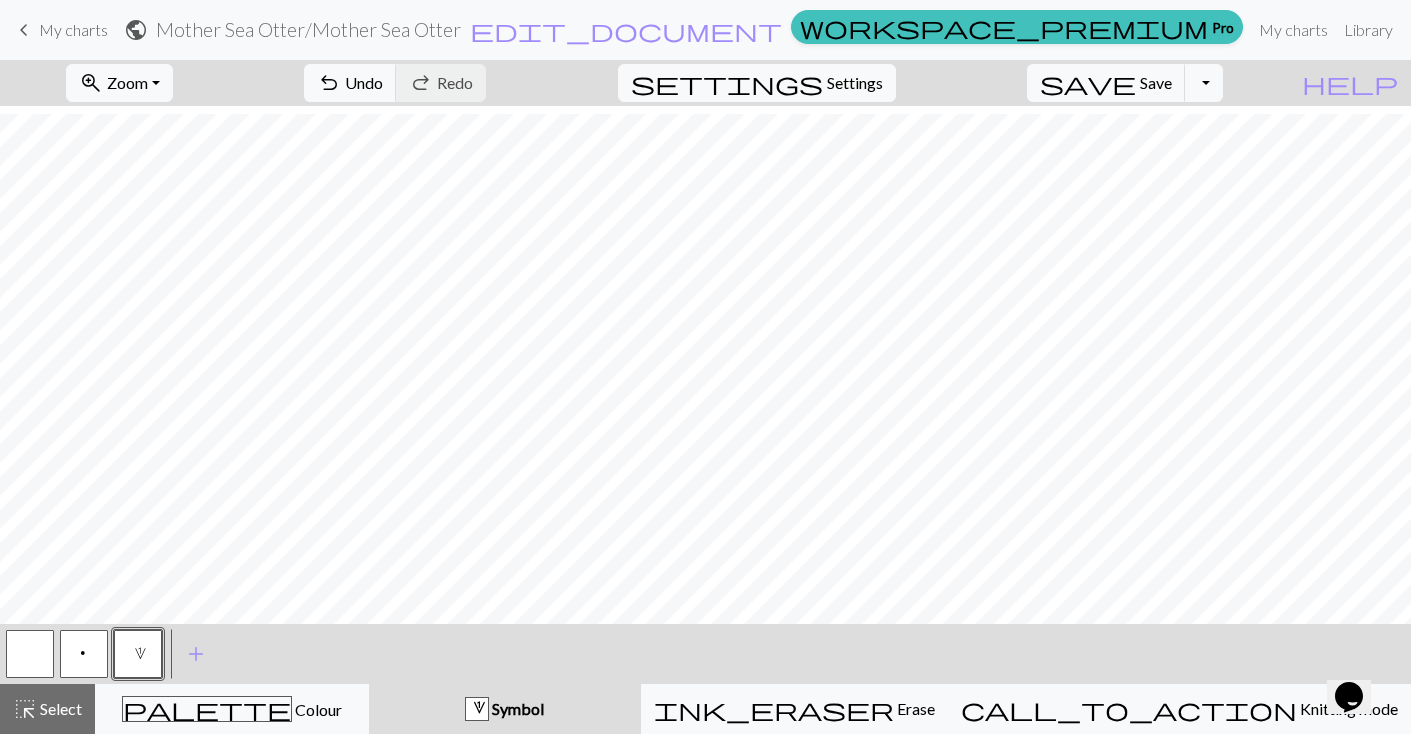 scroll, scrollTop: 695, scrollLeft: 0, axis: vertical 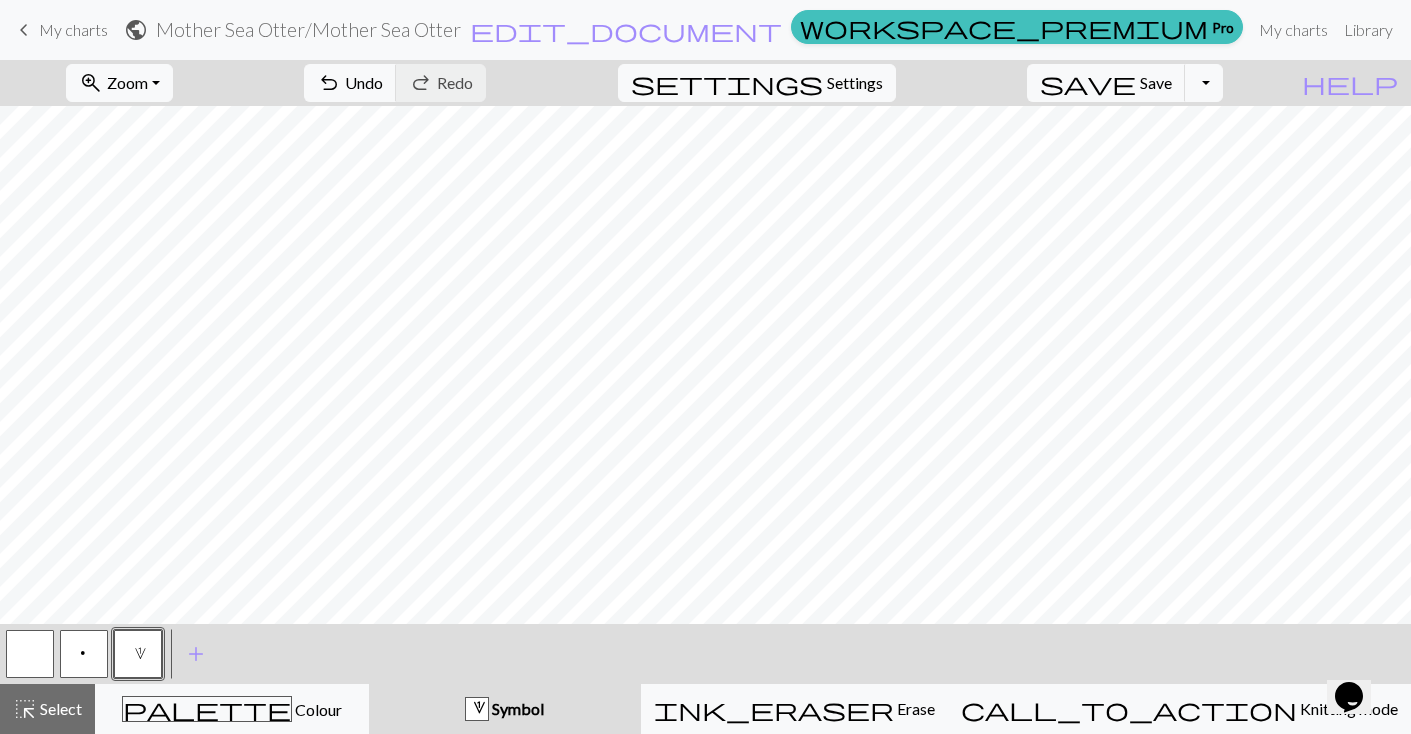 click on "Symbol" at bounding box center [516, 708] 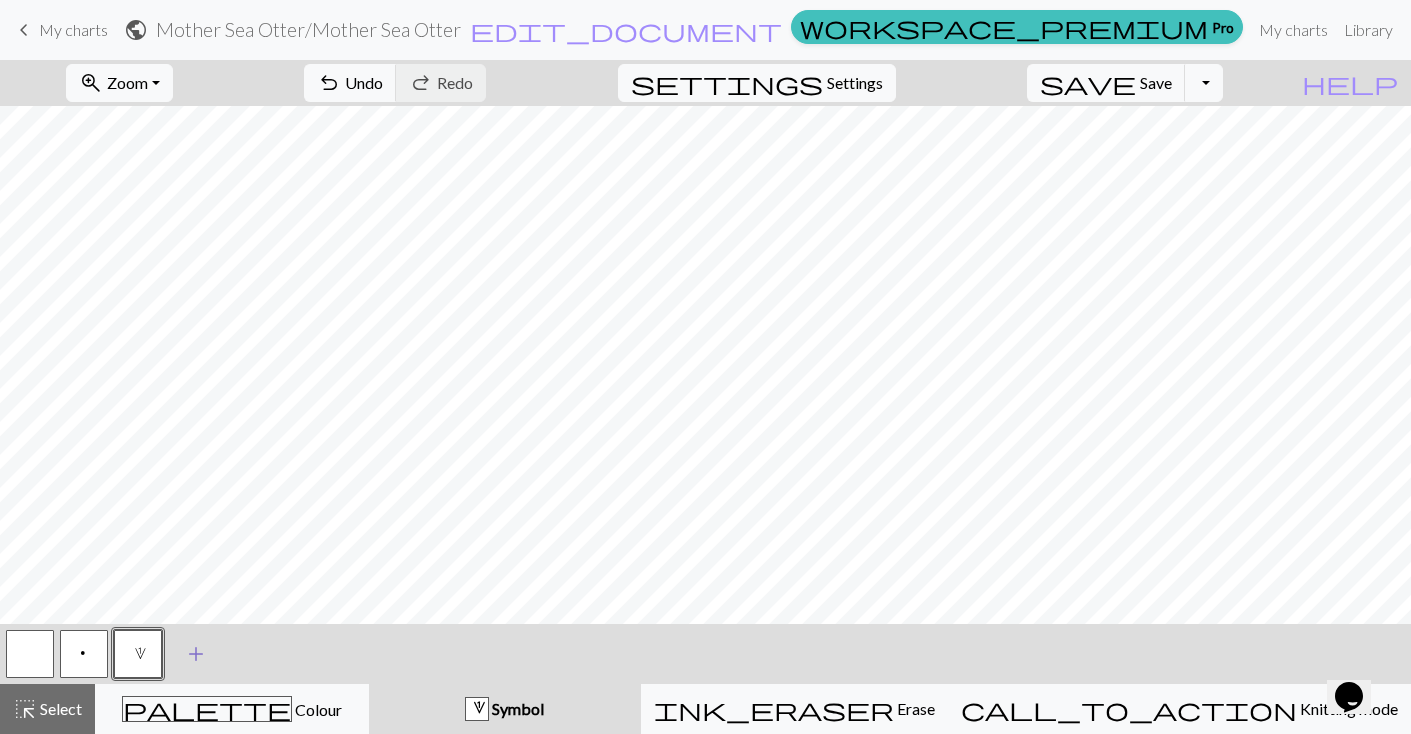 click on "add" at bounding box center [196, 654] 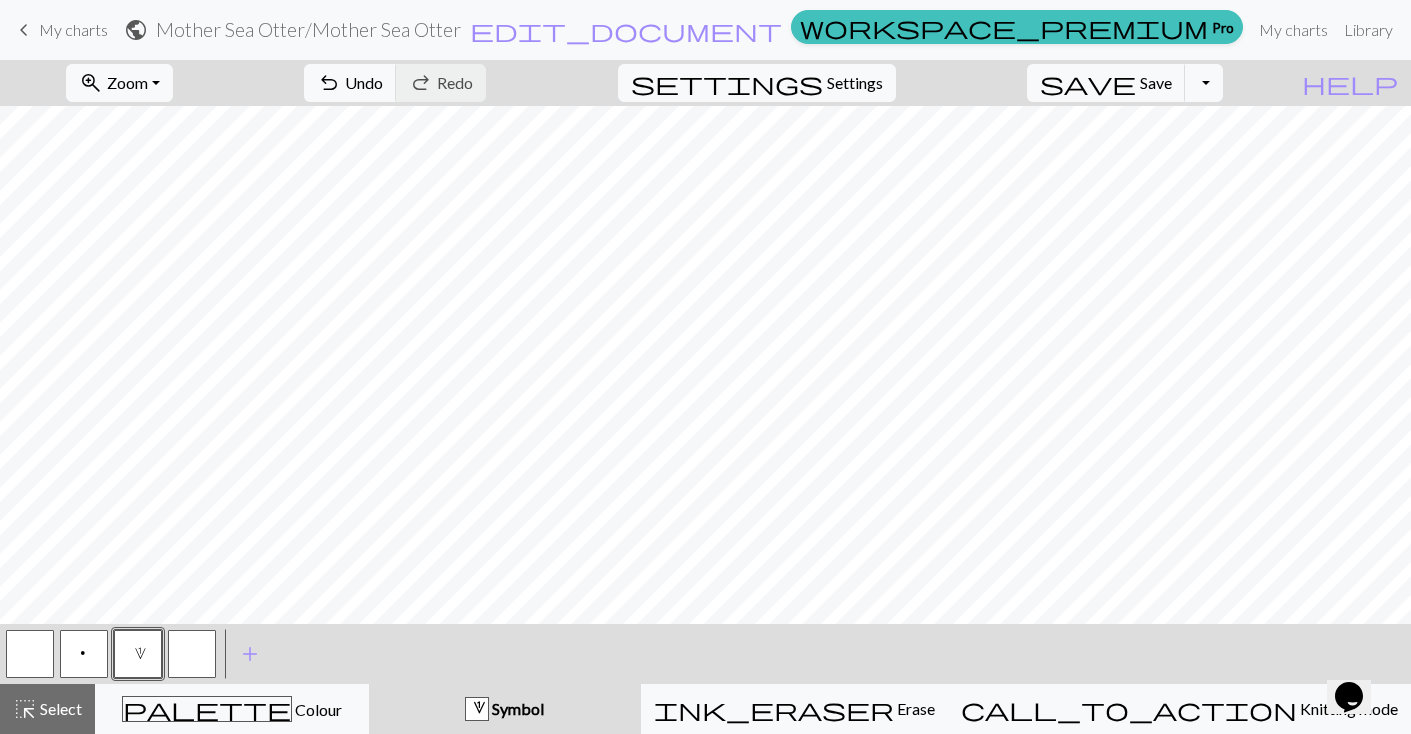 click at bounding box center [192, 654] 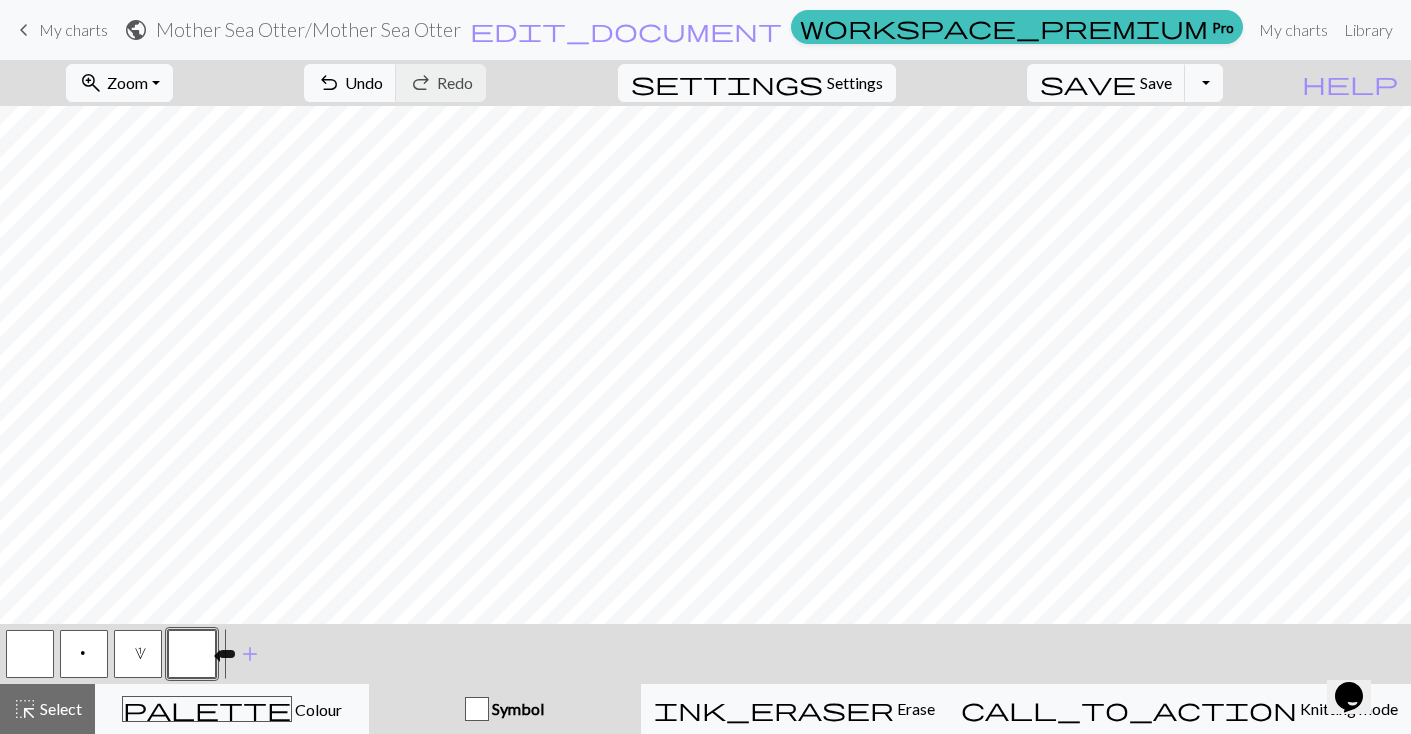 click at bounding box center (192, 654) 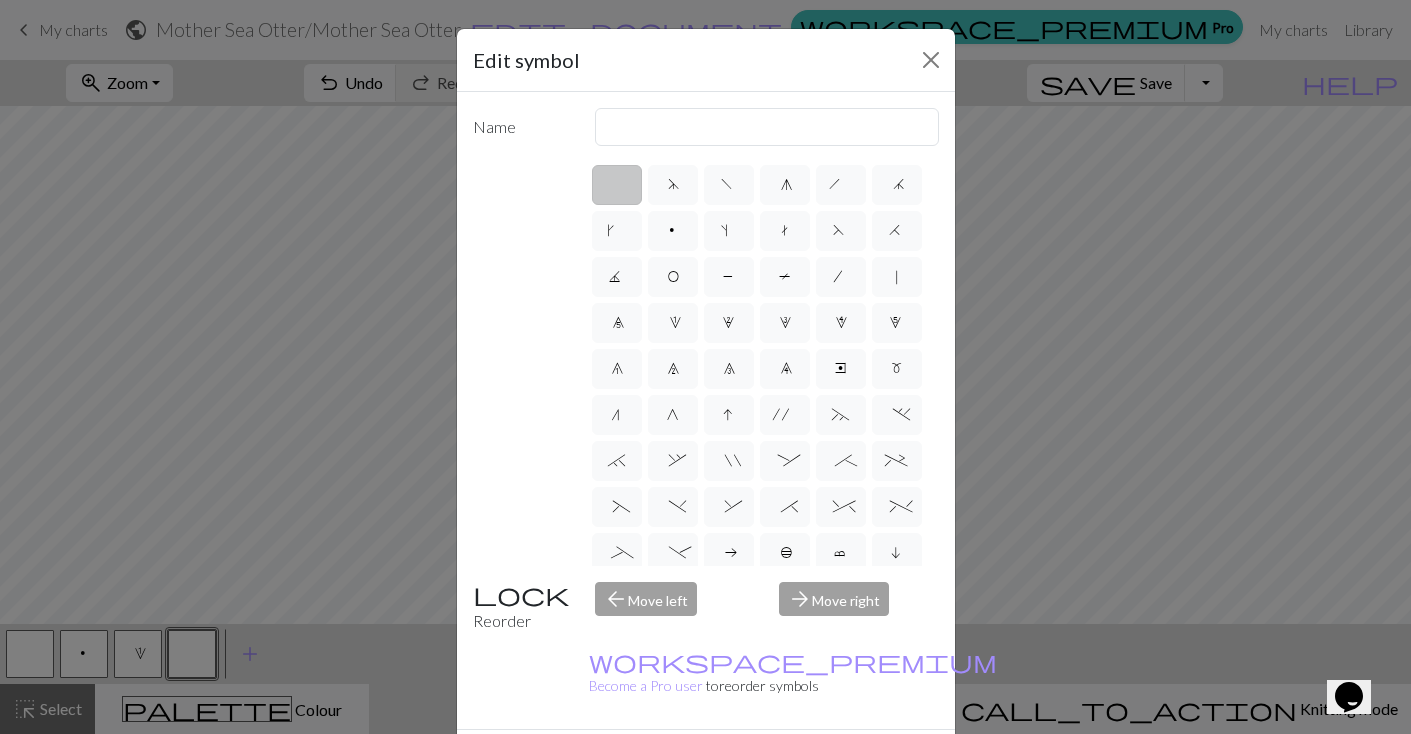 click on "arrow_forward Move right" at bounding box center (859, 607) 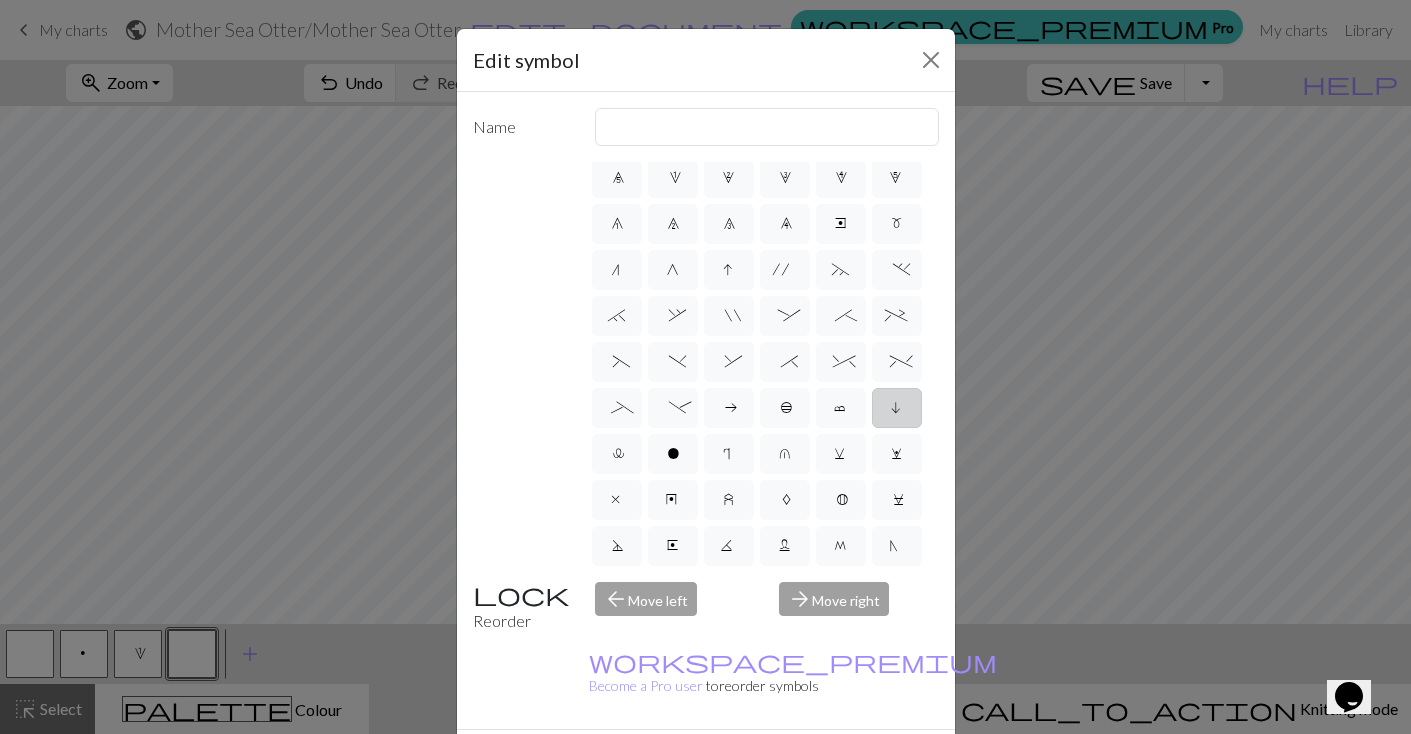 scroll, scrollTop: 146, scrollLeft: 0, axis: vertical 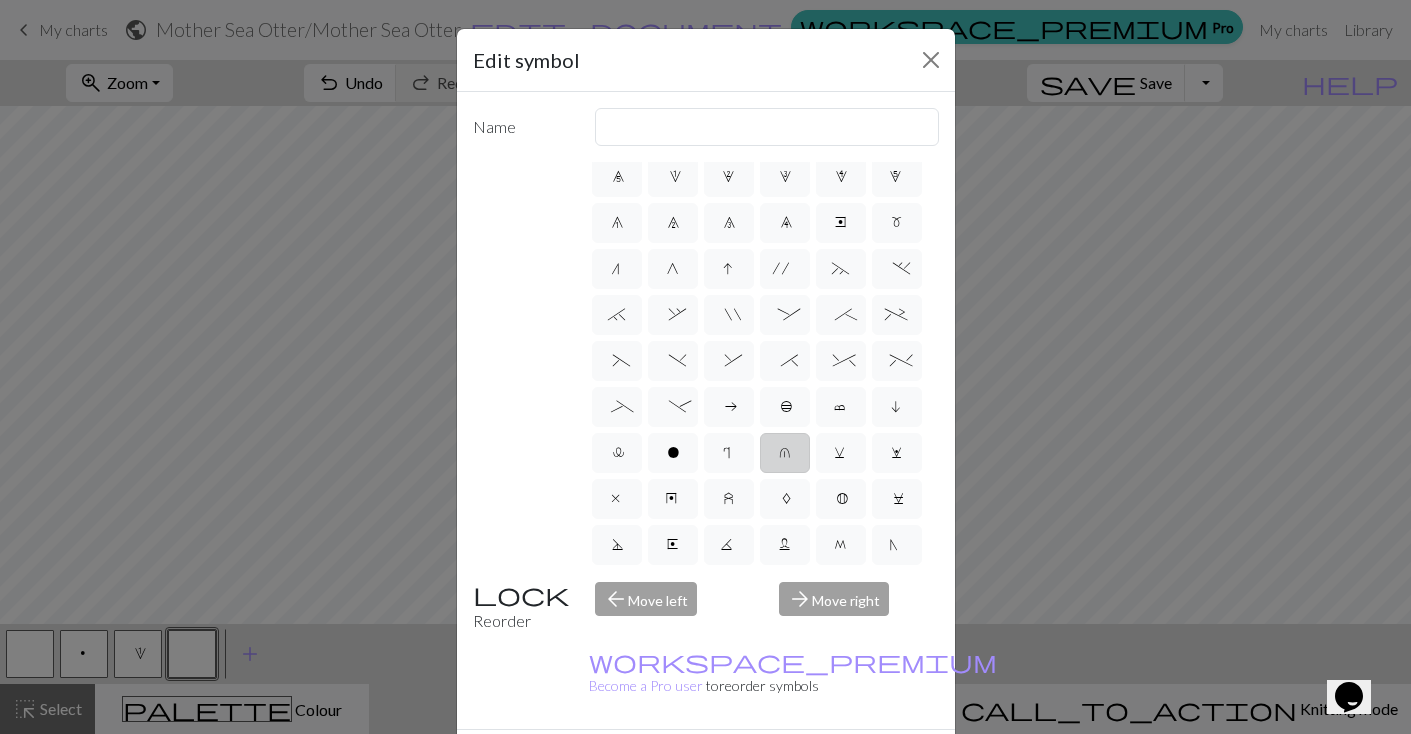 click on "u" at bounding box center (785, 455) 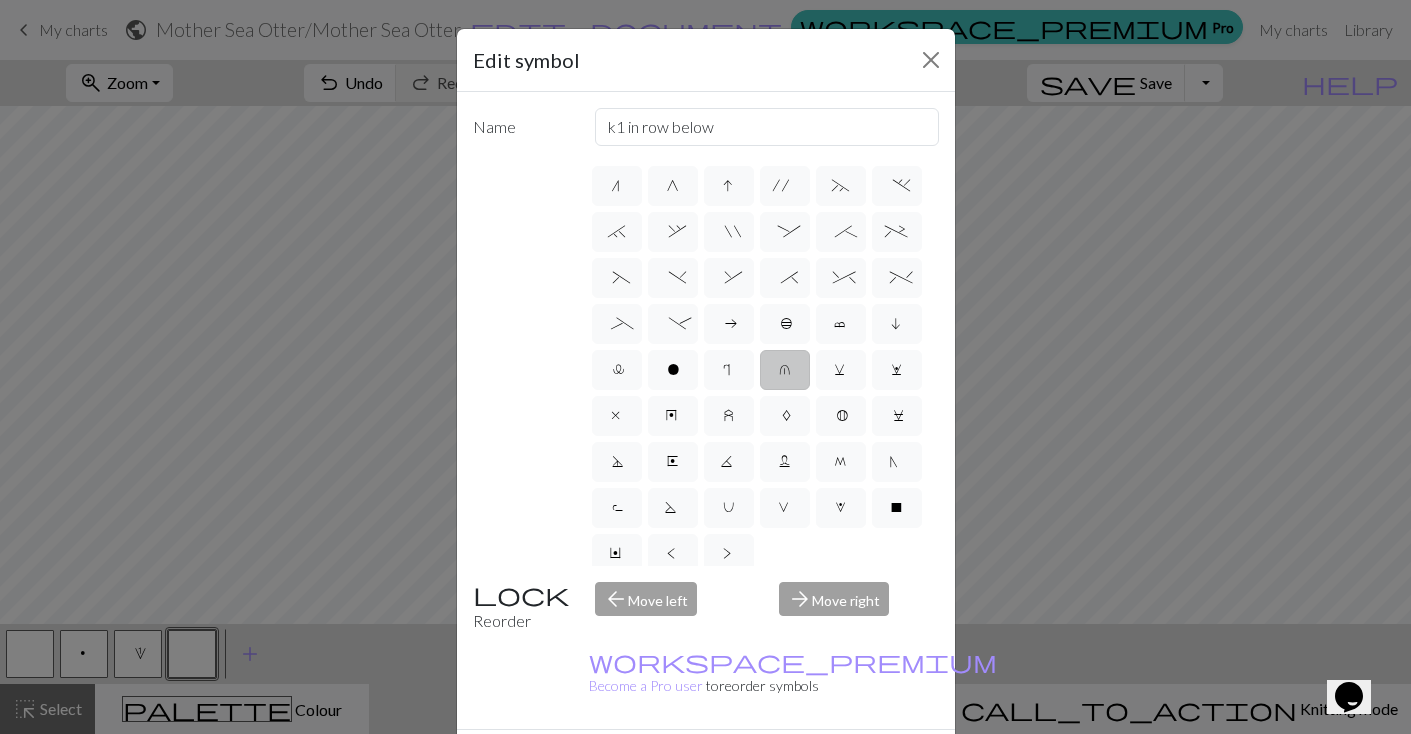scroll, scrollTop: 240, scrollLeft: 0, axis: vertical 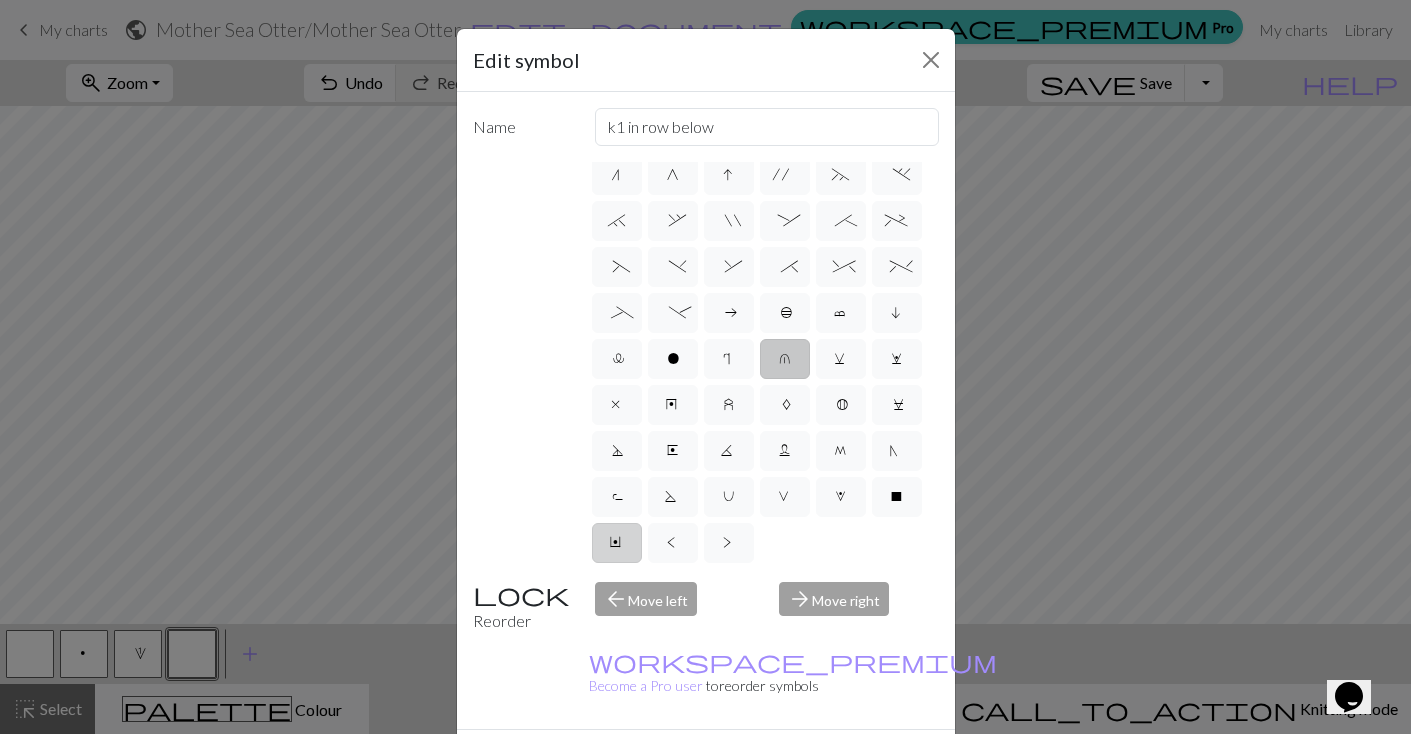 click on "Y" at bounding box center (617, 543) 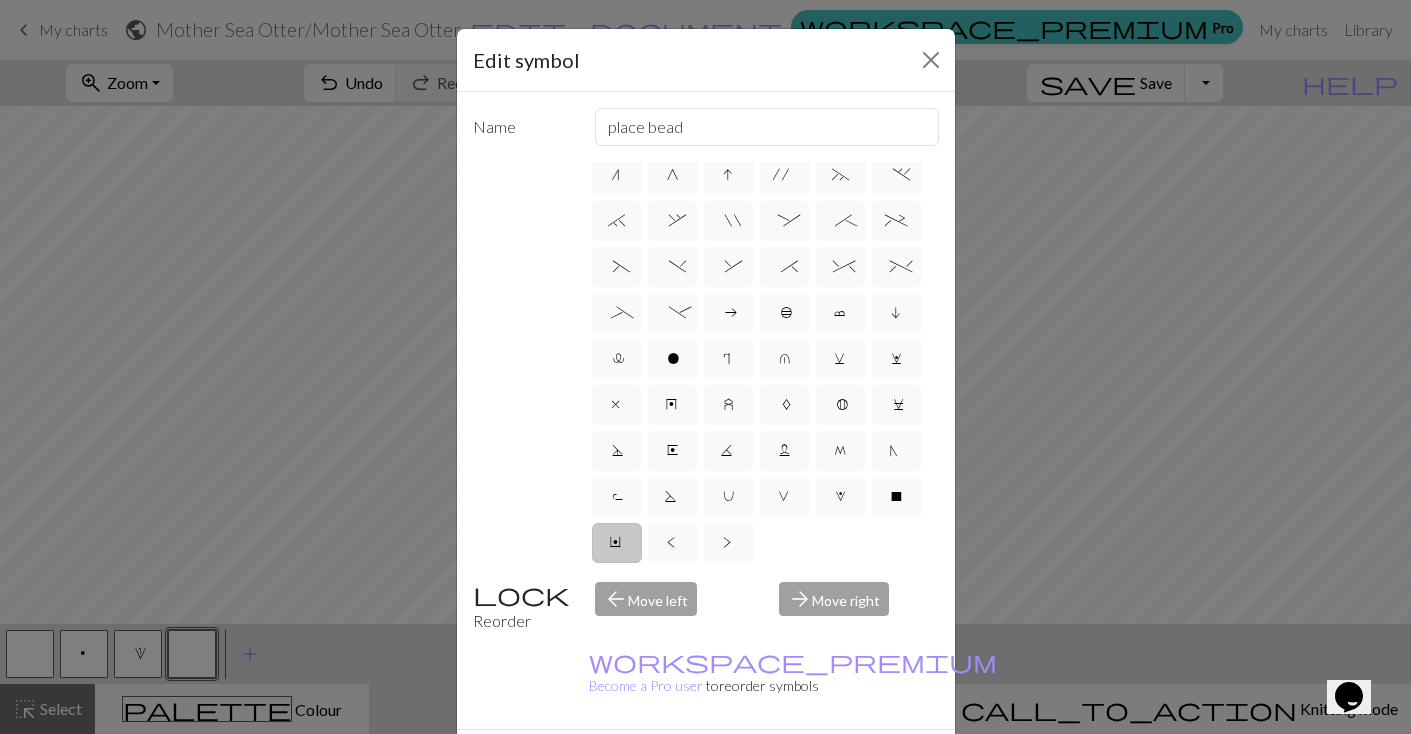 scroll, scrollTop: 54, scrollLeft: 0, axis: vertical 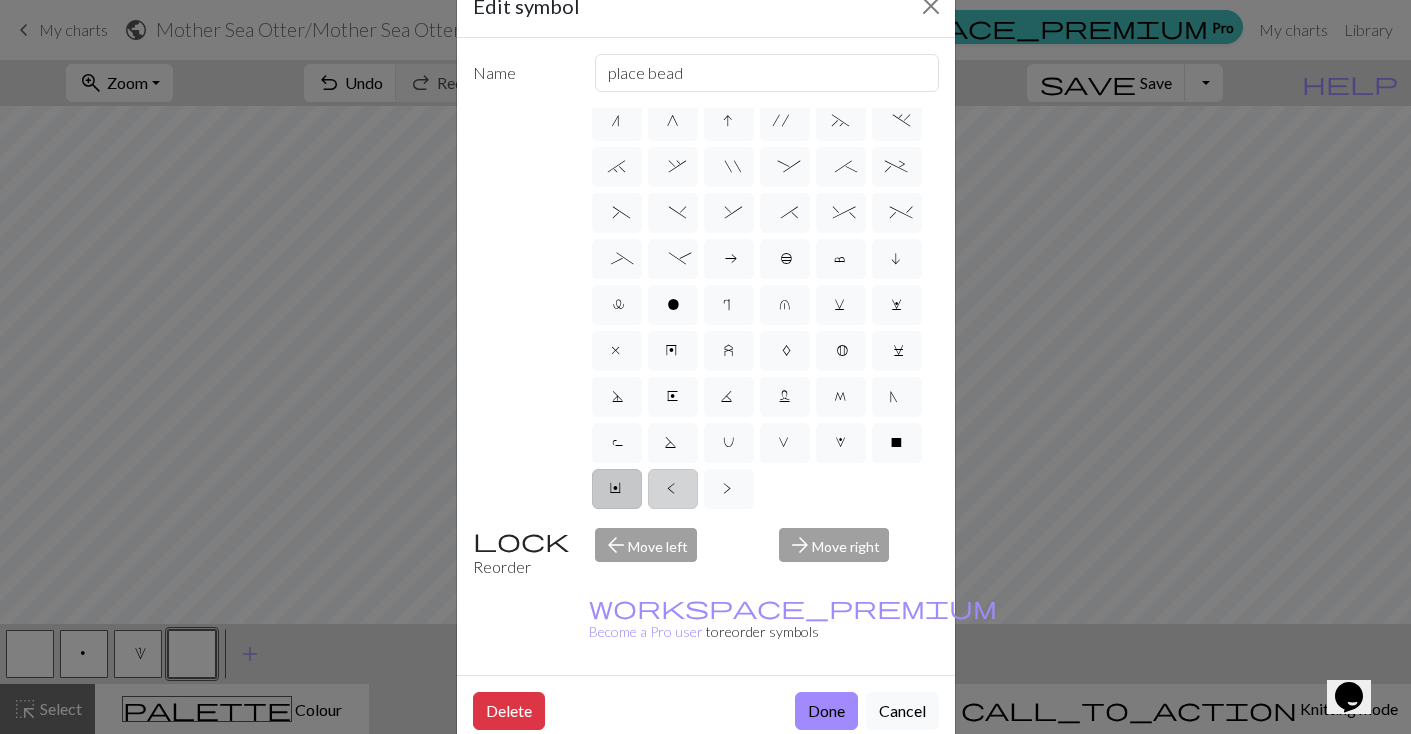 click on "<" at bounding box center [673, 491] 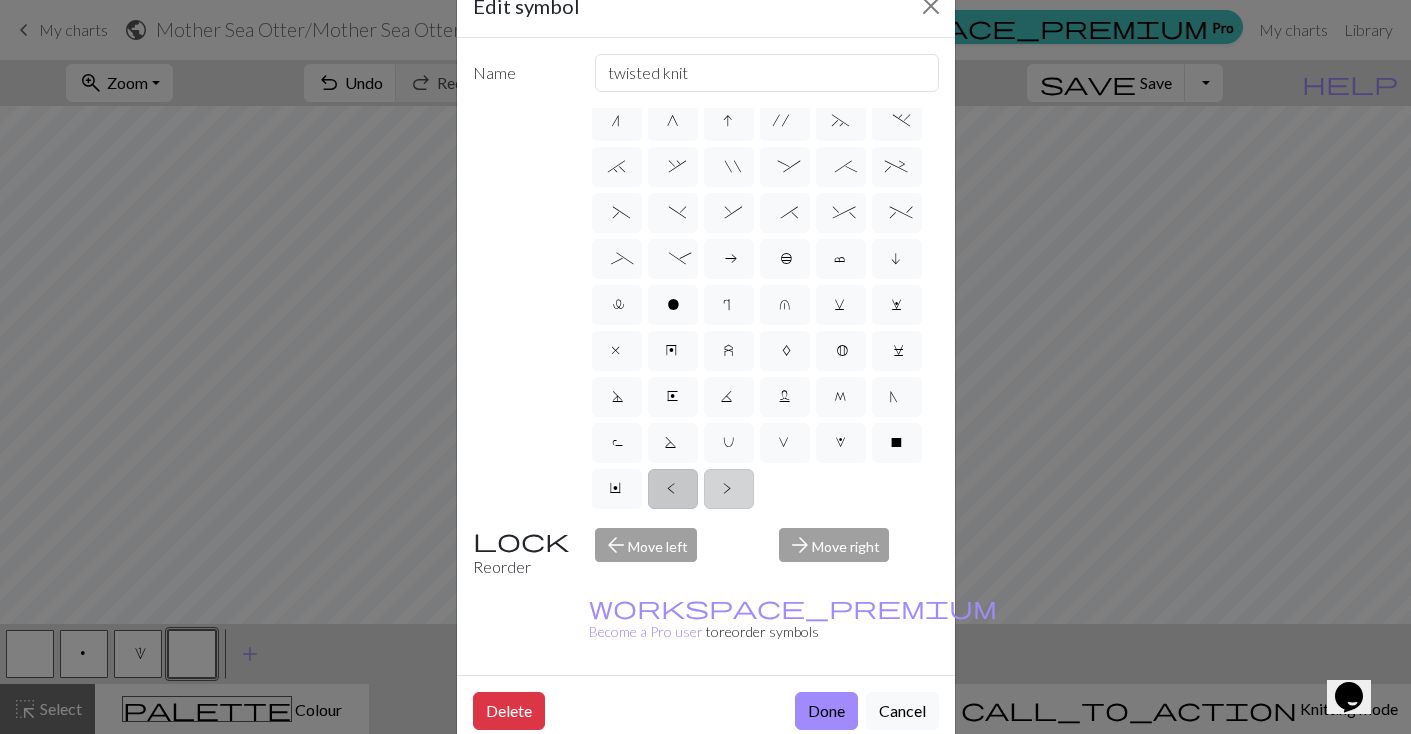 click on ">" at bounding box center [729, 489] 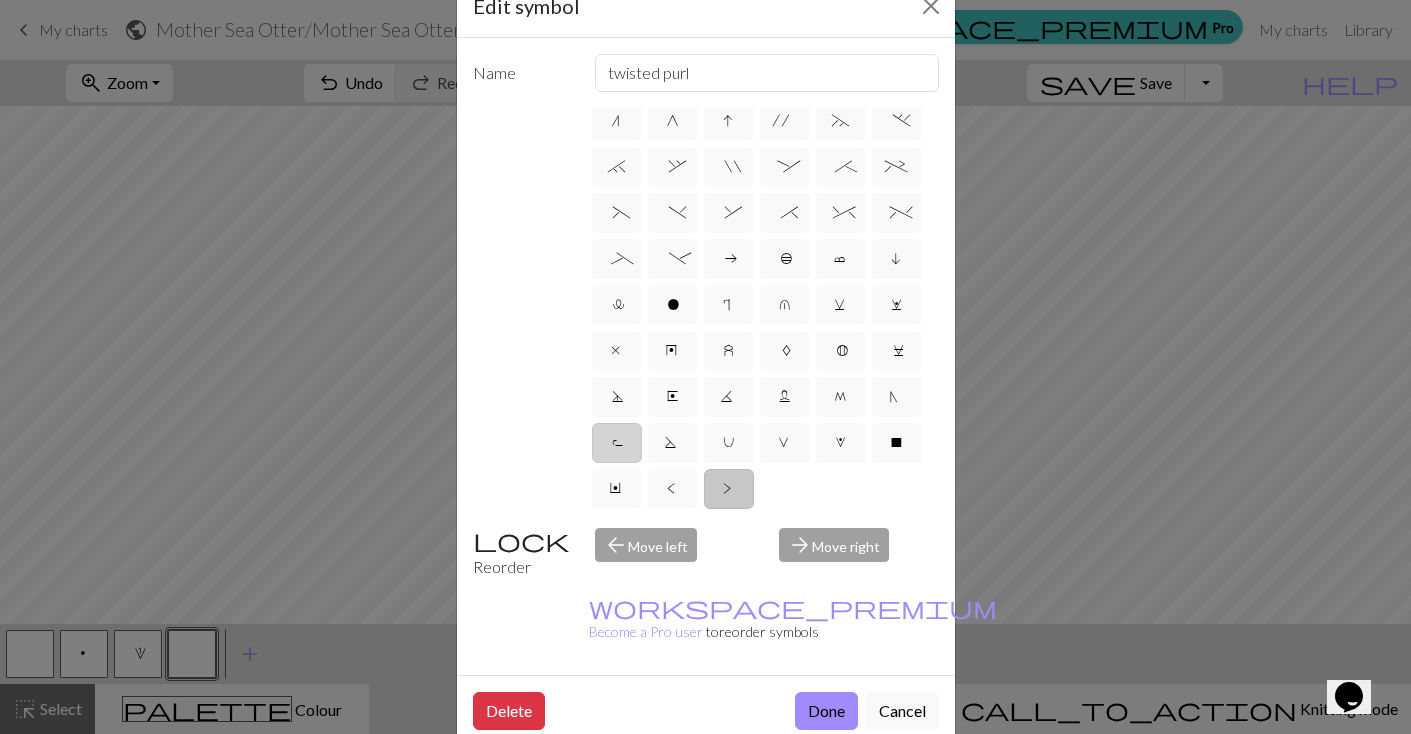 click on "R" at bounding box center (617, 443) 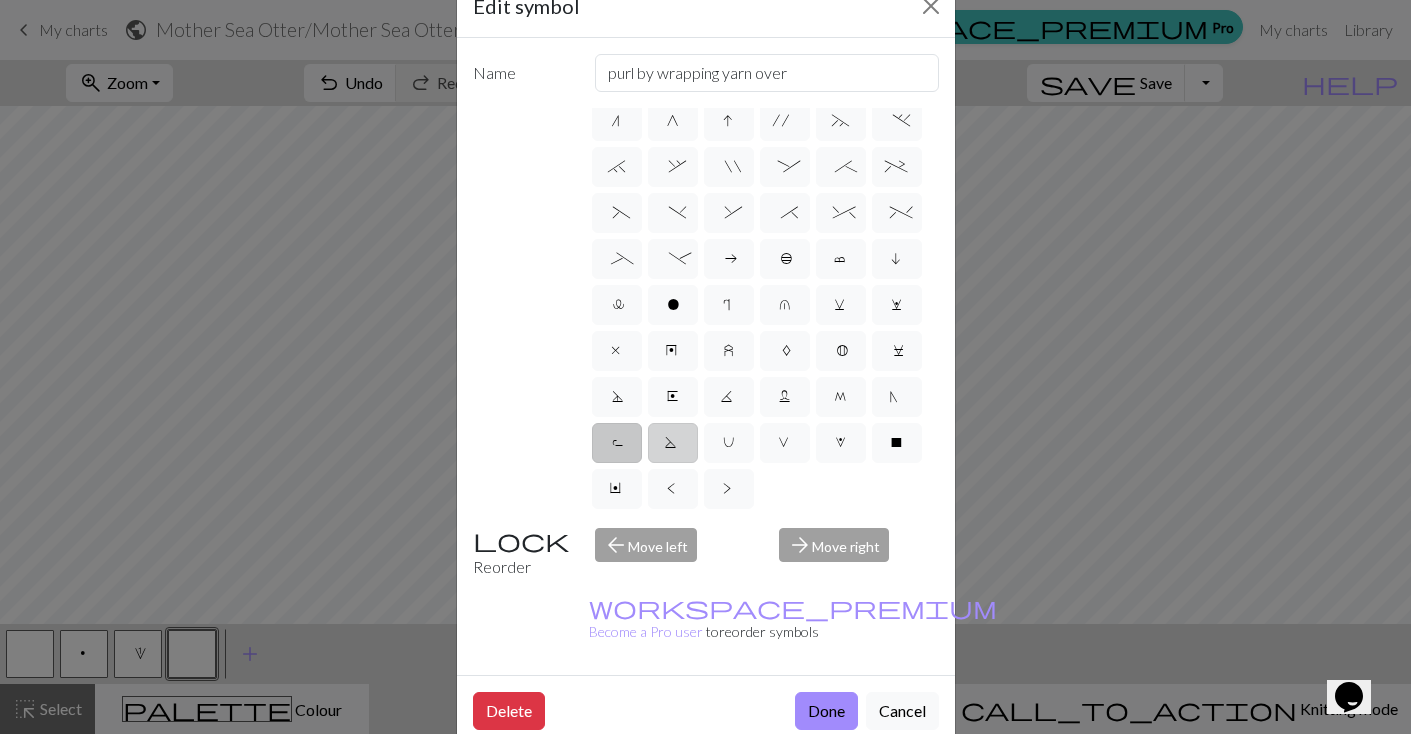 click on "S" at bounding box center (673, 443) 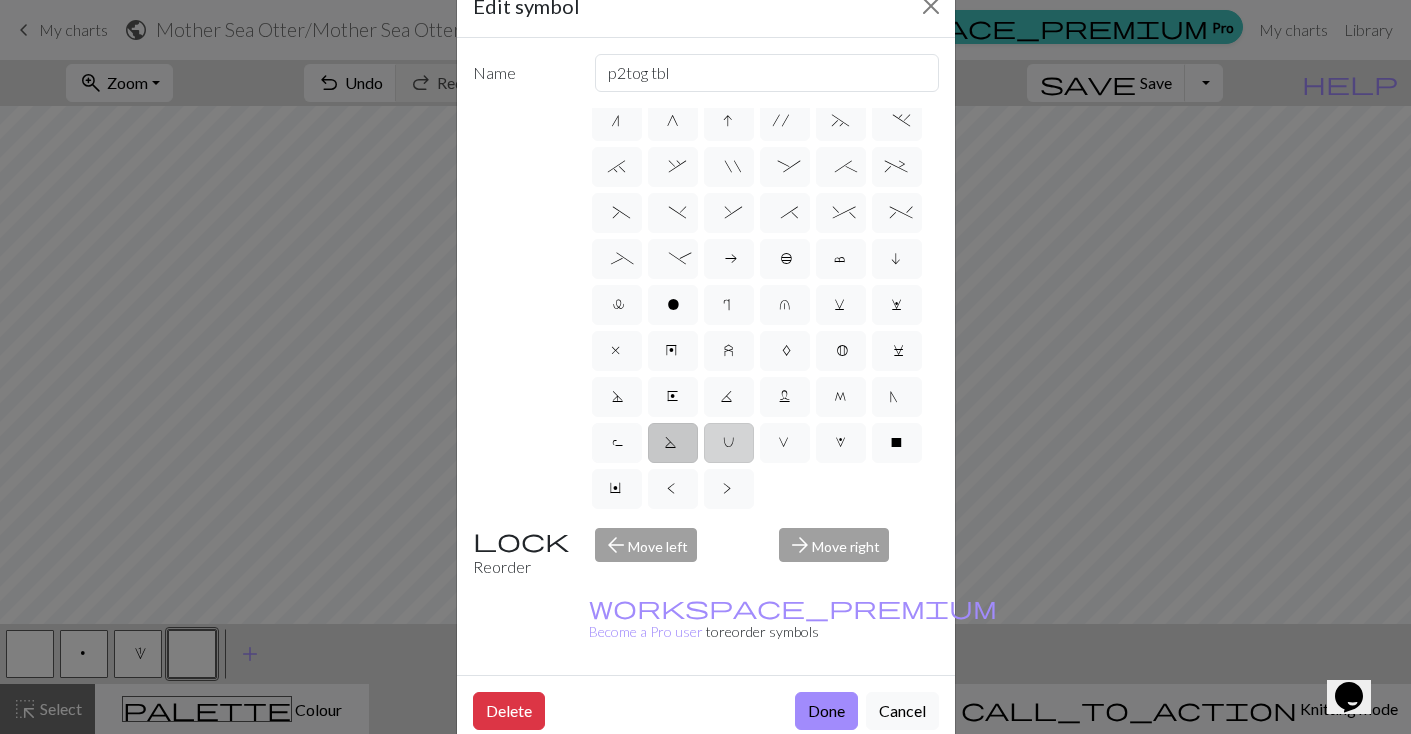 click on "U" at bounding box center [729, 443] 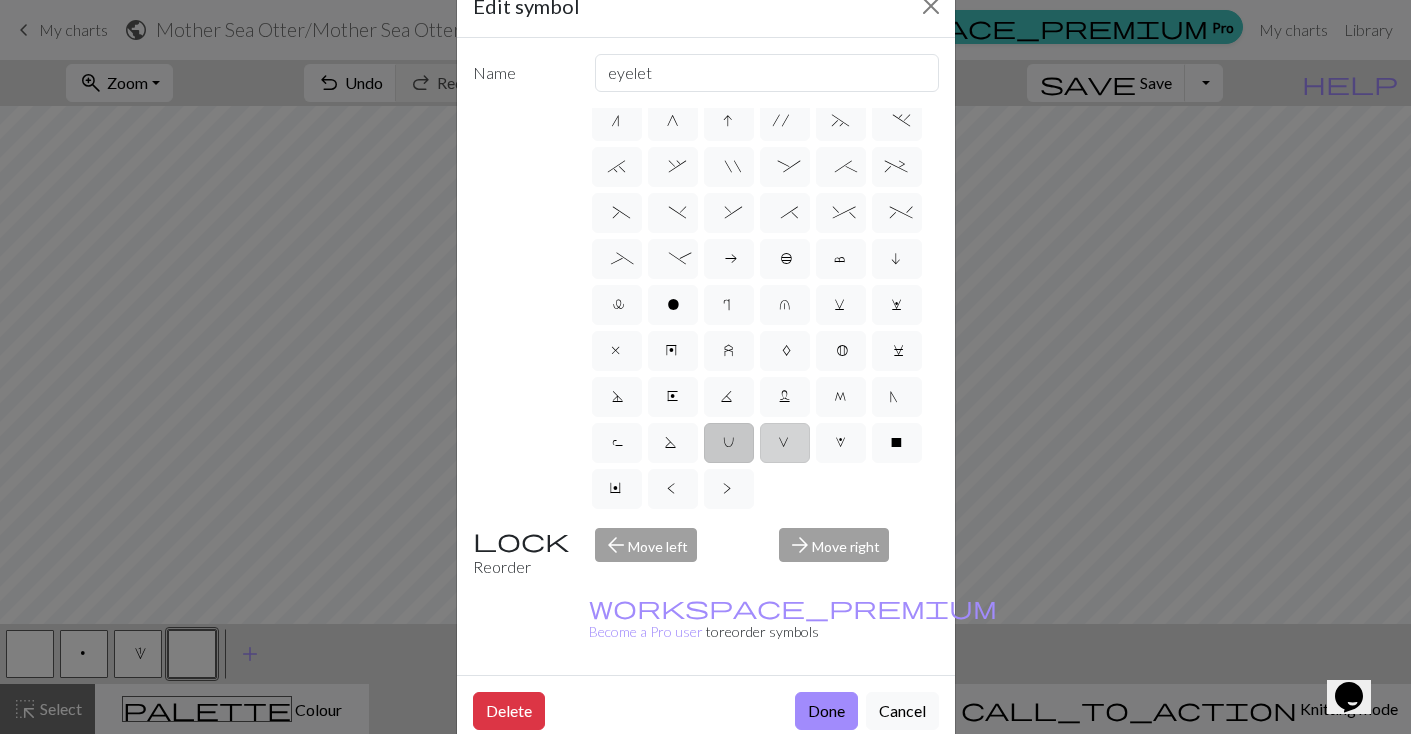 click on "V" at bounding box center [785, 443] 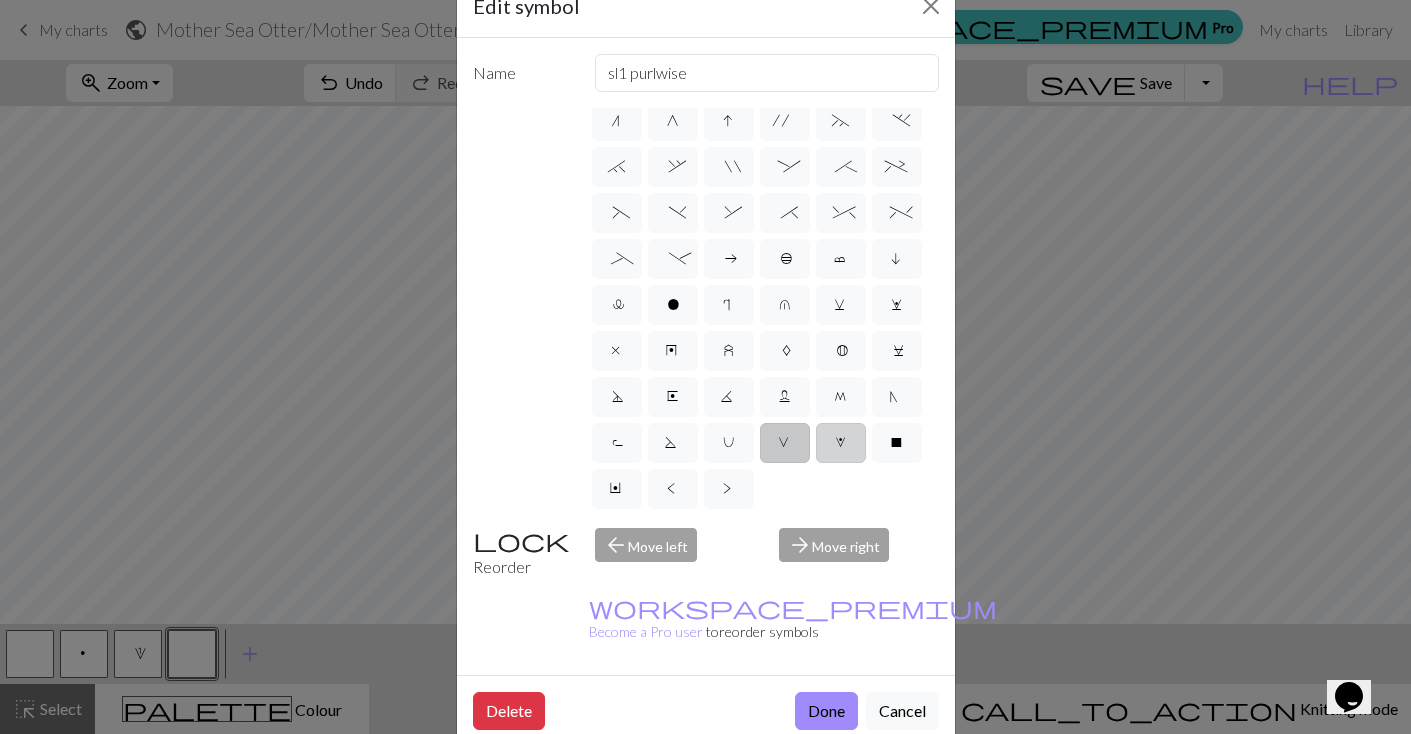 click on "W" at bounding box center [841, 443] 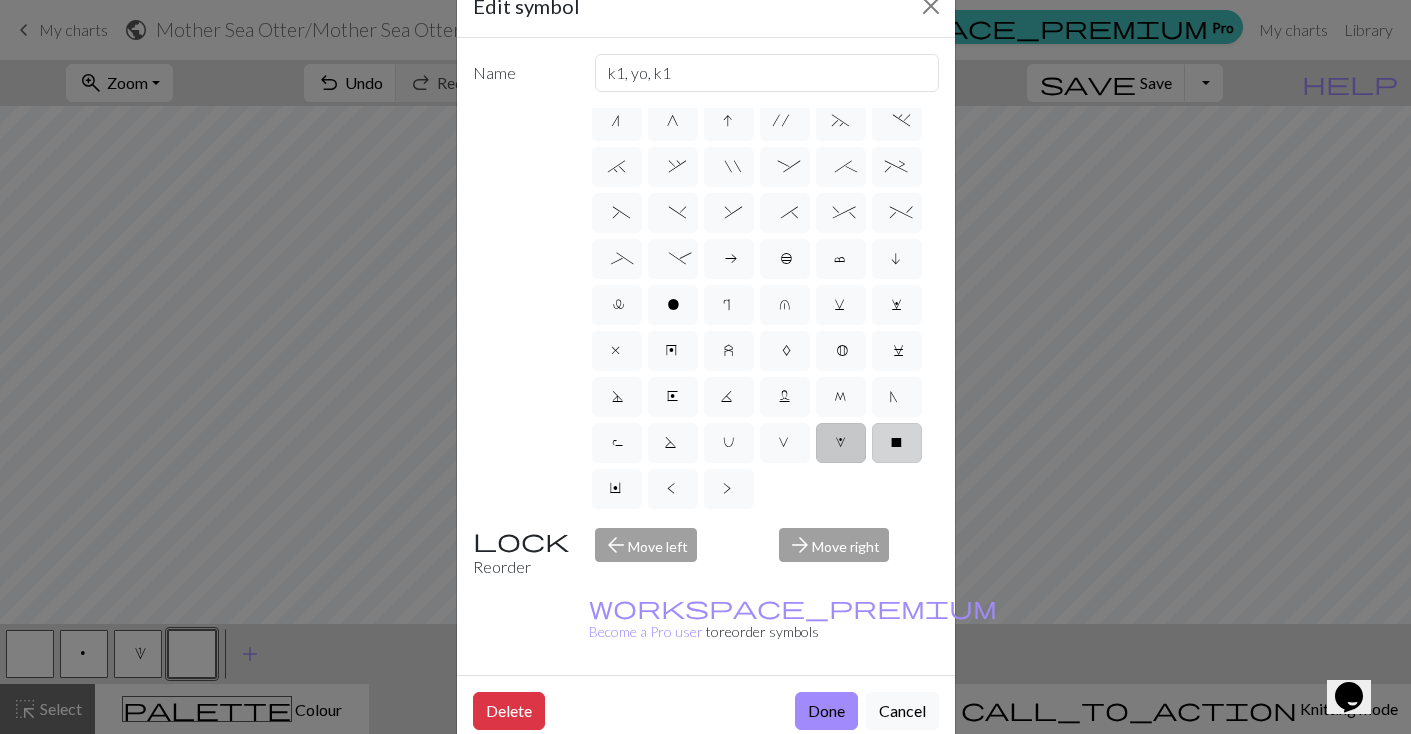 click on "X" at bounding box center (897, 443) 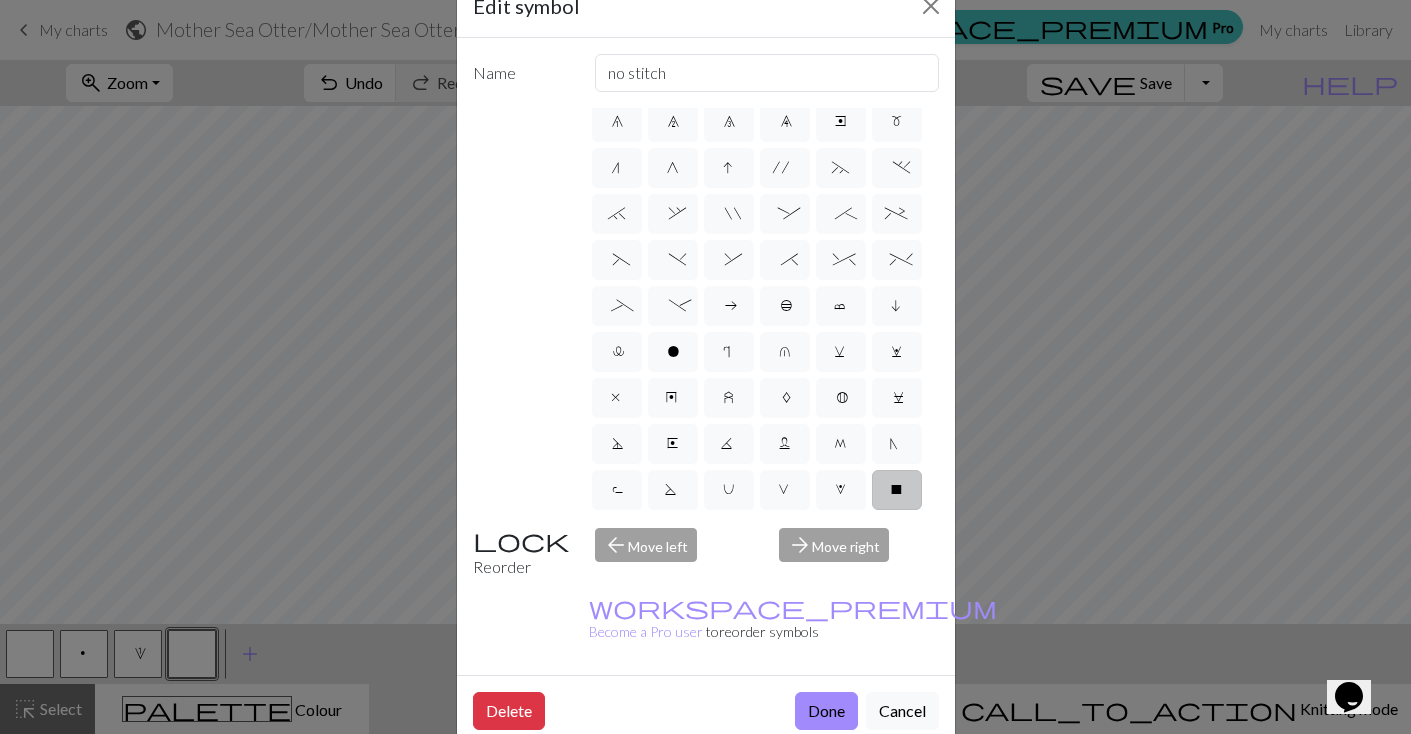scroll, scrollTop: 196, scrollLeft: 0, axis: vertical 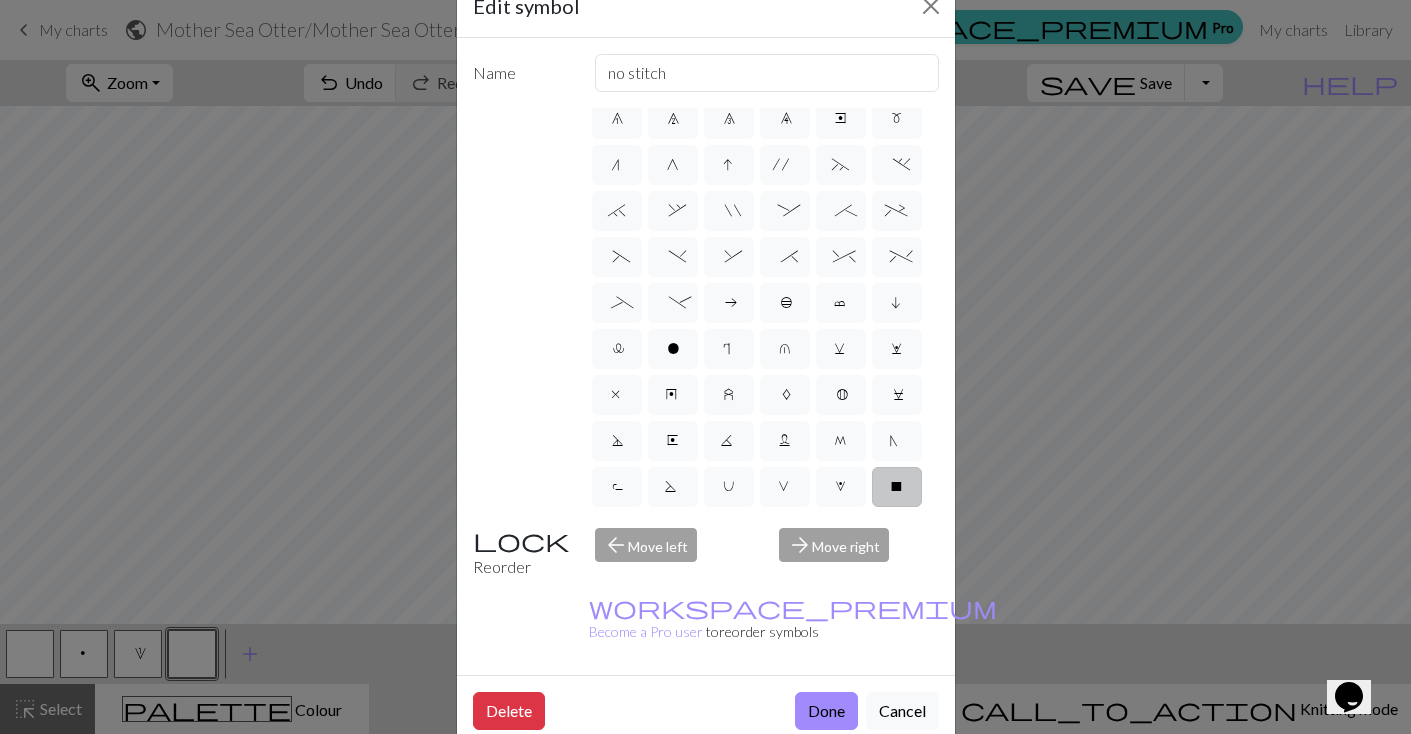 click on "N" at bounding box center [897, 441] 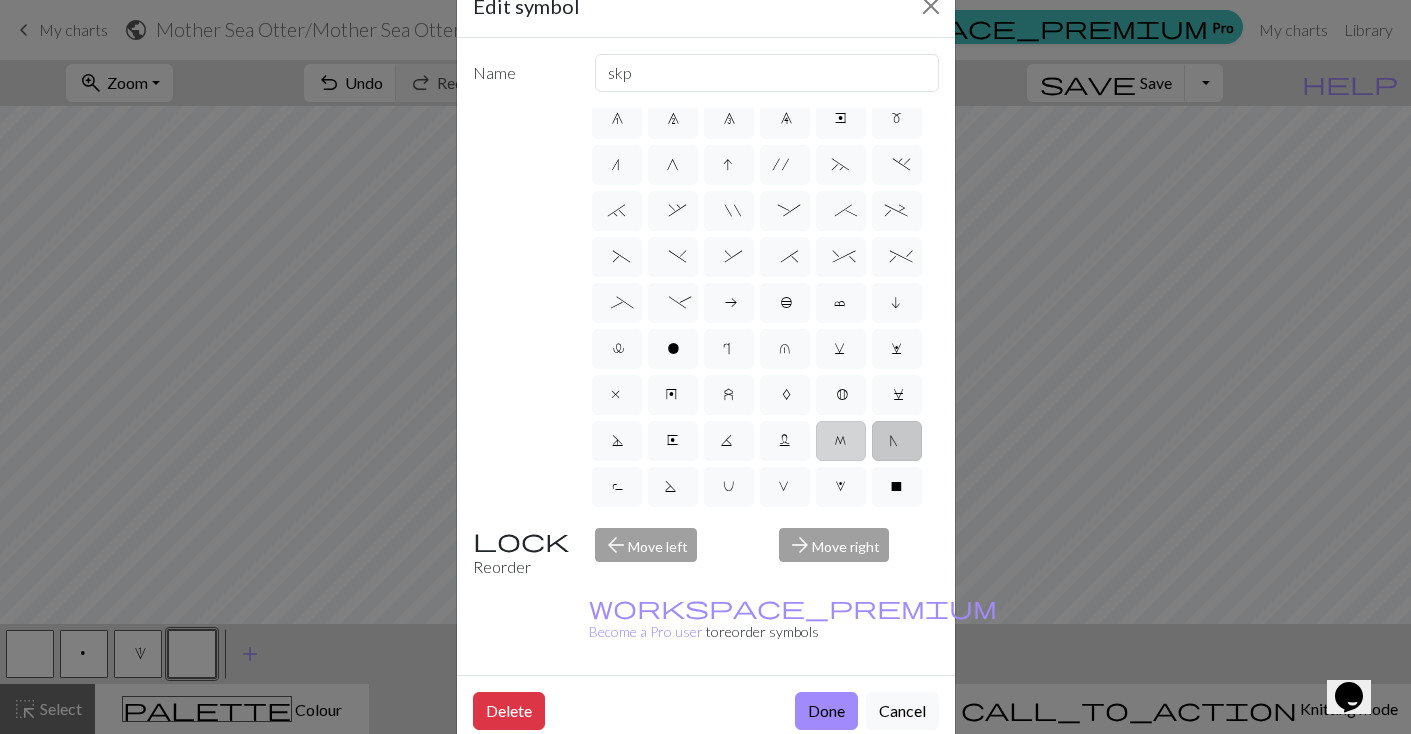 click on "M" at bounding box center [841, 441] 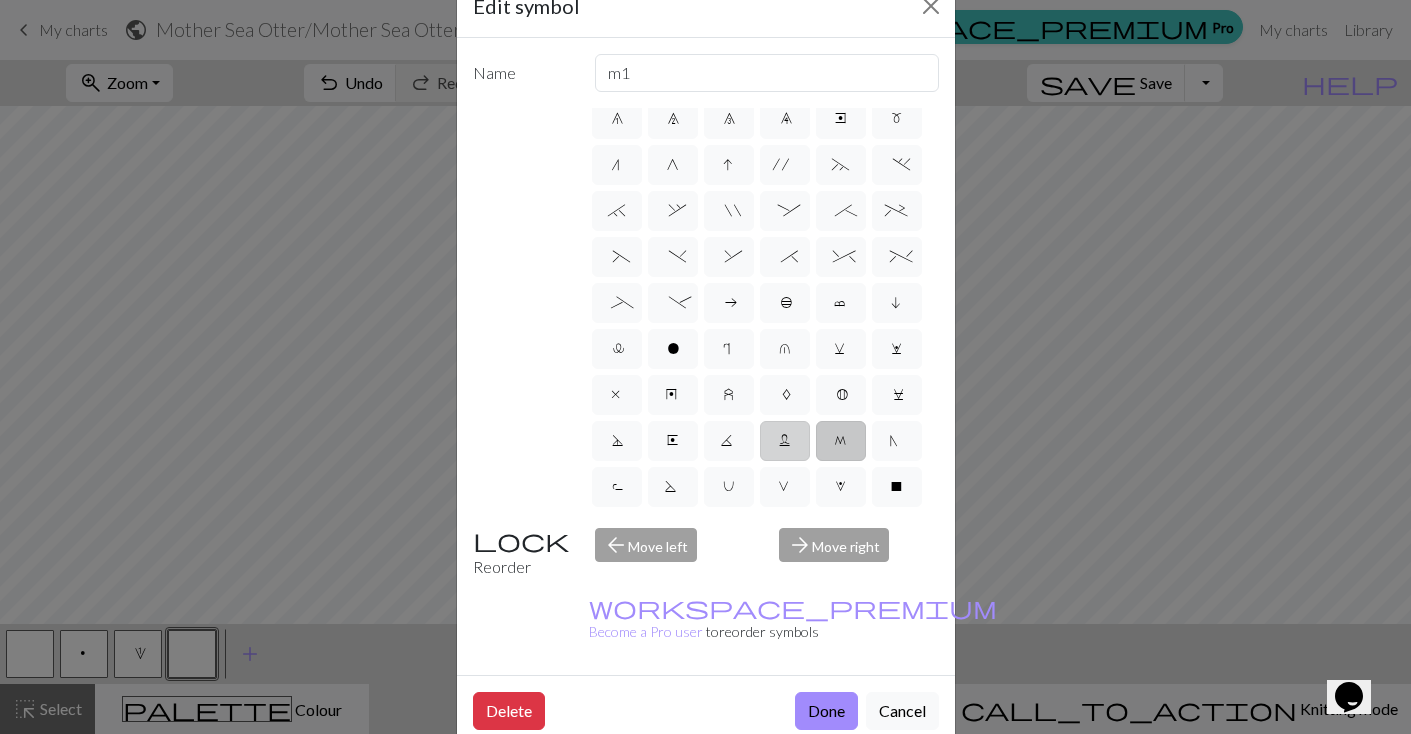 click on "L" at bounding box center [785, 441] 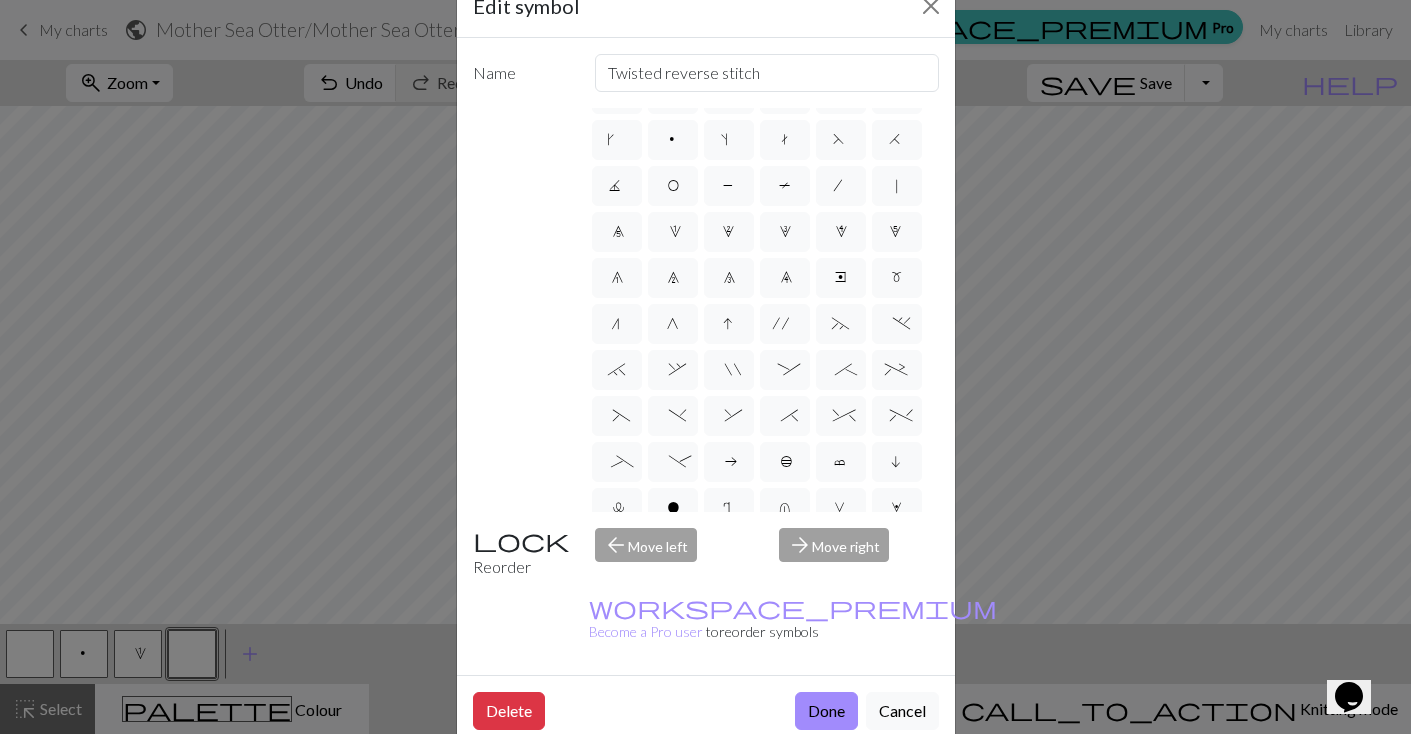 scroll, scrollTop: 35, scrollLeft: 0, axis: vertical 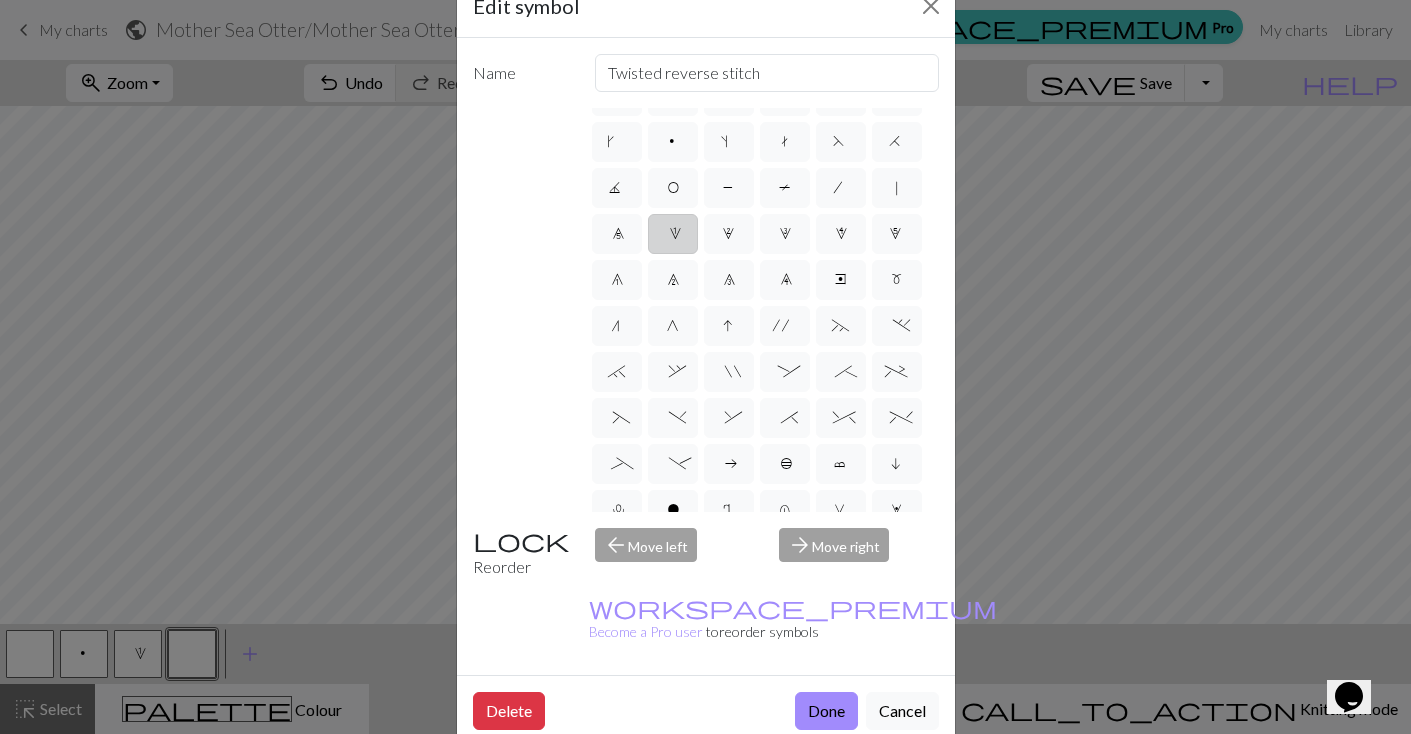 click on "1" at bounding box center [673, 236] 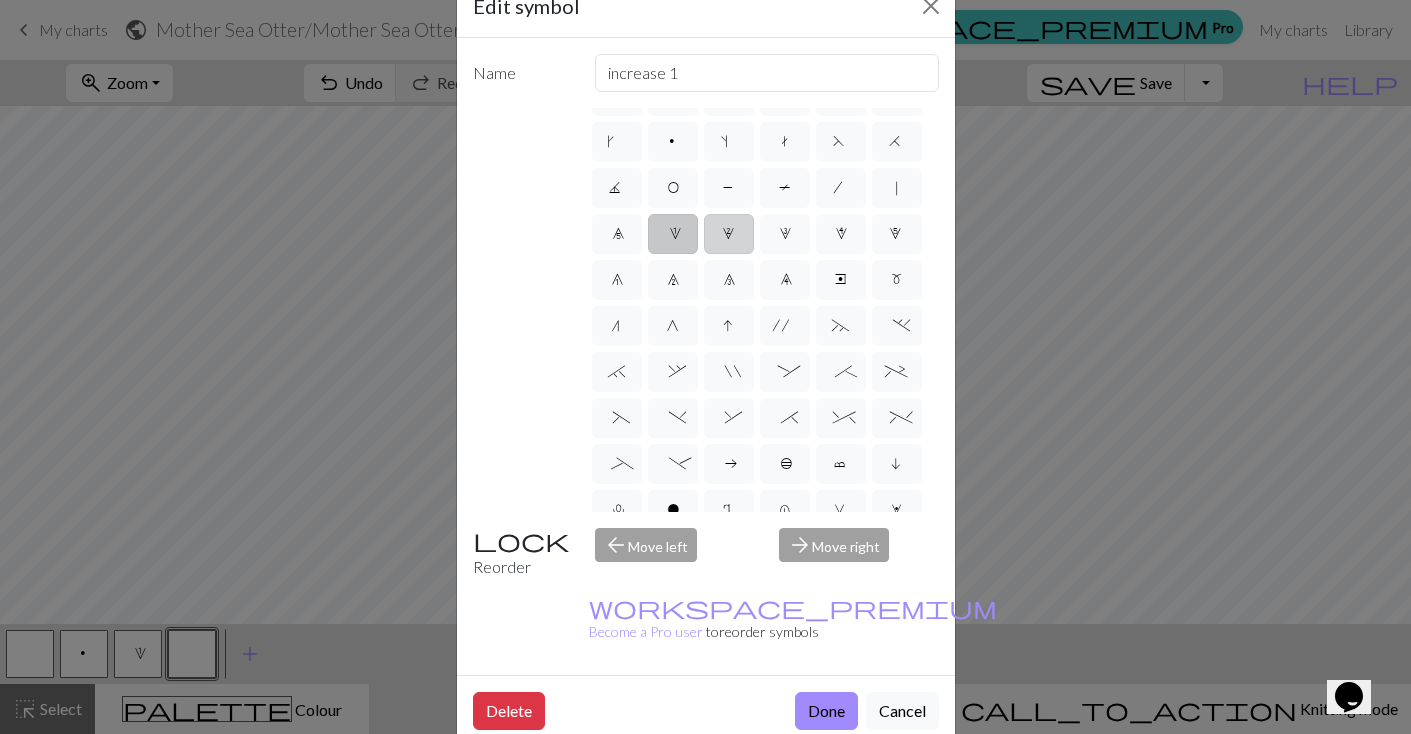 click on "2" at bounding box center [729, 234] 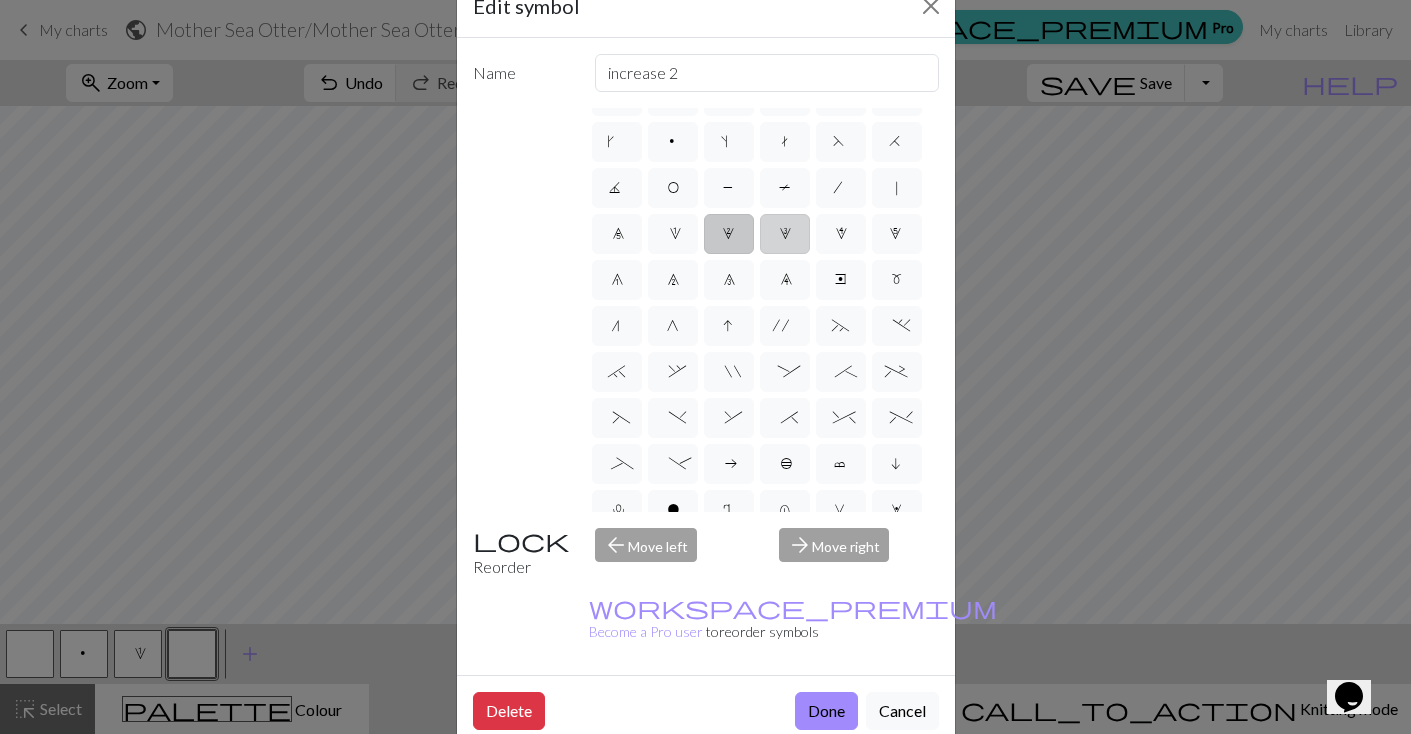 click on "3" at bounding box center (785, 236) 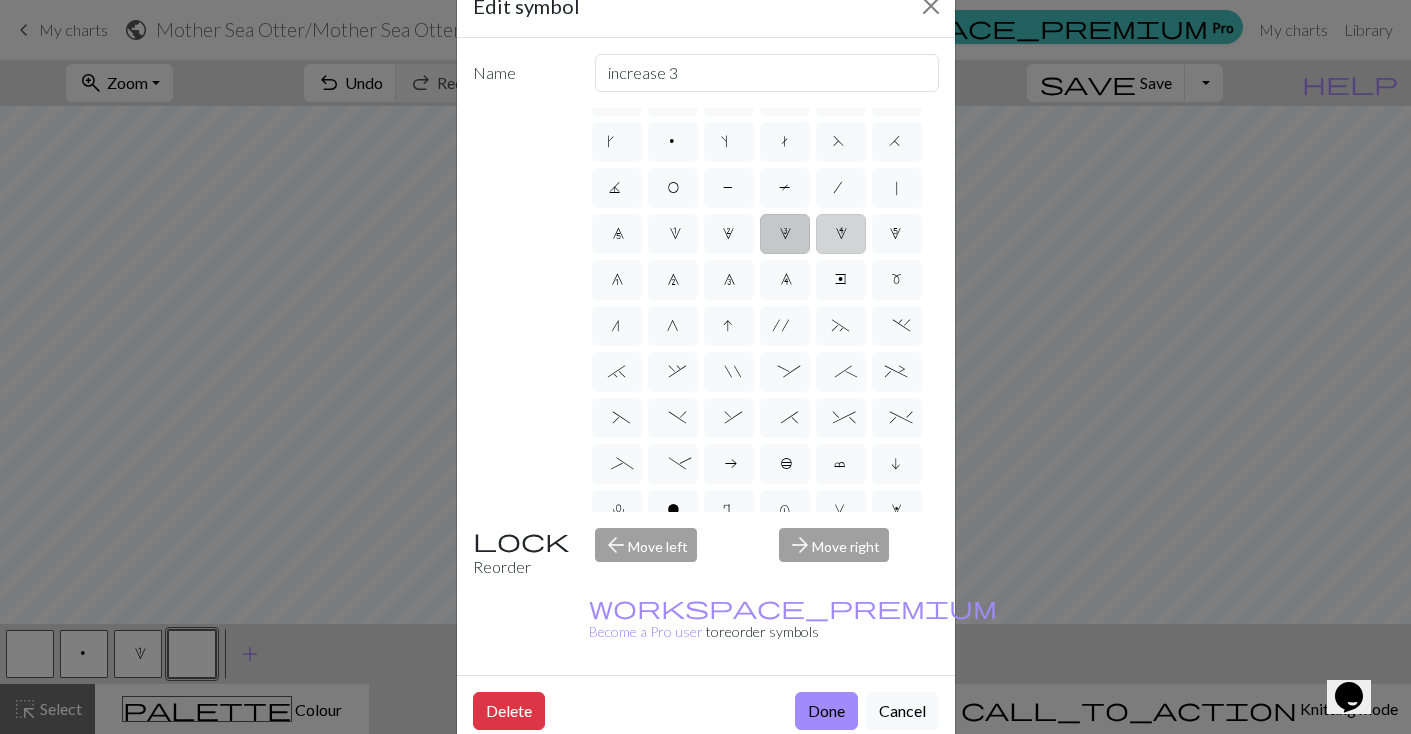 click on "4" at bounding box center (841, 236) 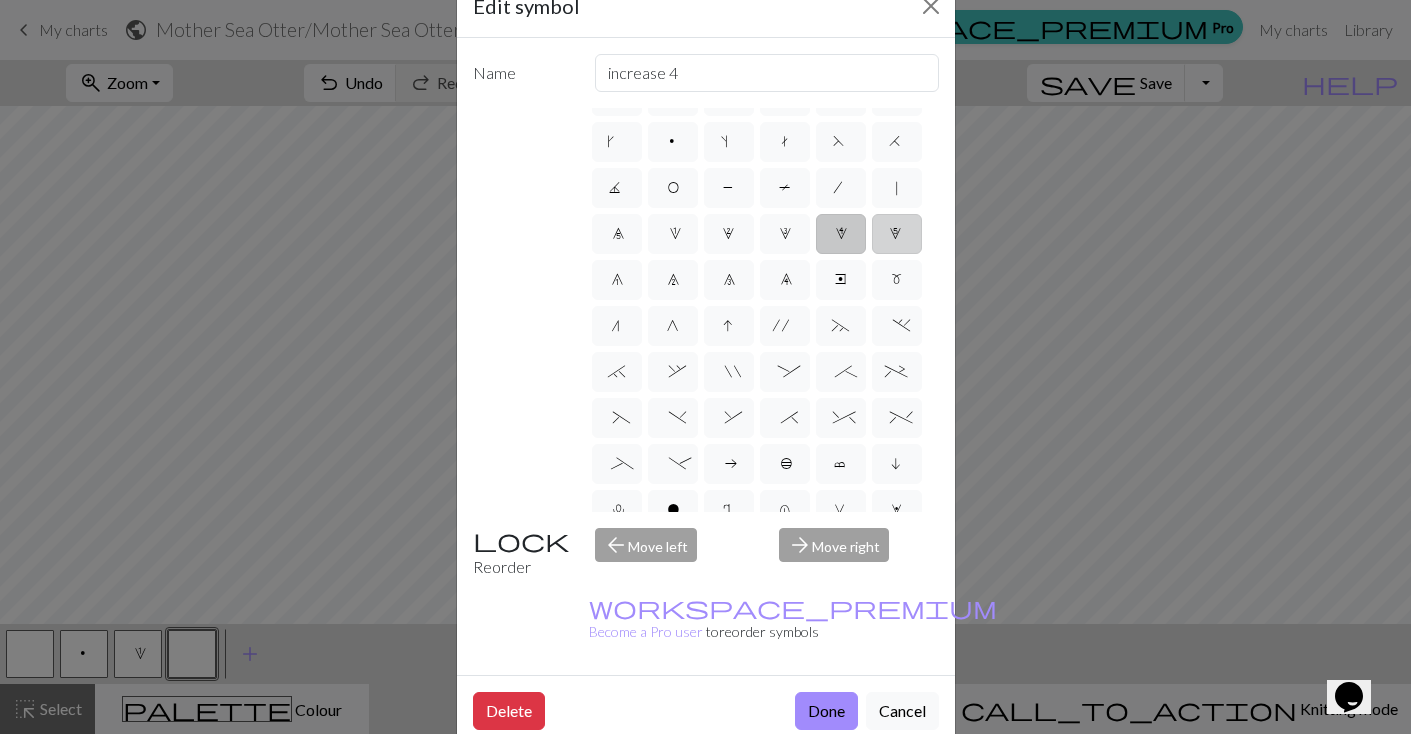 click on "5" at bounding box center (897, 234) 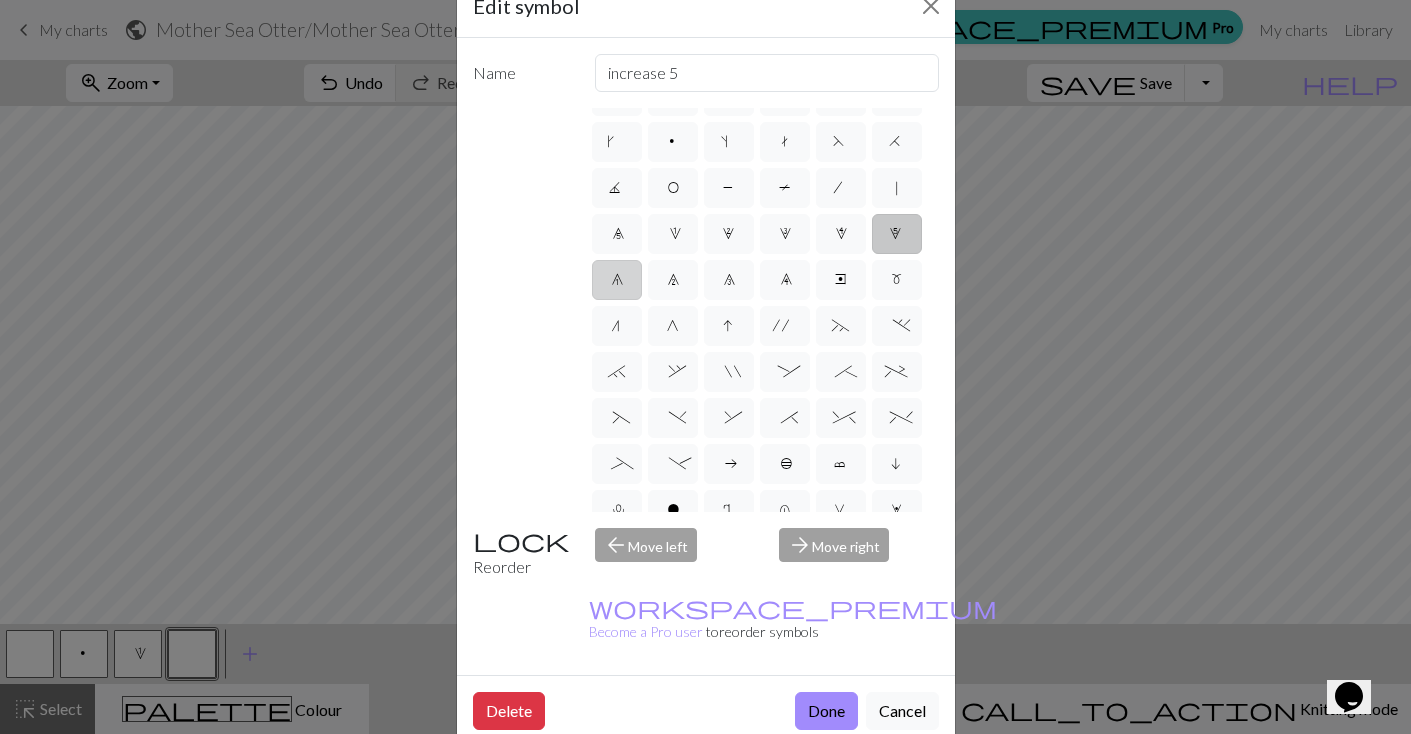 click on "6" at bounding box center (617, 282) 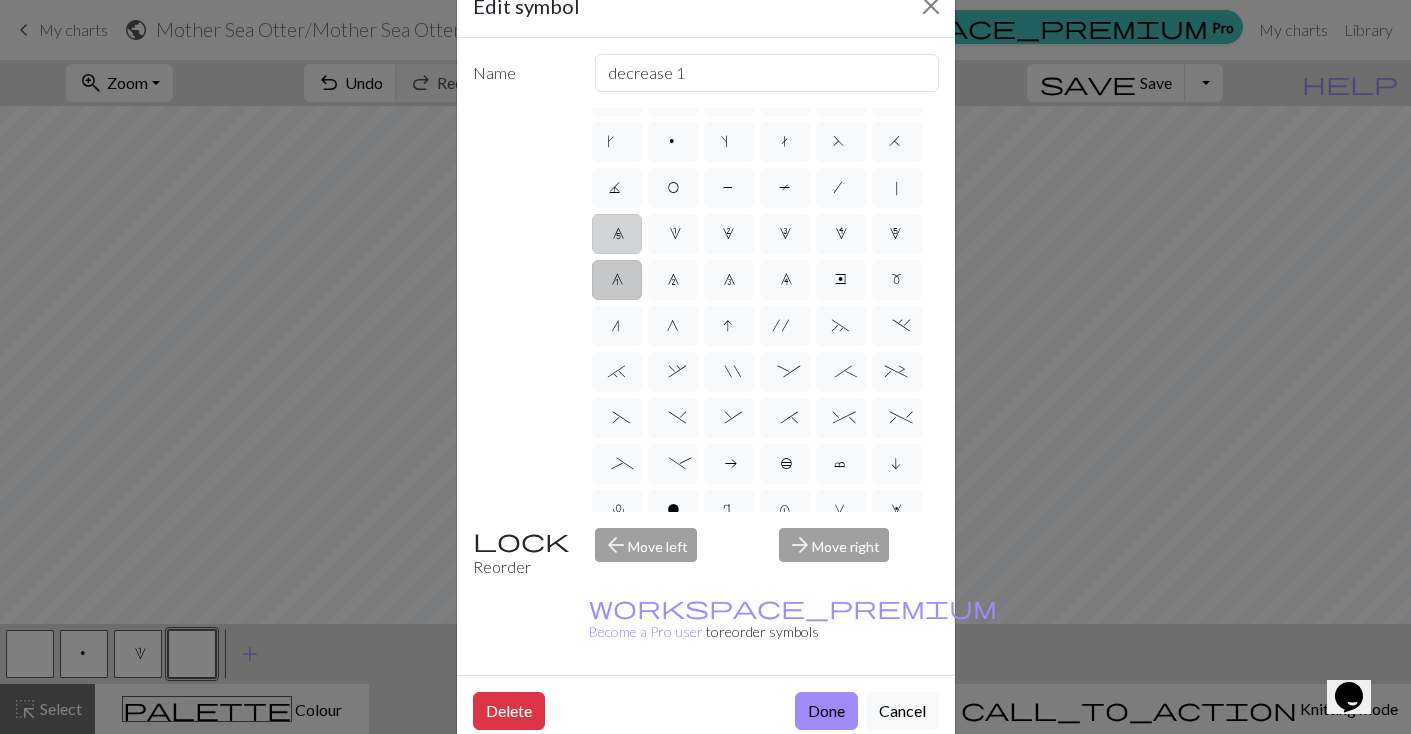 click on "0" at bounding box center [617, 236] 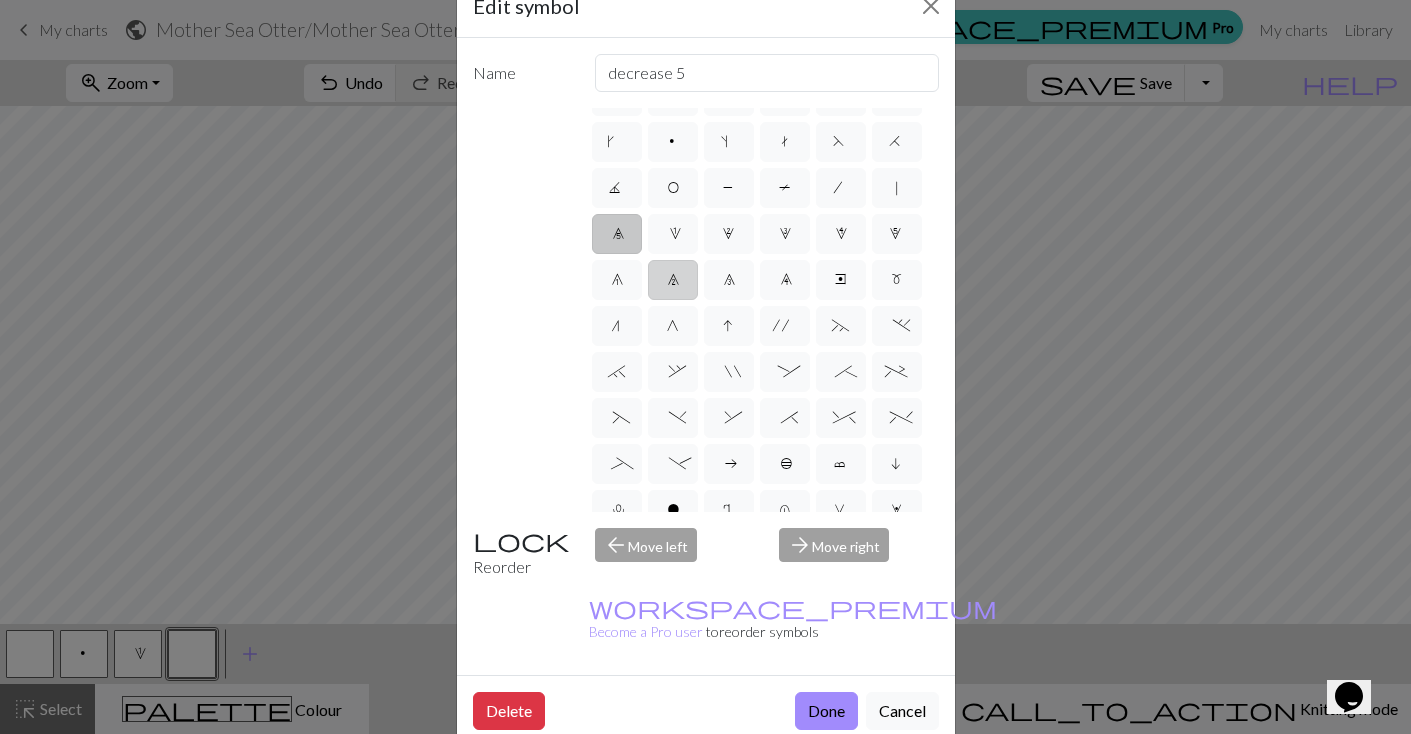 click on "7" at bounding box center (673, 280) 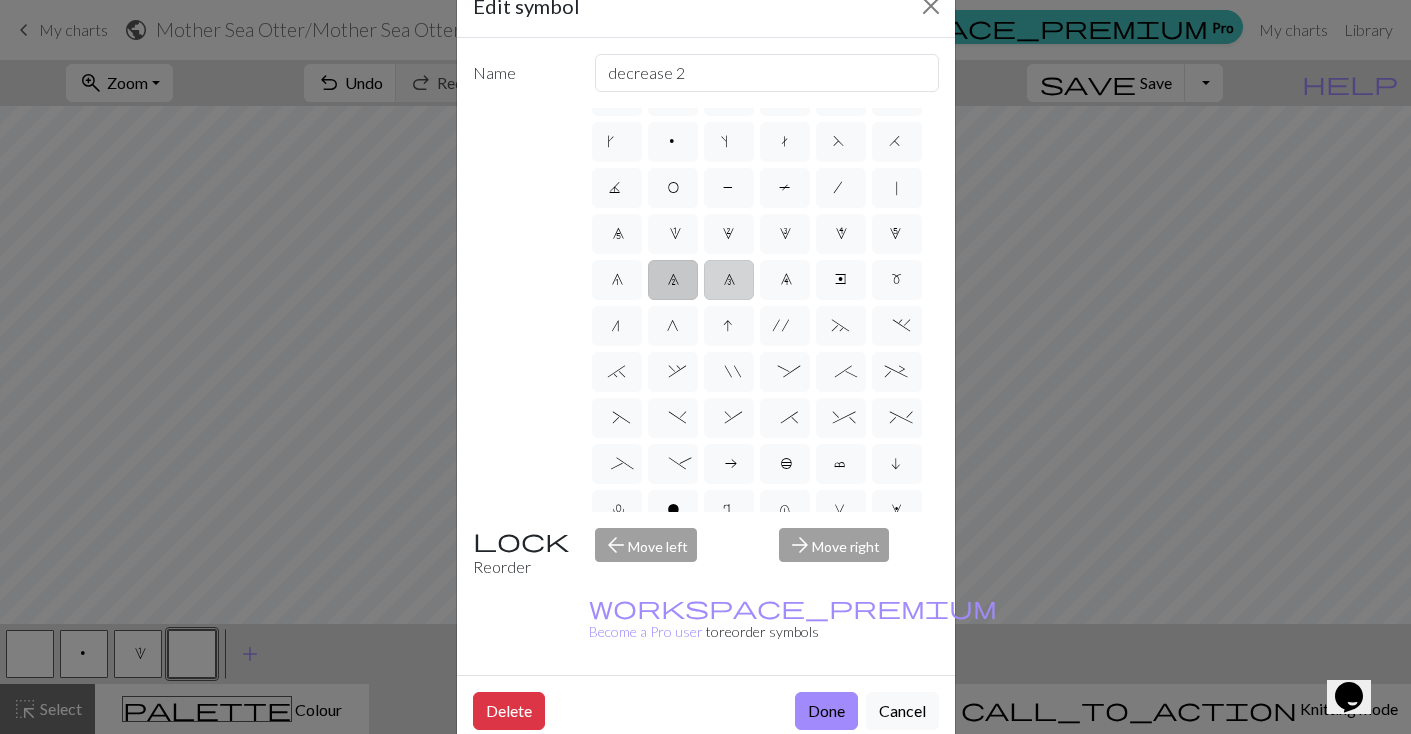click on "8" at bounding box center [729, 282] 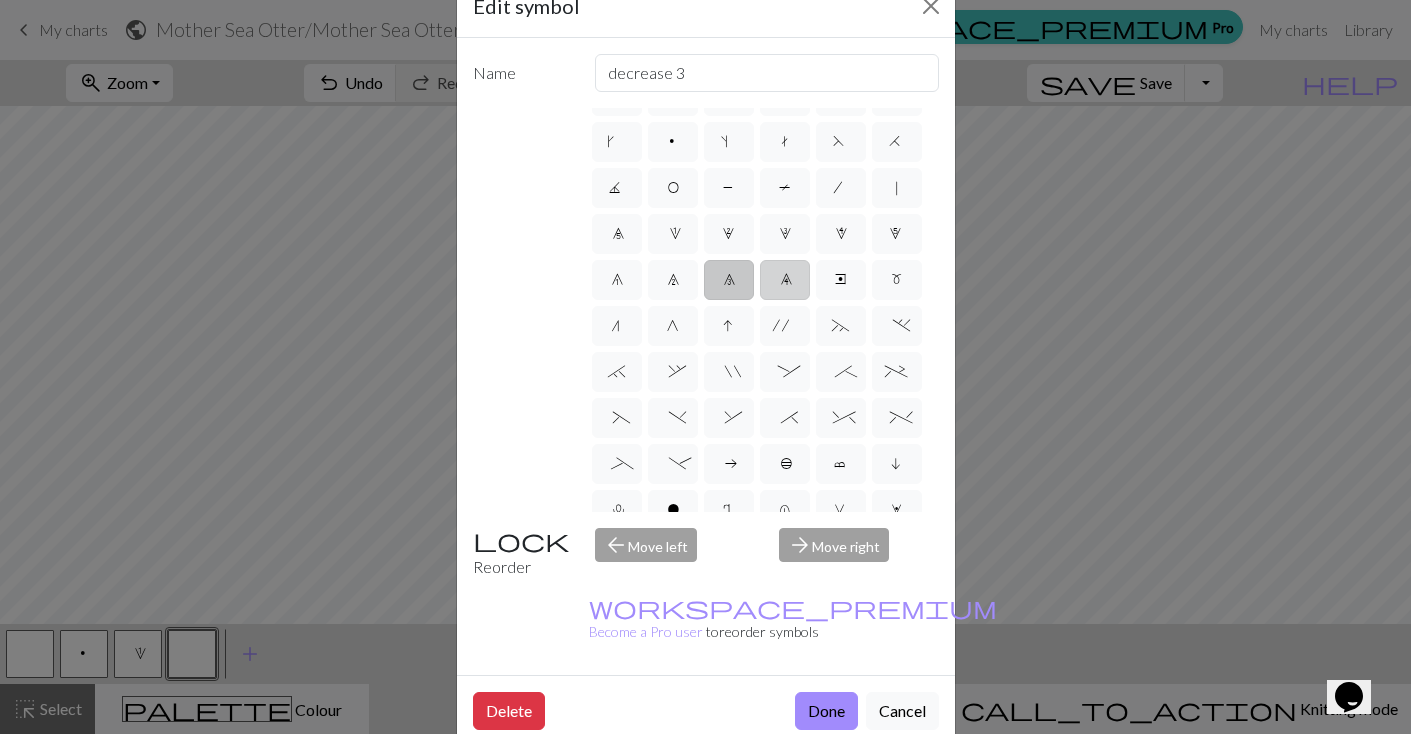 click on "9" at bounding box center [785, 280] 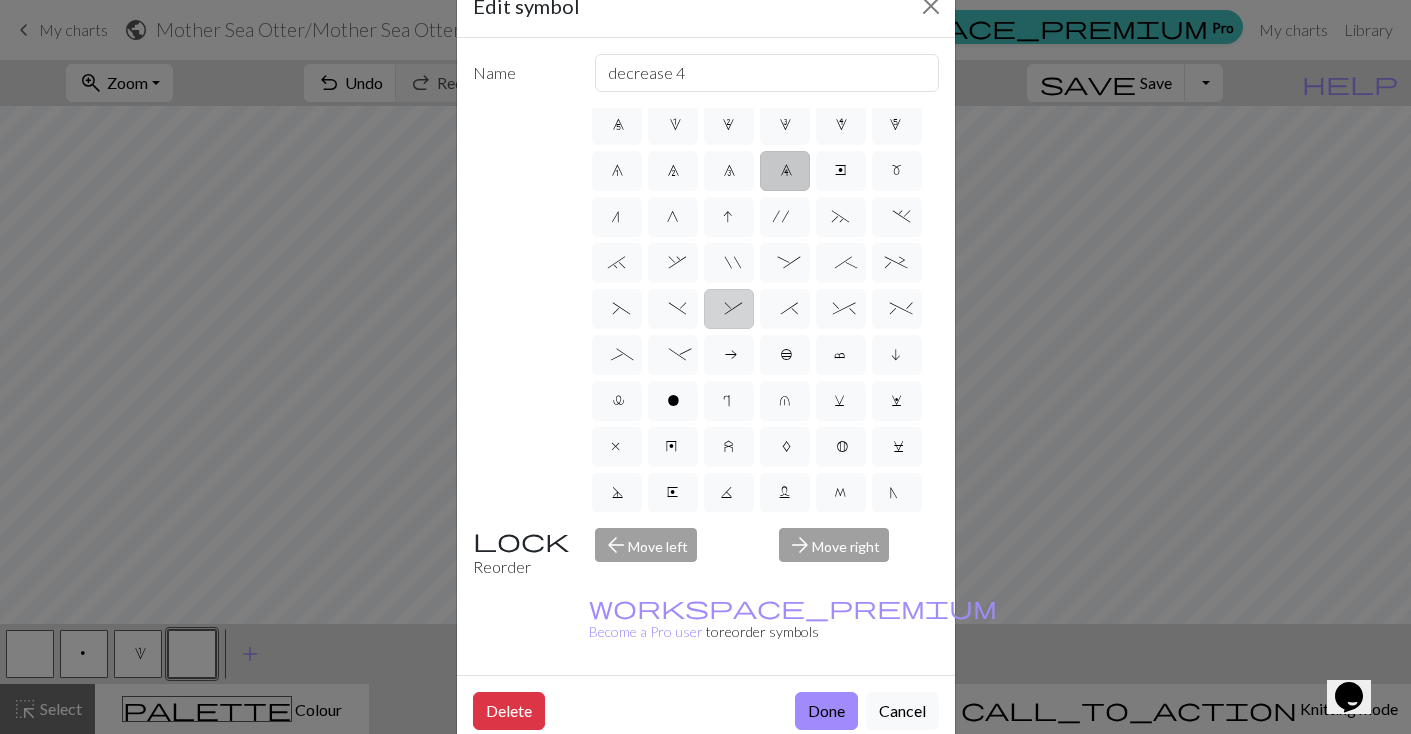 scroll, scrollTop: 145, scrollLeft: 0, axis: vertical 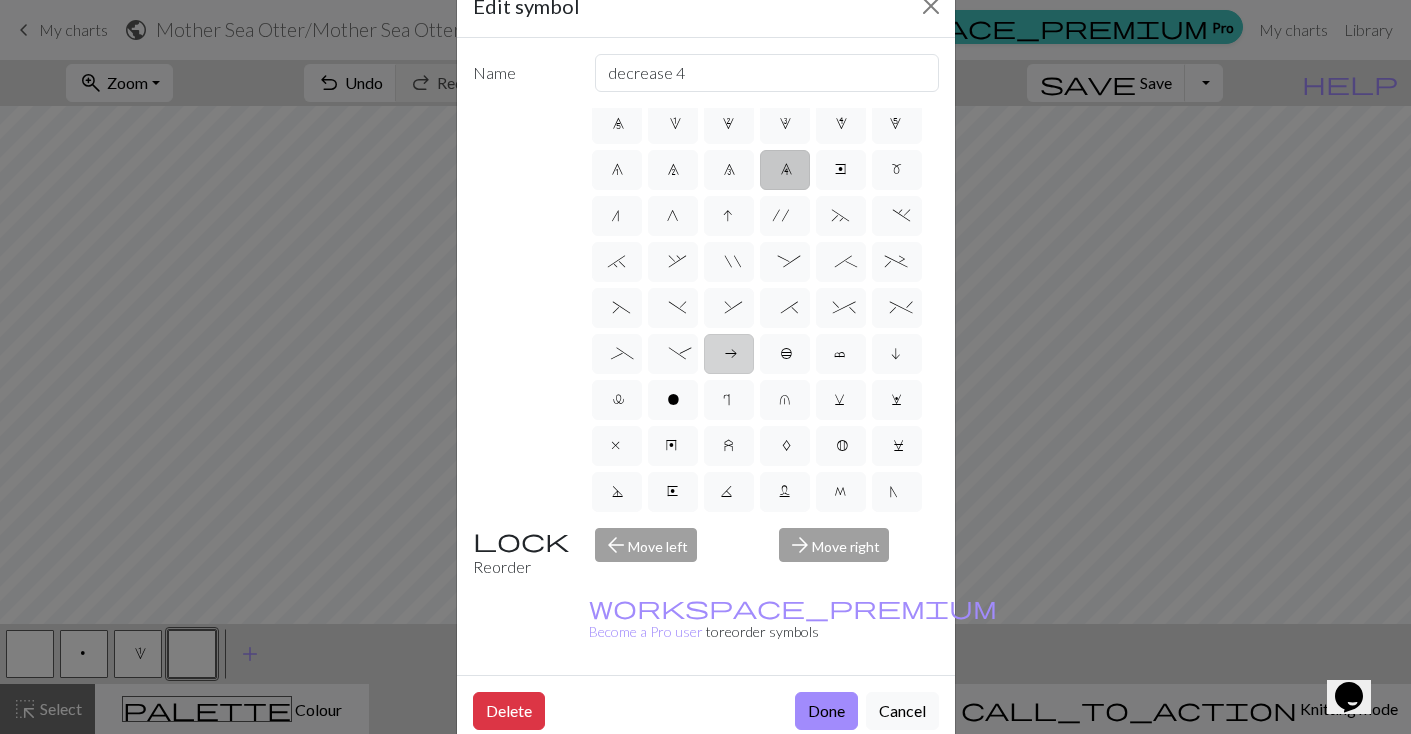 click on "a" at bounding box center (729, 356) 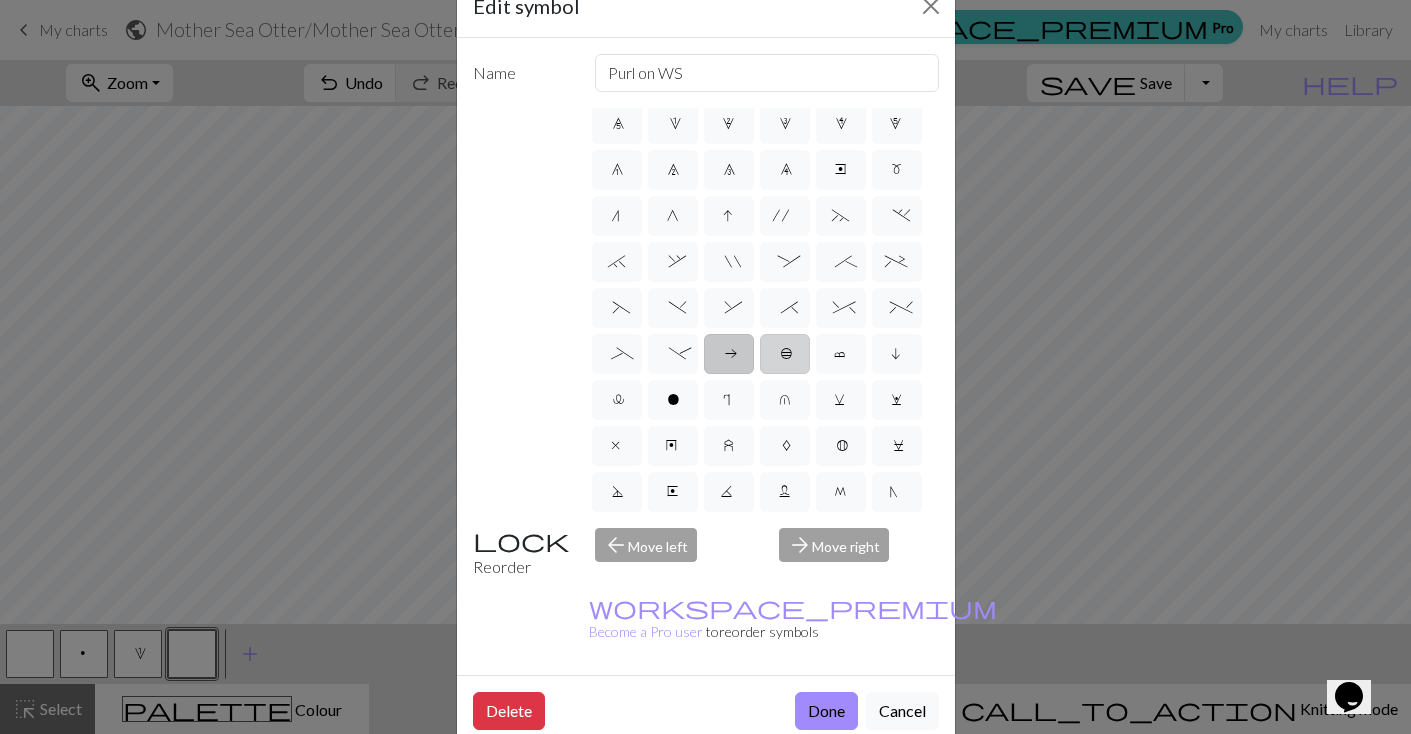 click on "b" at bounding box center [785, 356] 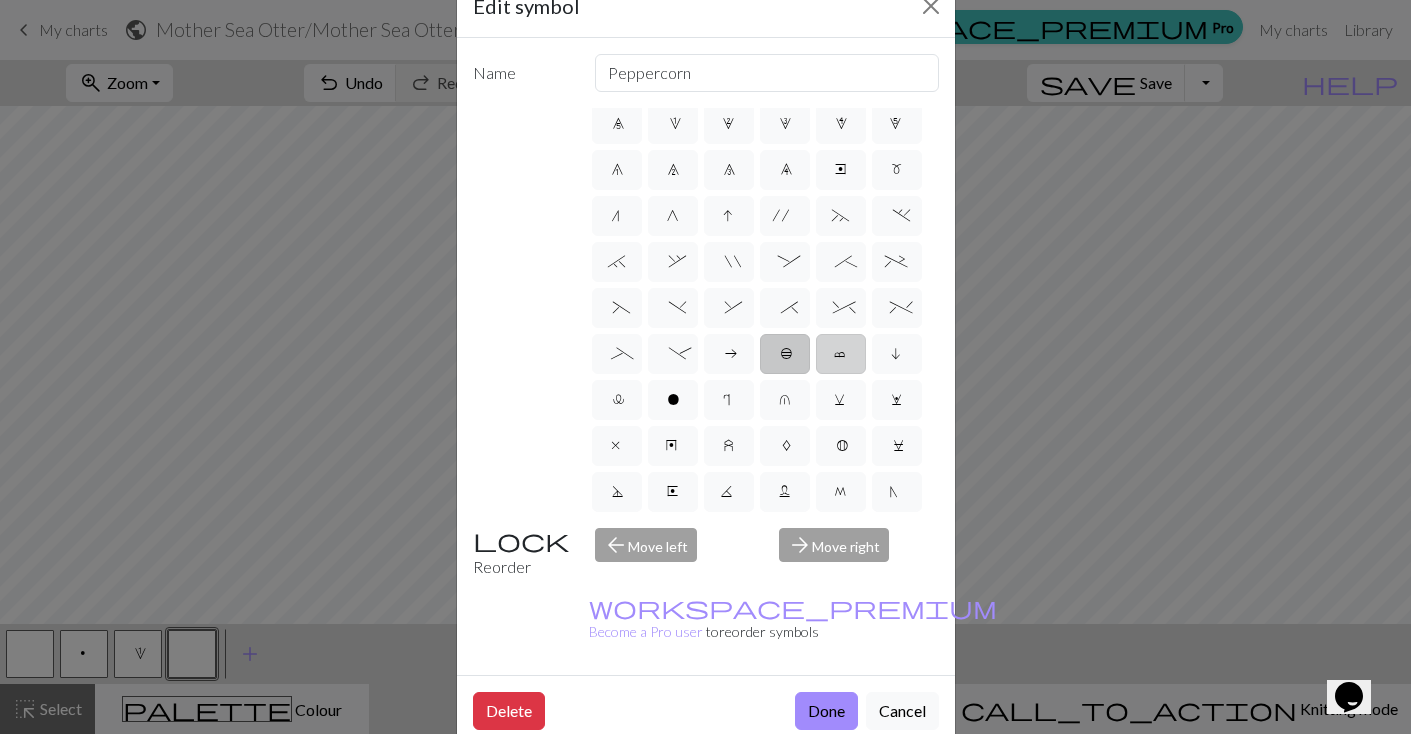 click on "c" at bounding box center (841, 356) 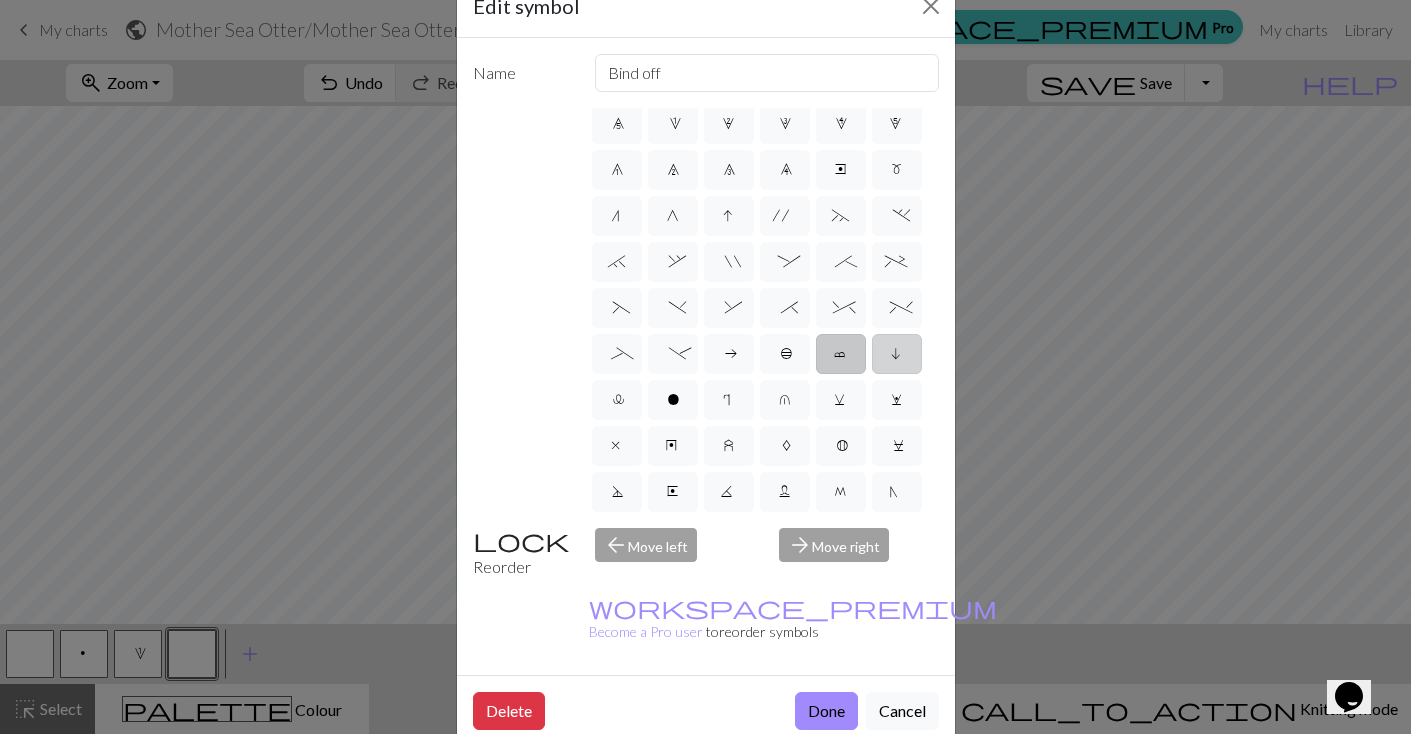 click on "i" at bounding box center (897, 356) 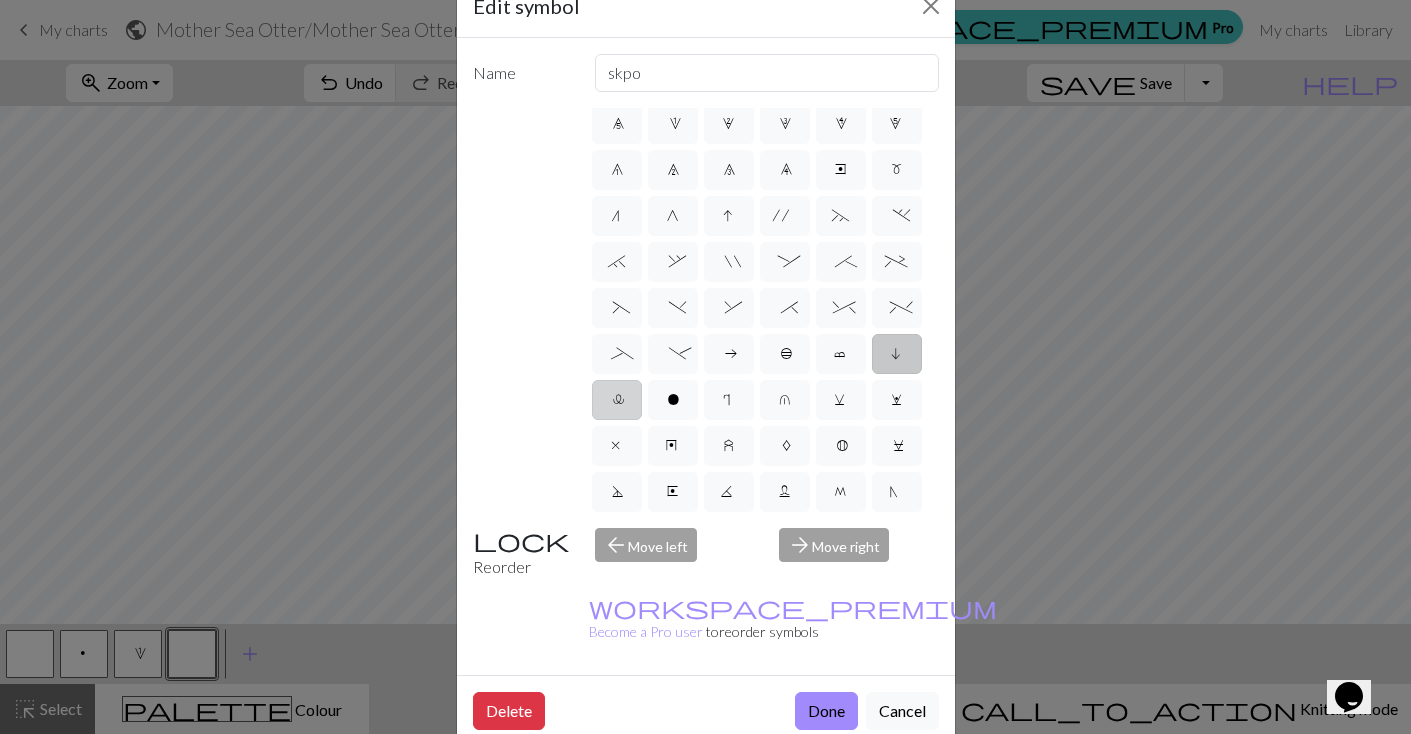 click on "l" at bounding box center [617, 400] 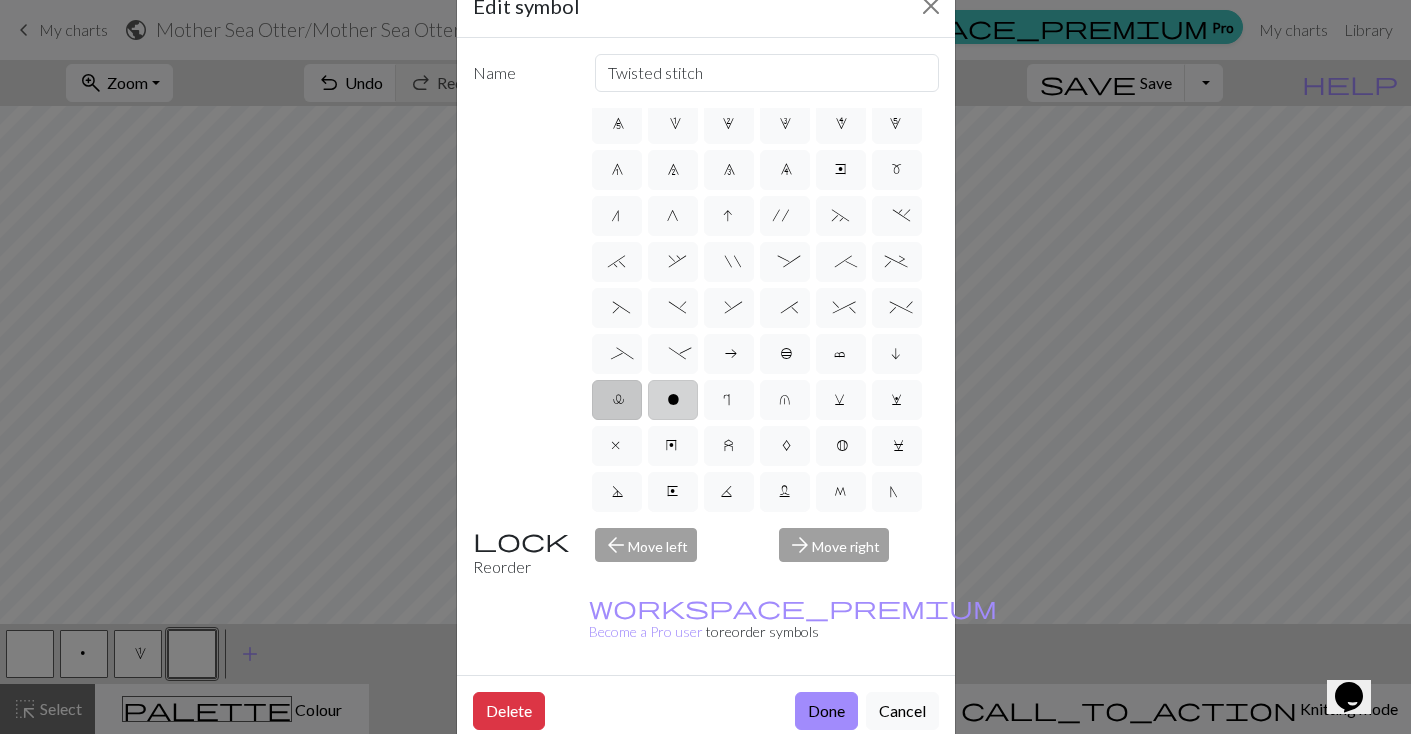 click on "o" at bounding box center (673, 402) 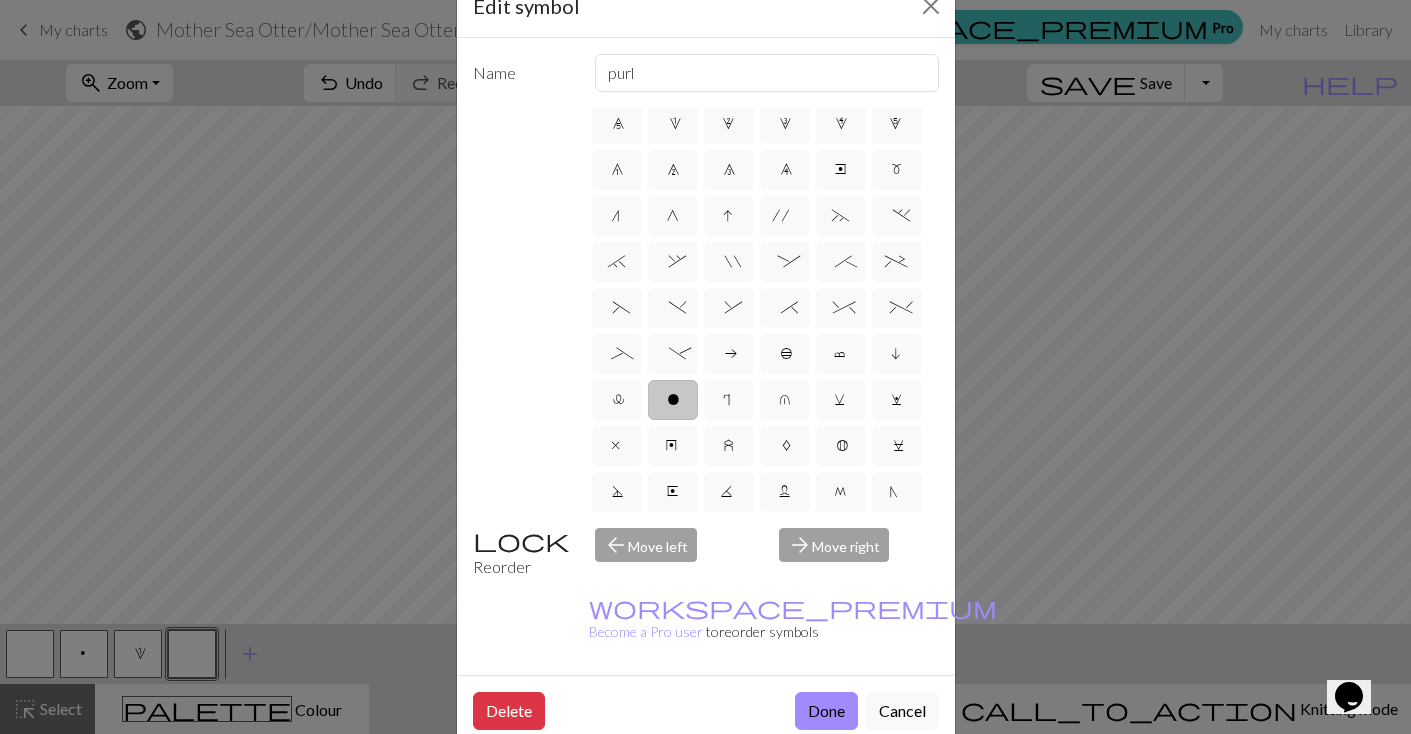 scroll, scrollTop: 0, scrollLeft: 0, axis: both 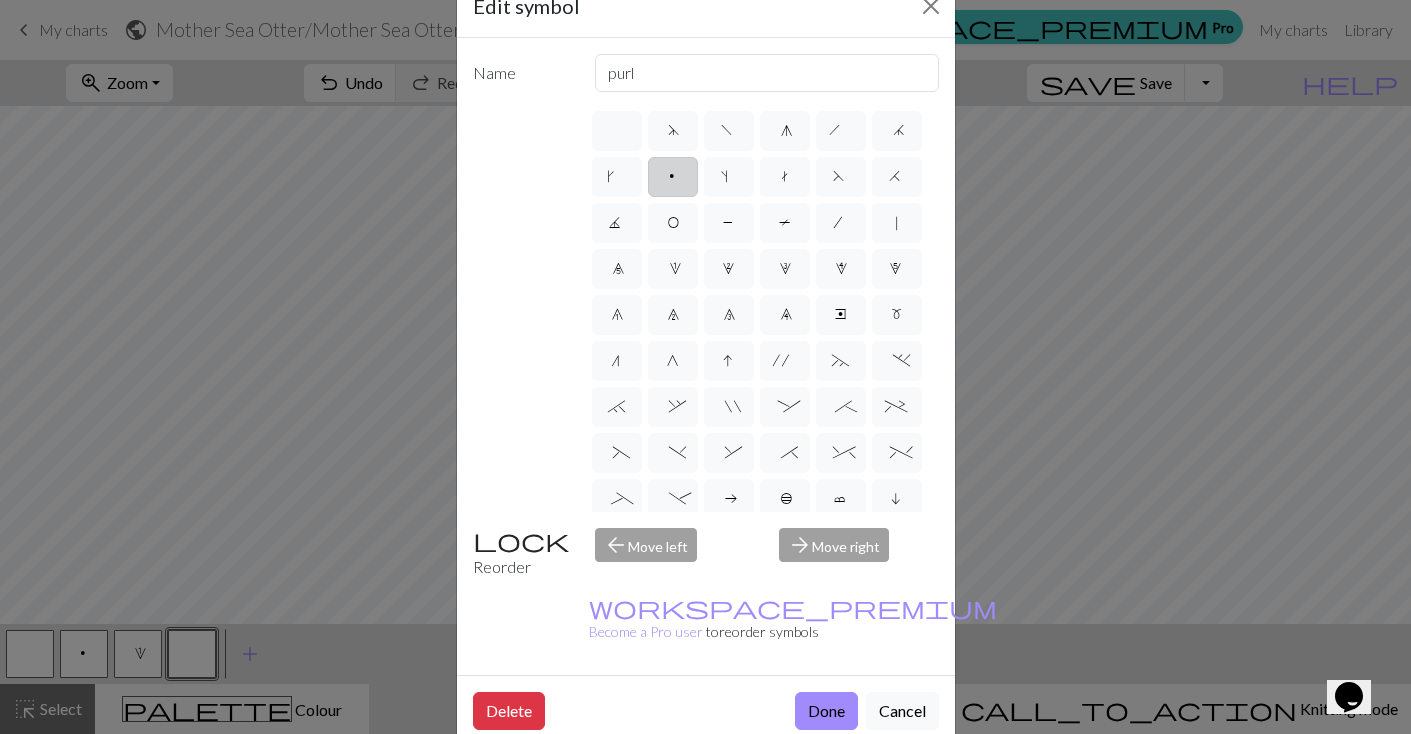 click on "p" at bounding box center [673, 177] 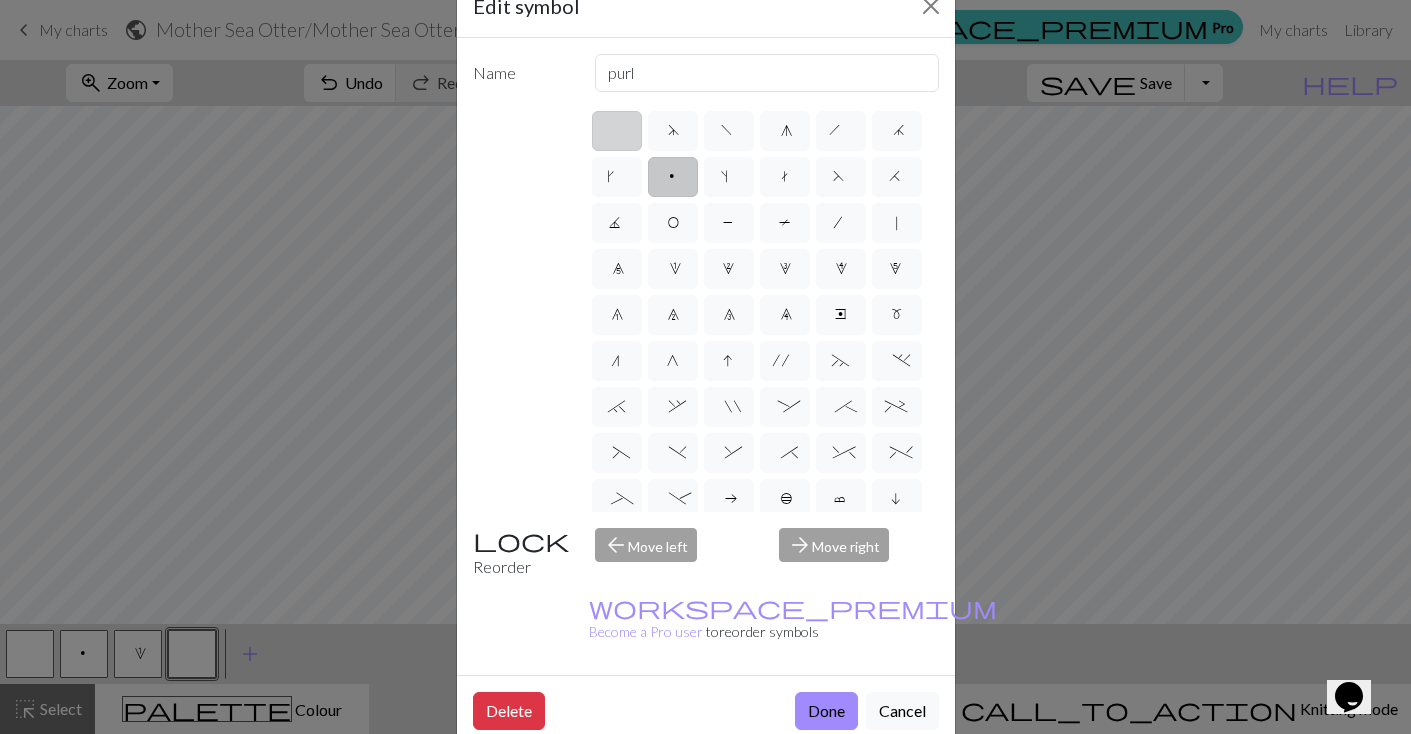 click at bounding box center (617, 131) 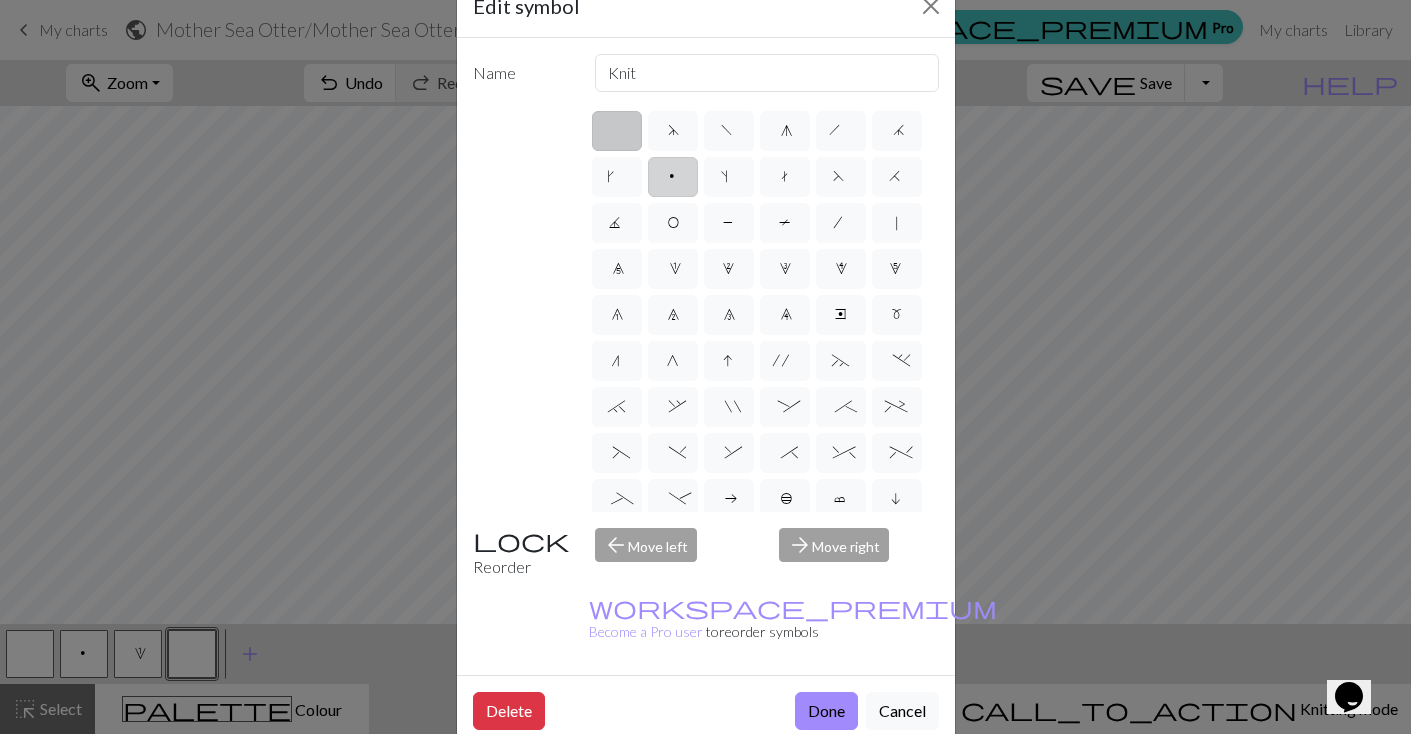 click on "p" at bounding box center [673, 177] 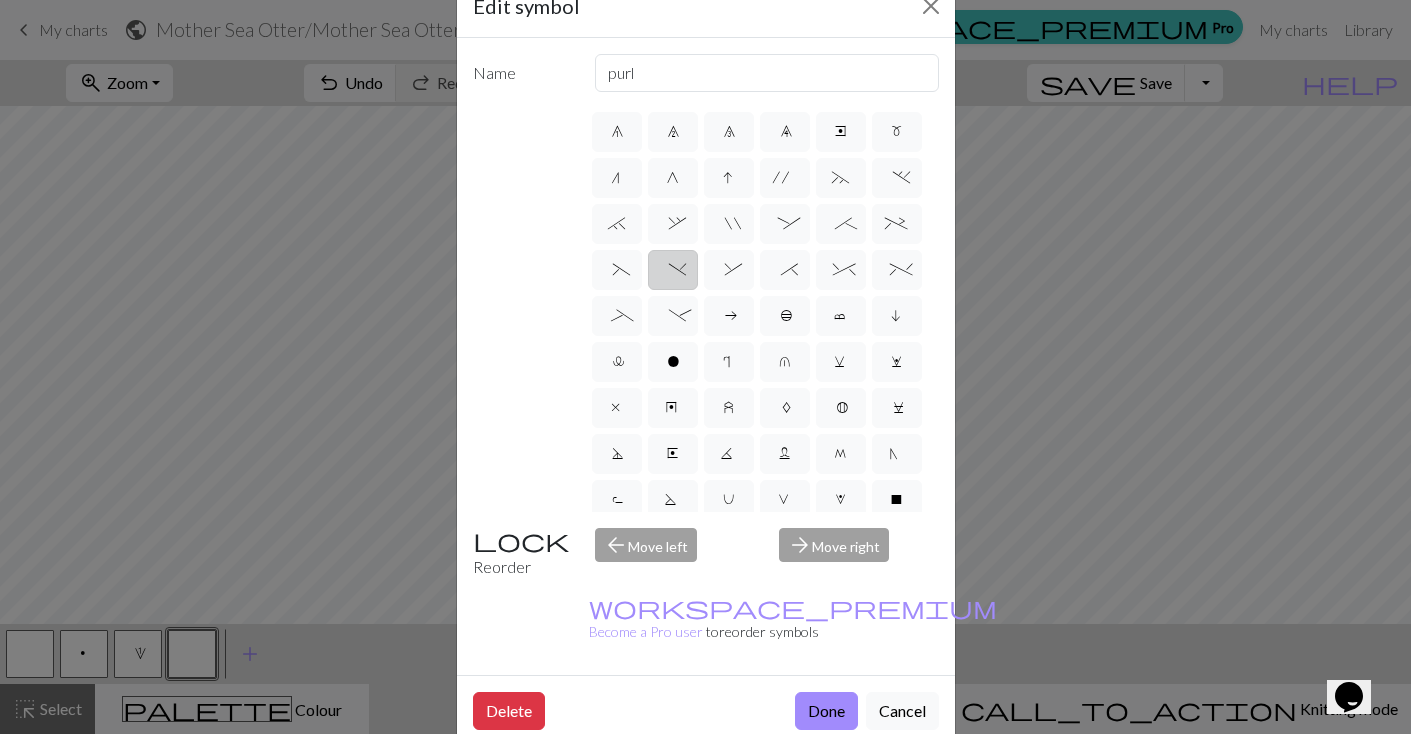 scroll, scrollTop: 191, scrollLeft: 0, axis: vertical 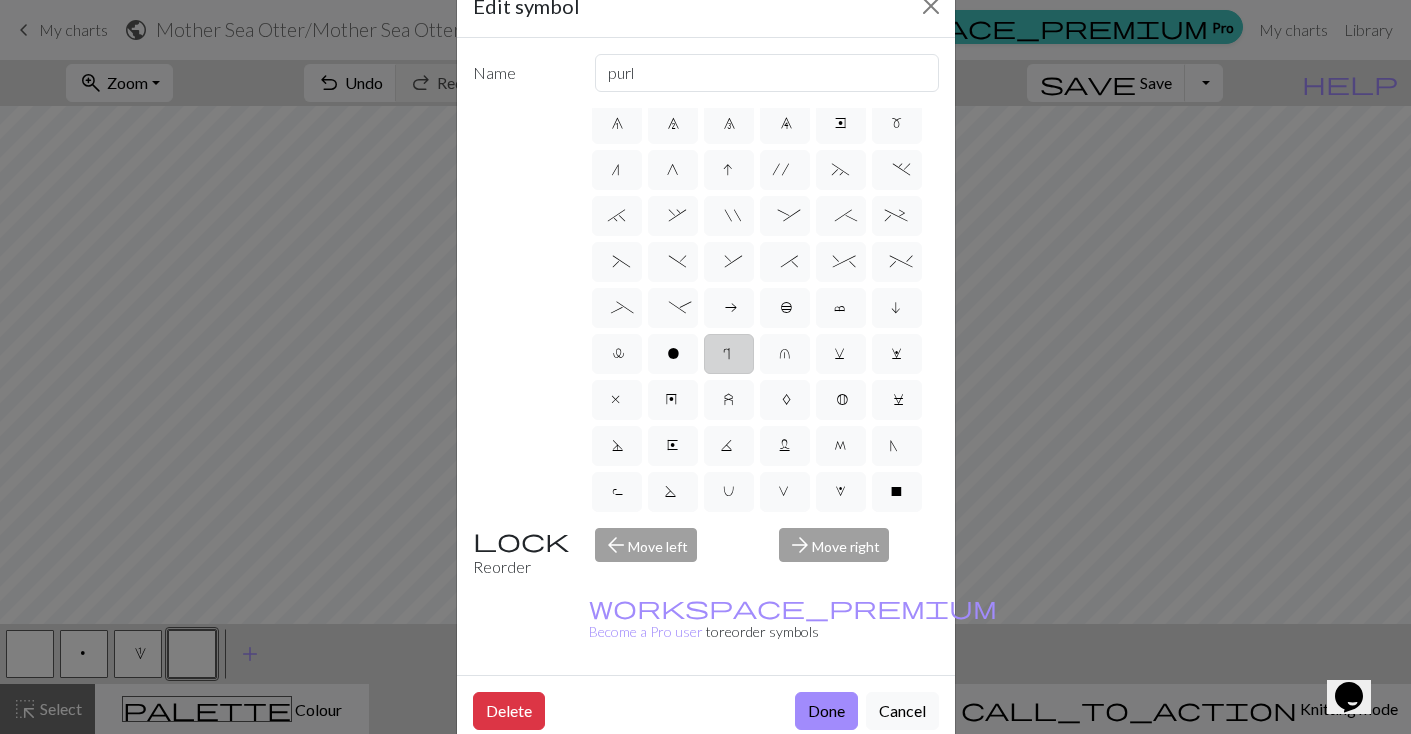 click on "r" at bounding box center (729, 354) 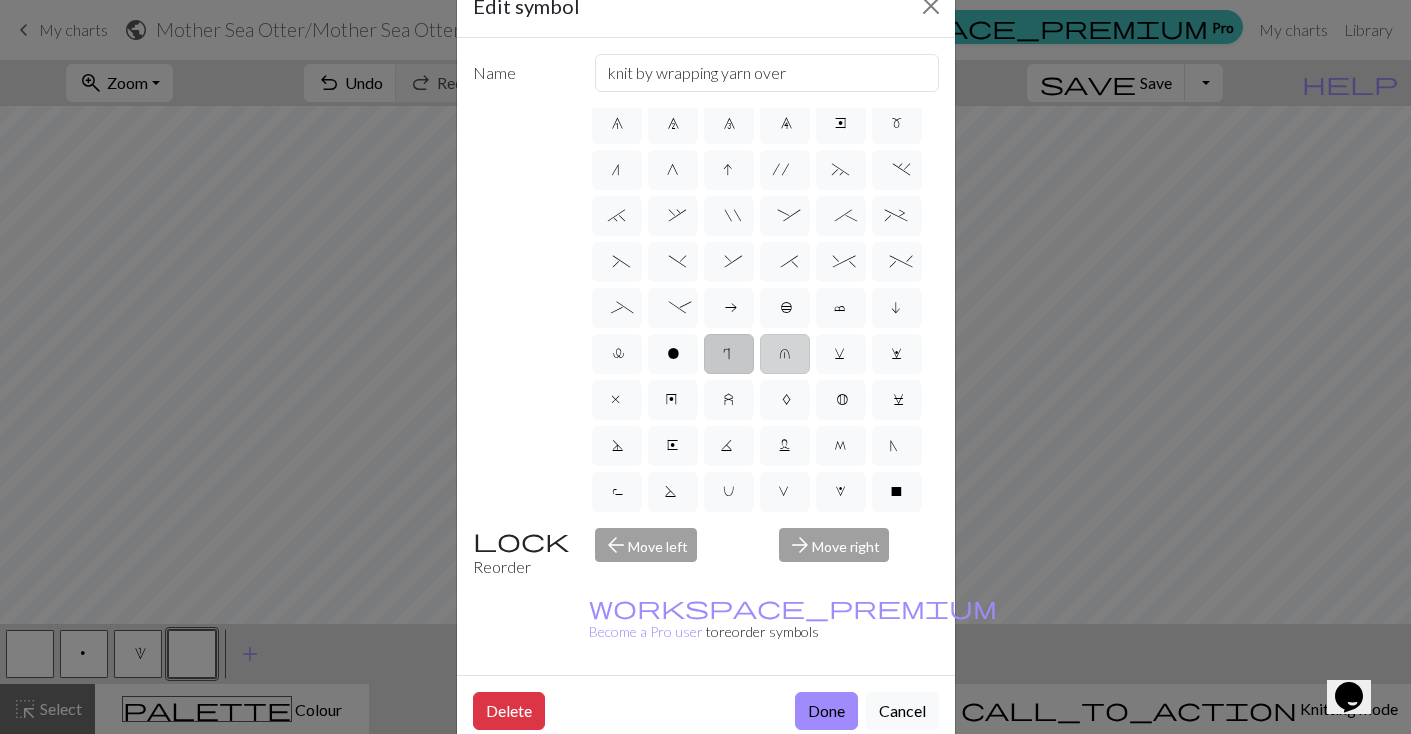click on "u" at bounding box center [785, 356] 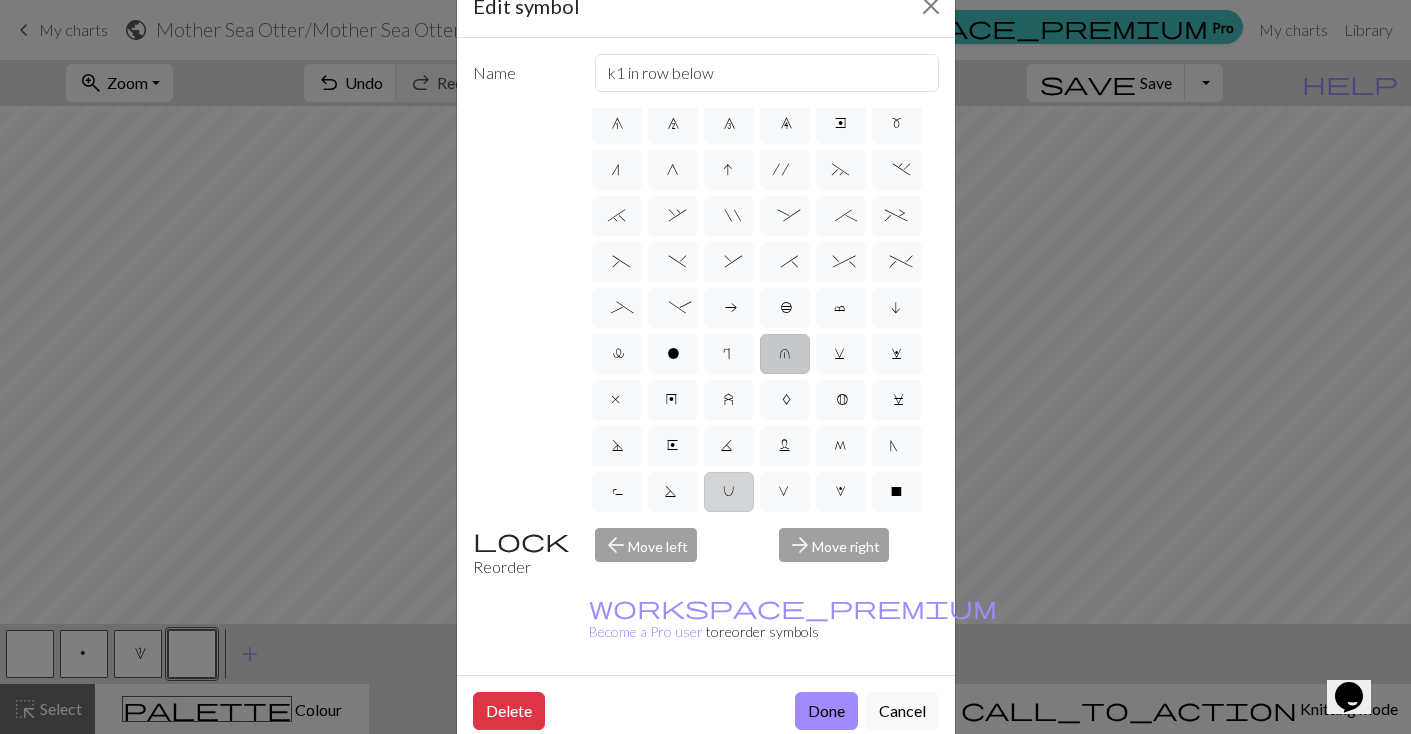 click on "U" at bounding box center [729, 494] 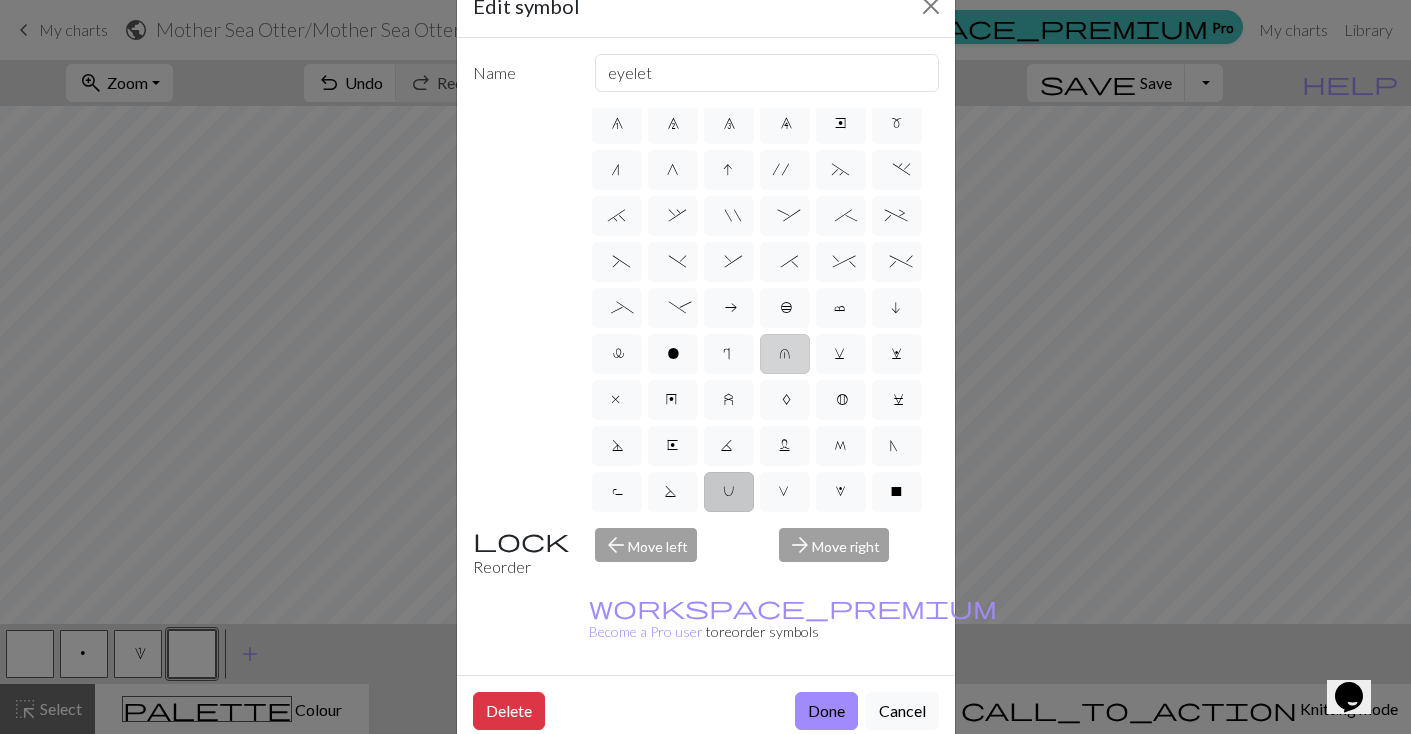 click on "u" at bounding box center (785, 356) 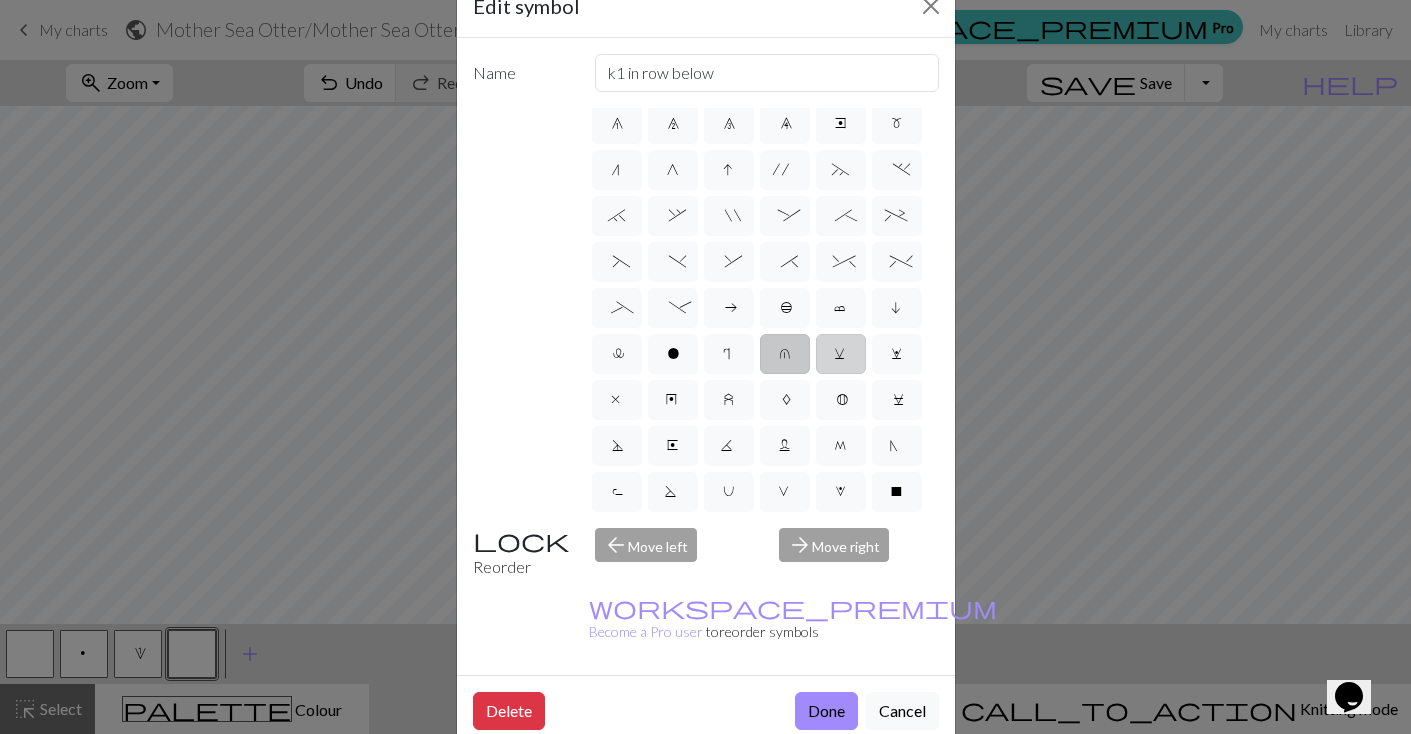 click on "v" at bounding box center (841, 354) 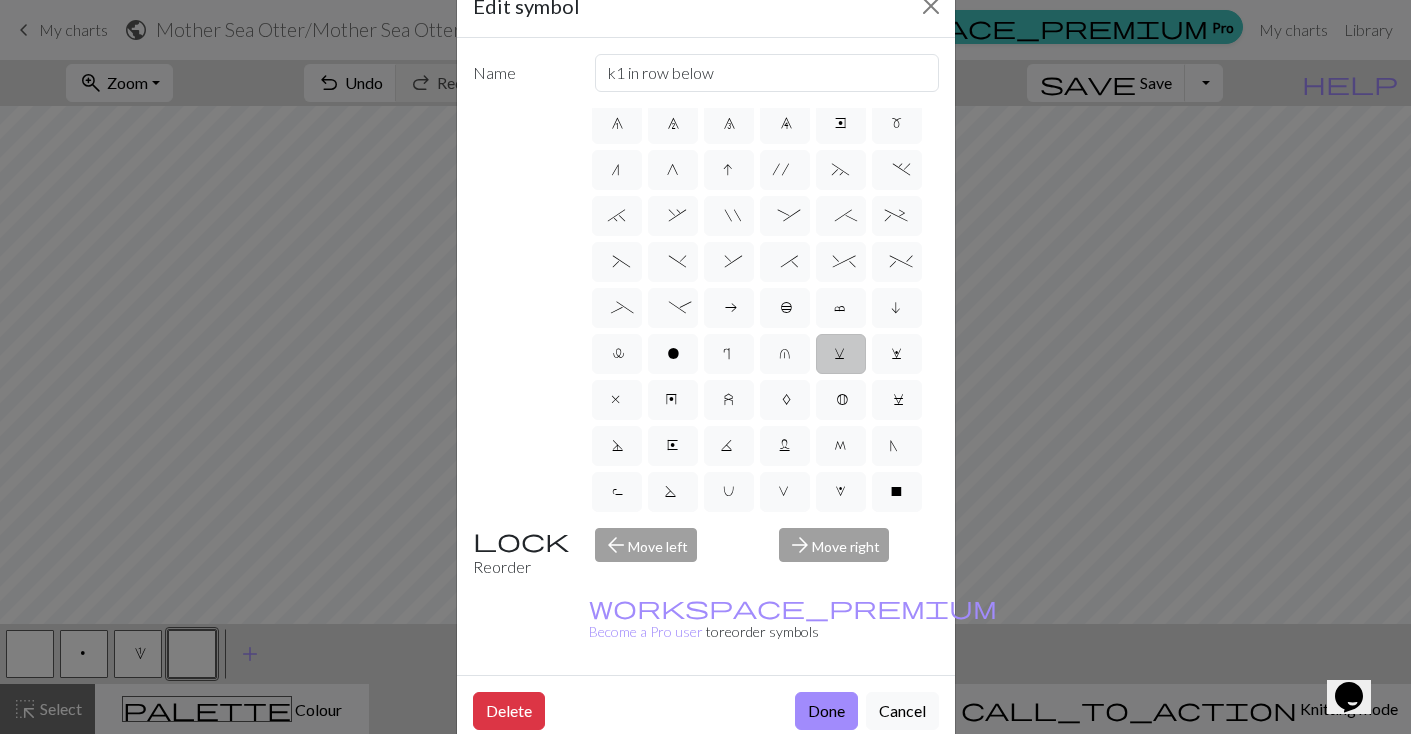 type on "sl1 knitwise" 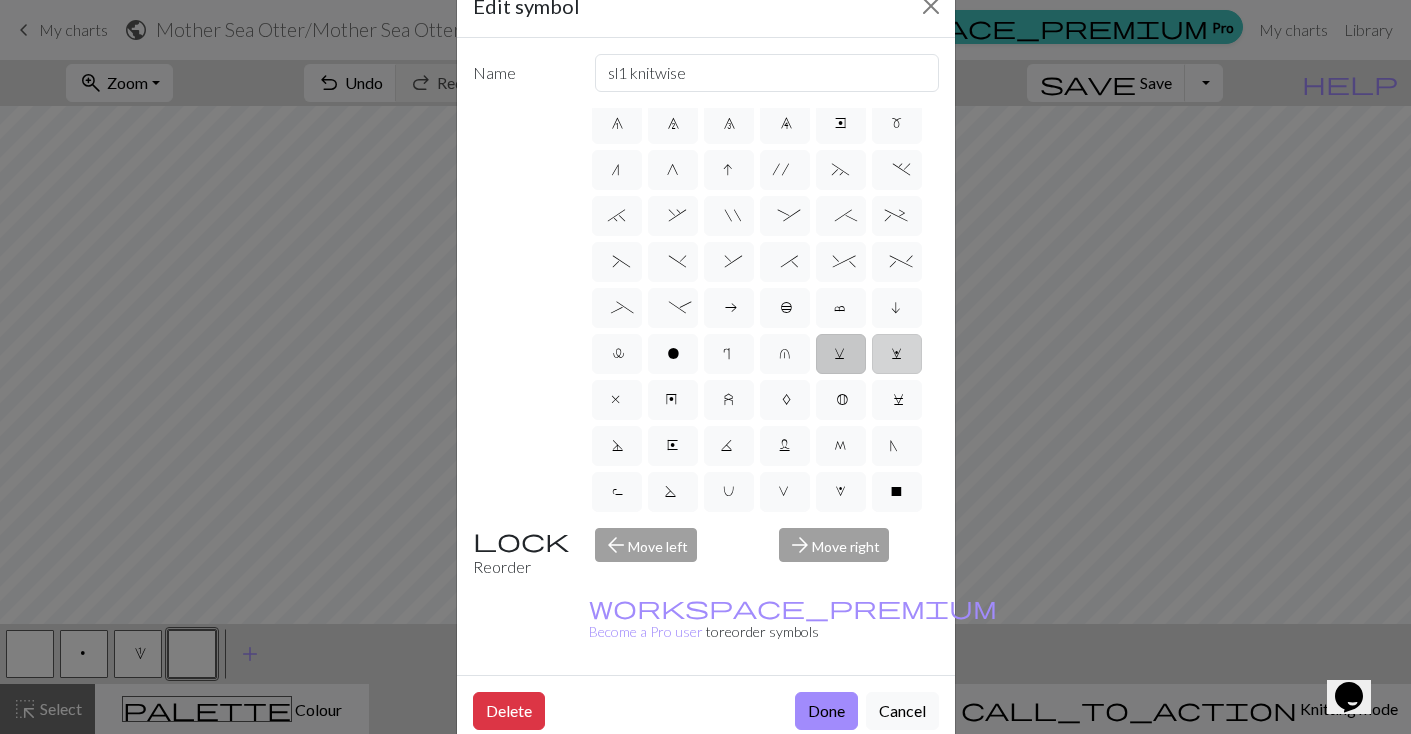 click on "w" at bounding box center (897, 354) 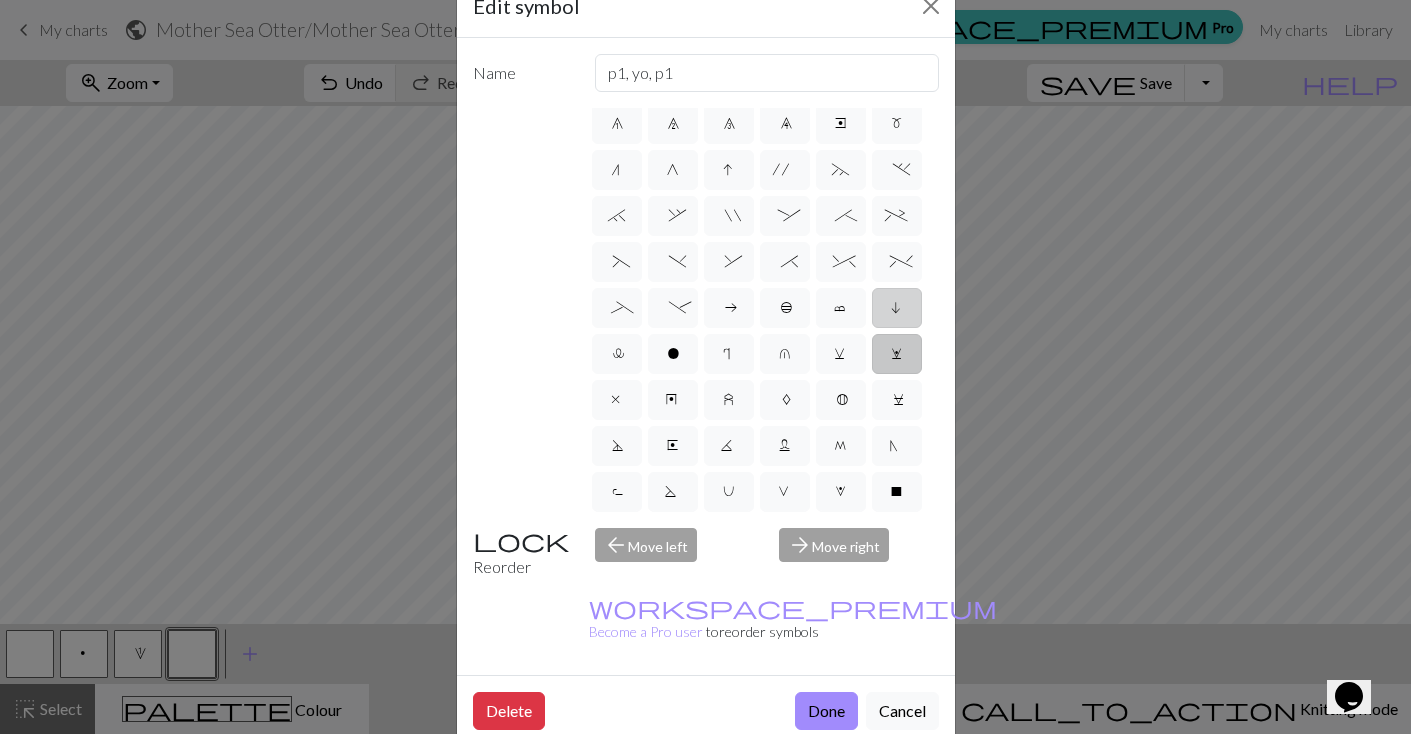 click on "i" at bounding box center [897, 308] 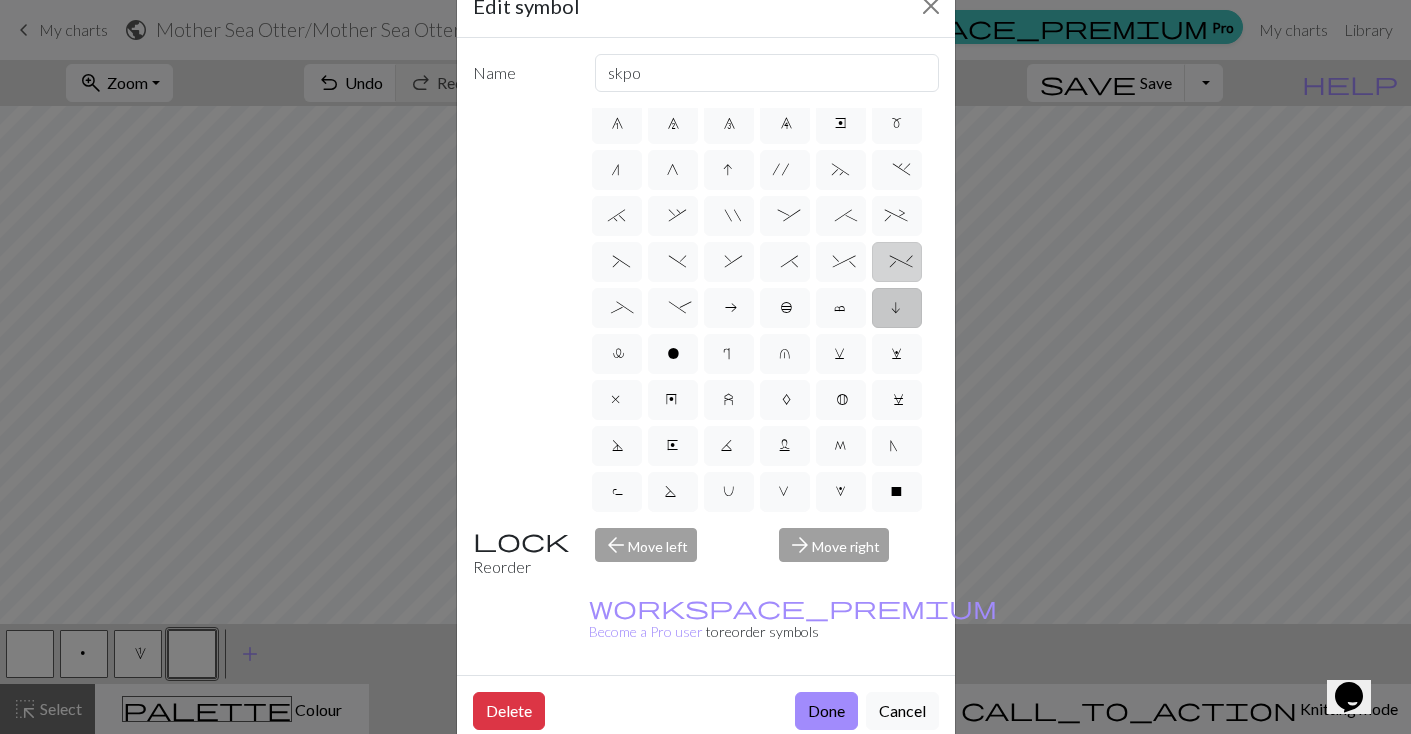 click on "%" at bounding box center (897, 262) 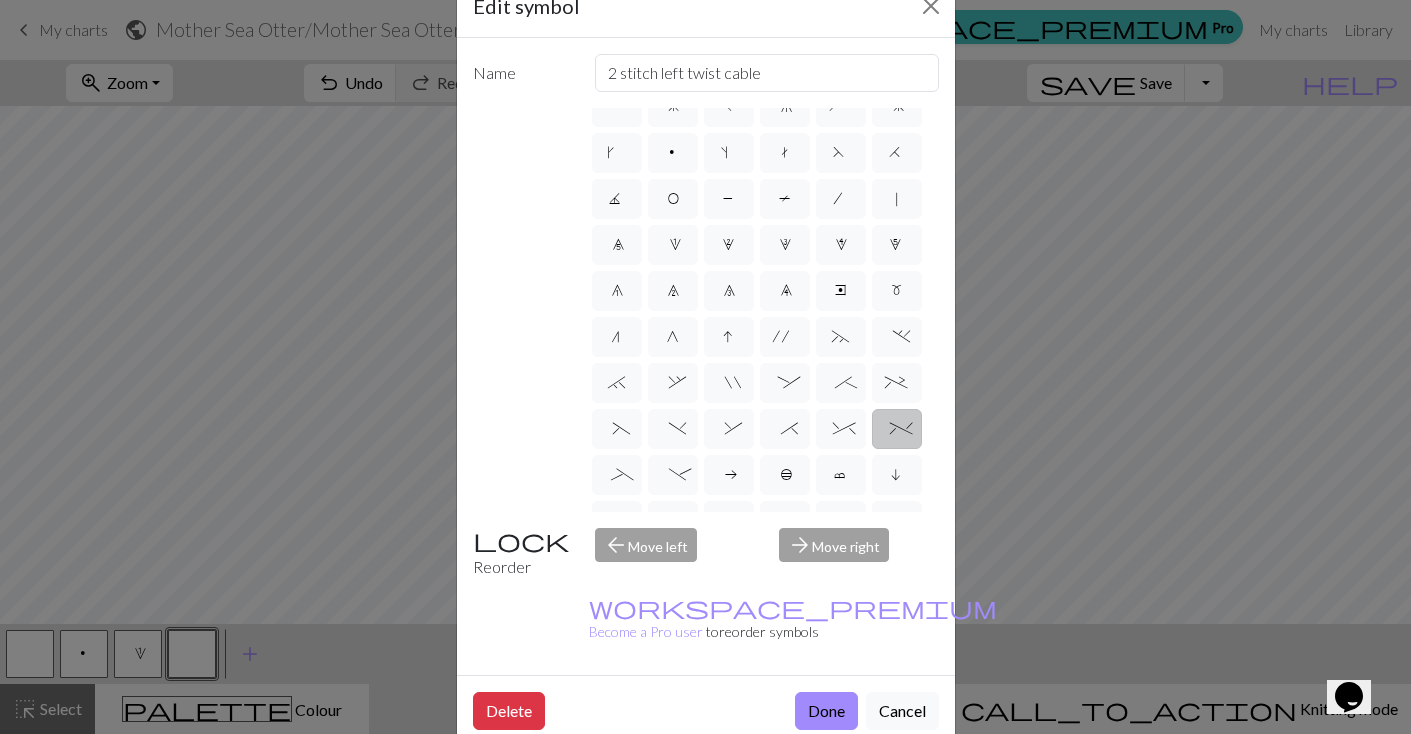 scroll, scrollTop: 14, scrollLeft: 0, axis: vertical 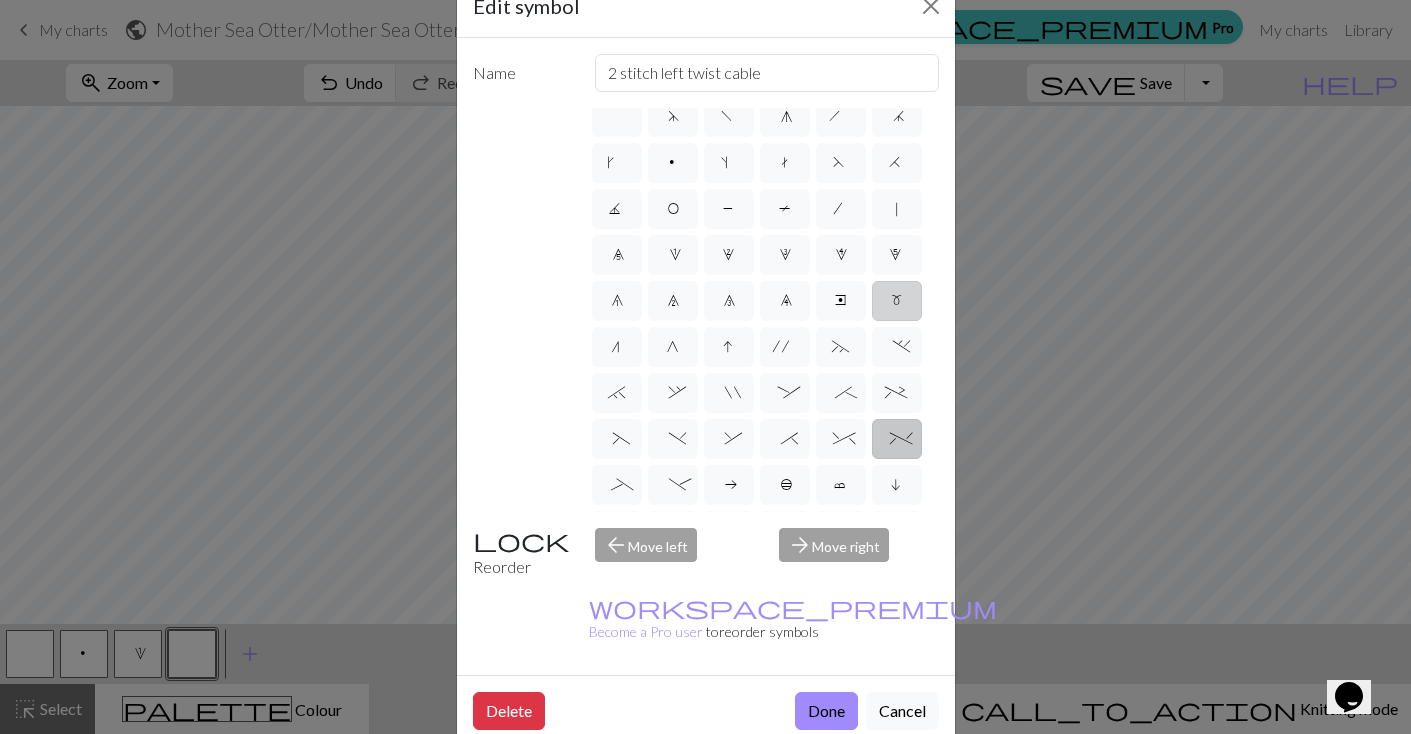 click on "m" at bounding box center [897, 303] 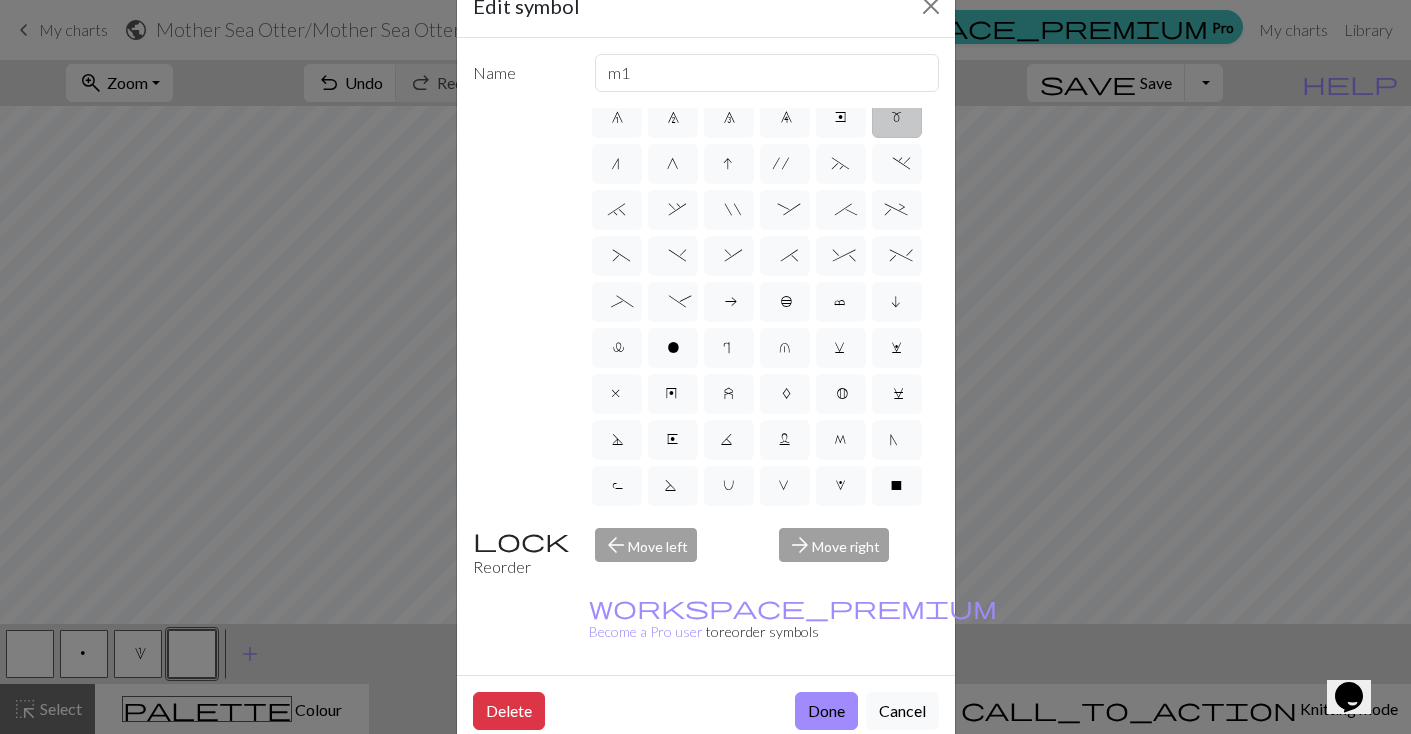 scroll, scrollTop: 196, scrollLeft: 0, axis: vertical 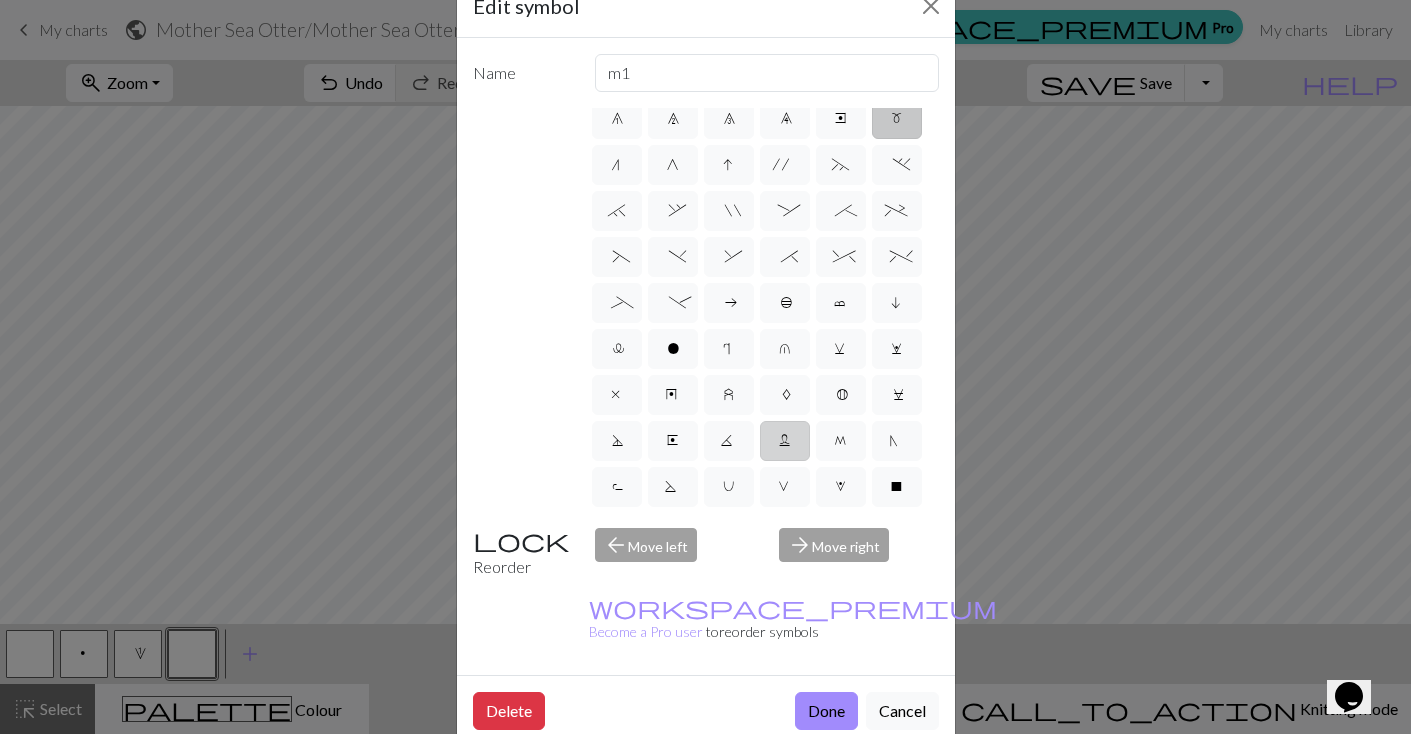 click on "L" at bounding box center [785, 443] 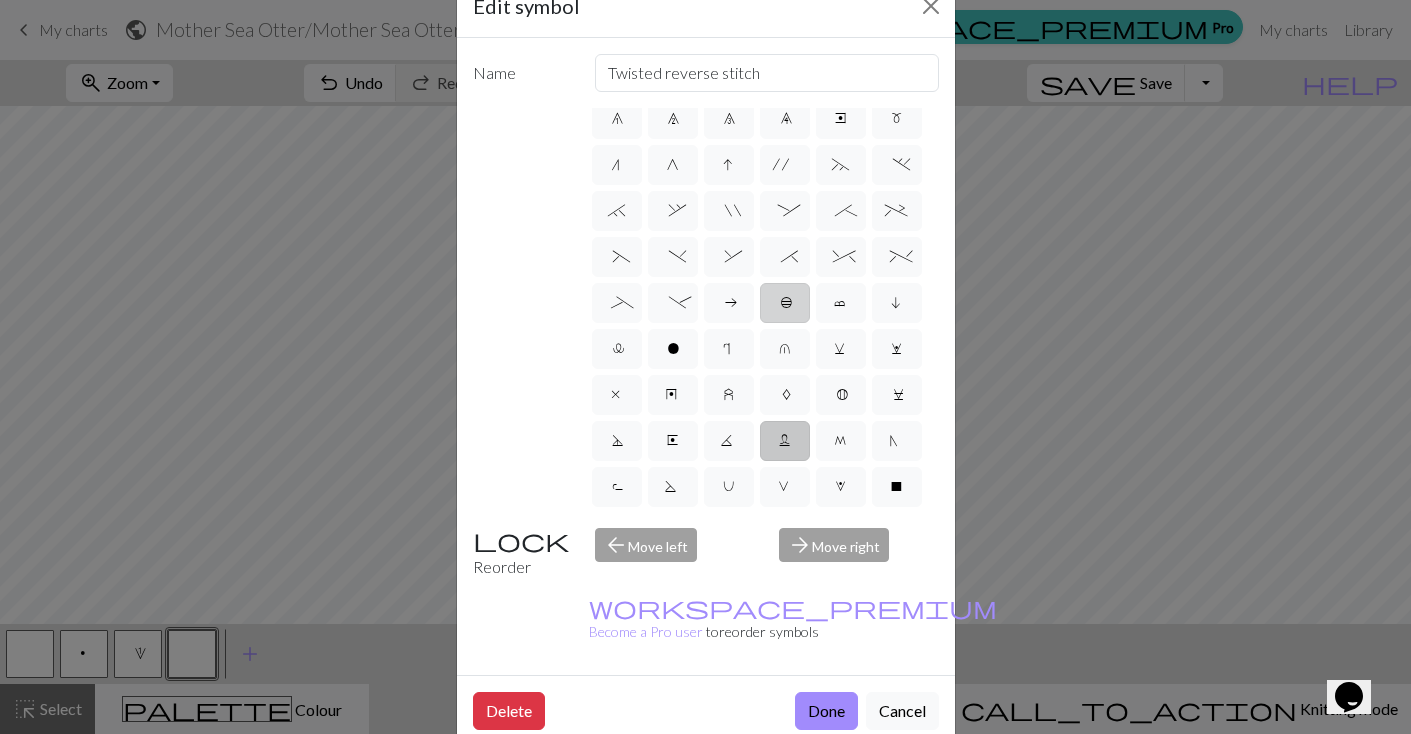 click on "b" at bounding box center [785, 305] 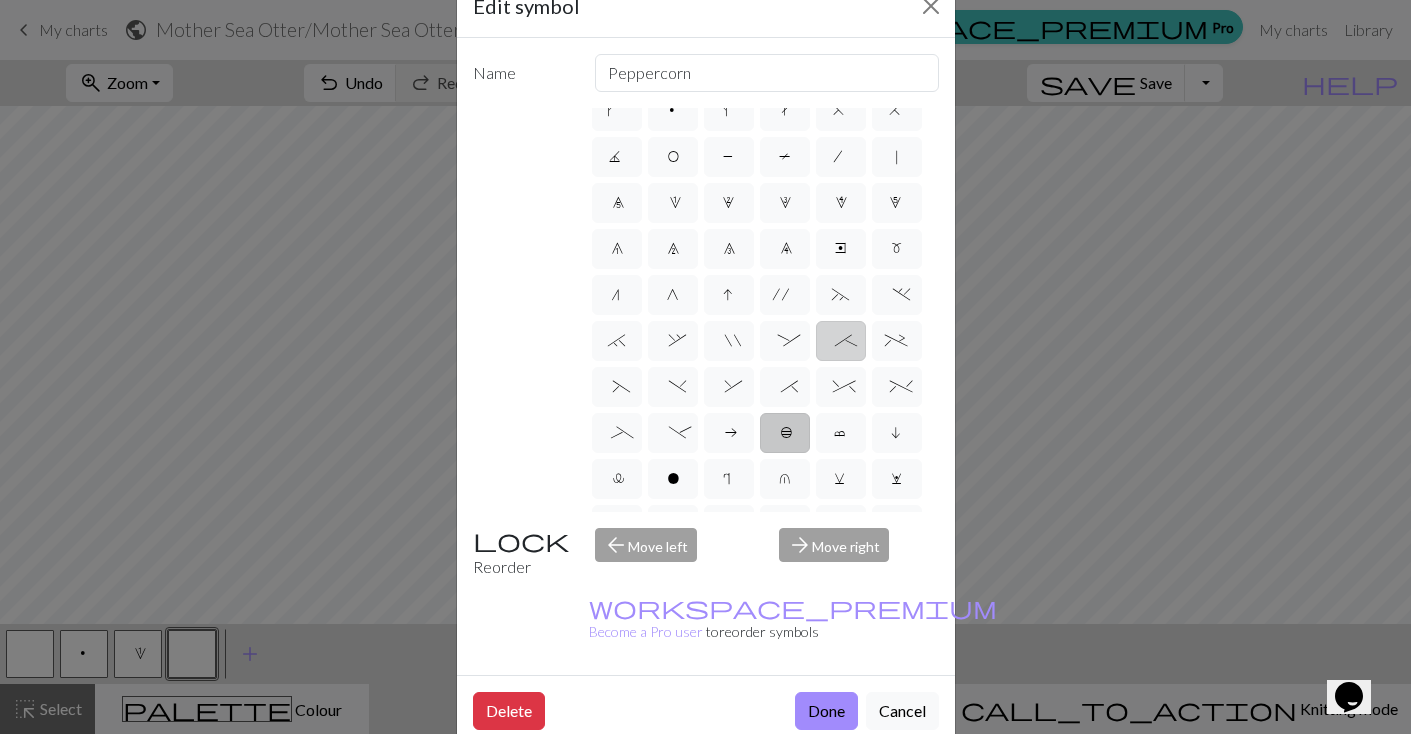scroll, scrollTop: 52, scrollLeft: 0, axis: vertical 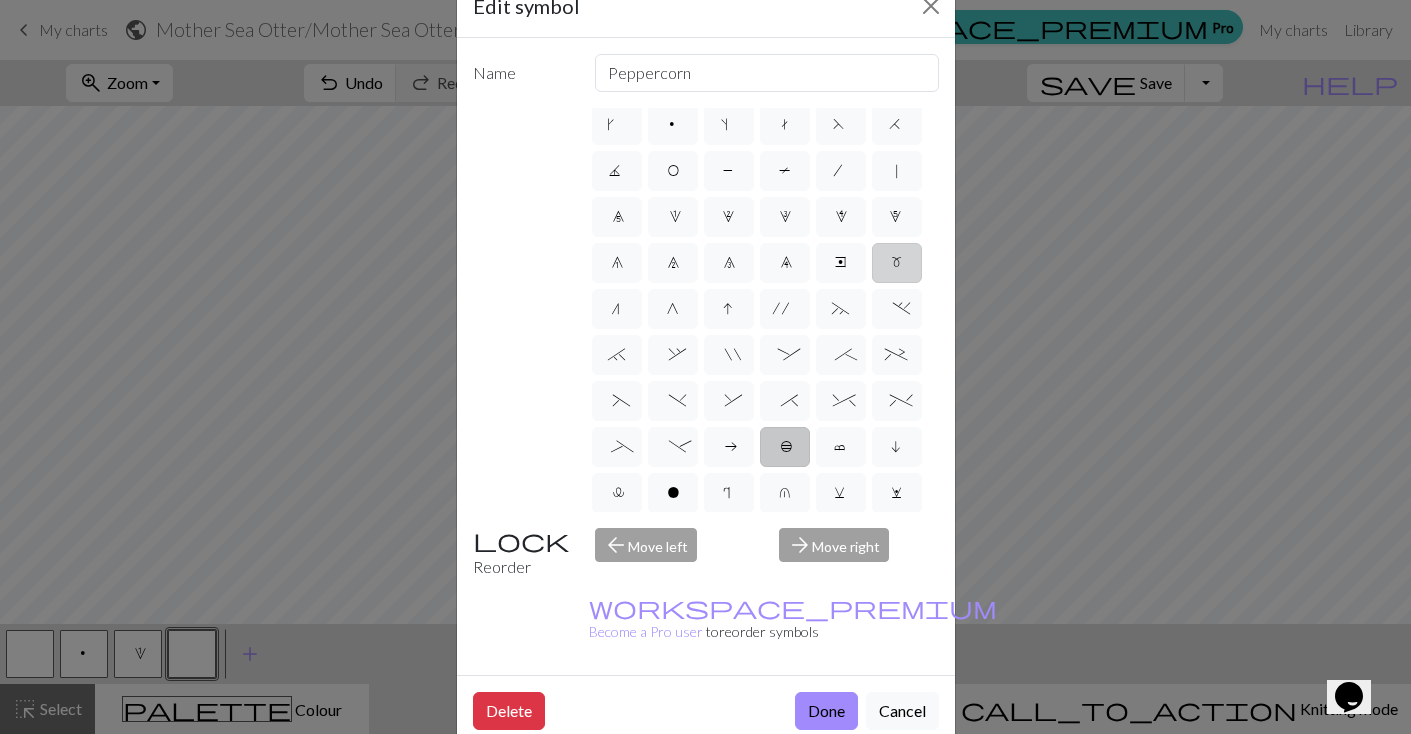 click on "m" at bounding box center (897, 265) 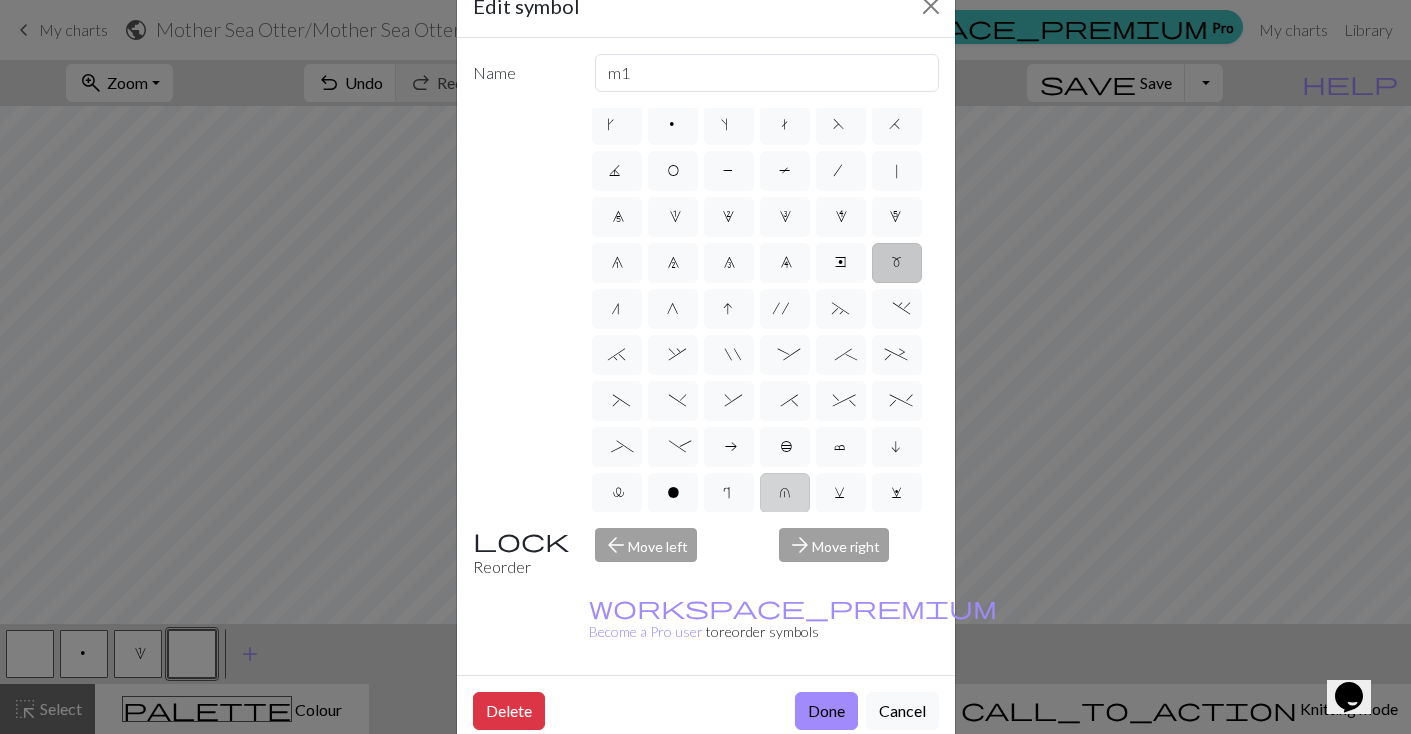 click on "u" at bounding box center [785, 495] 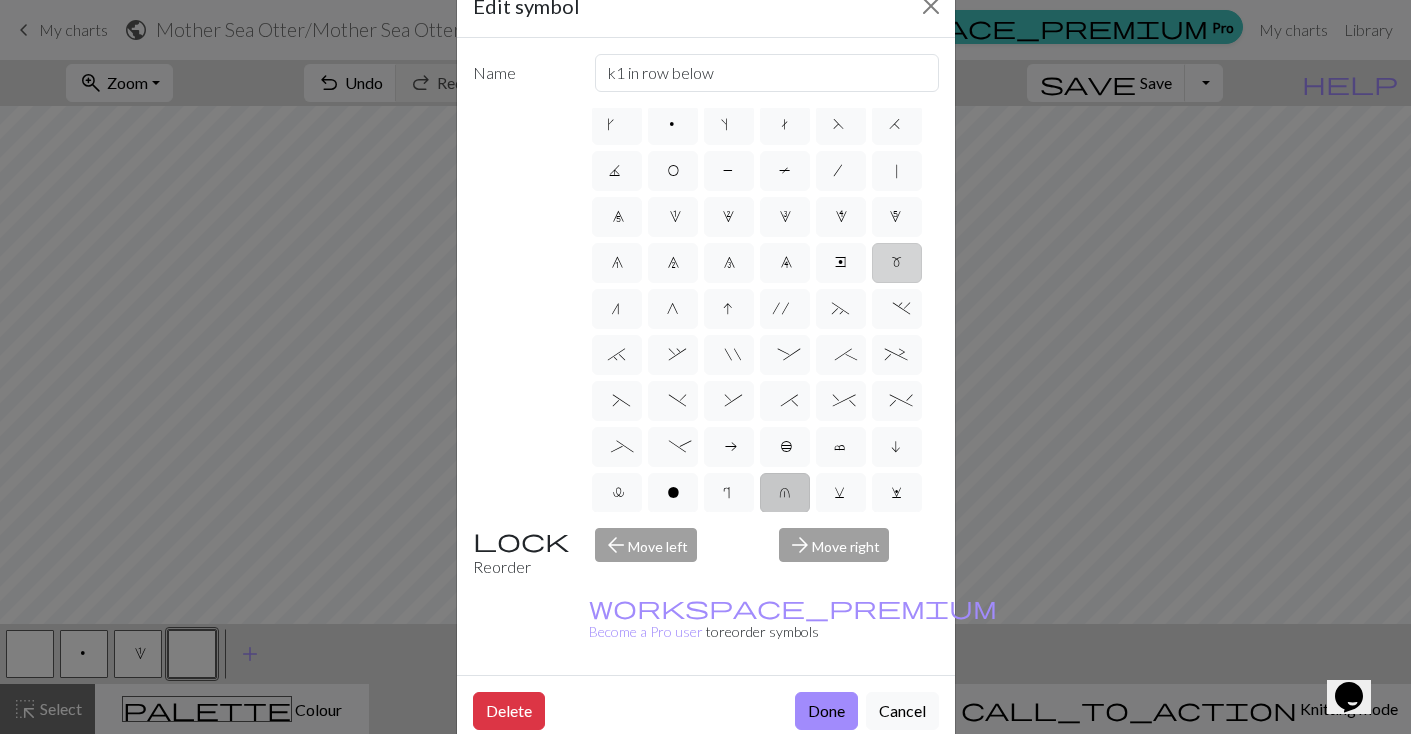 click on "m" at bounding box center [897, 263] 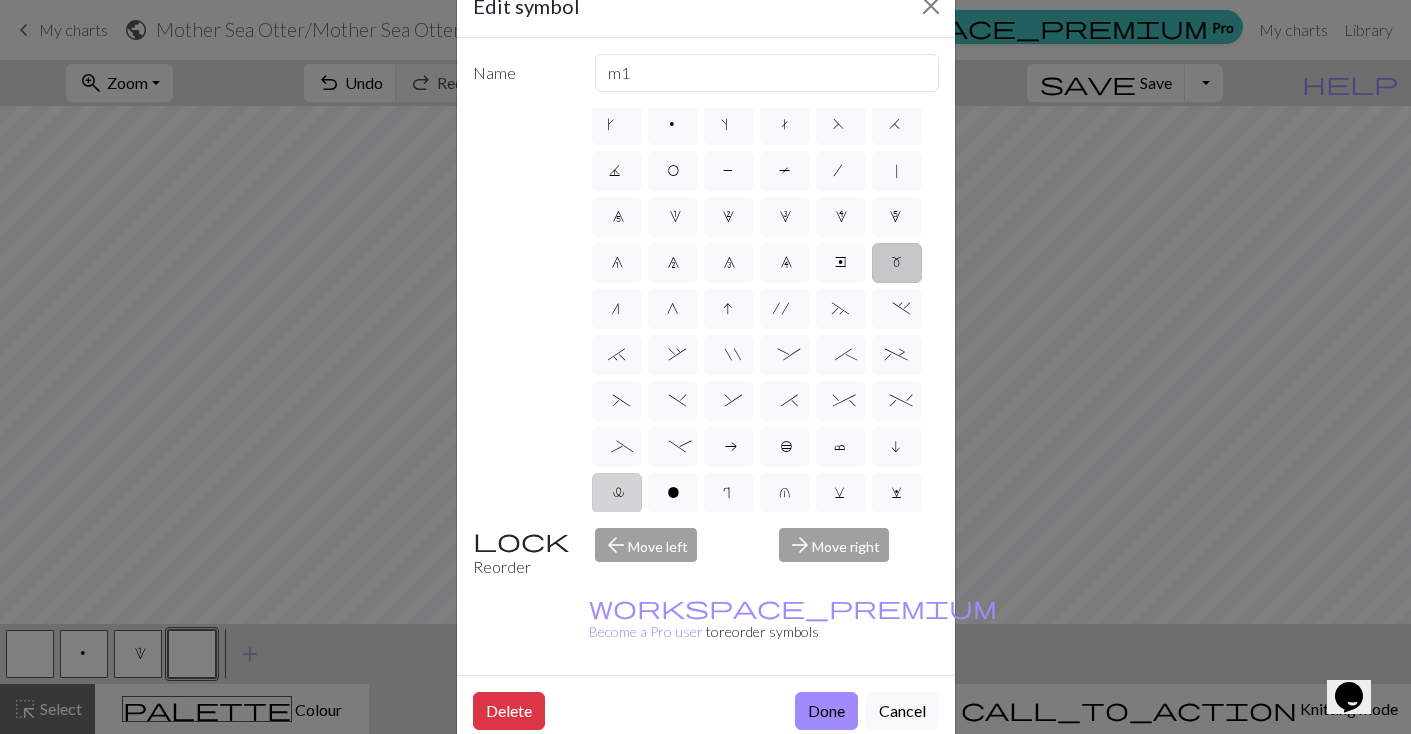 click on "l" at bounding box center [617, 493] 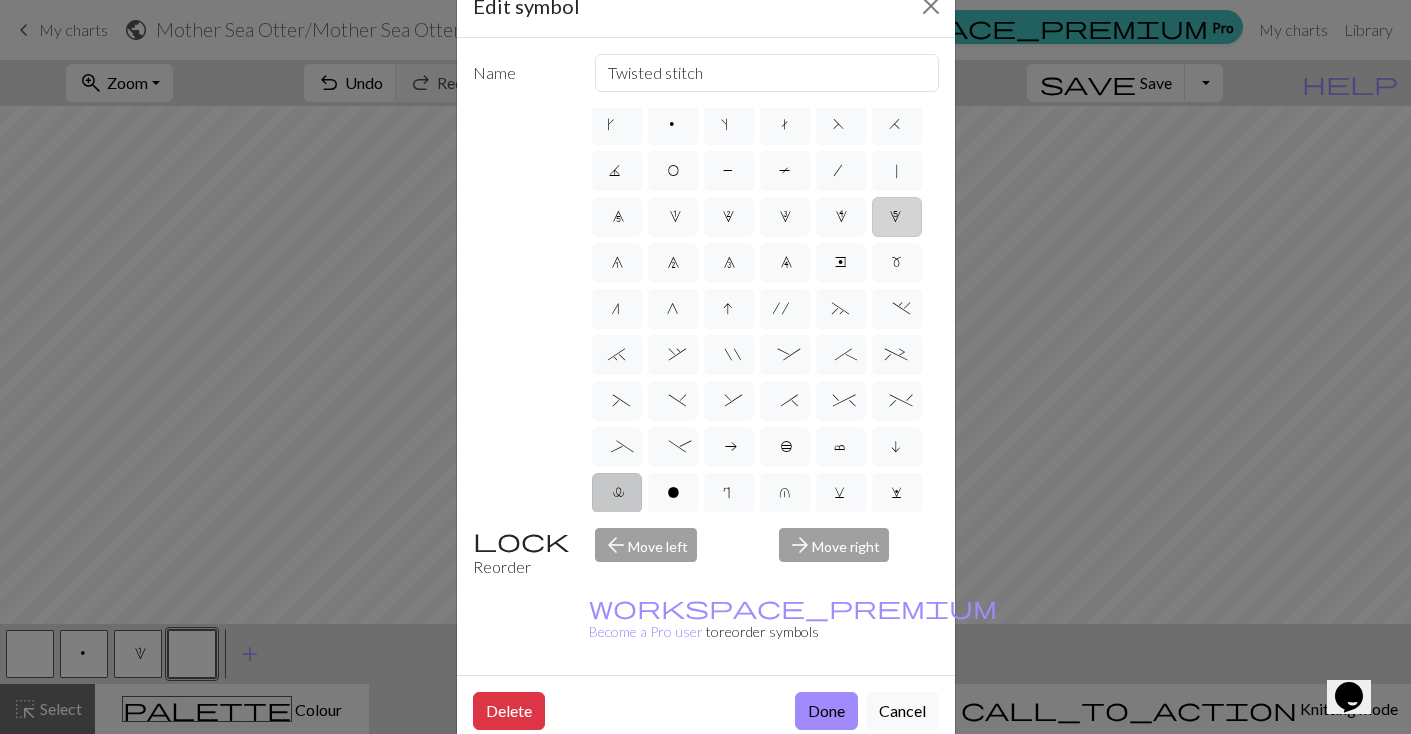 click on "5" at bounding box center (897, 217) 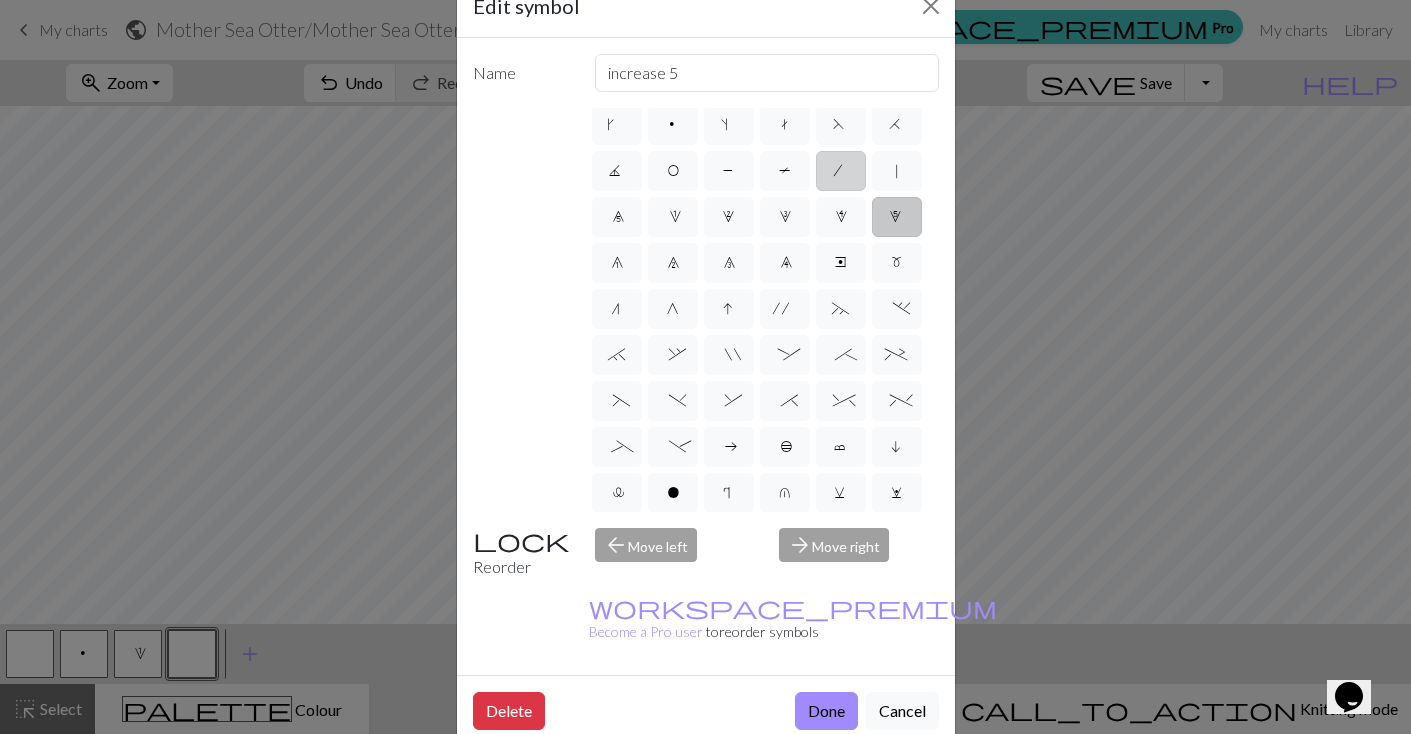 click on "/" at bounding box center (841, 173) 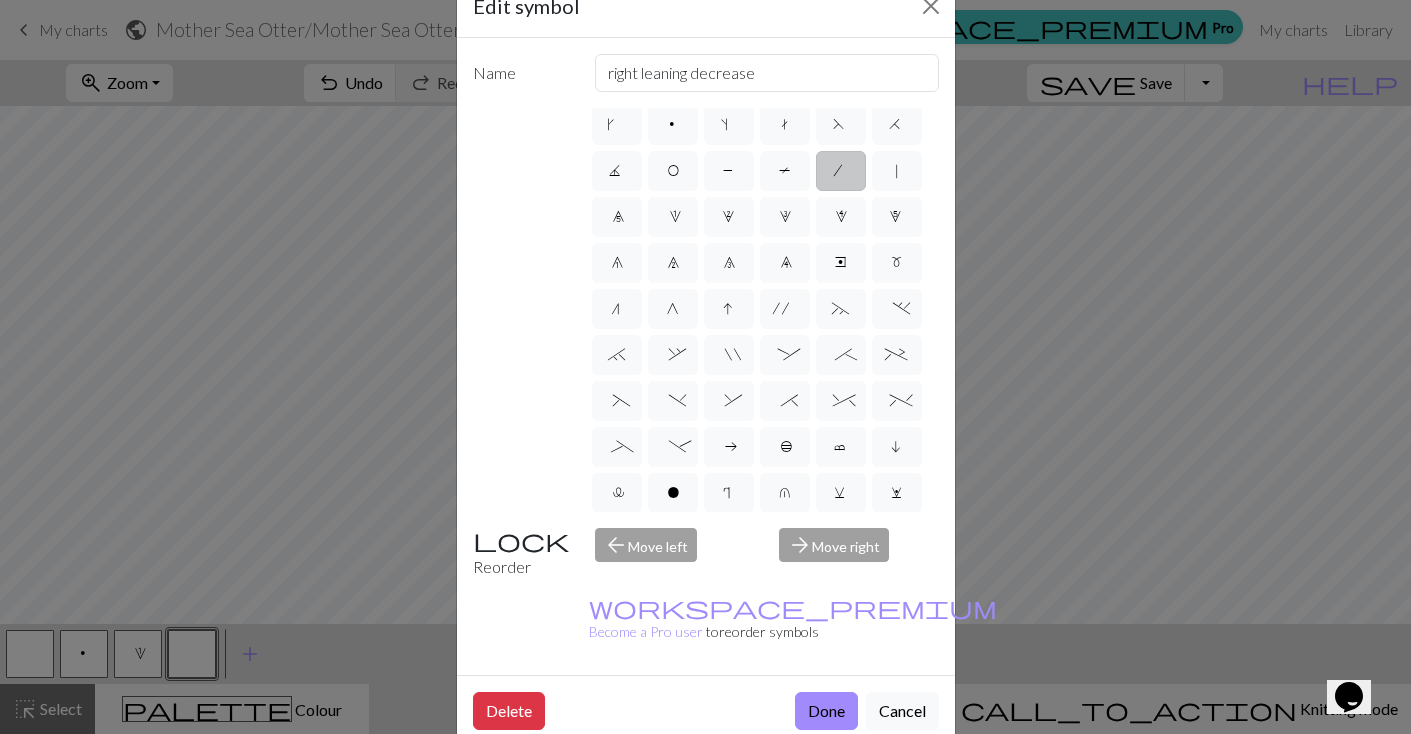 scroll, scrollTop: 0, scrollLeft: 0, axis: both 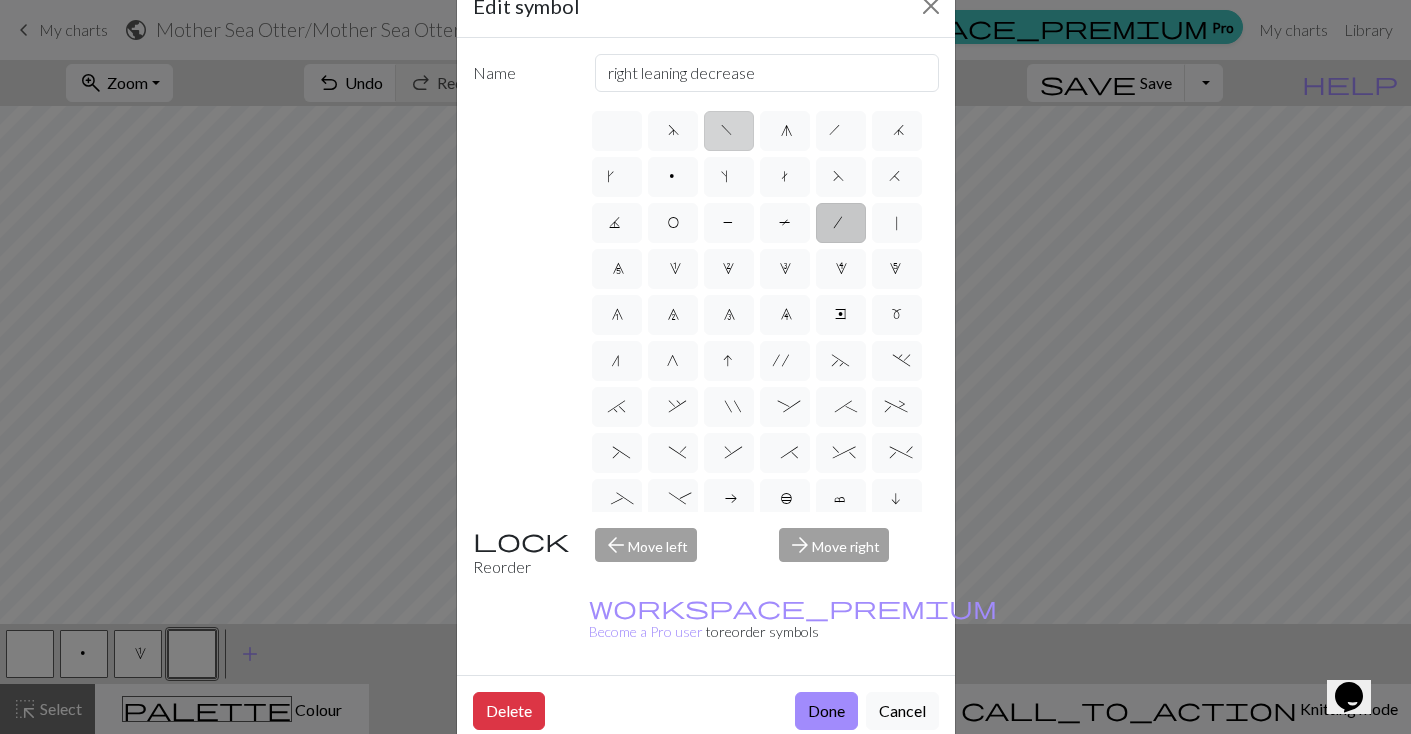 click on "f" at bounding box center [729, 131] 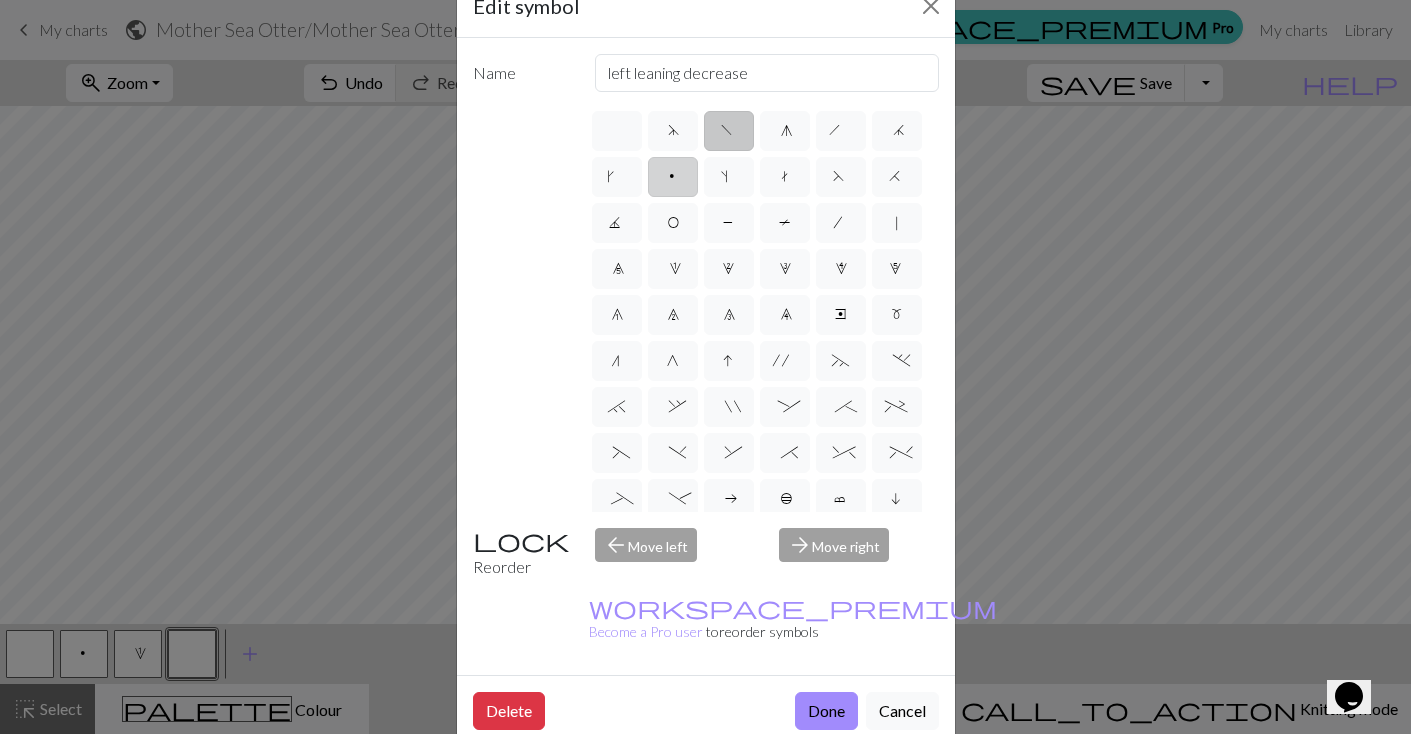 click on "p" at bounding box center (673, 177) 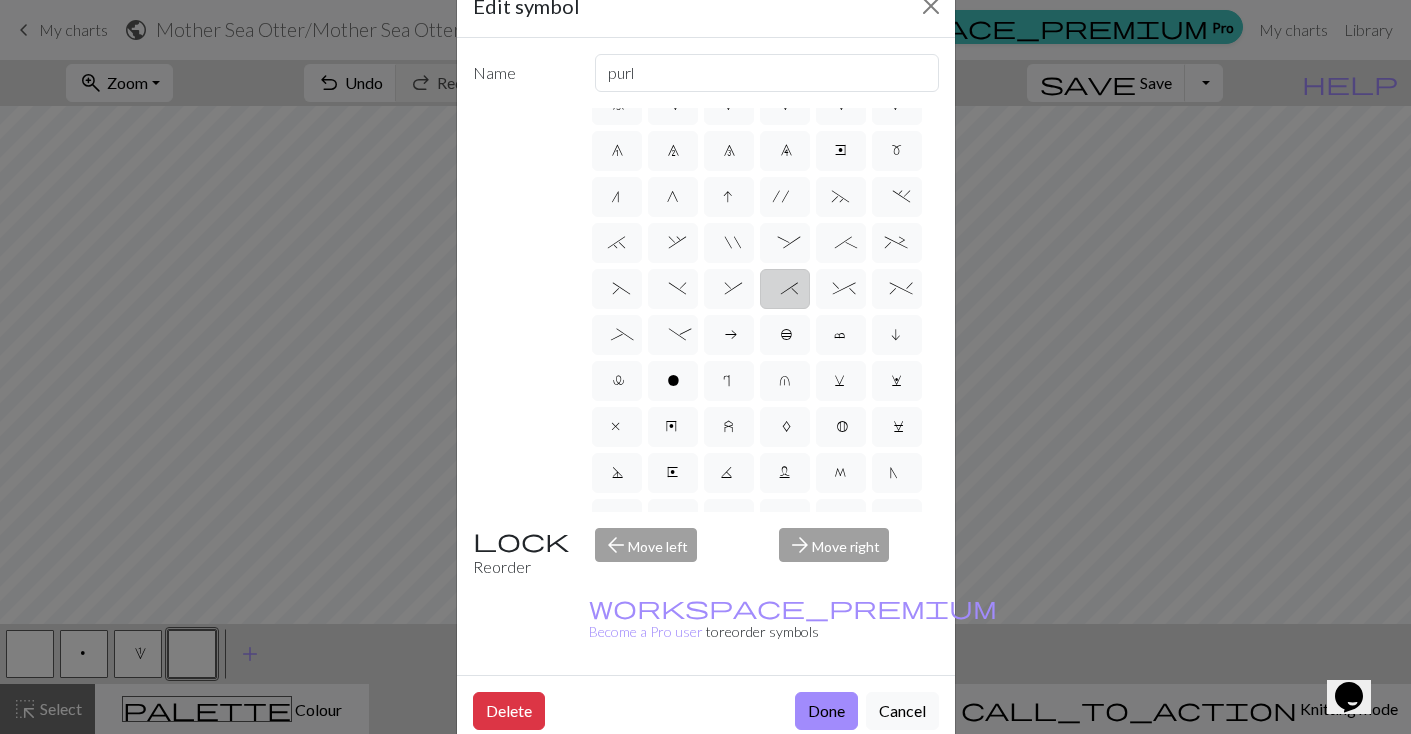 scroll, scrollTop: 165, scrollLeft: 0, axis: vertical 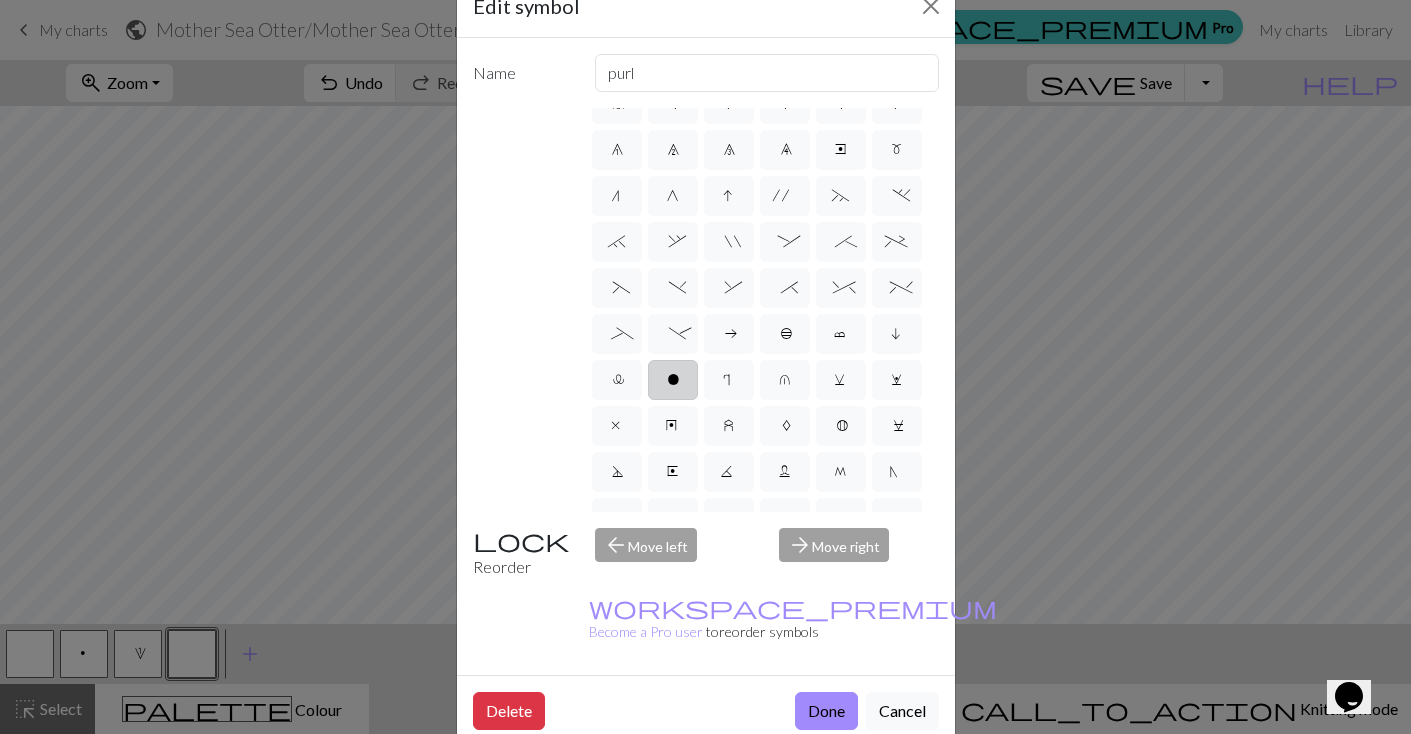 click on "o" at bounding box center (673, 380) 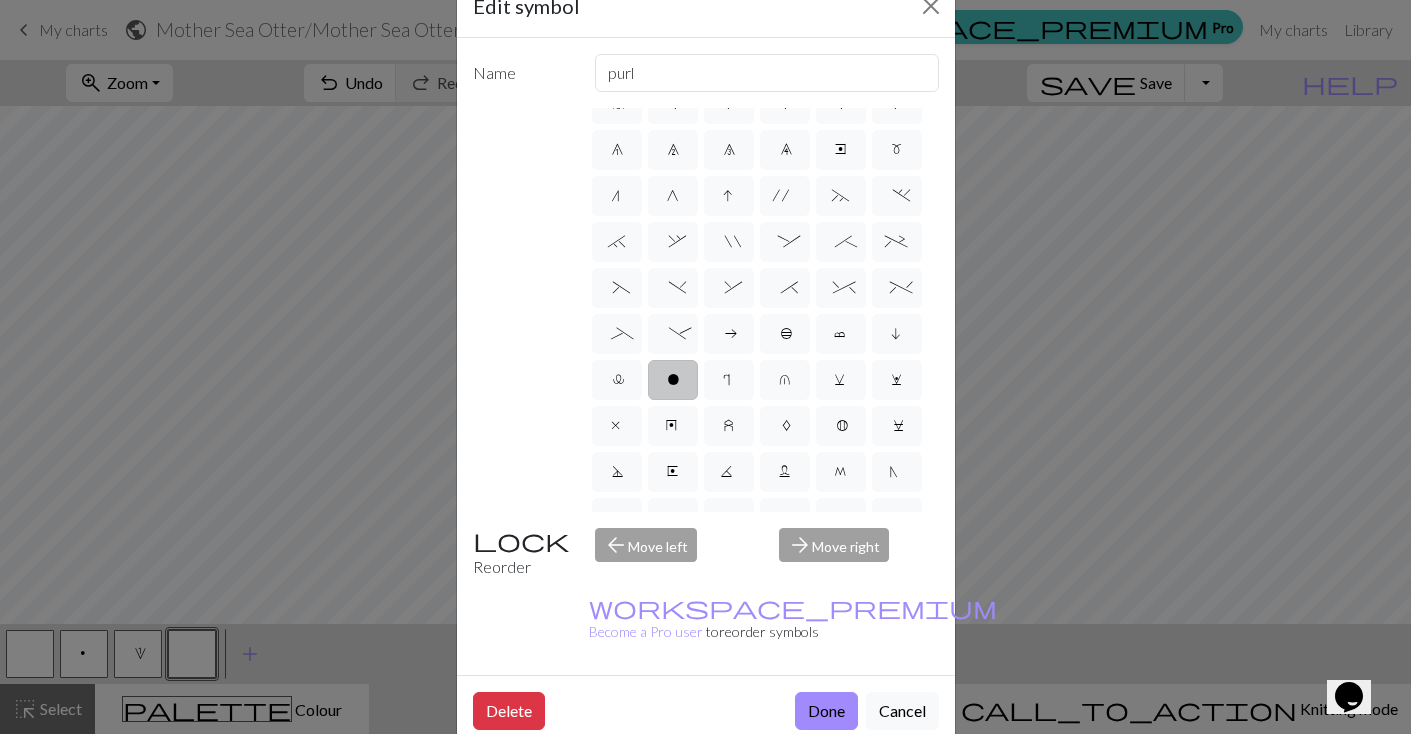 click on "o" at bounding box center (673, 382) 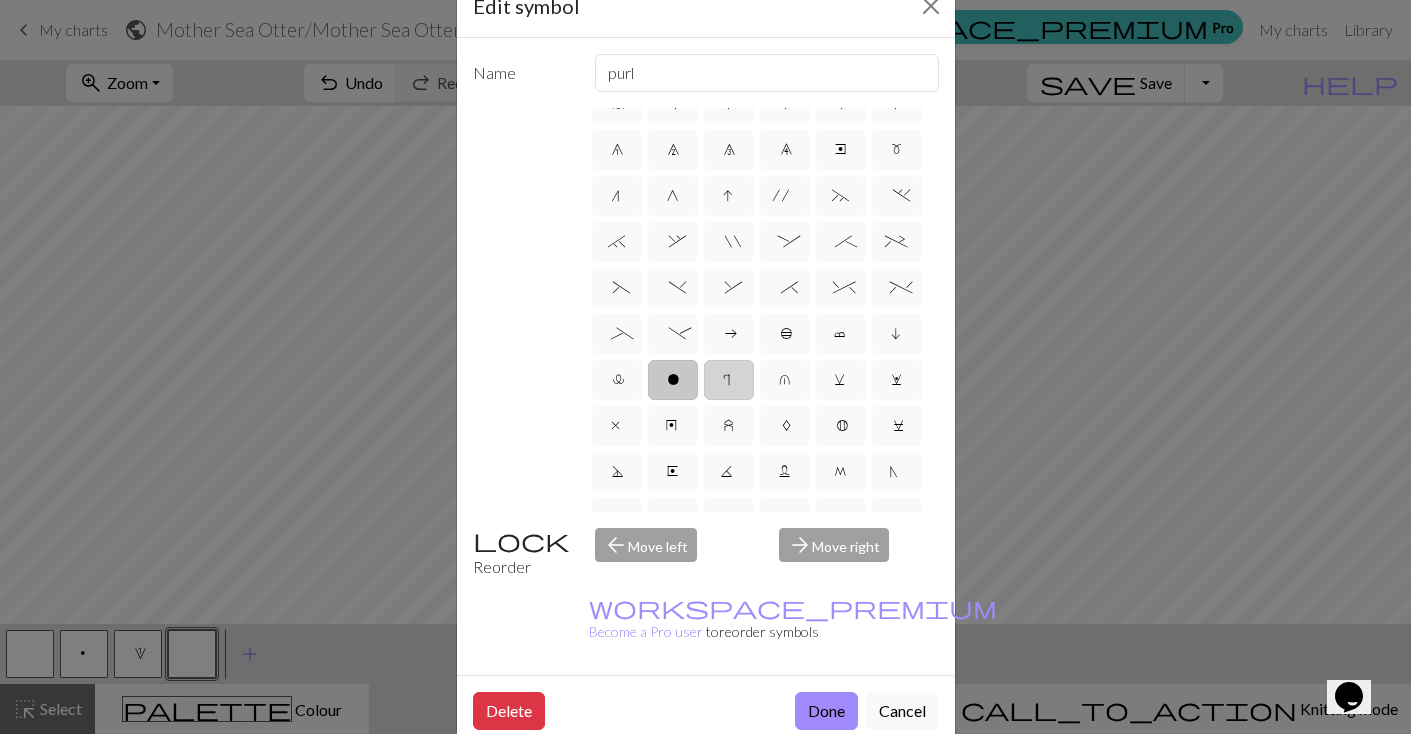 click on "r" at bounding box center [729, 382] 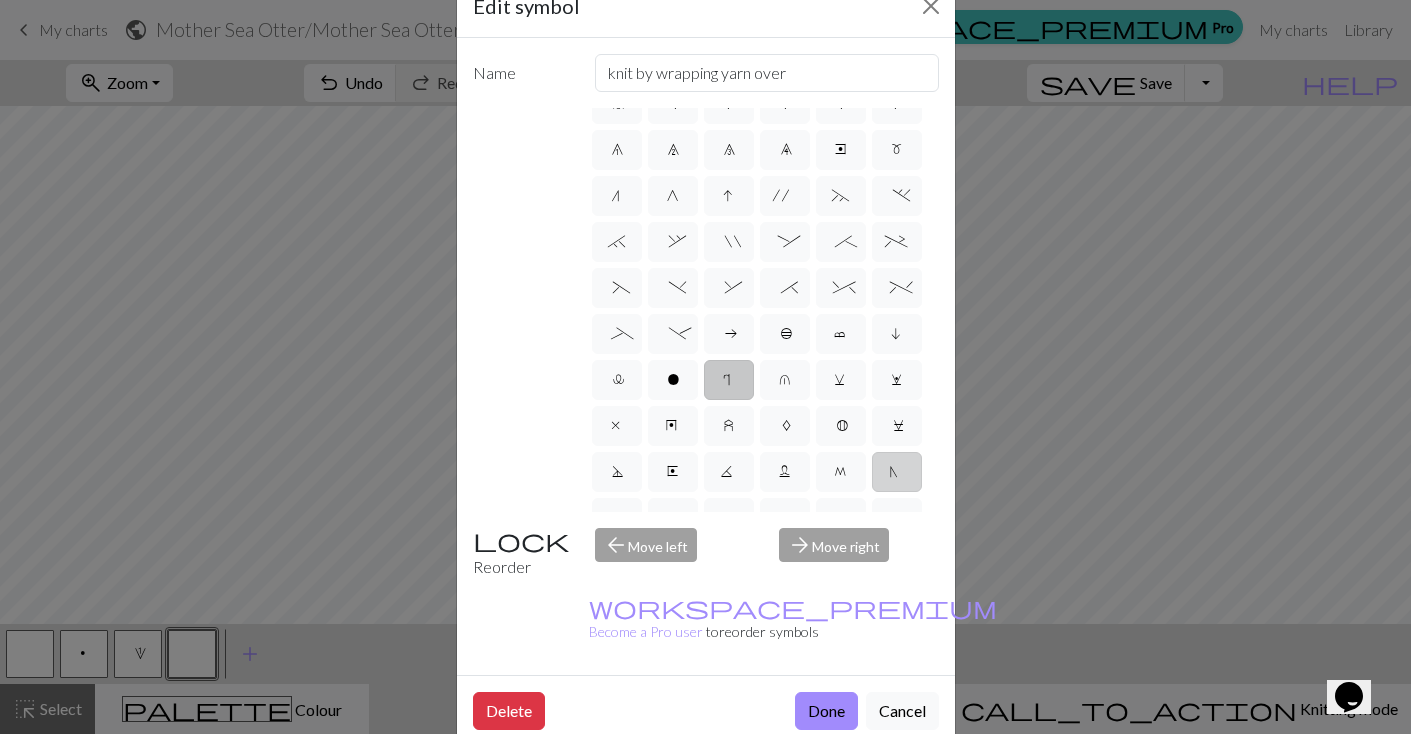 click on "N" at bounding box center [897, 472] 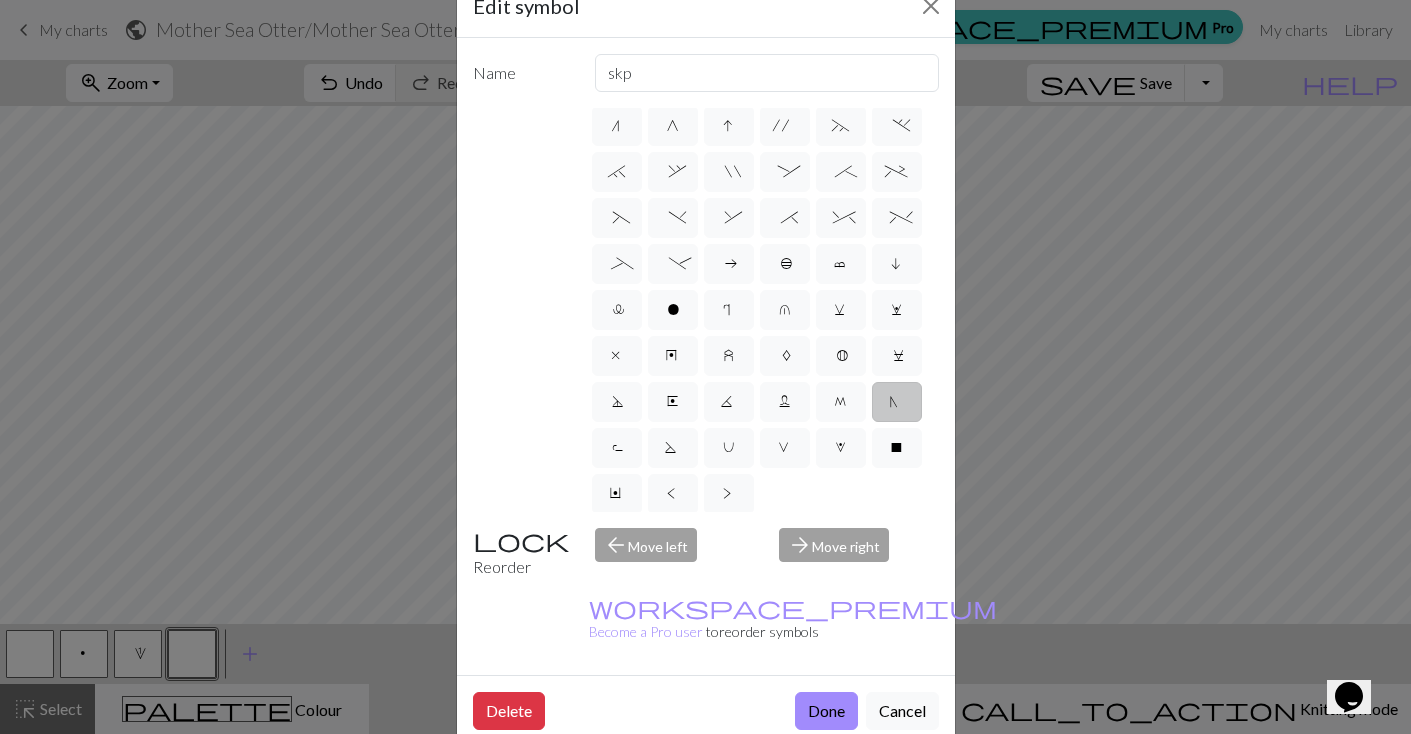 scroll, scrollTop: 240, scrollLeft: 0, axis: vertical 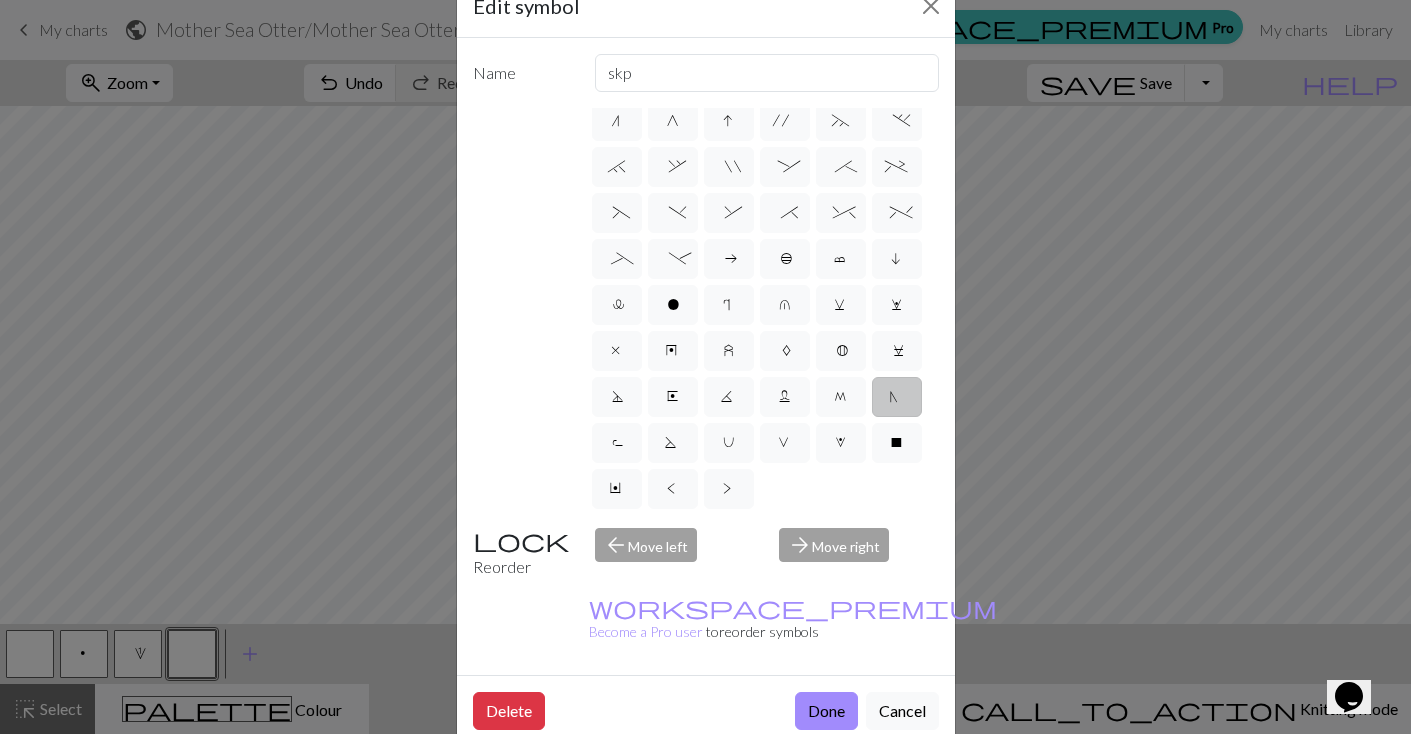 click on "Edit symbol Name skp d f g h j k p s t F H J O P T / | 0 1 2 3 4 5 6 7 8 9 e m n G I ' ~ . ` , " : ; + ( ) & * ^ % _ - a b c i l o r u v w x y z A B C D E K L M N R S U V W X Y < > Reorder arrow_back Move left arrow_forward Move right workspace_premium Become a Pro user   to  reorder symbols Delete Done Cancel" at bounding box center [705, 367] 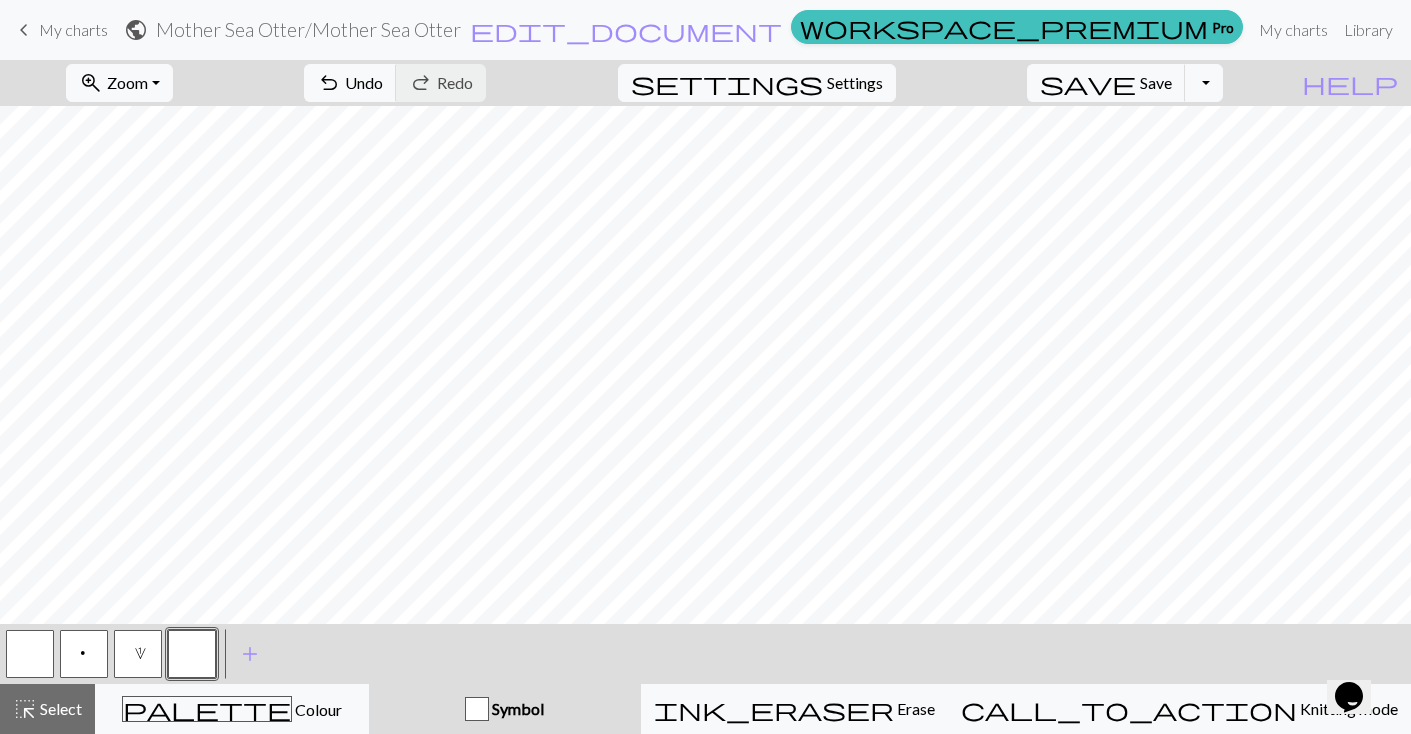 click at bounding box center [192, 654] 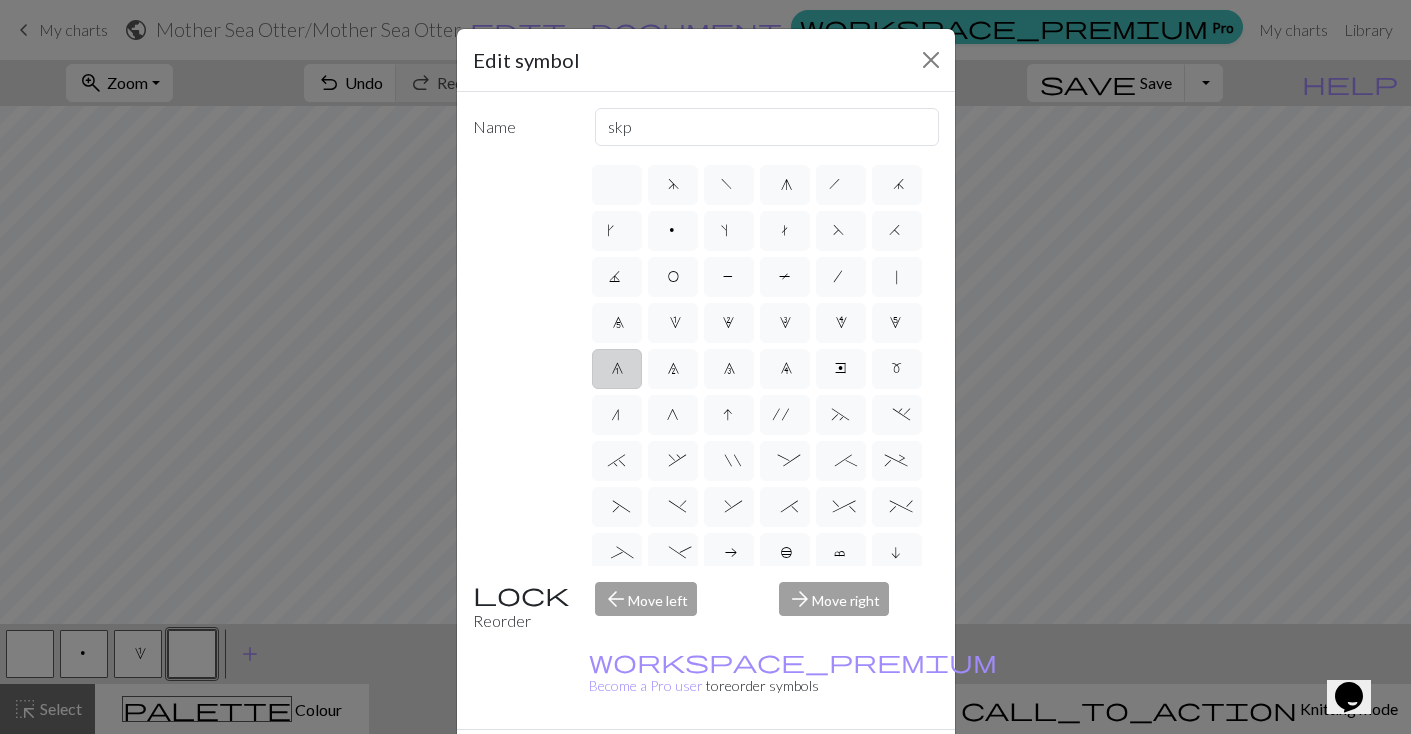 click on "6" at bounding box center (617, 369) 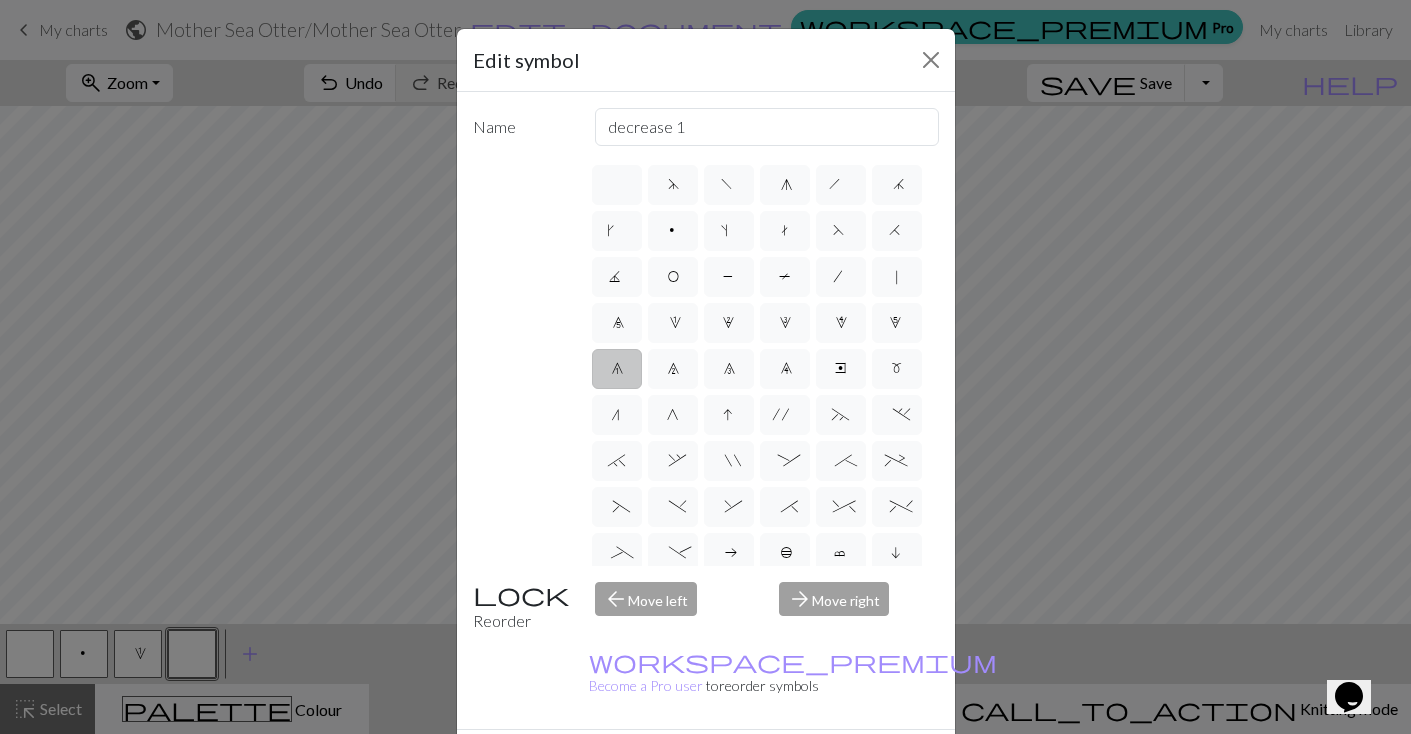 click on "6" at bounding box center (617, 369) 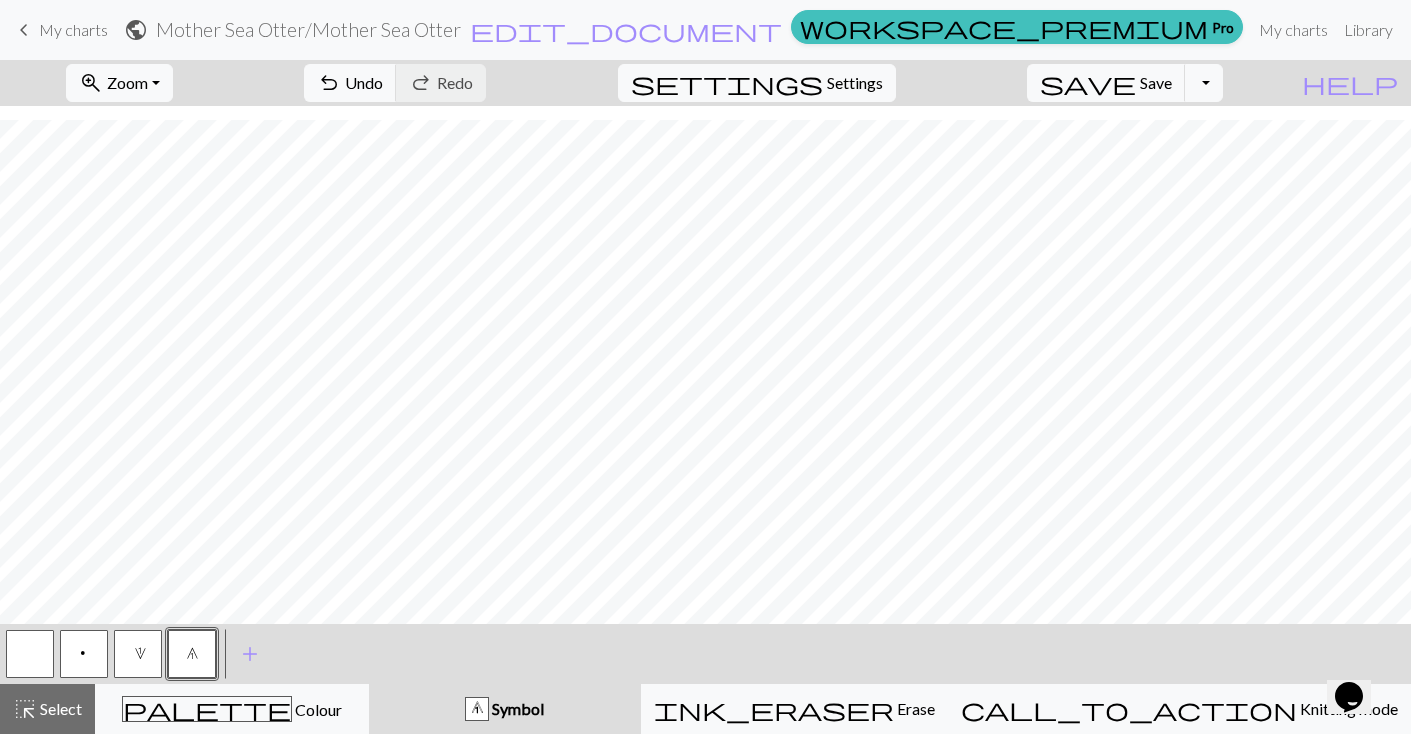 scroll, scrollTop: 1172, scrollLeft: 0, axis: vertical 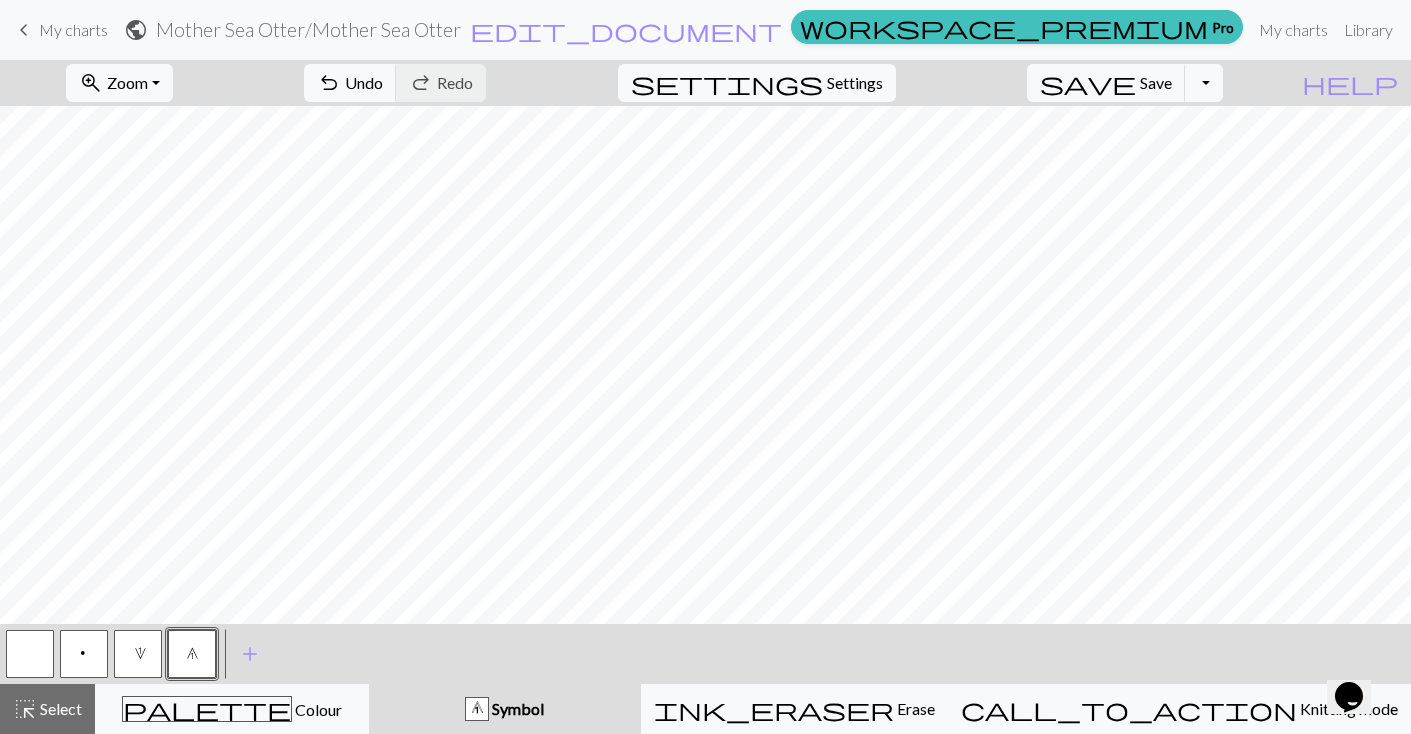 click on "1" at bounding box center (138, 654) 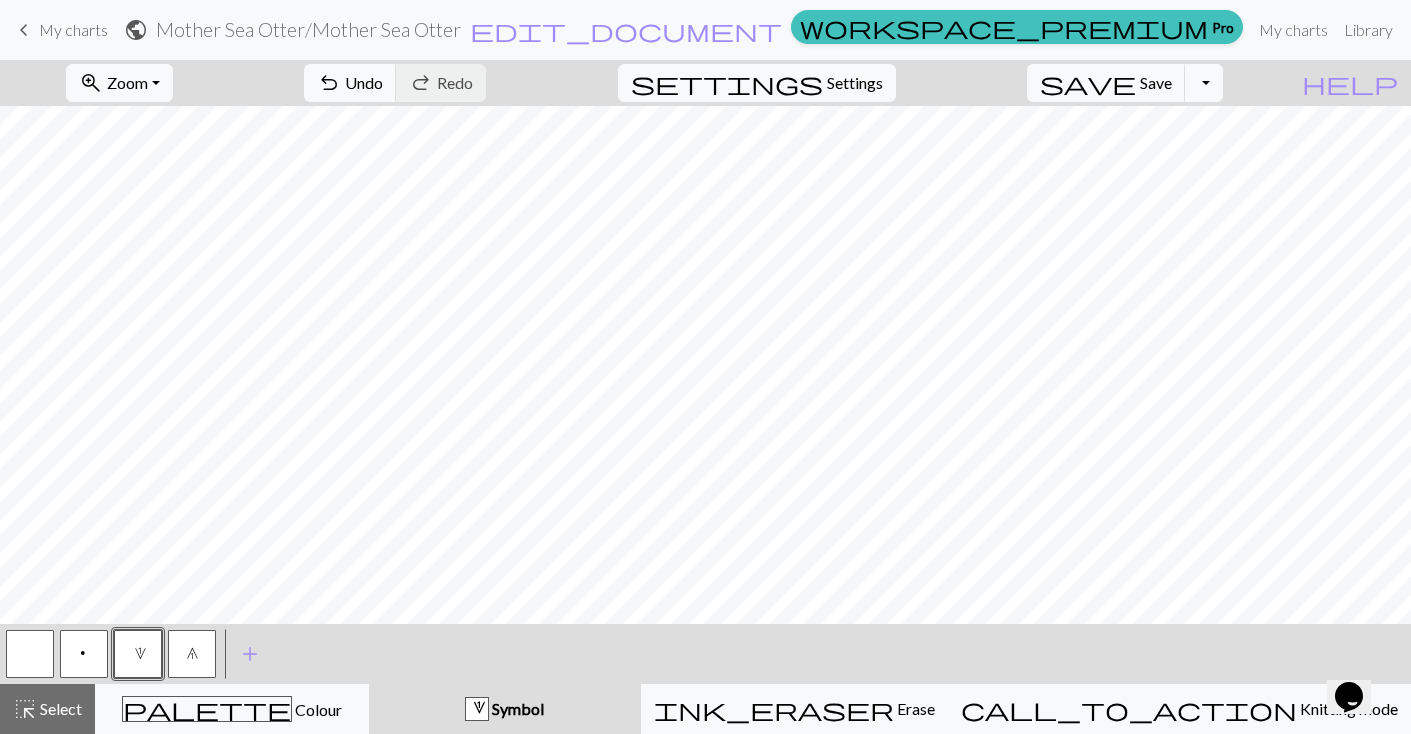 click at bounding box center (30, 654) 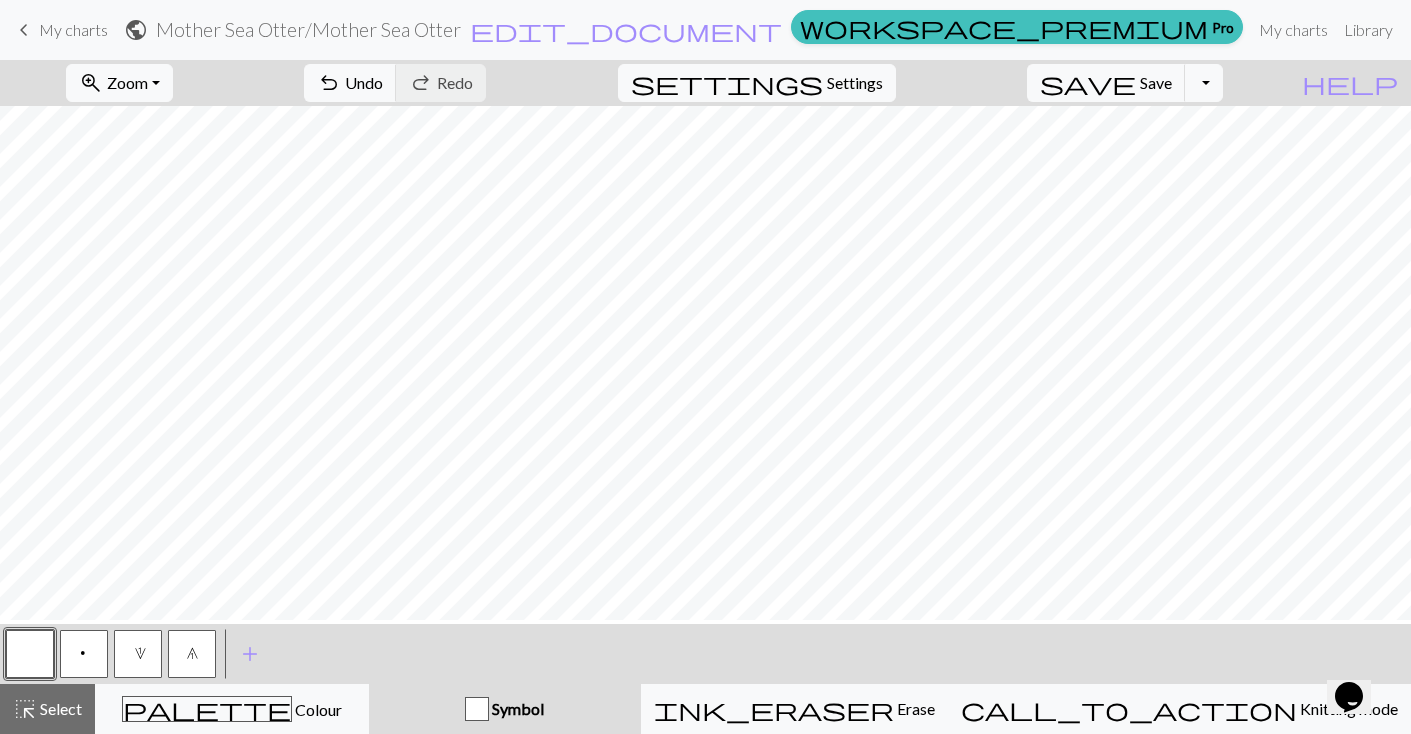 scroll, scrollTop: 582, scrollLeft: 0, axis: vertical 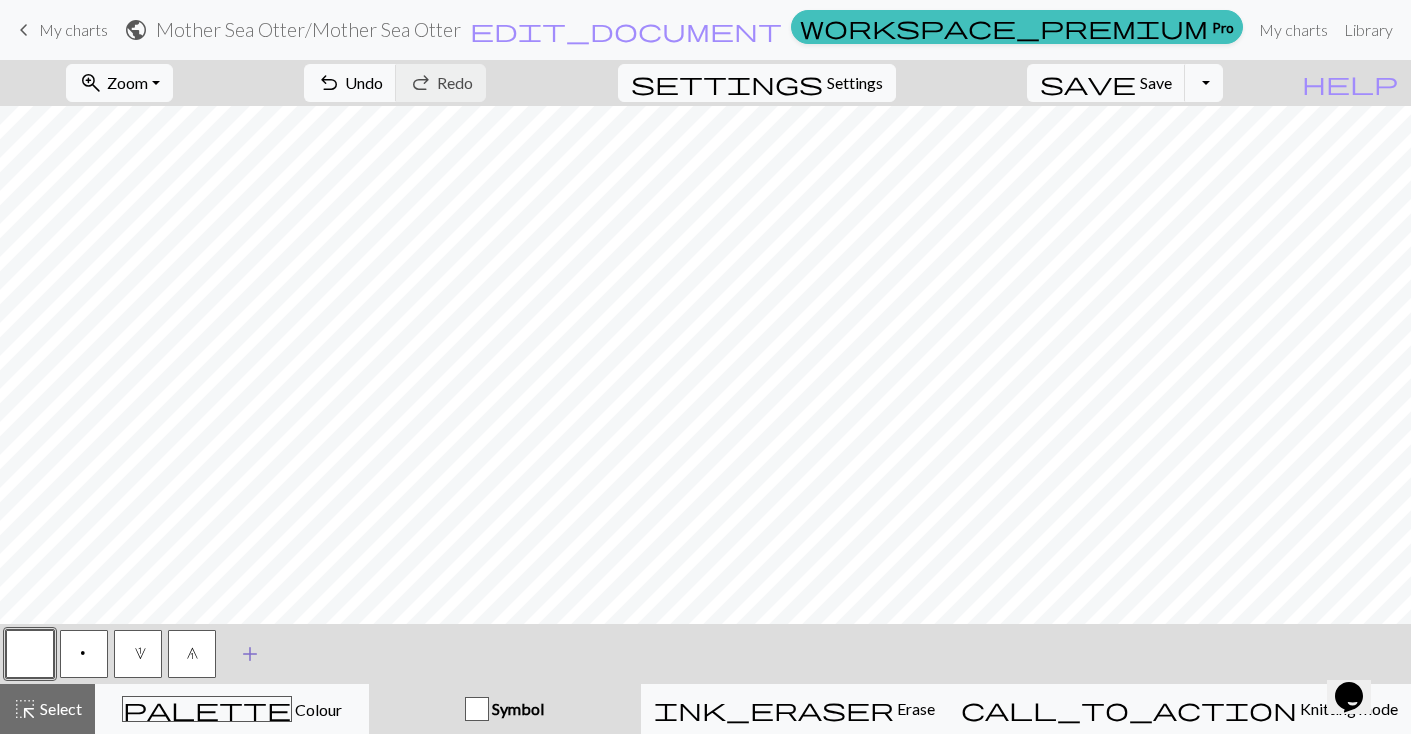 click on "add" at bounding box center [250, 654] 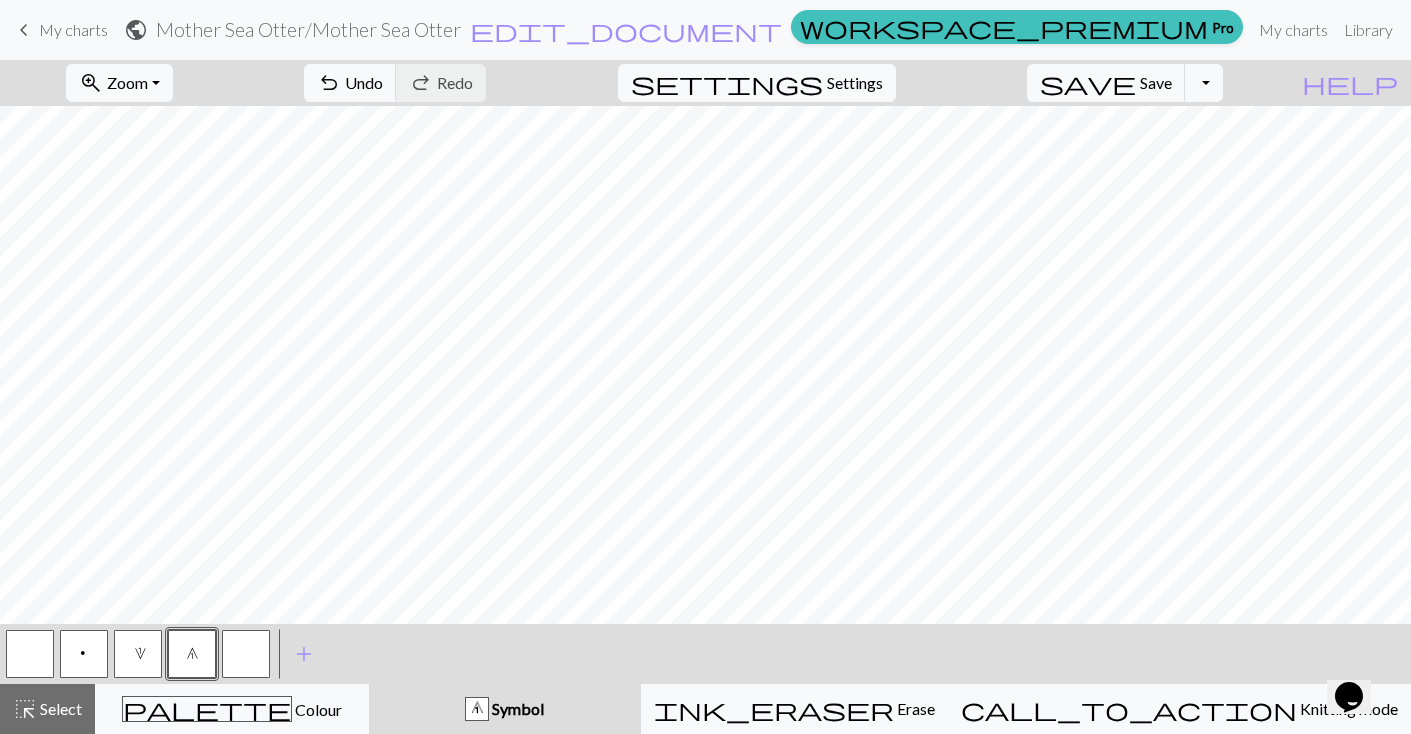 click on "Symbol" at bounding box center (516, 708) 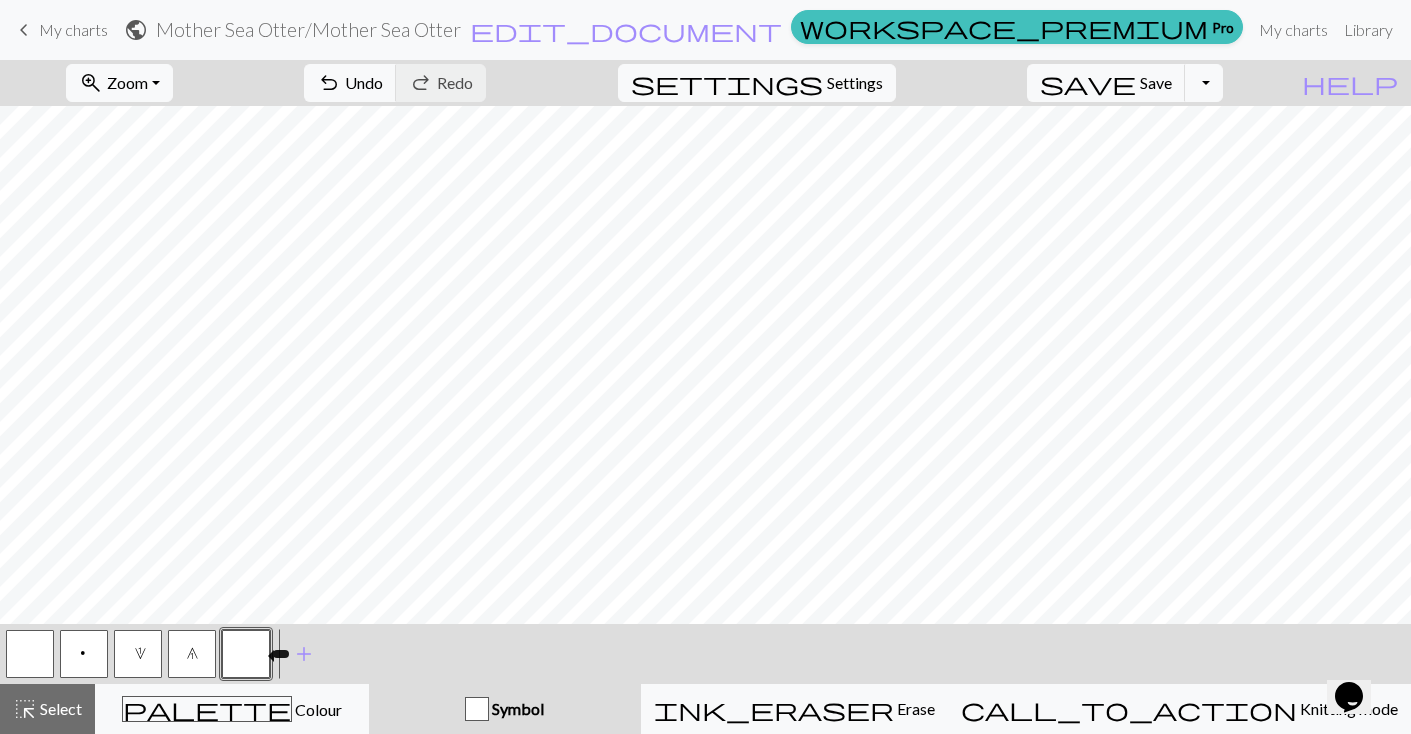 click at bounding box center (246, 654) 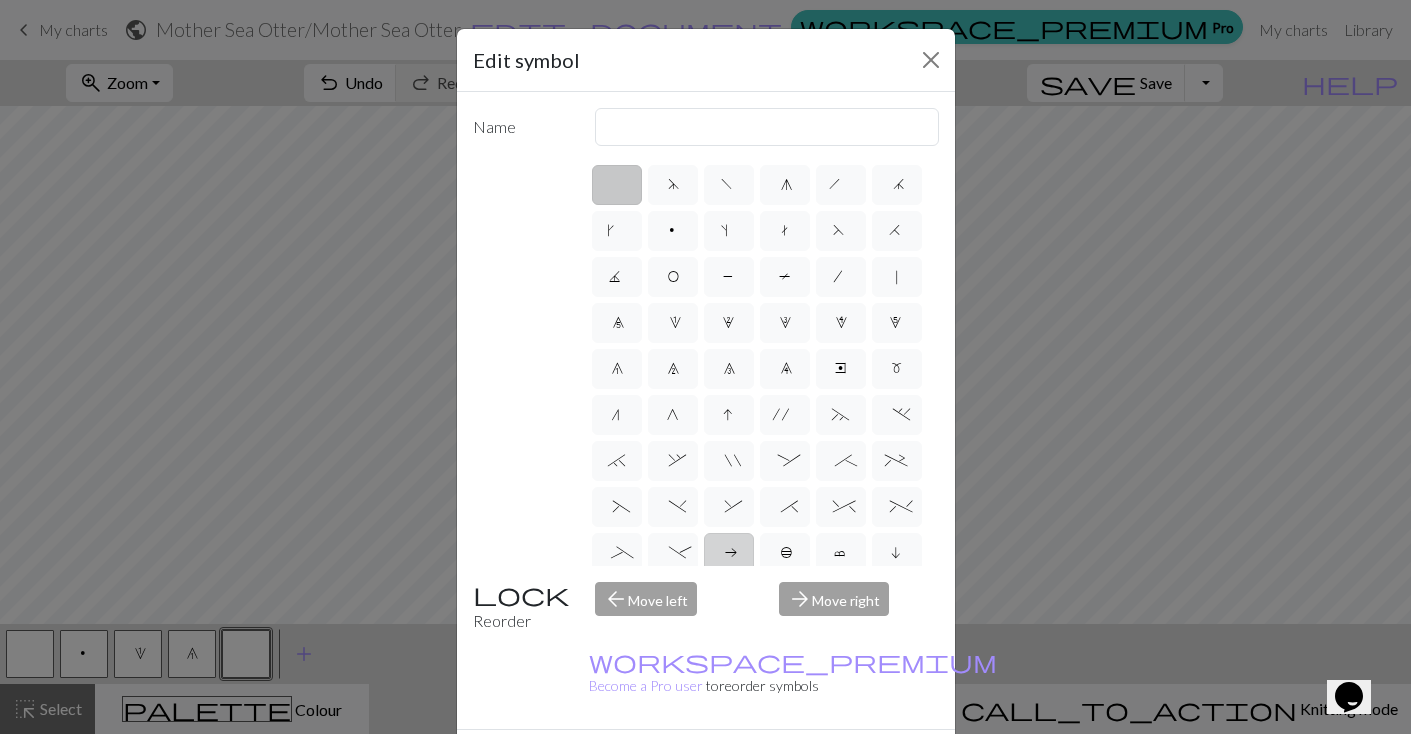 click on "a" at bounding box center [729, 555] 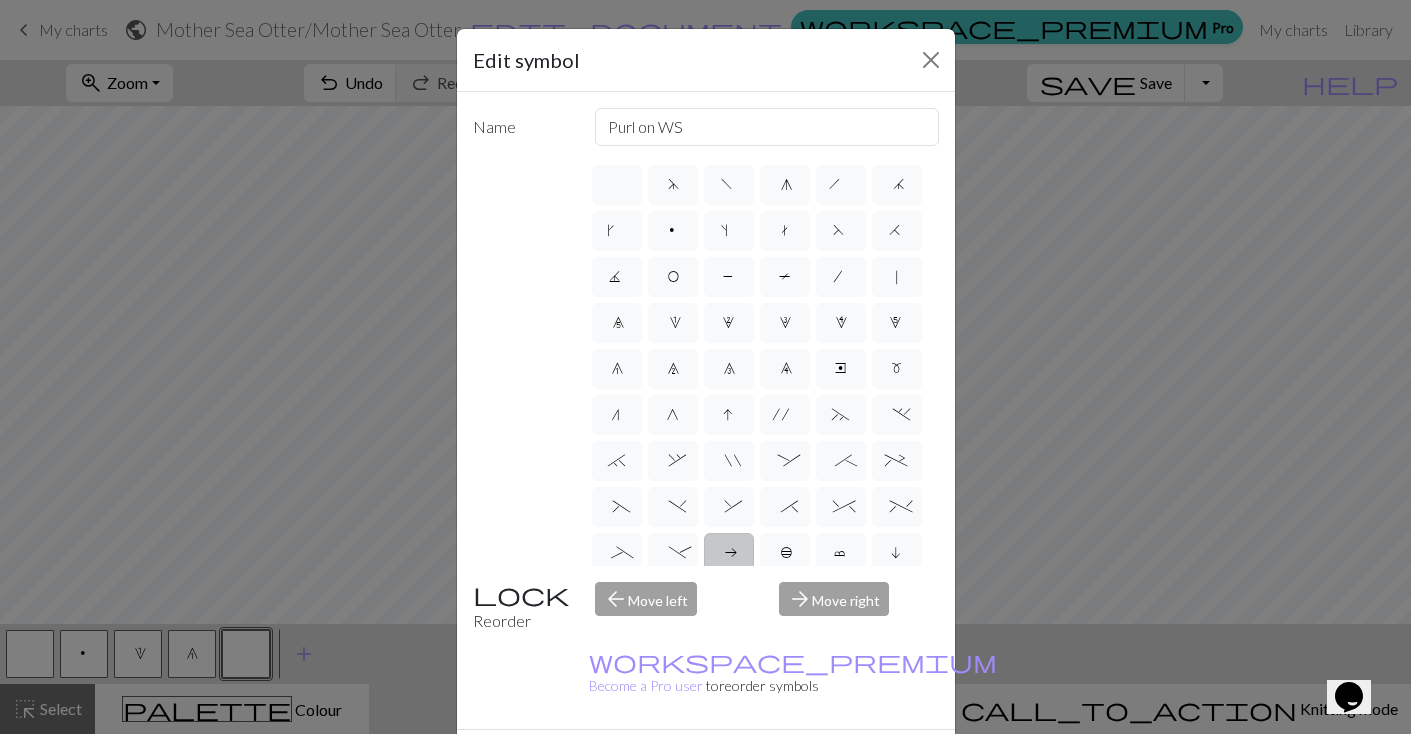 click on "a" at bounding box center [729, 555] 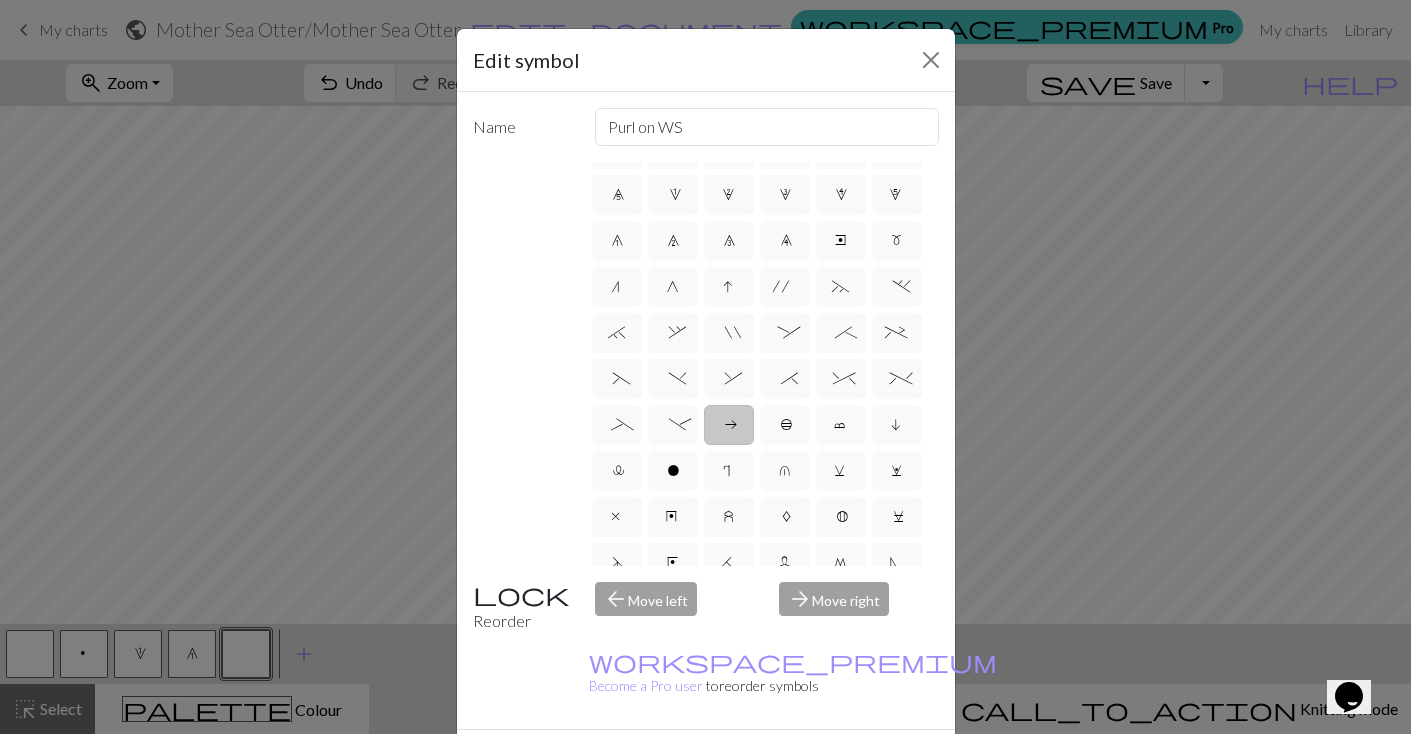 scroll, scrollTop: 0, scrollLeft: 0, axis: both 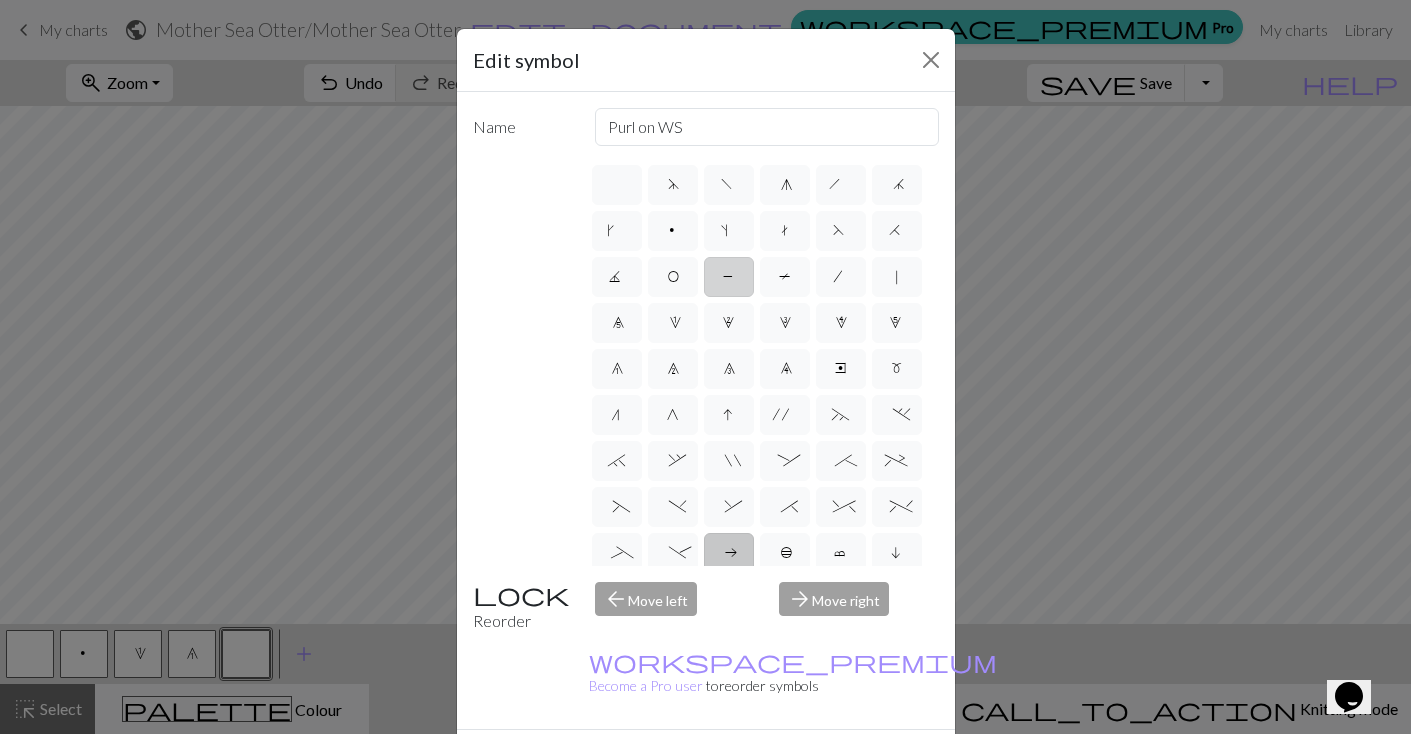 click on "P" at bounding box center (729, 277) 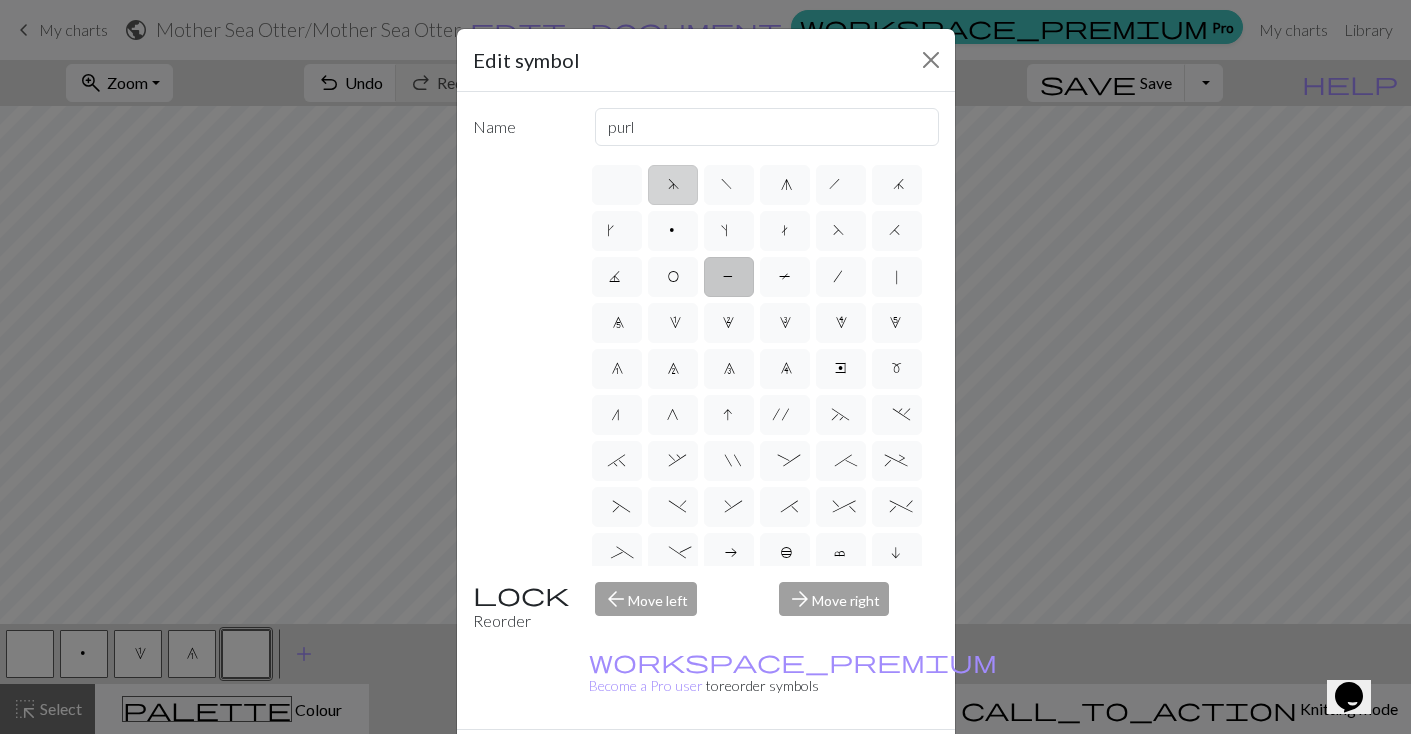 click on "d" at bounding box center (673, 185) 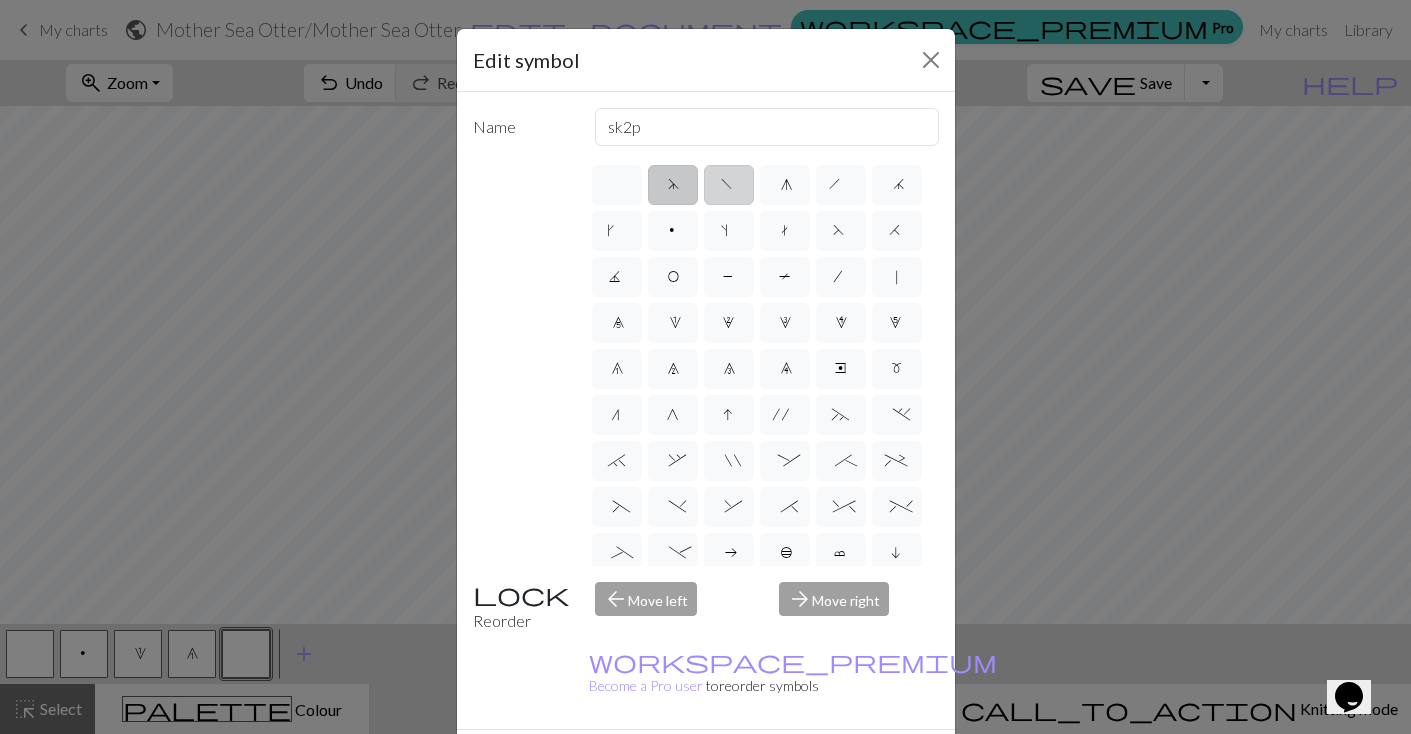 click on "f" at bounding box center (729, 185) 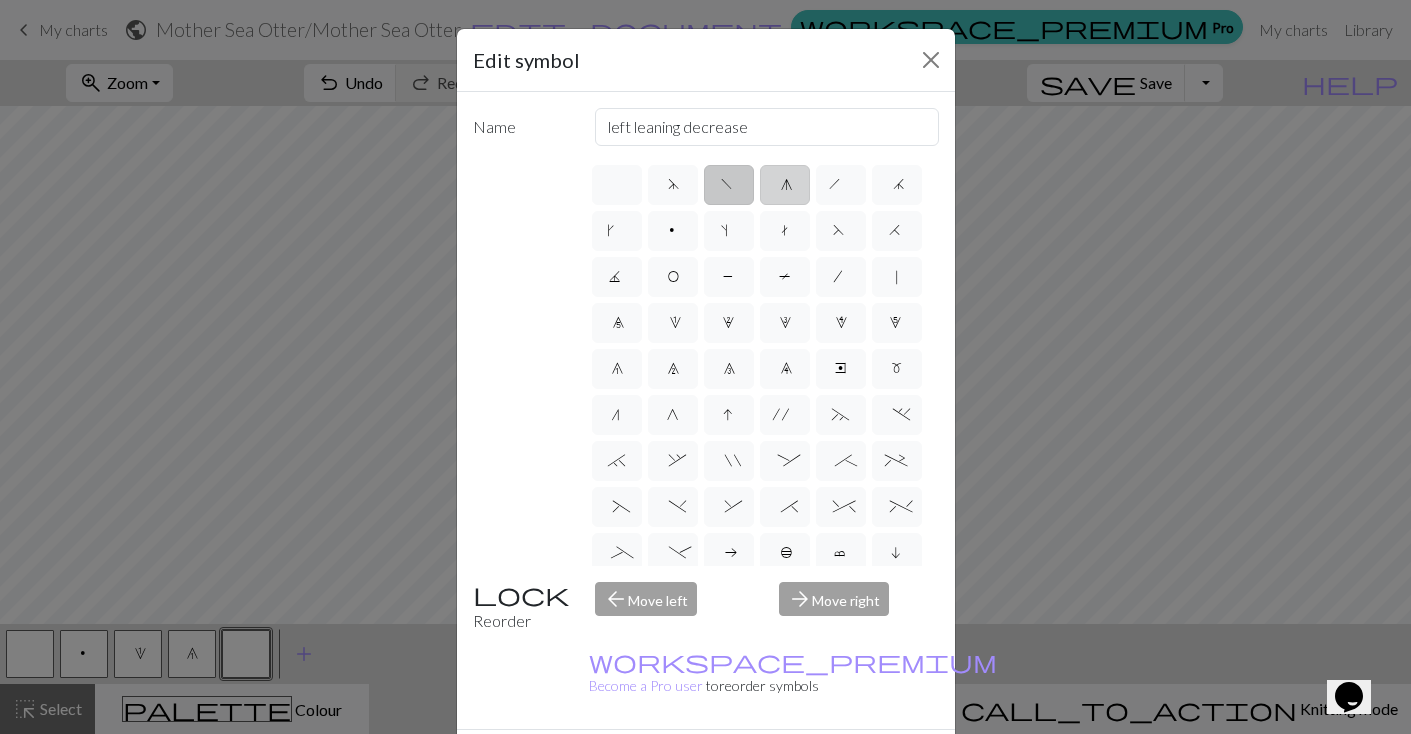click on "g" at bounding box center (785, 185) 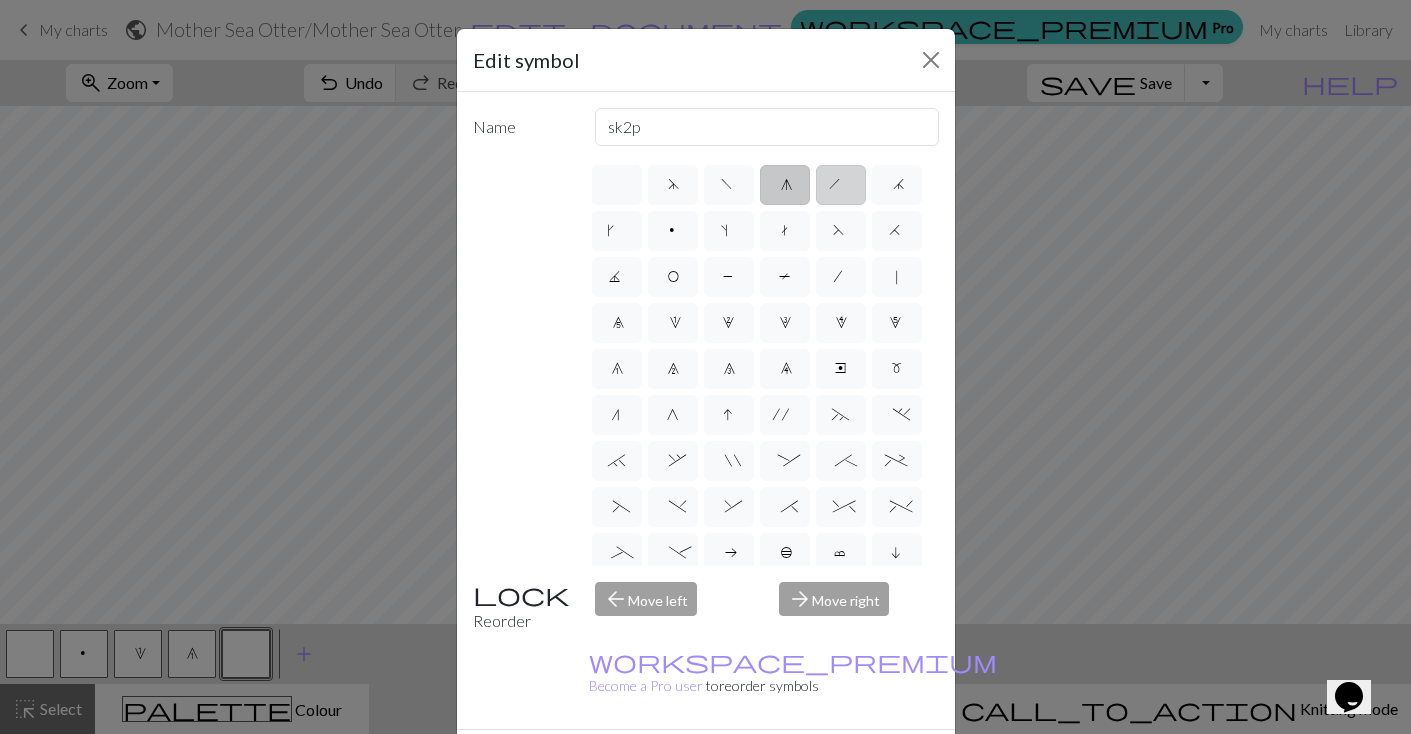 click on "h" at bounding box center [841, 187] 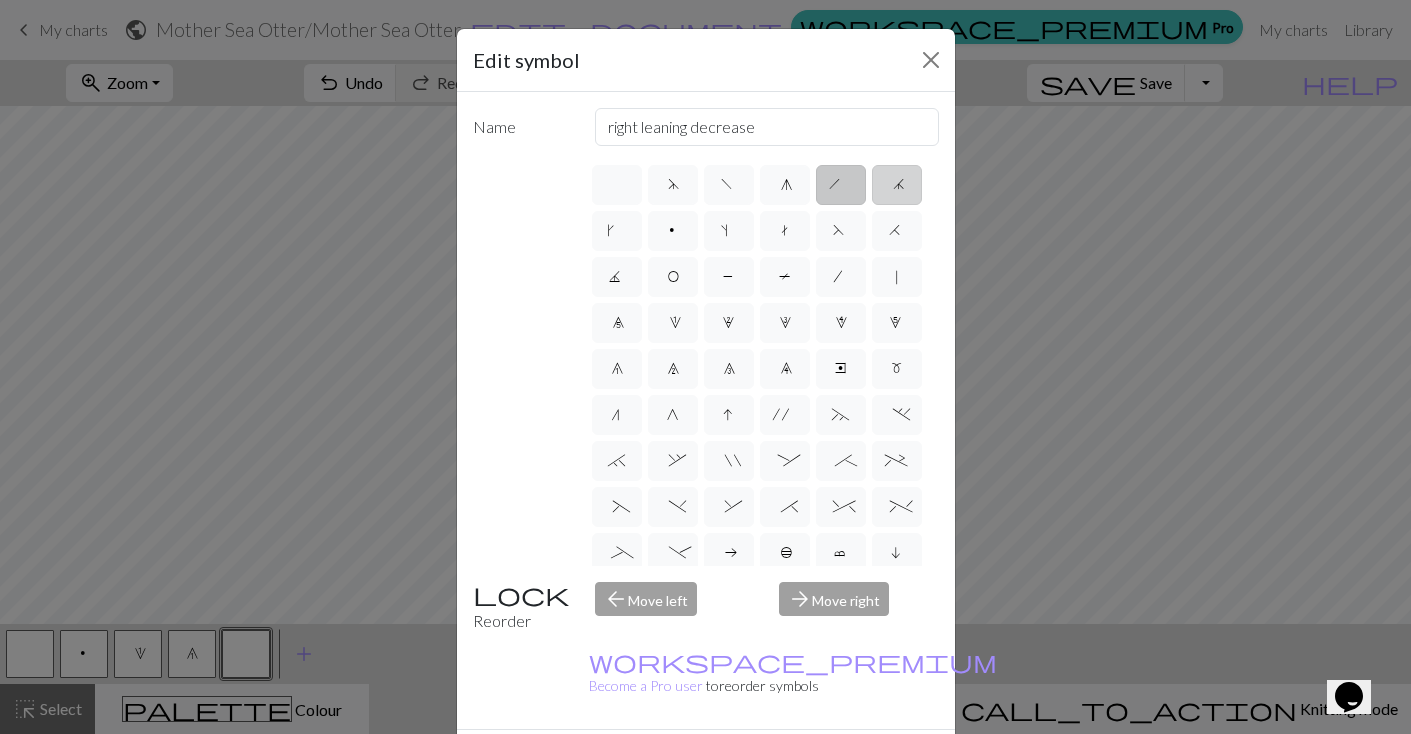 click on "j" at bounding box center (897, 187) 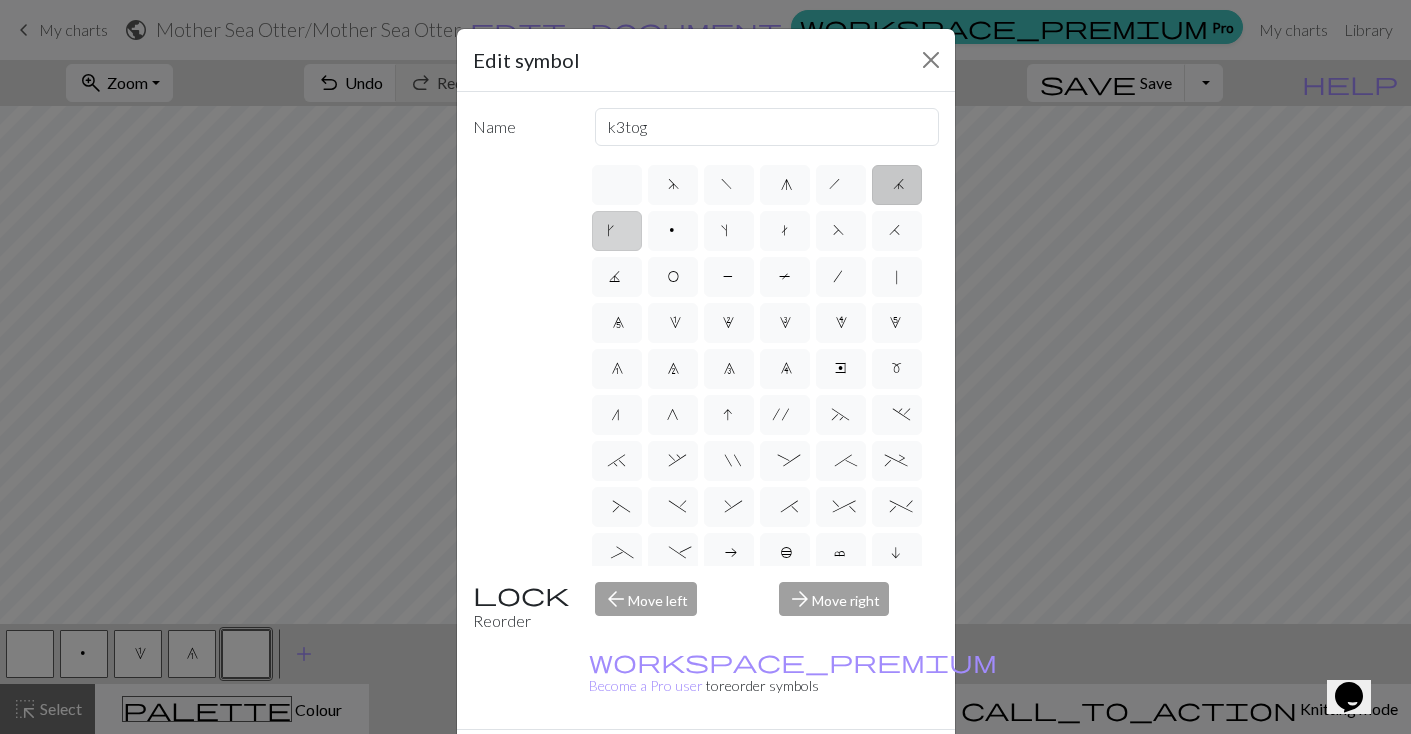 click on "k" at bounding box center (617, 233) 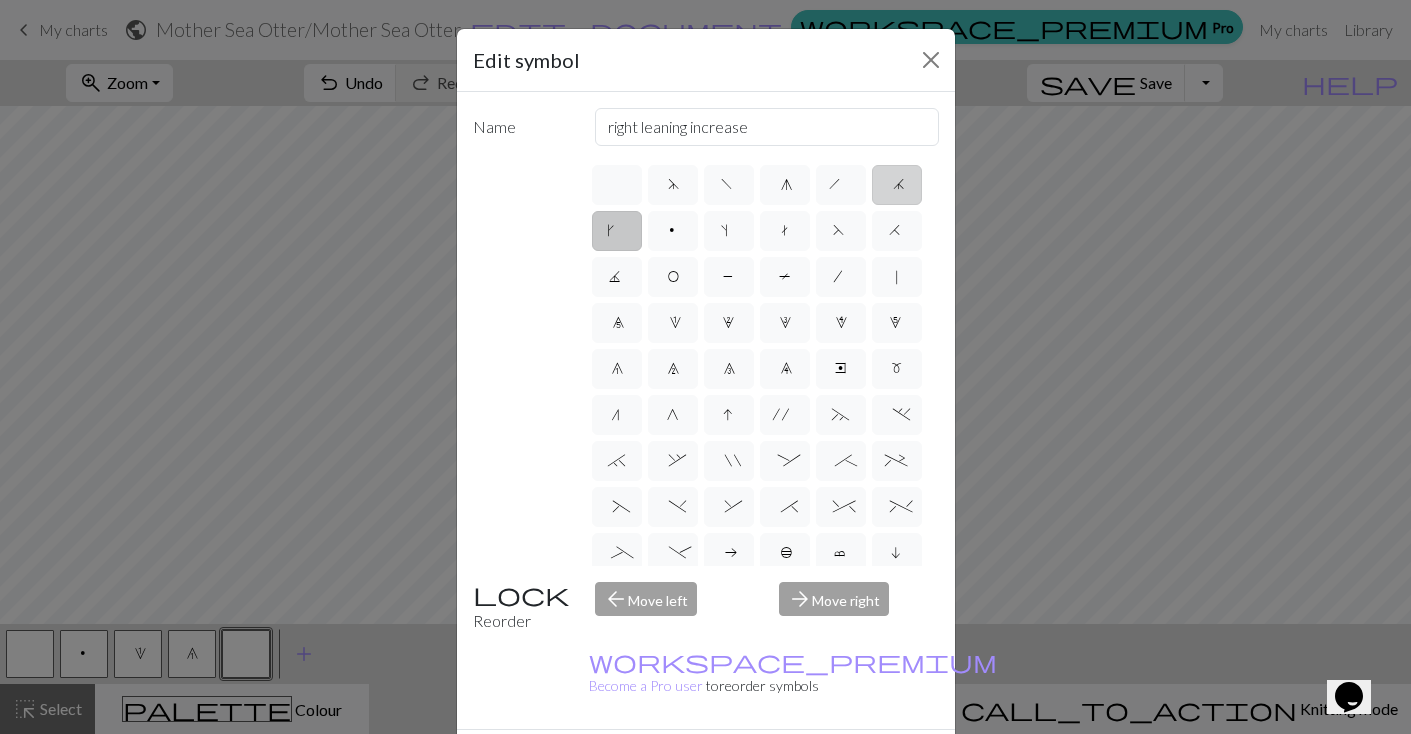 click on "j" at bounding box center (897, 187) 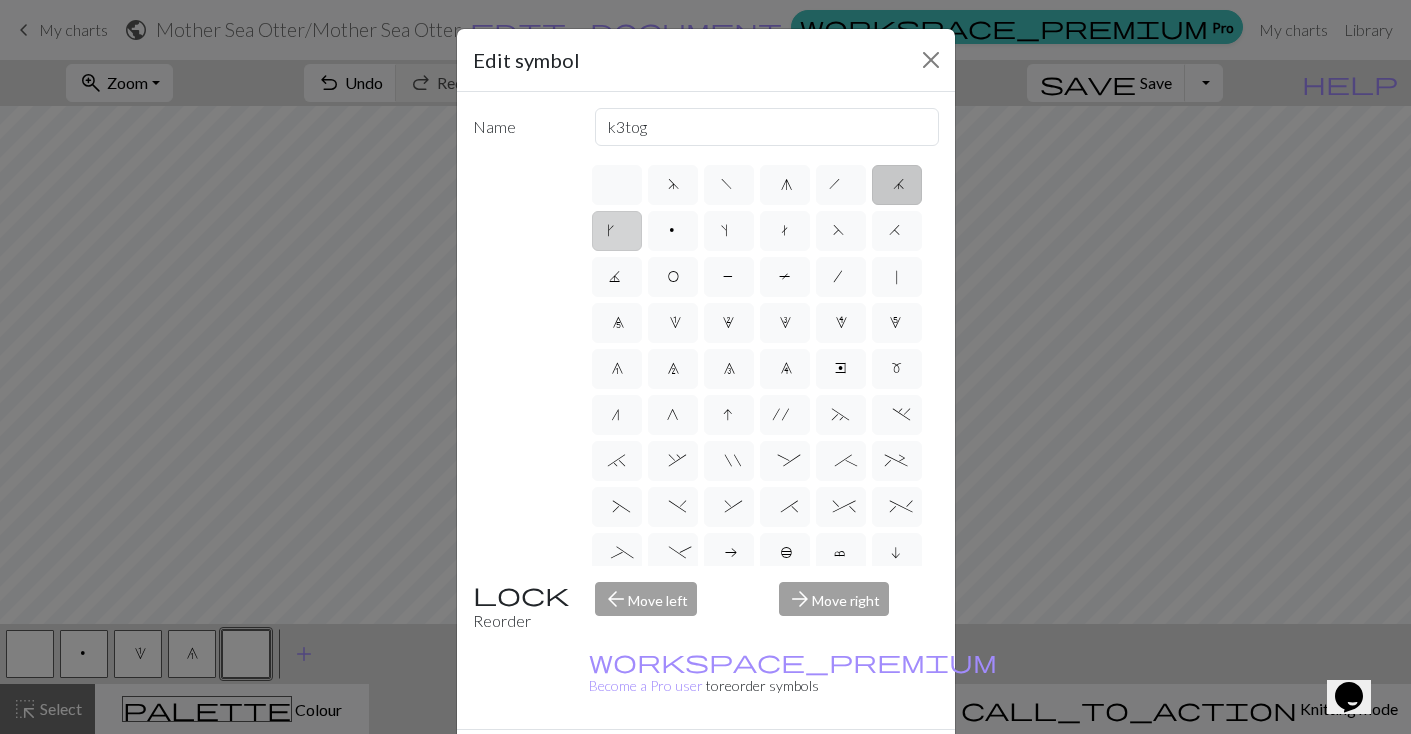 click on "k" at bounding box center (617, 233) 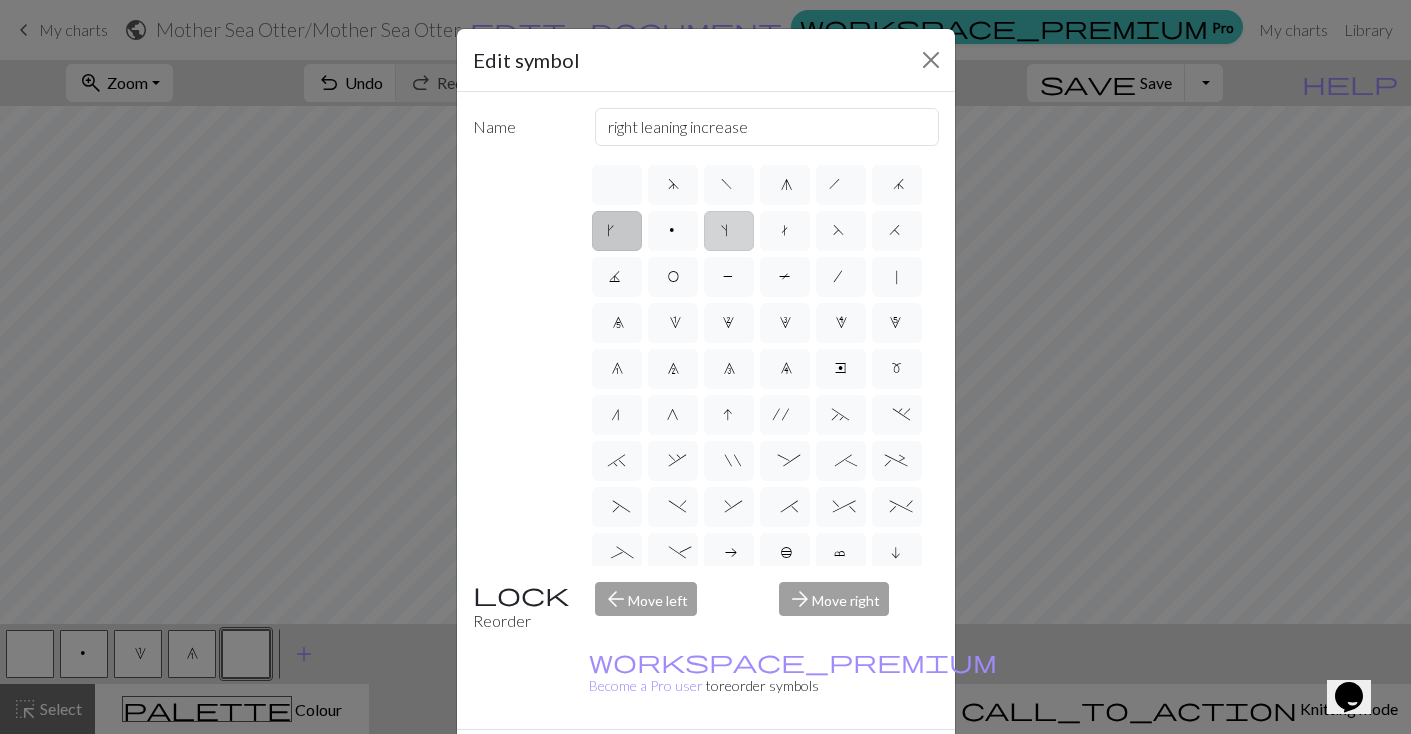 click on "s" at bounding box center (729, 233) 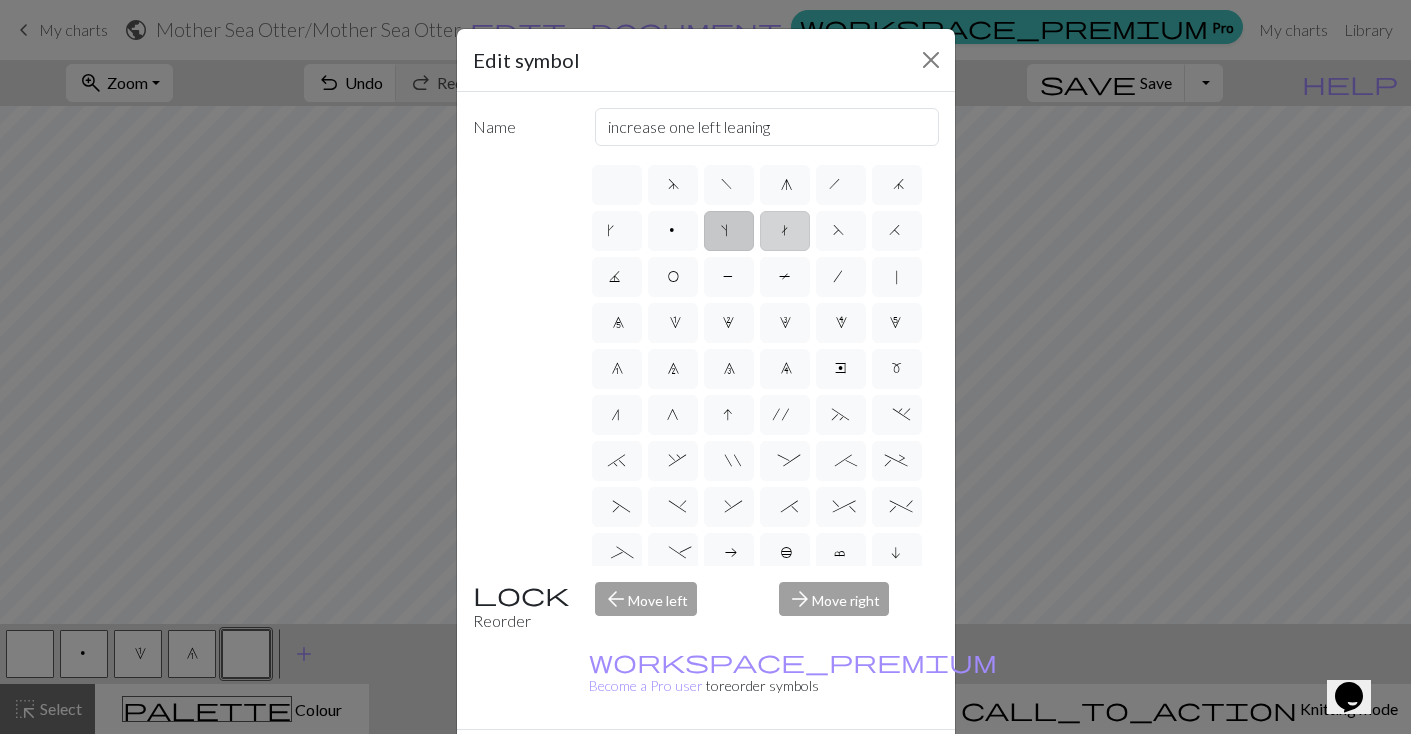 click on "t" at bounding box center [785, 233] 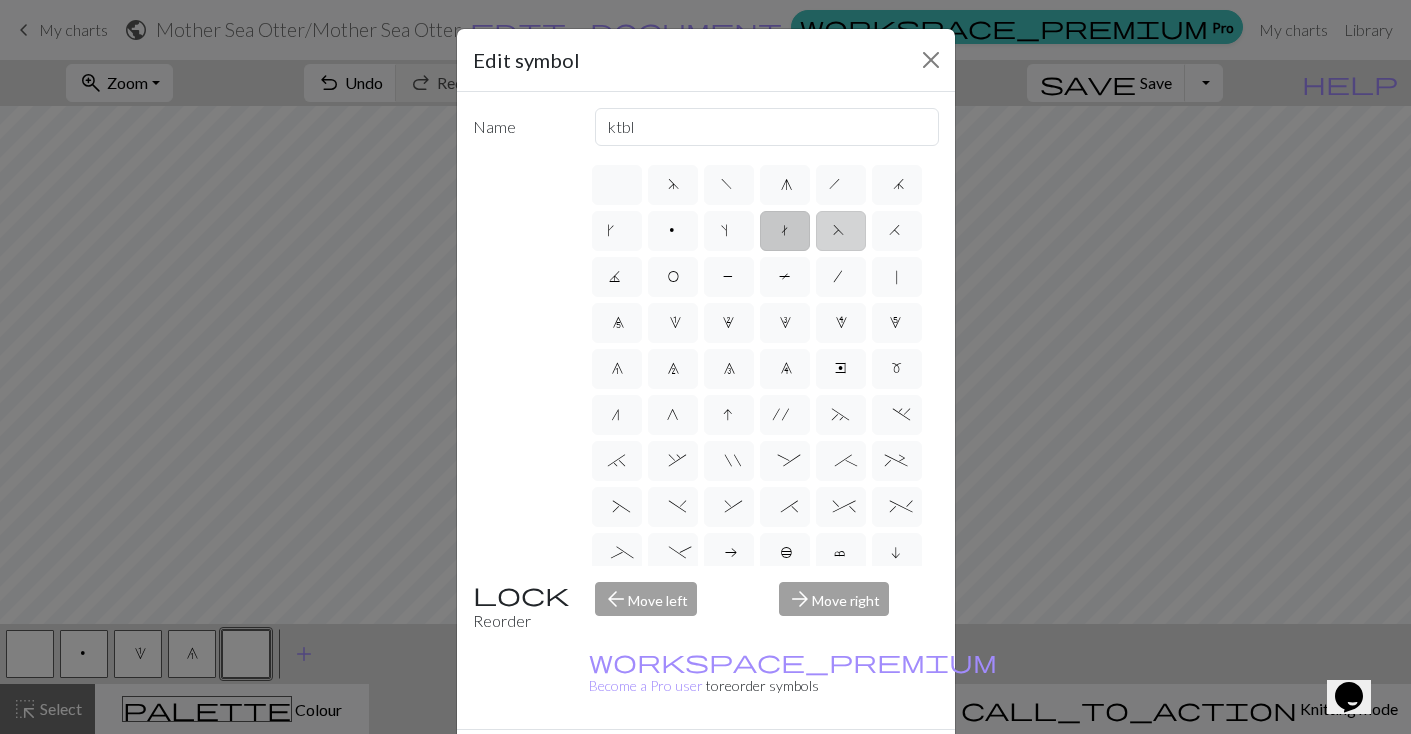 click on "F" at bounding box center [841, 231] 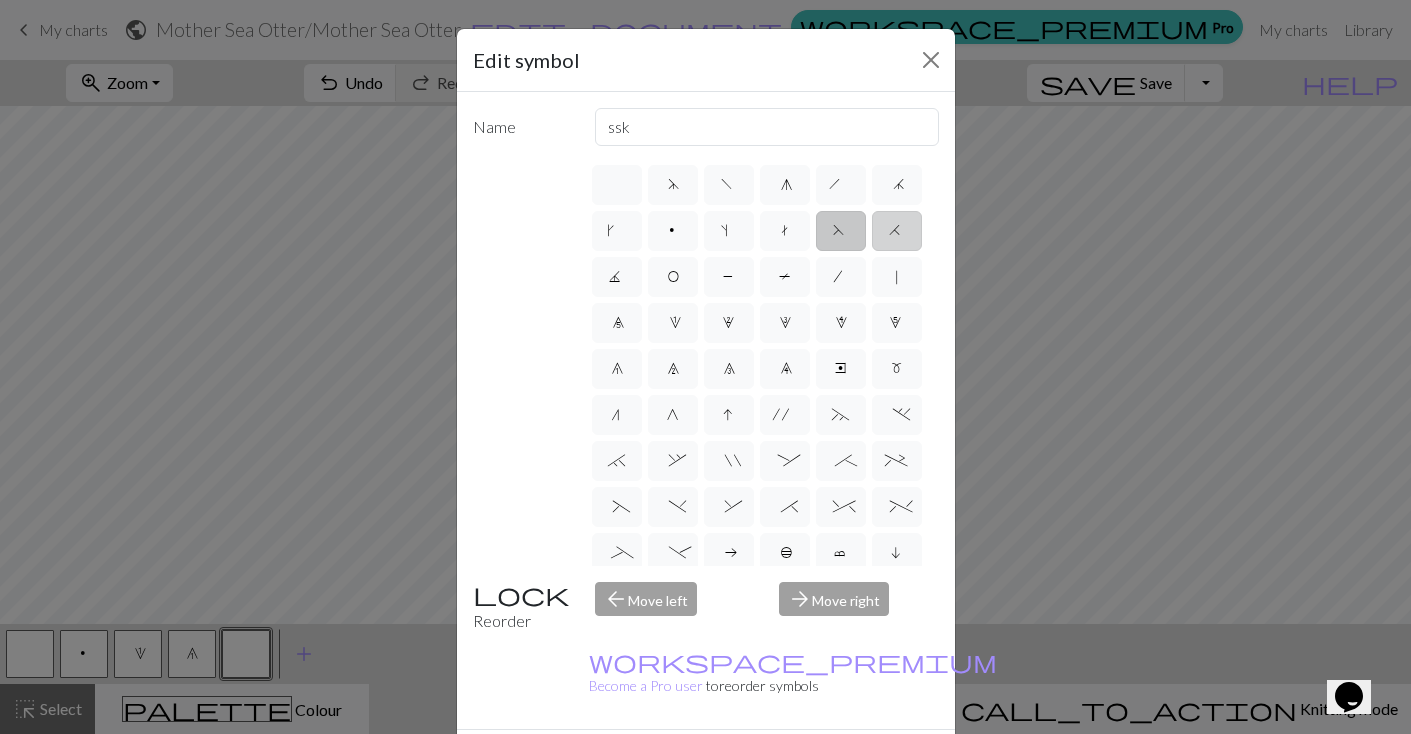 click on "H" at bounding box center (897, 231) 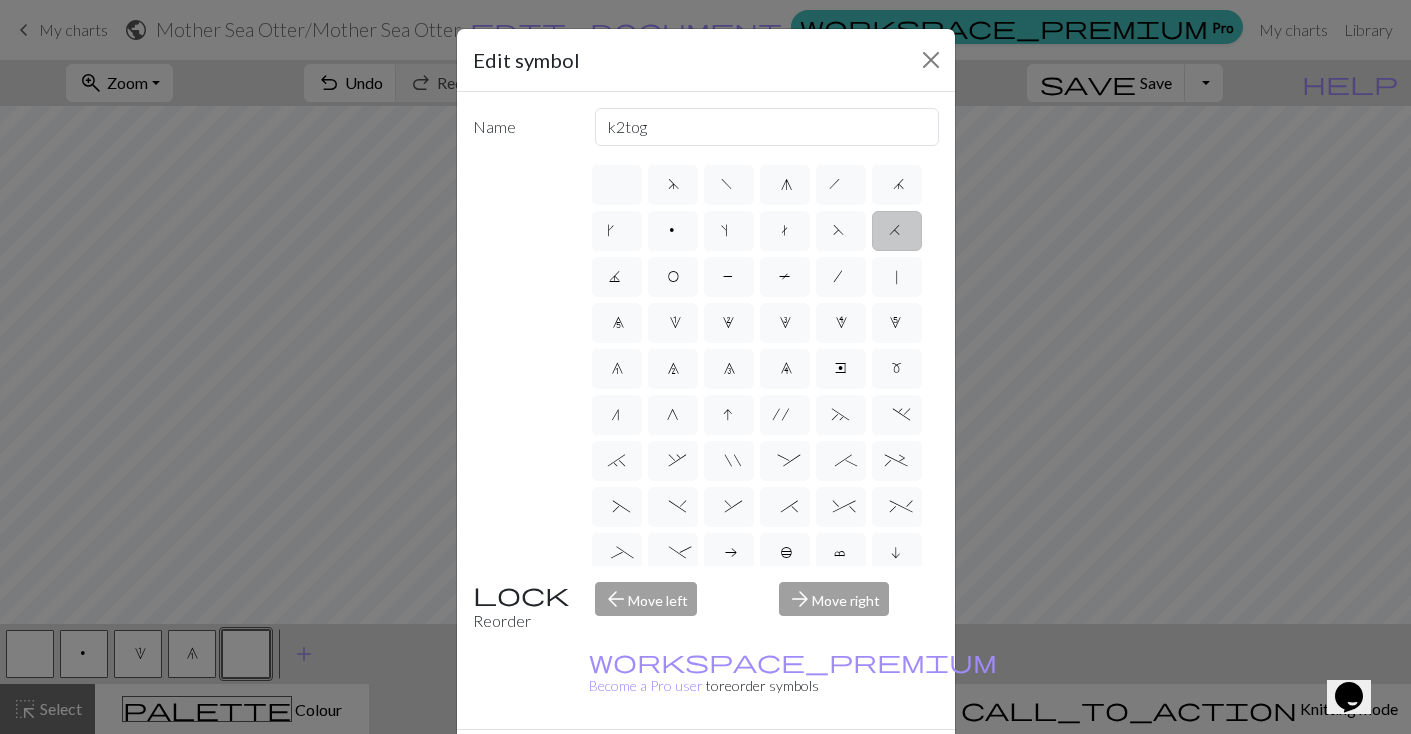 click on "Done" at bounding box center (826, 765) 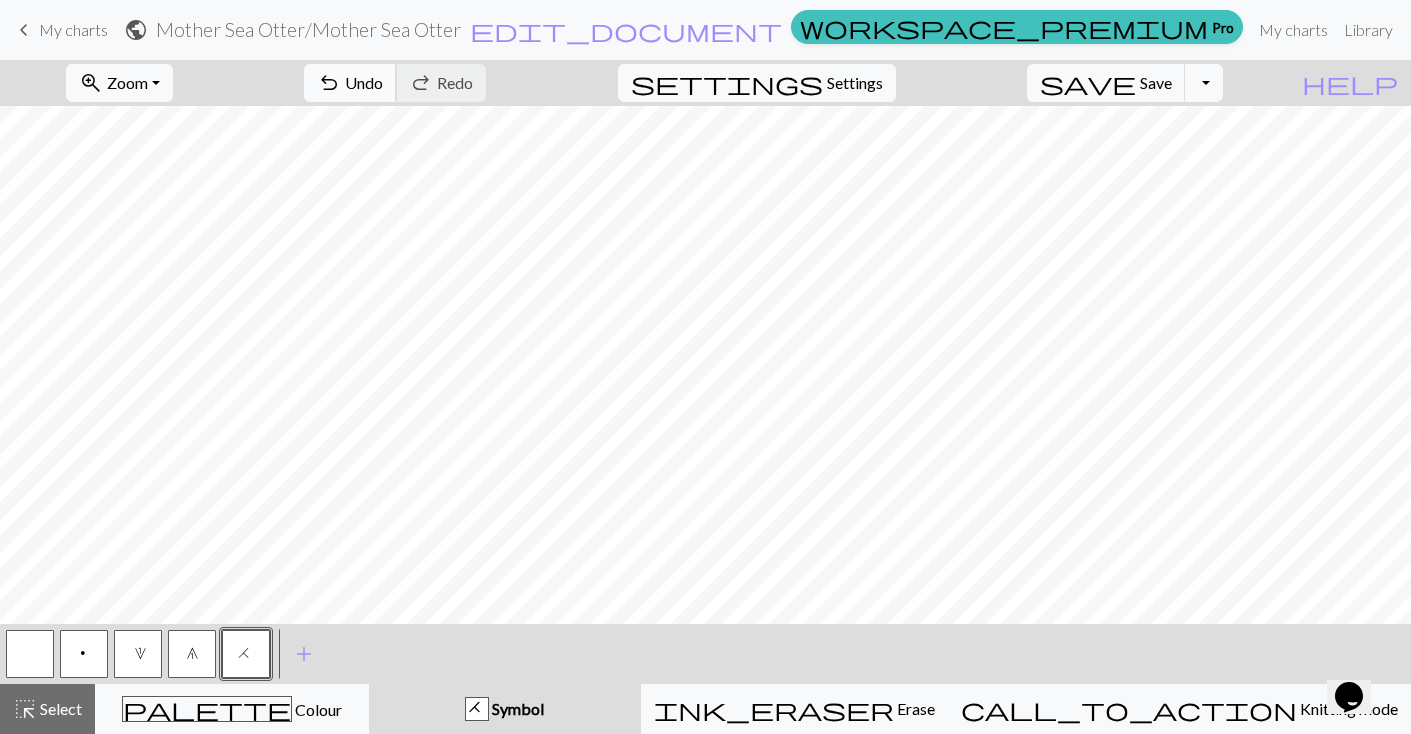 click on "undo Undo Undo" at bounding box center (350, 83) 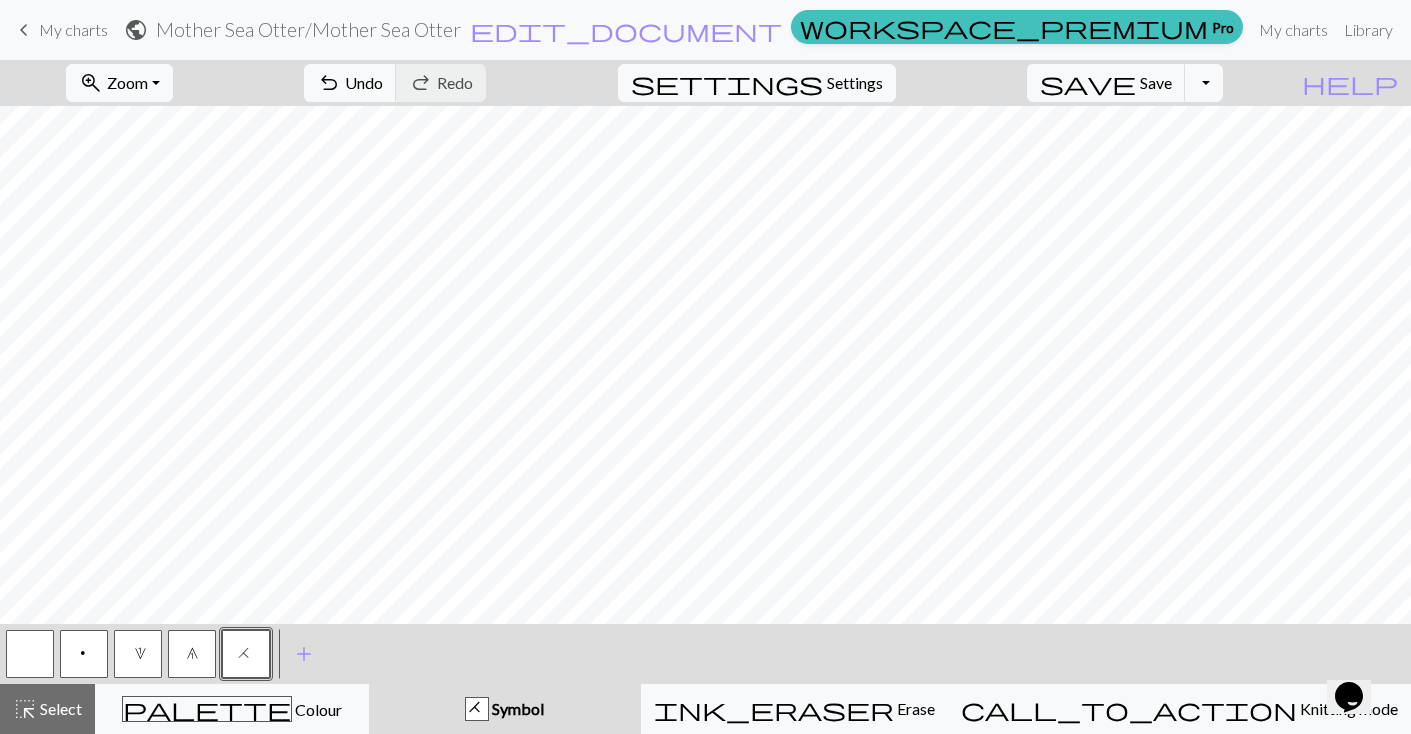 scroll, scrollTop: 491, scrollLeft: 0, axis: vertical 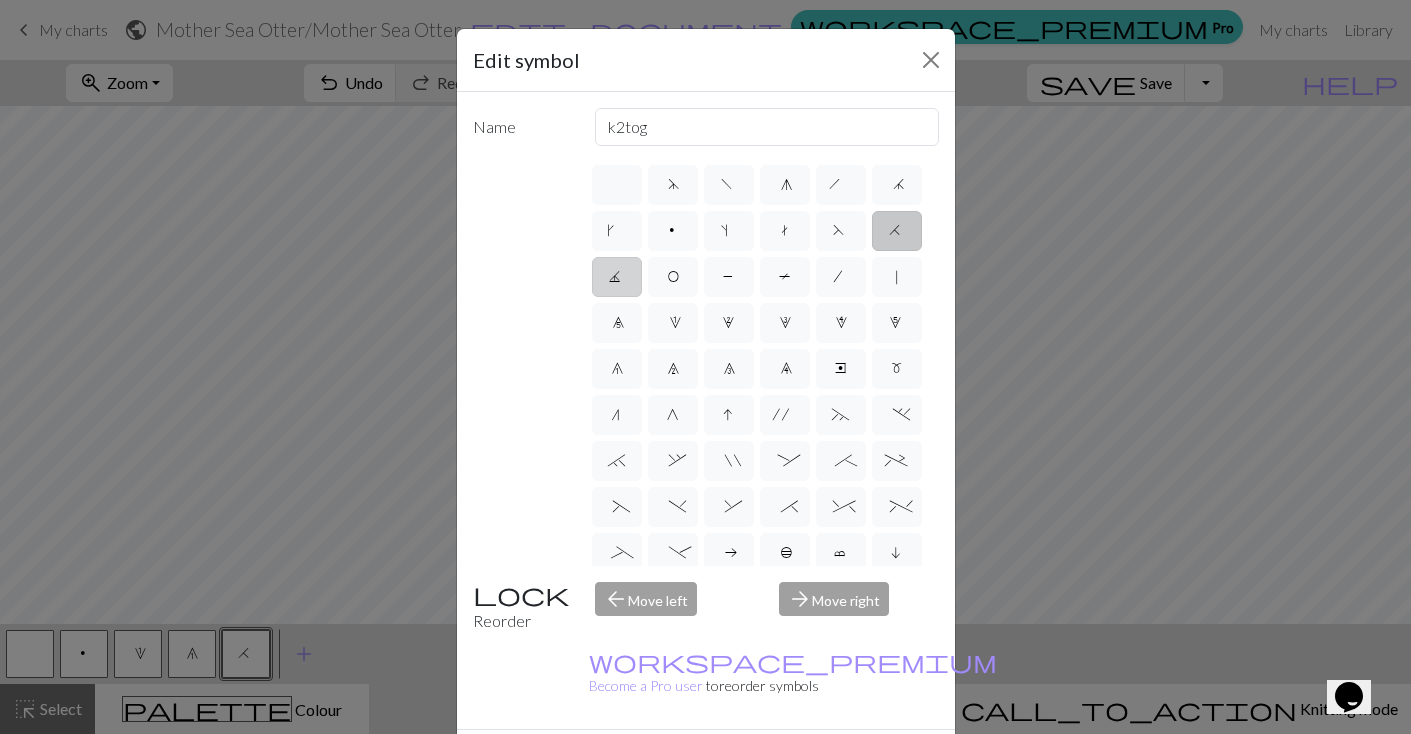 click on "J" at bounding box center (617, 279) 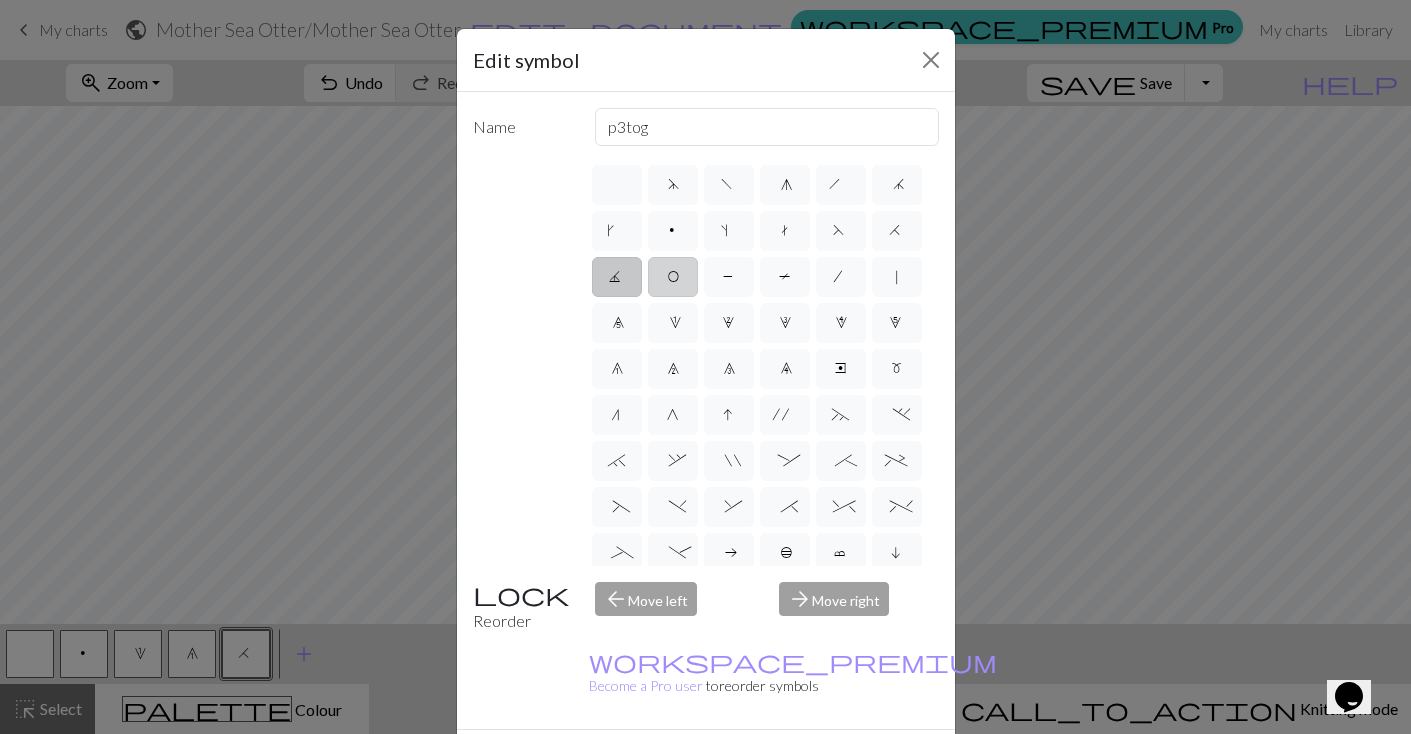 click on "O" at bounding box center [673, 277] 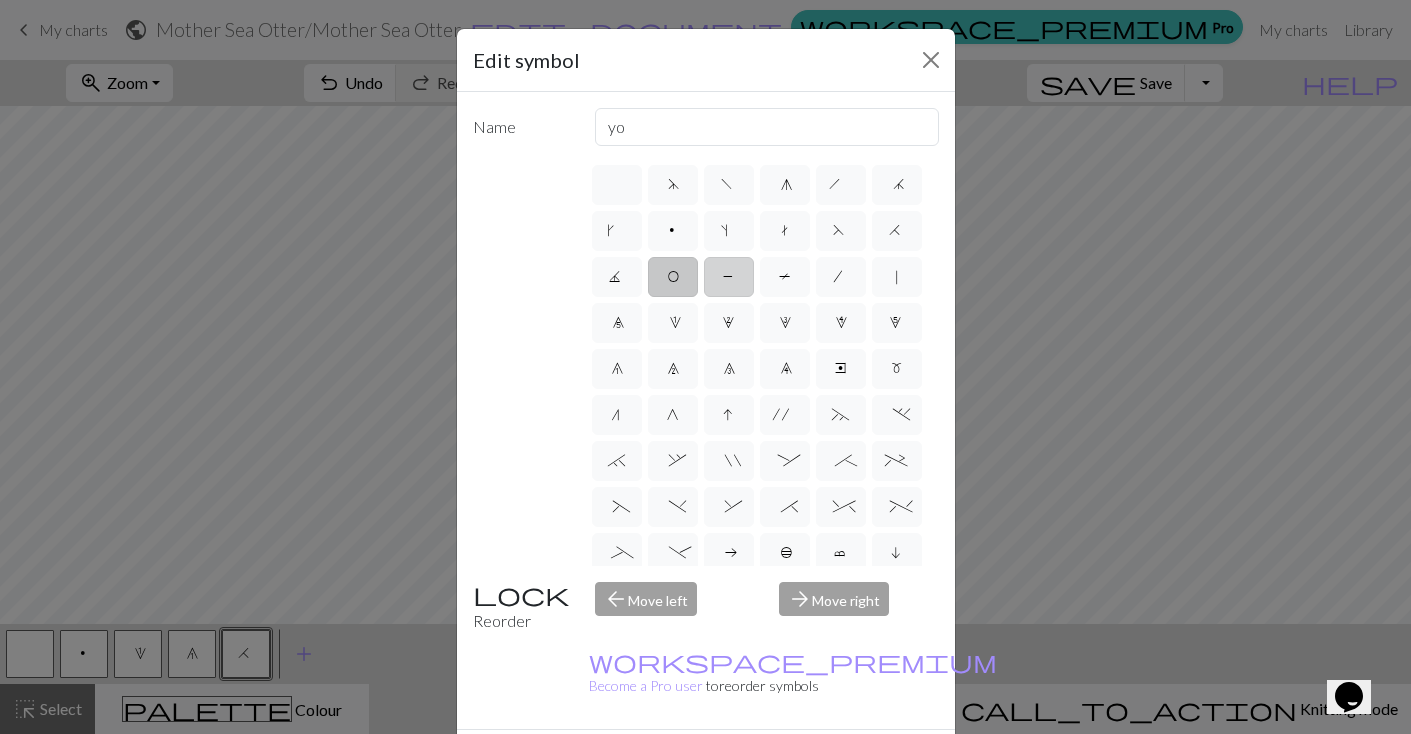 click on "P" at bounding box center [729, 277] 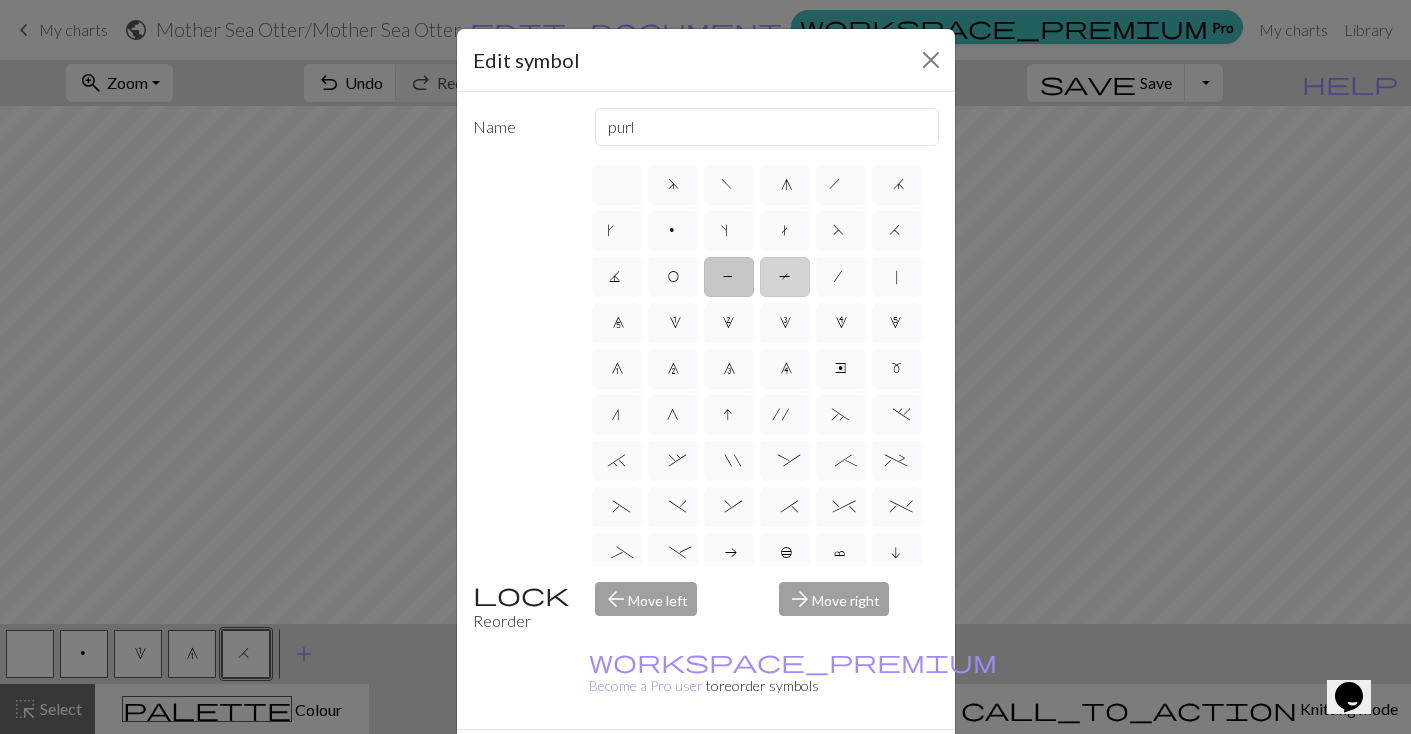 click on "T" at bounding box center [785, 277] 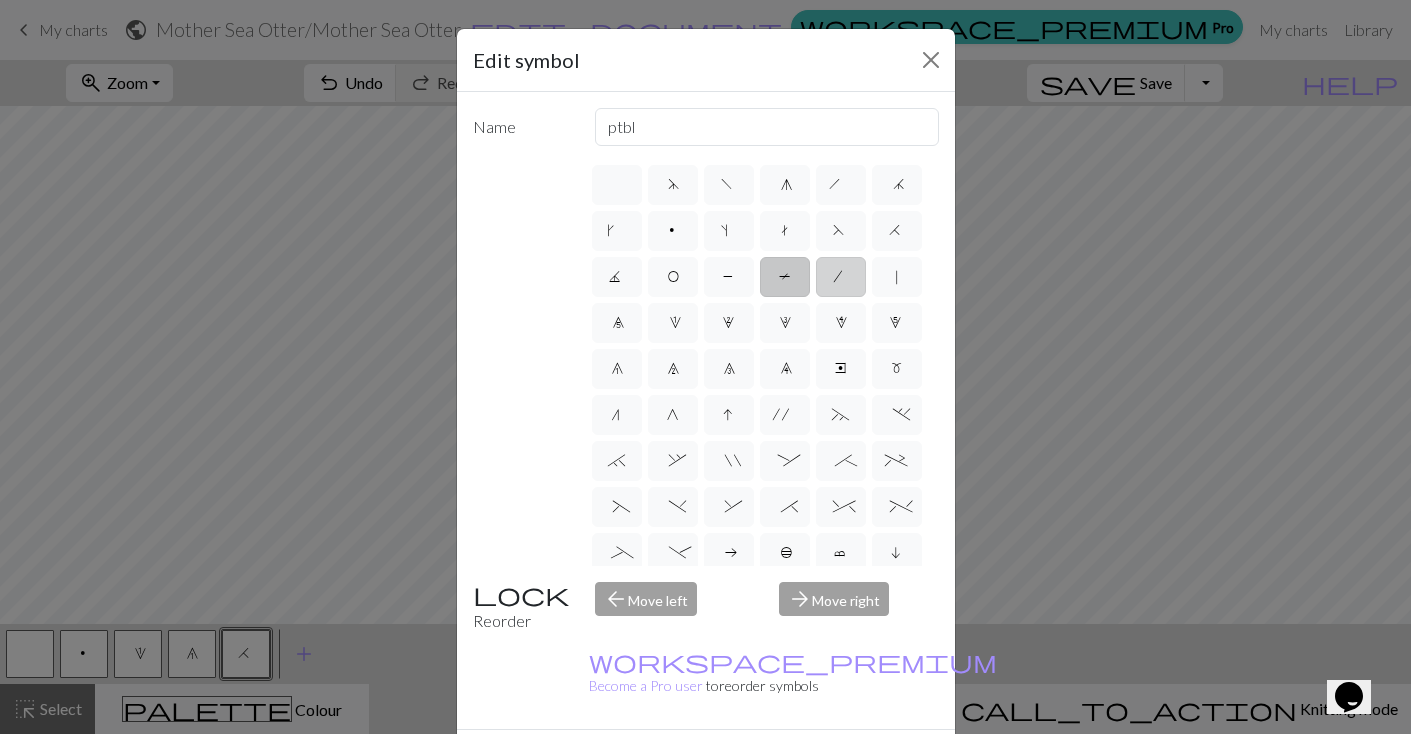 click on "/" at bounding box center (841, 277) 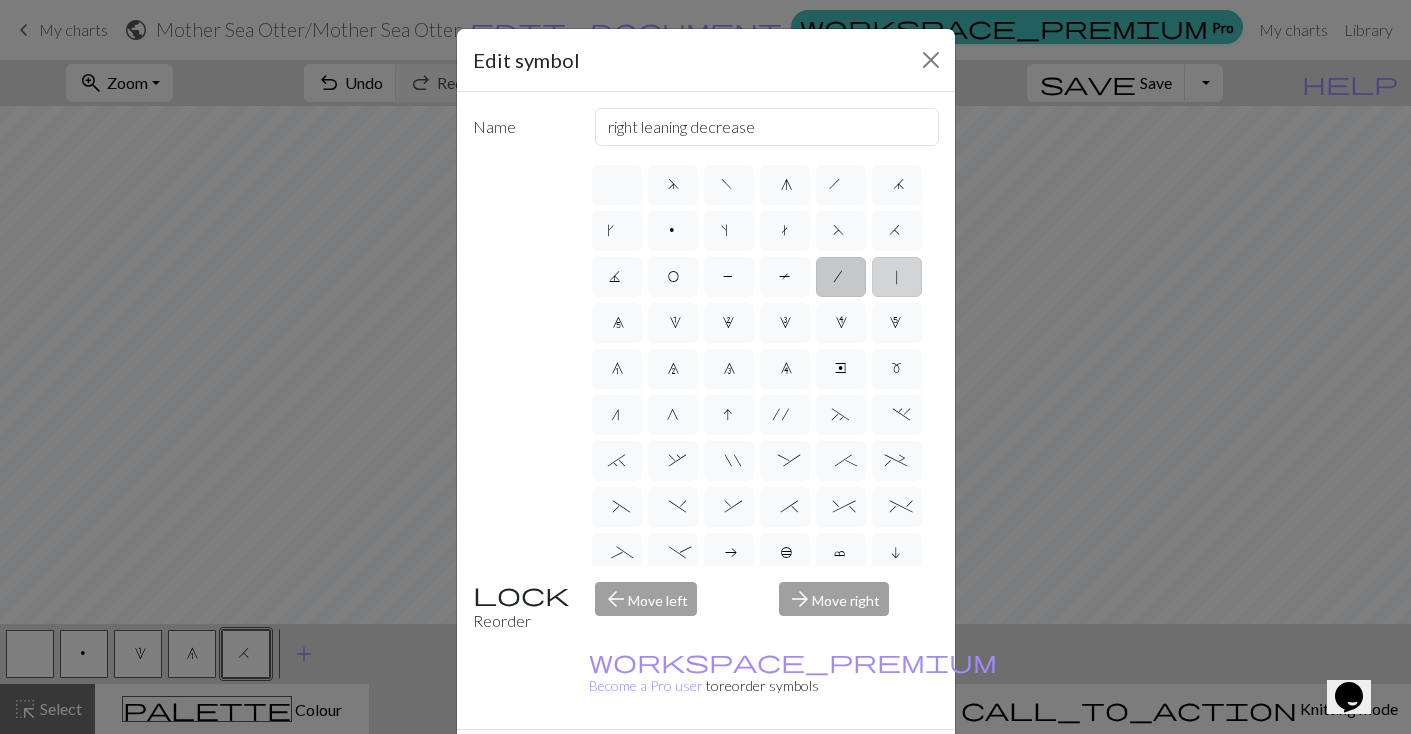 click on "|" at bounding box center [897, 277] 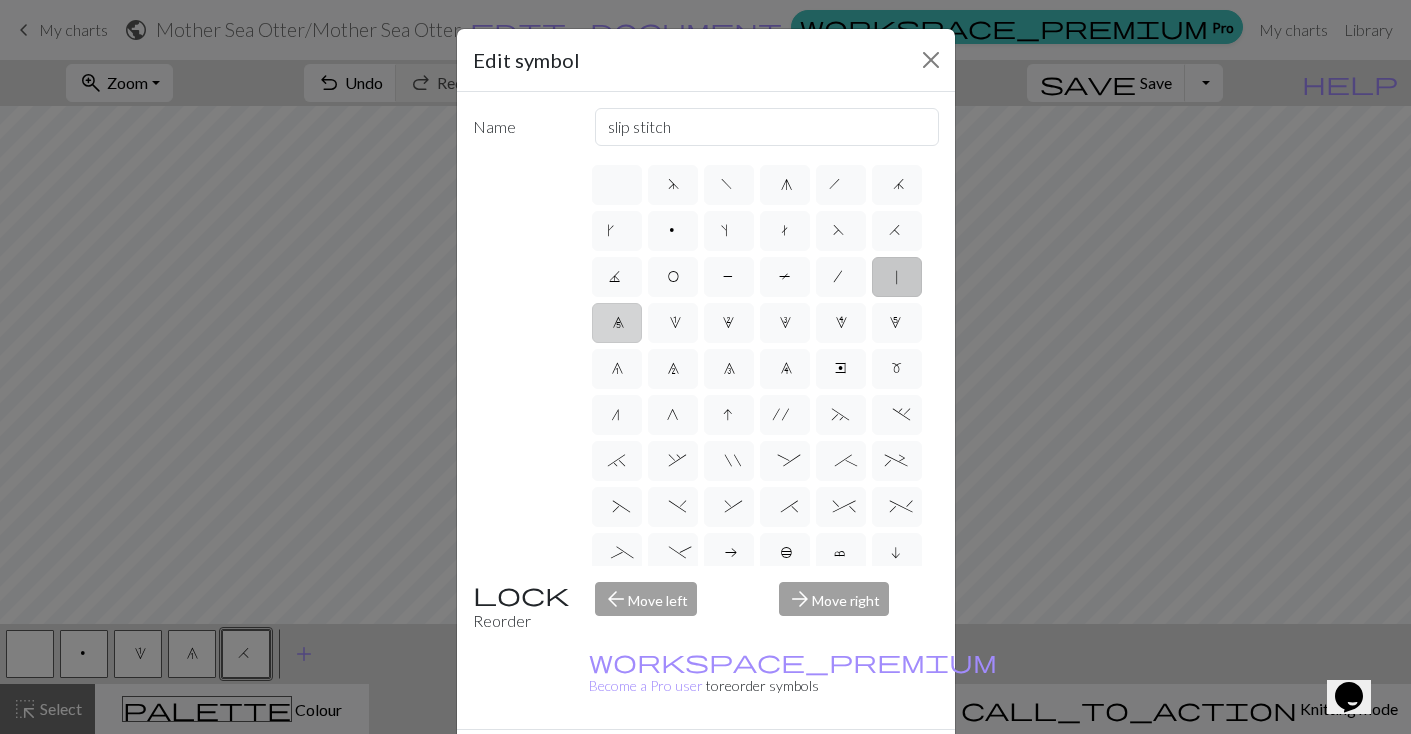 click on "0" at bounding box center (617, 323) 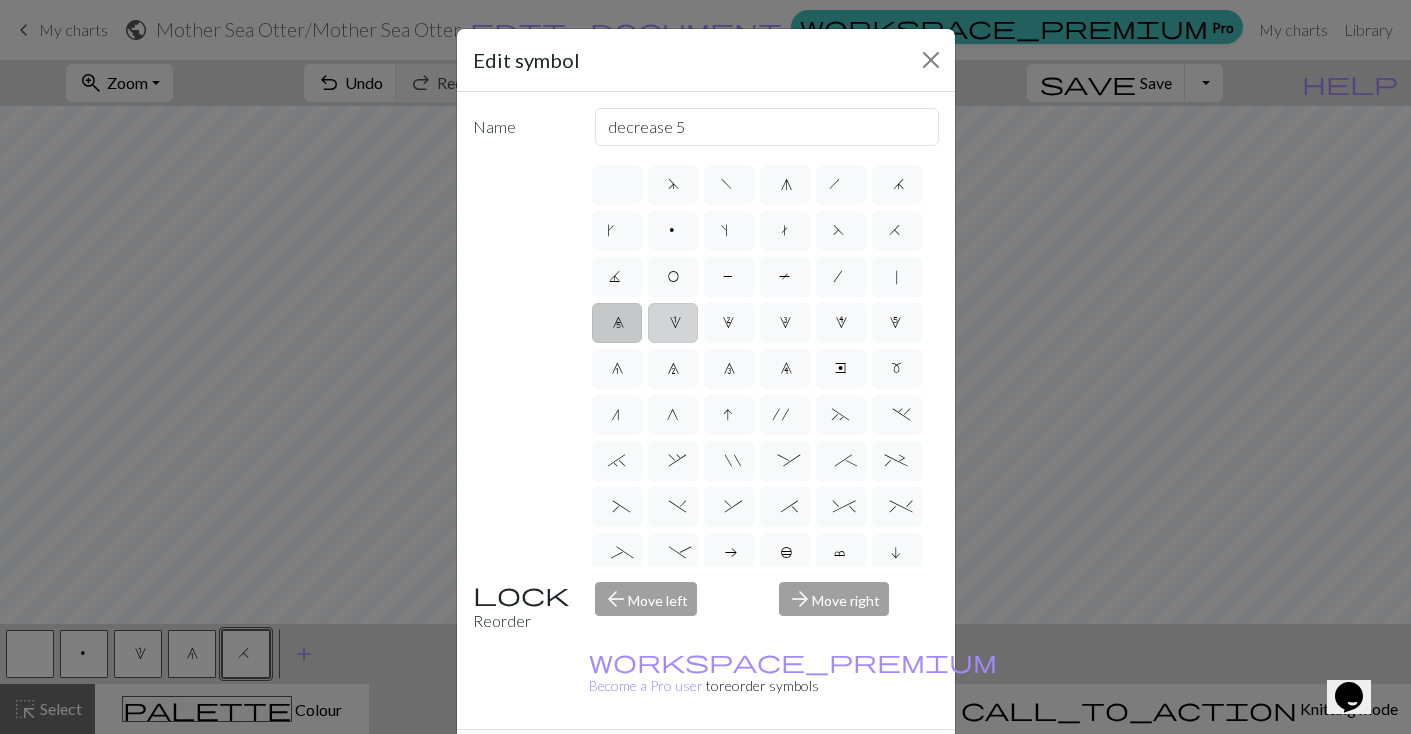 click on "1" at bounding box center (673, 323) 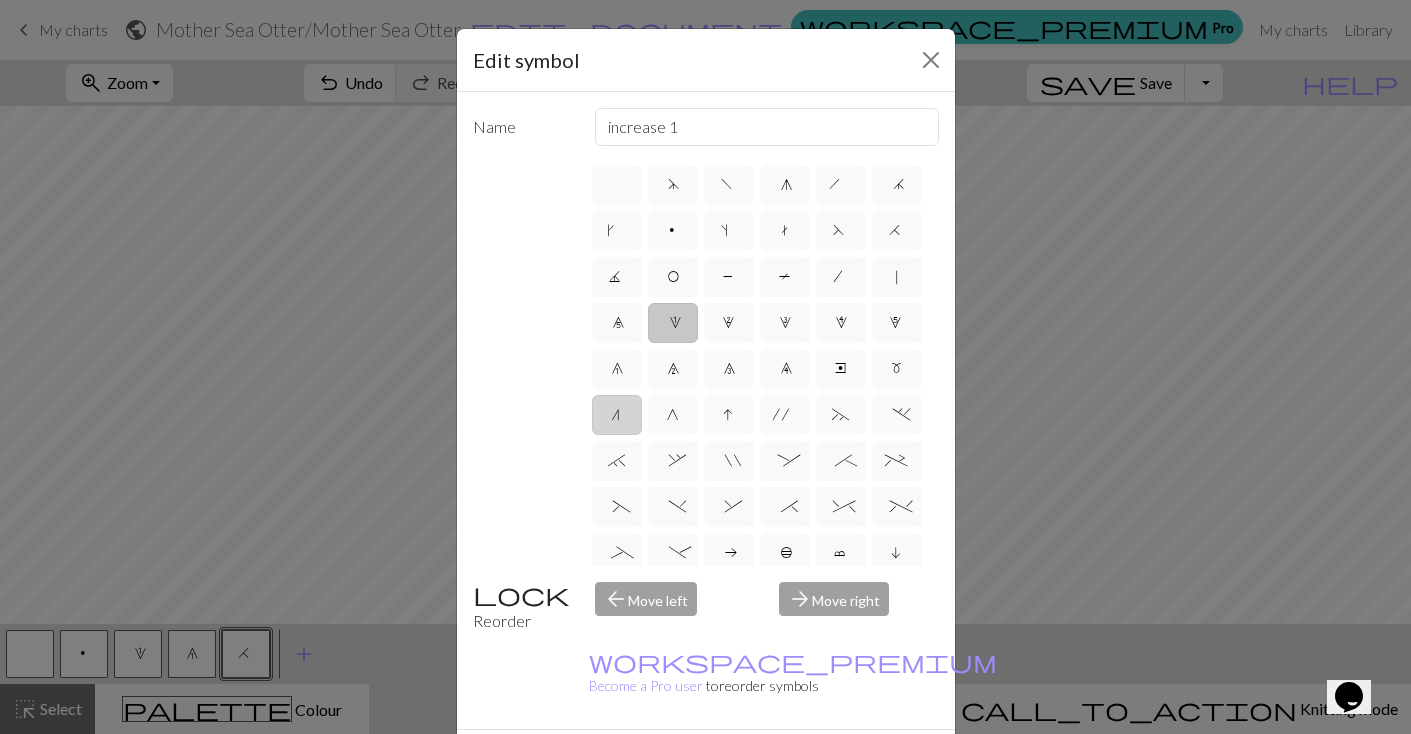 click on "n" at bounding box center [617, 415] 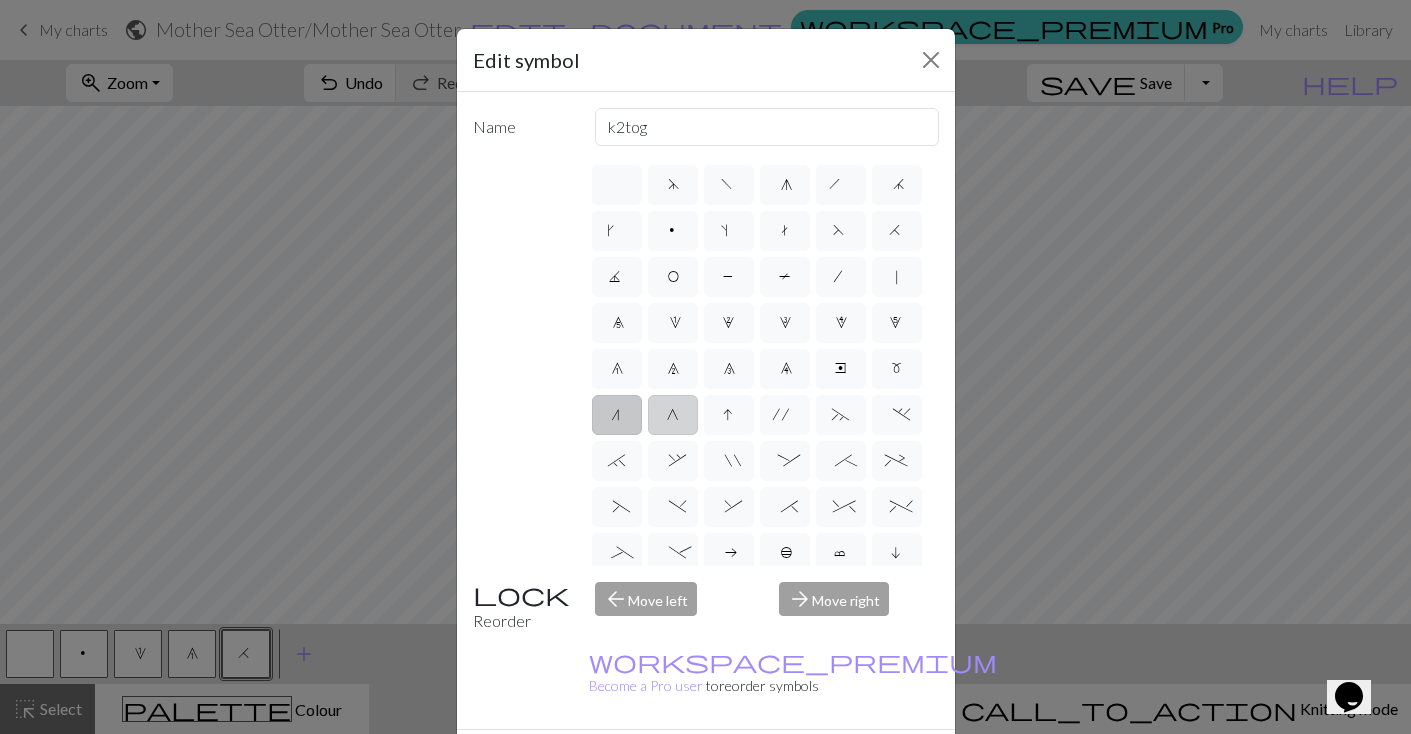 click on "G" at bounding box center [673, 417] 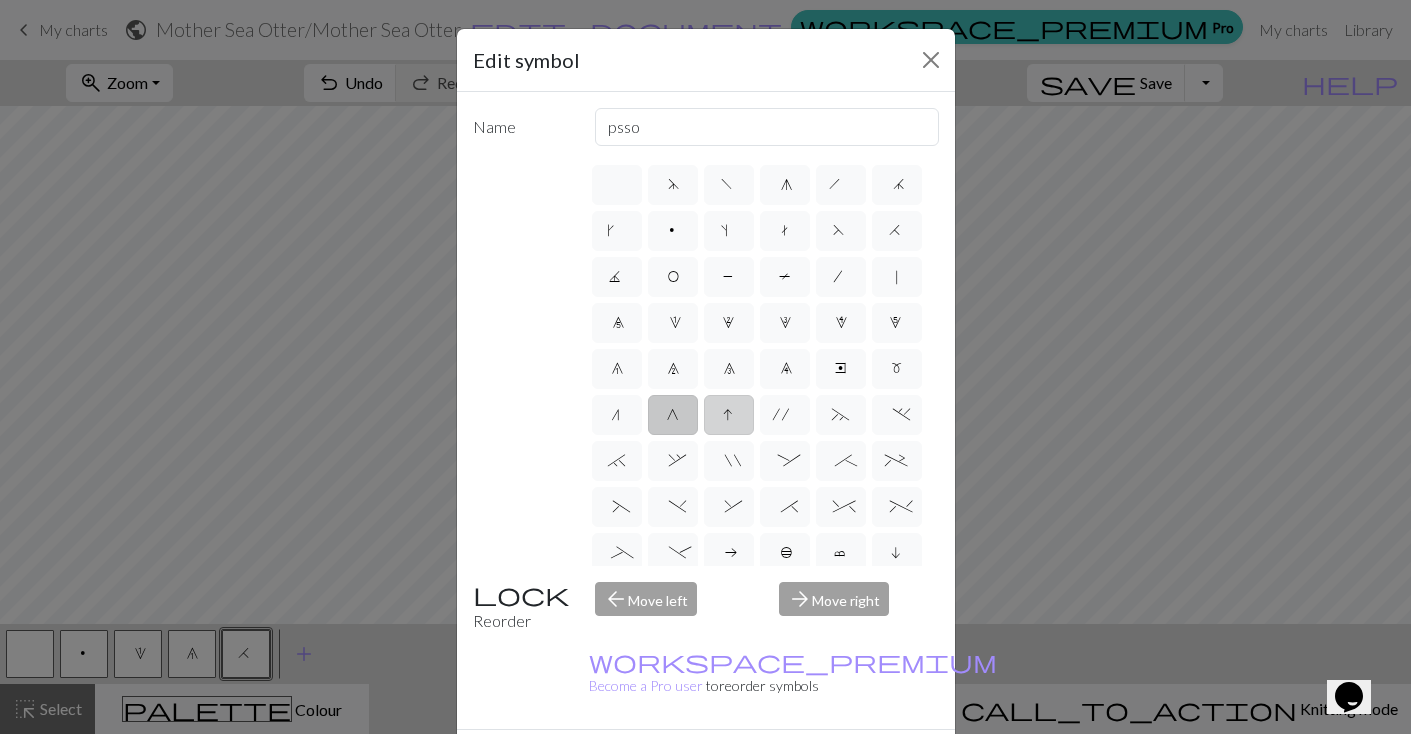 click on "I" at bounding box center [729, 415] 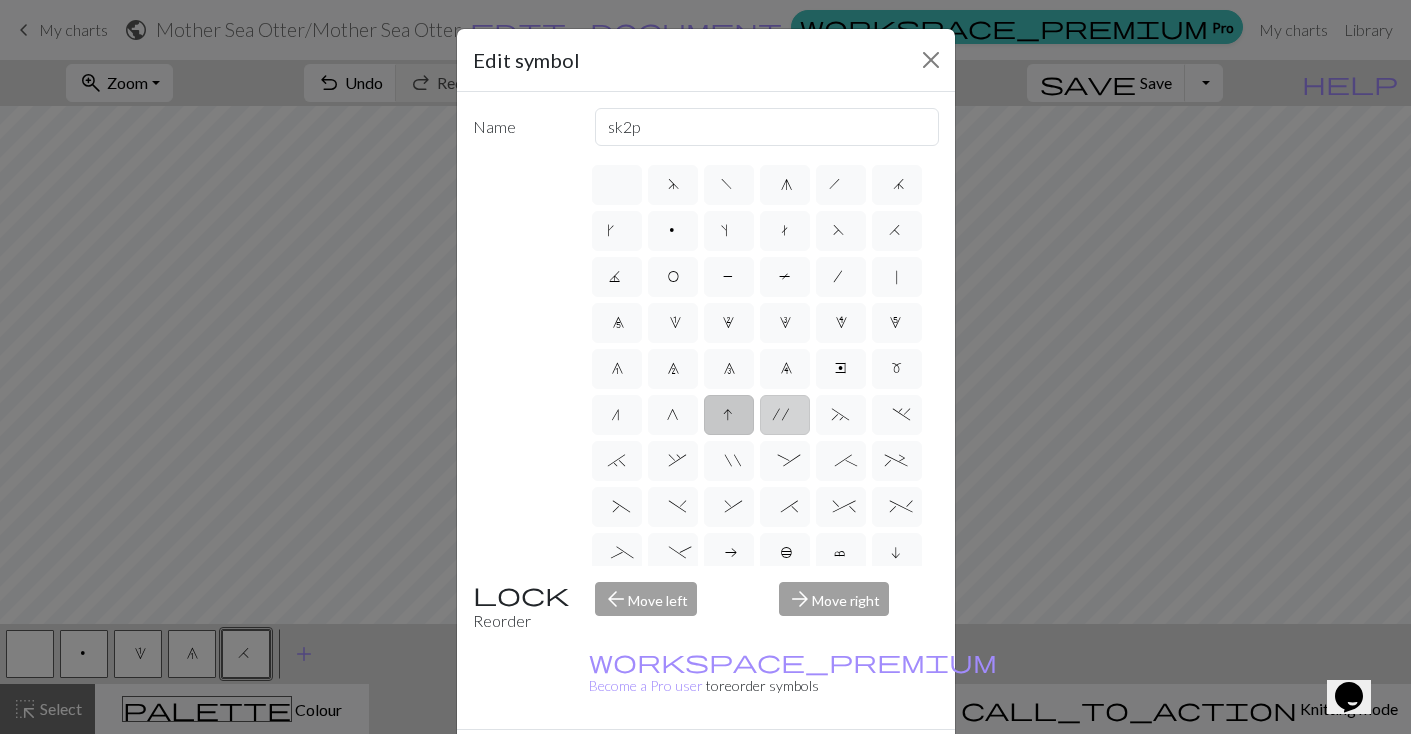 click on "'" at bounding box center [785, 415] 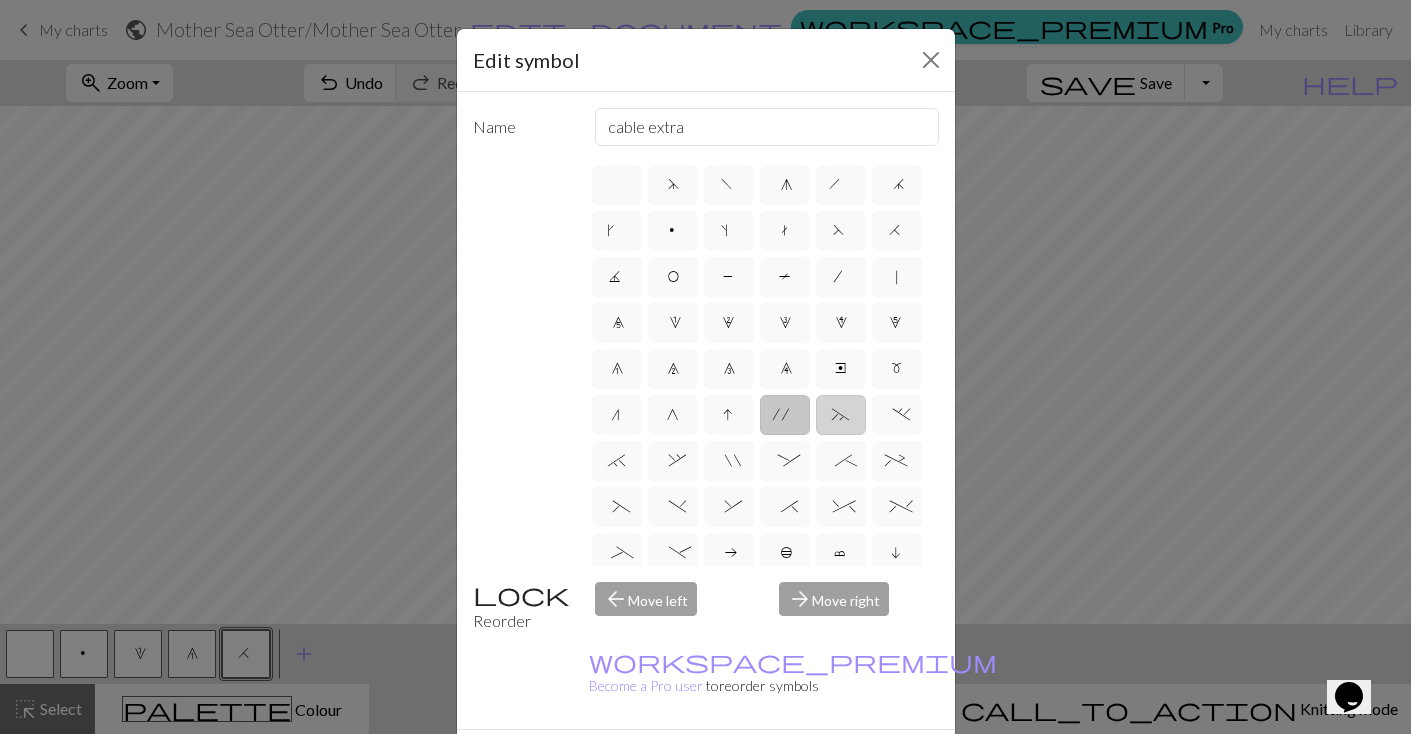 click on "~" at bounding box center [841, 417] 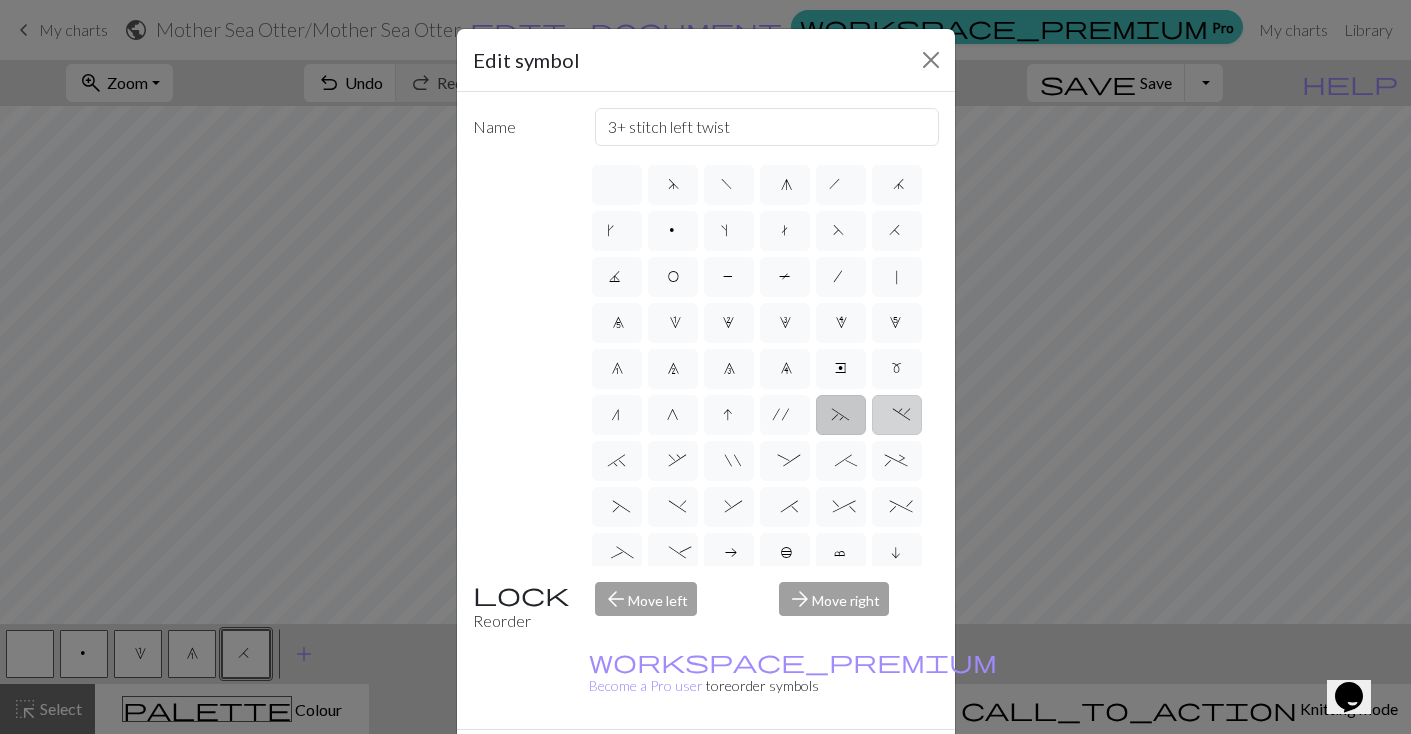 click on "." at bounding box center (897, 417) 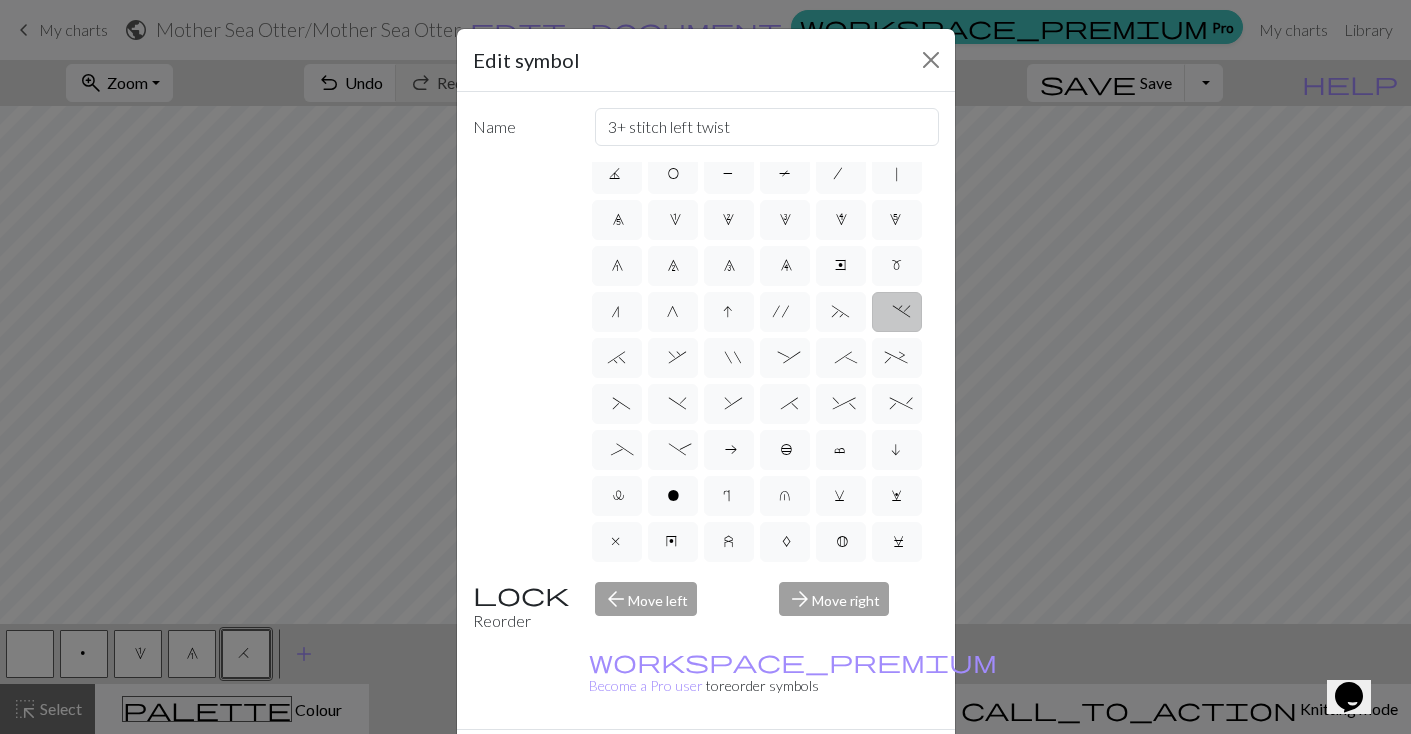 scroll, scrollTop: 154, scrollLeft: 0, axis: vertical 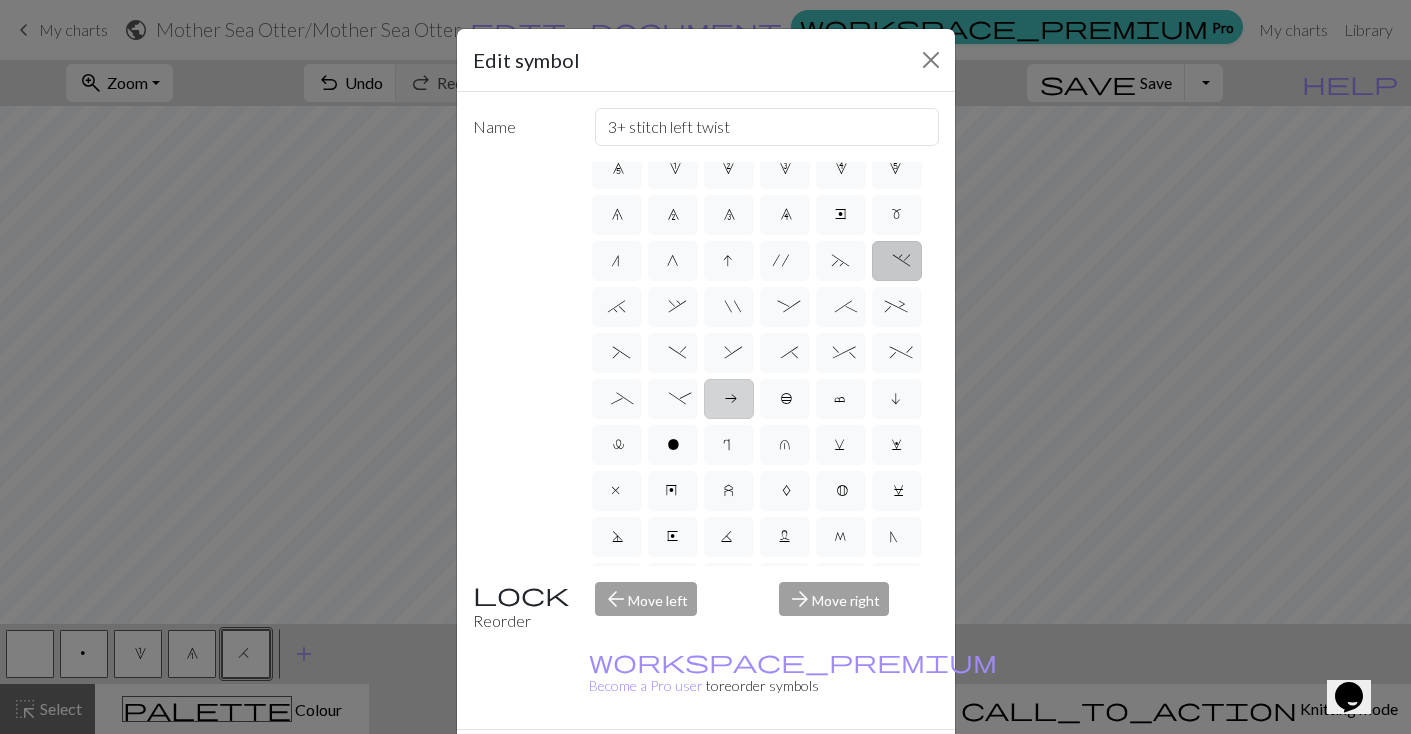 click on "a" at bounding box center (729, 401) 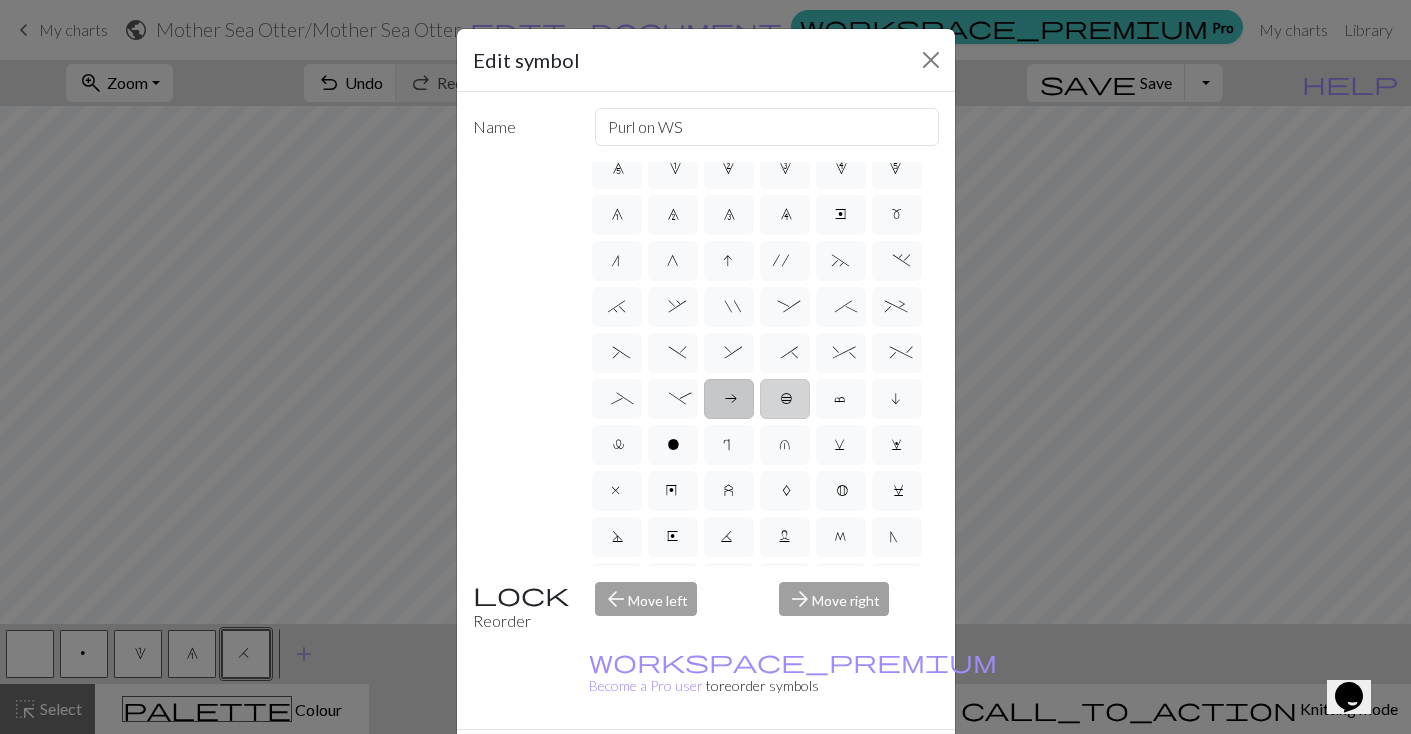 click on "b" at bounding box center [785, 399] 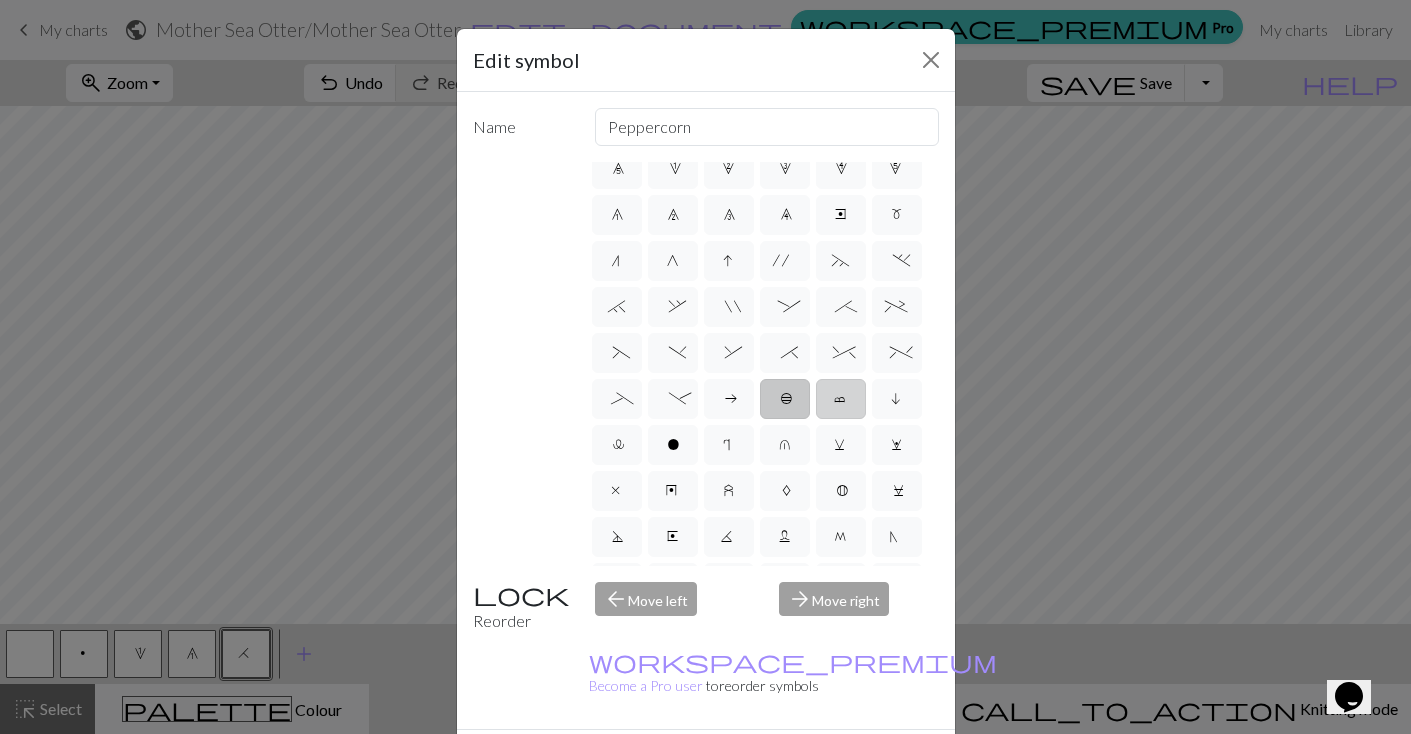 click on "c" at bounding box center [841, 401] 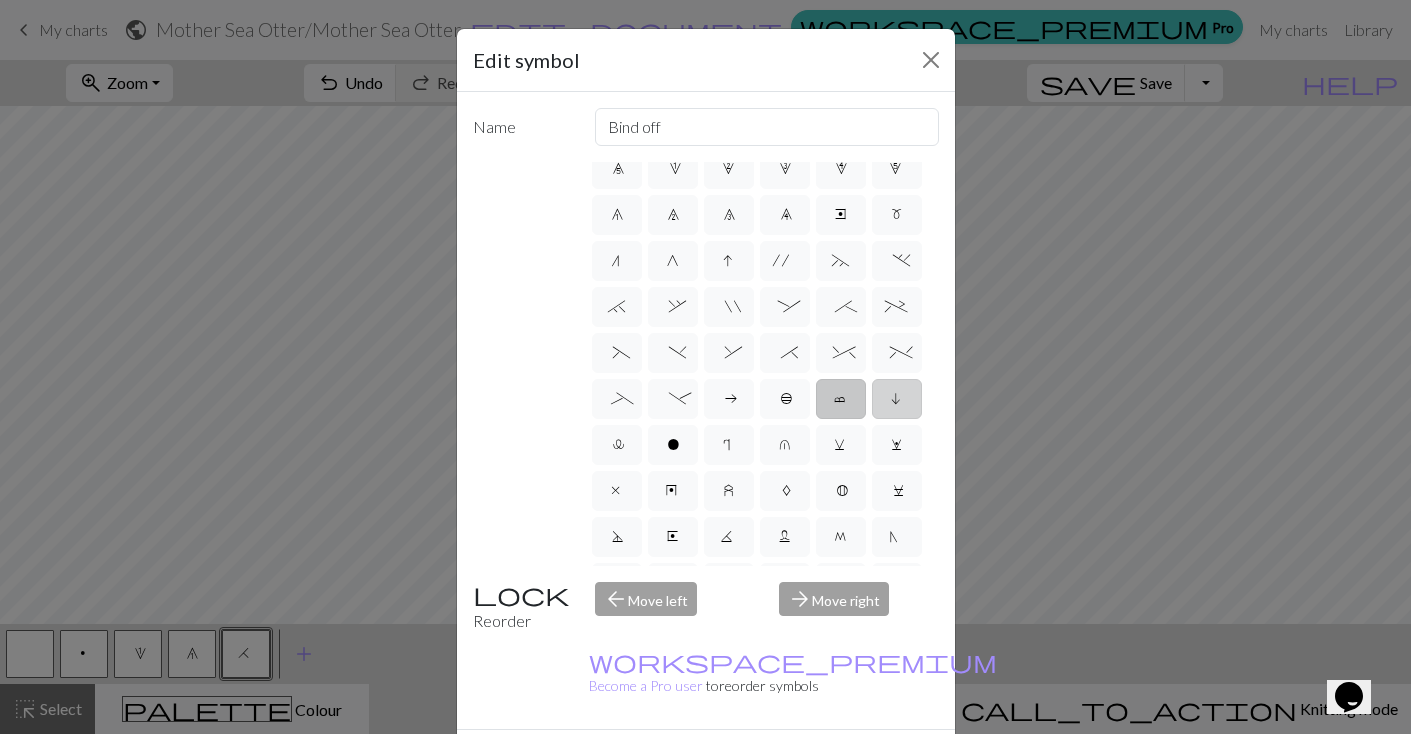 click on "i" at bounding box center [897, 401] 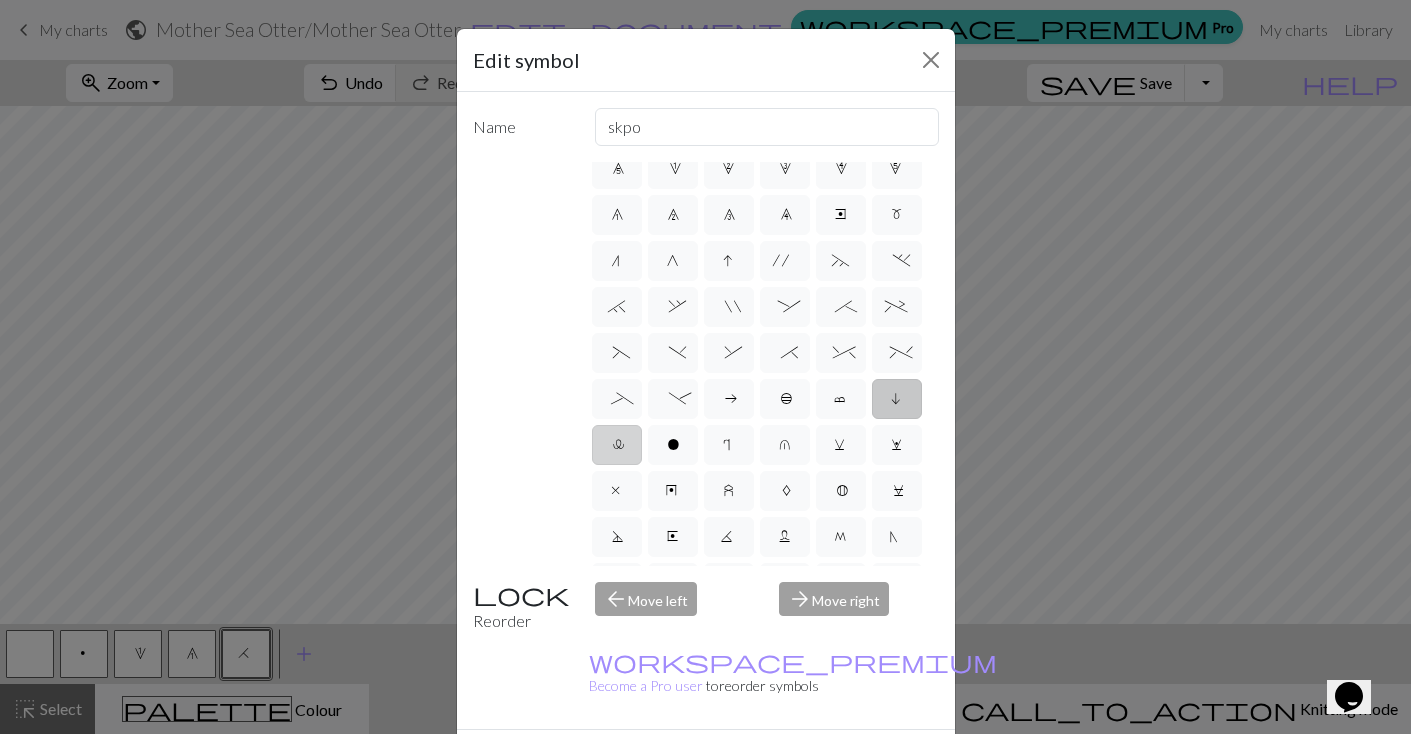 click on "l" at bounding box center [617, 445] 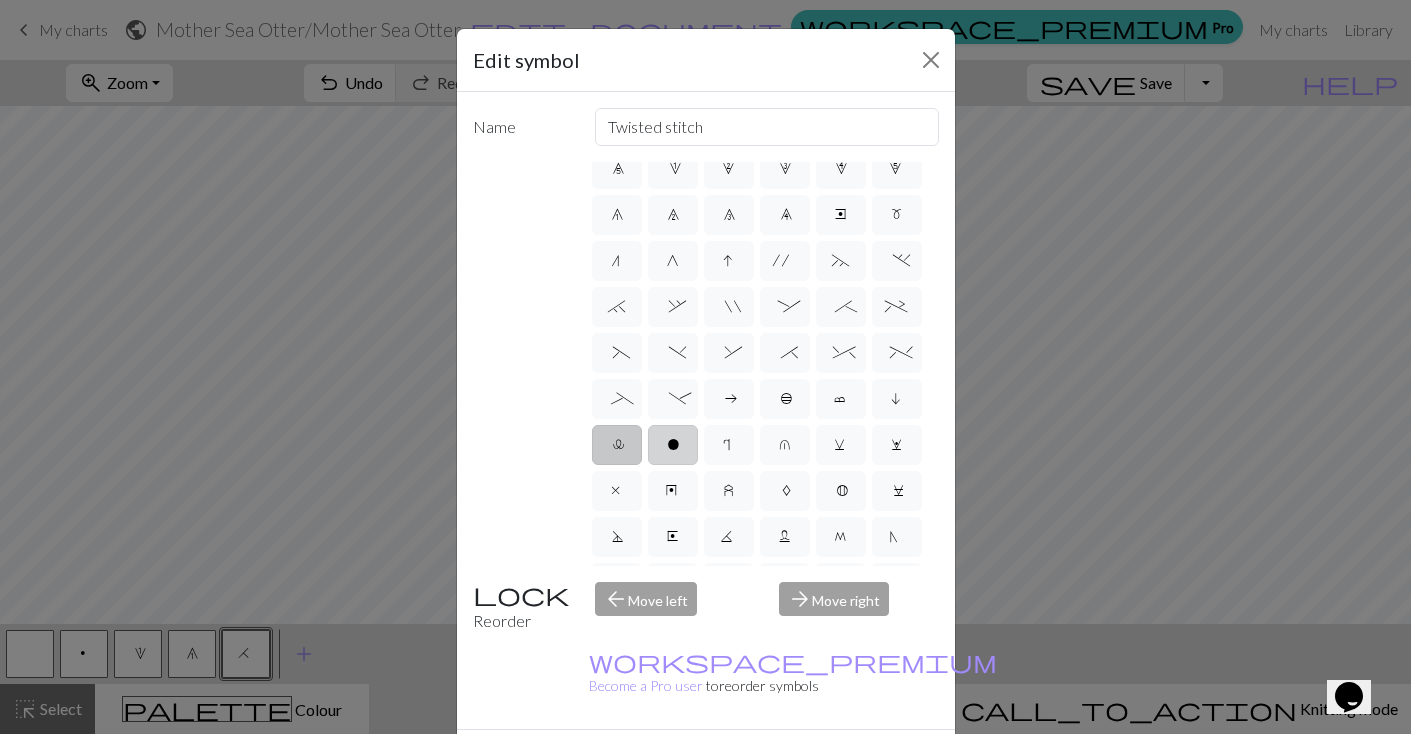 click on "o" at bounding box center (673, 445) 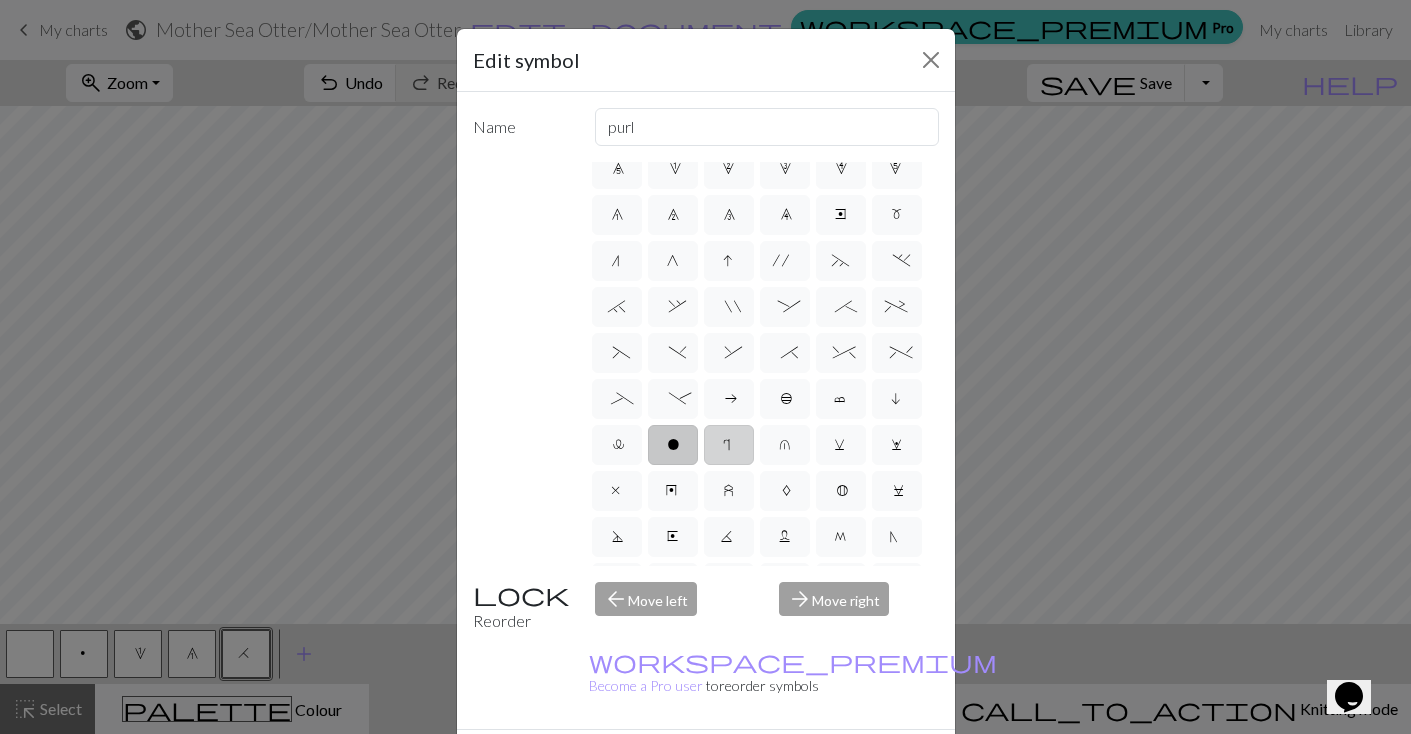 click on "r" at bounding box center (729, 445) 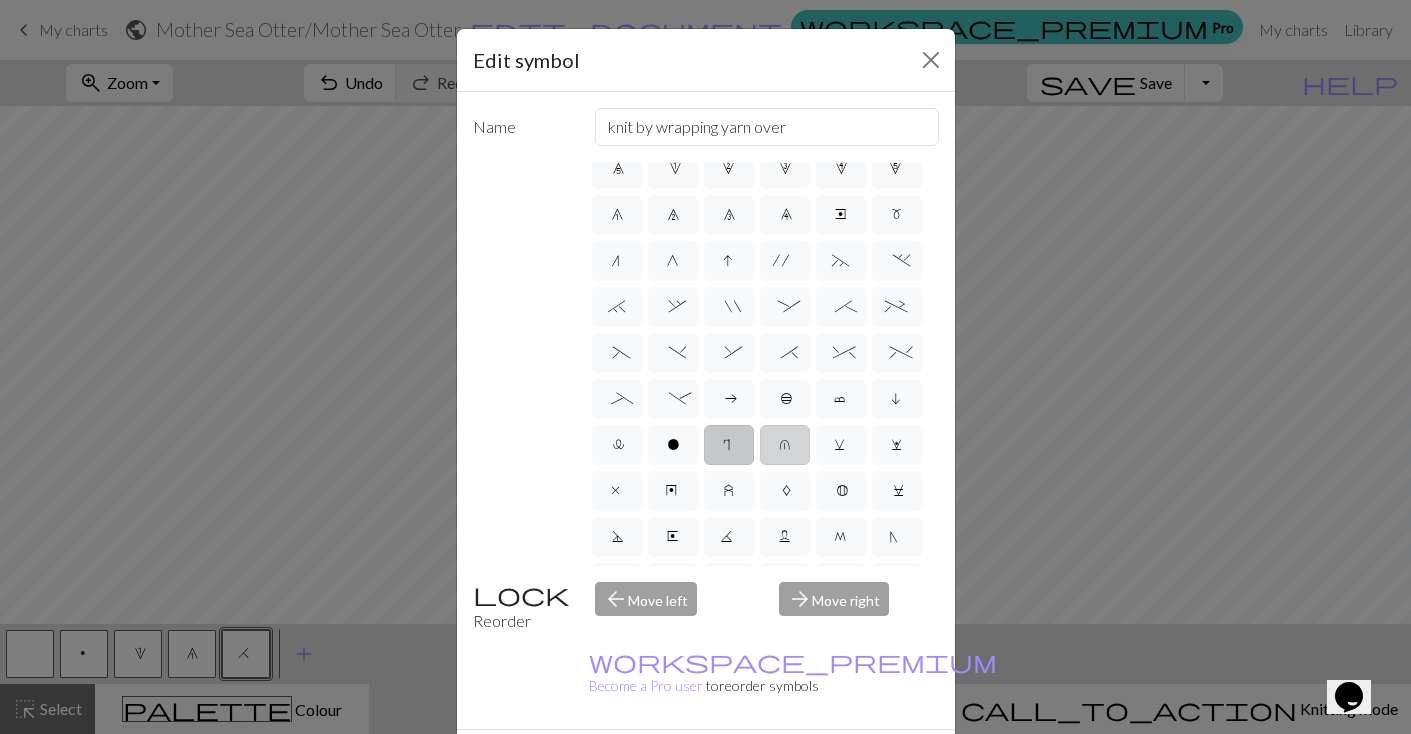 click on "u" at bounding box center (785, 447) 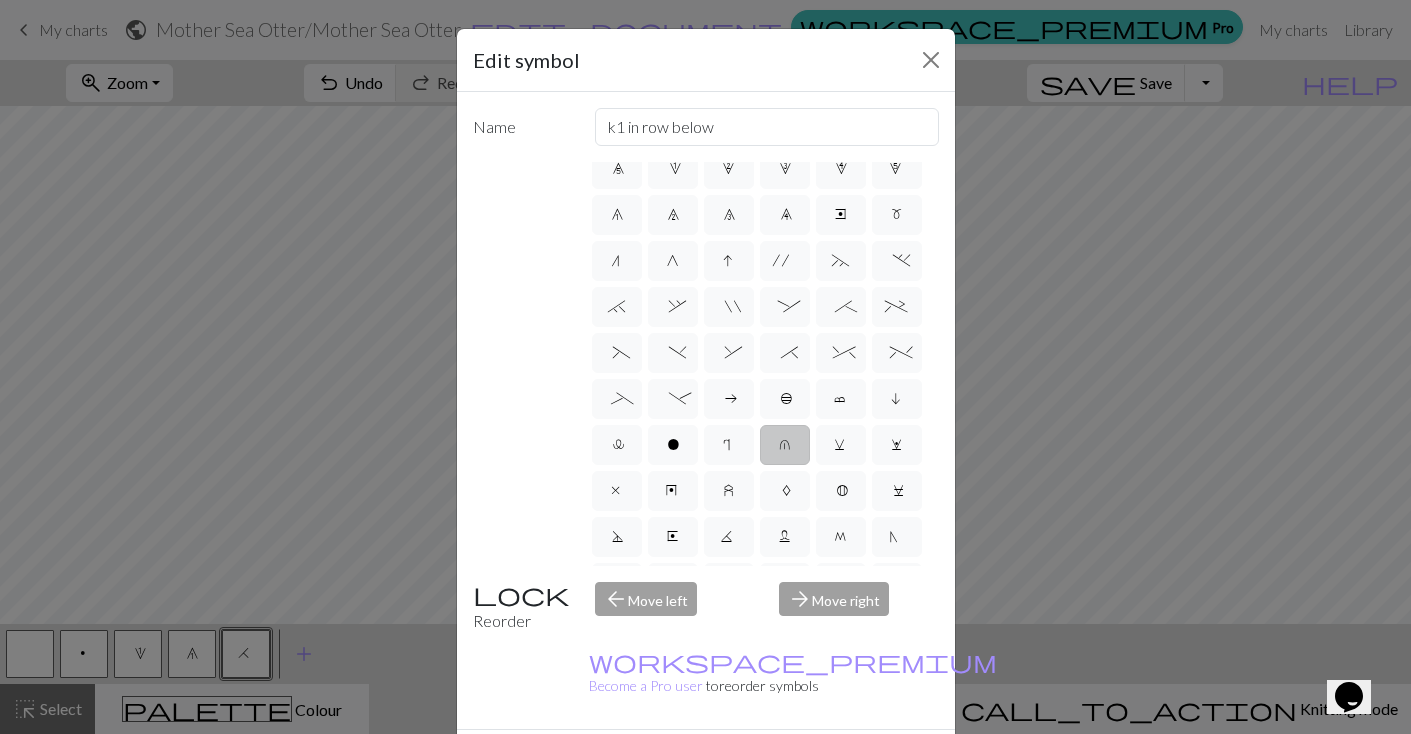click on "Done" at bounding box center [826, 765] 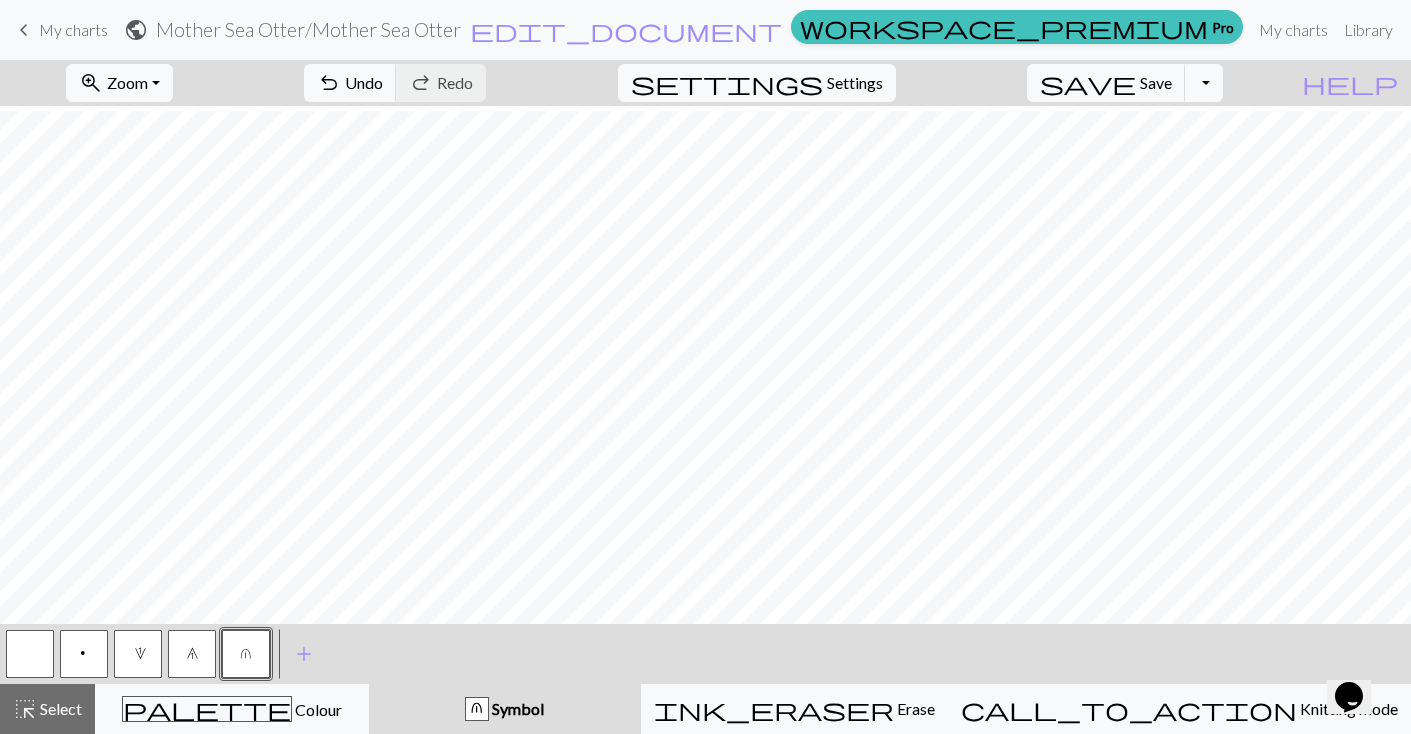 scroll, scrollTop: 689, scrollLeft: 0, axis: vertical 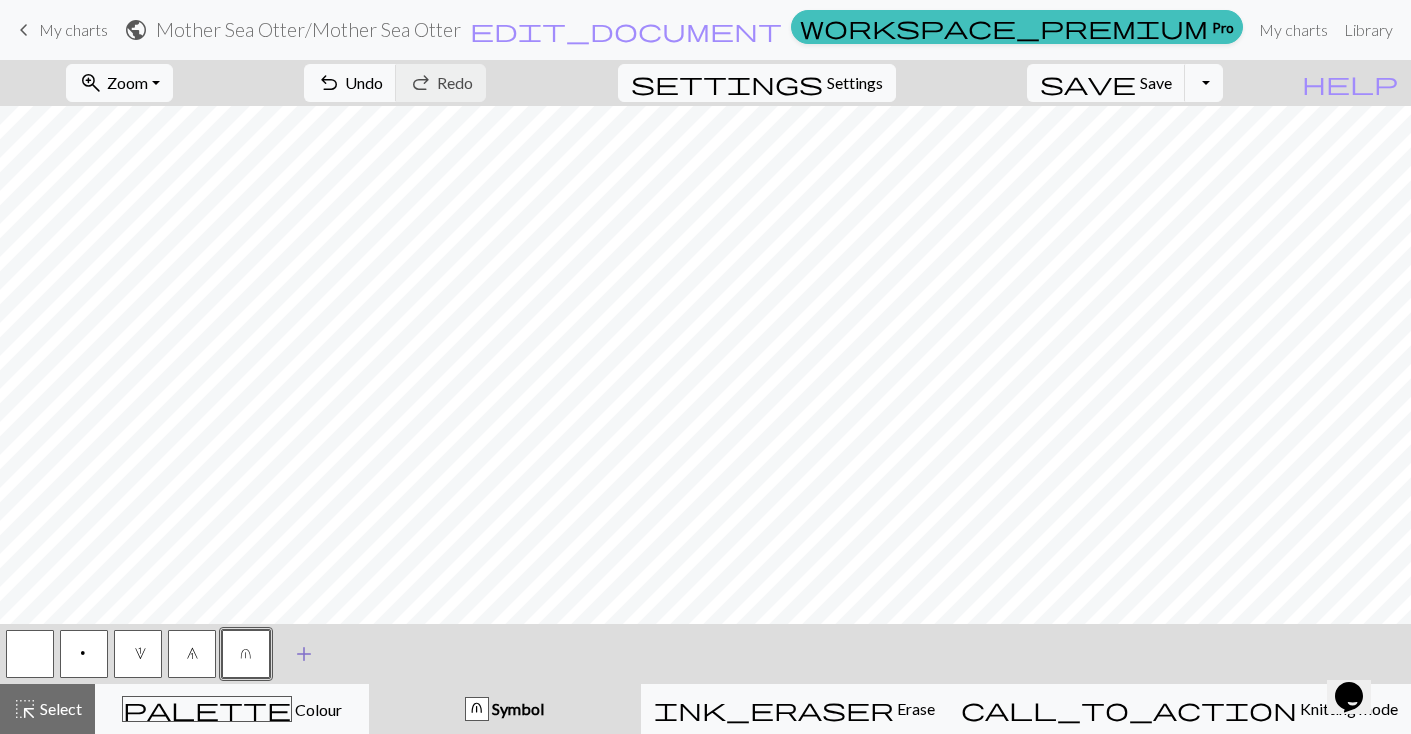 click on "add" at bounding box center (304, 654) 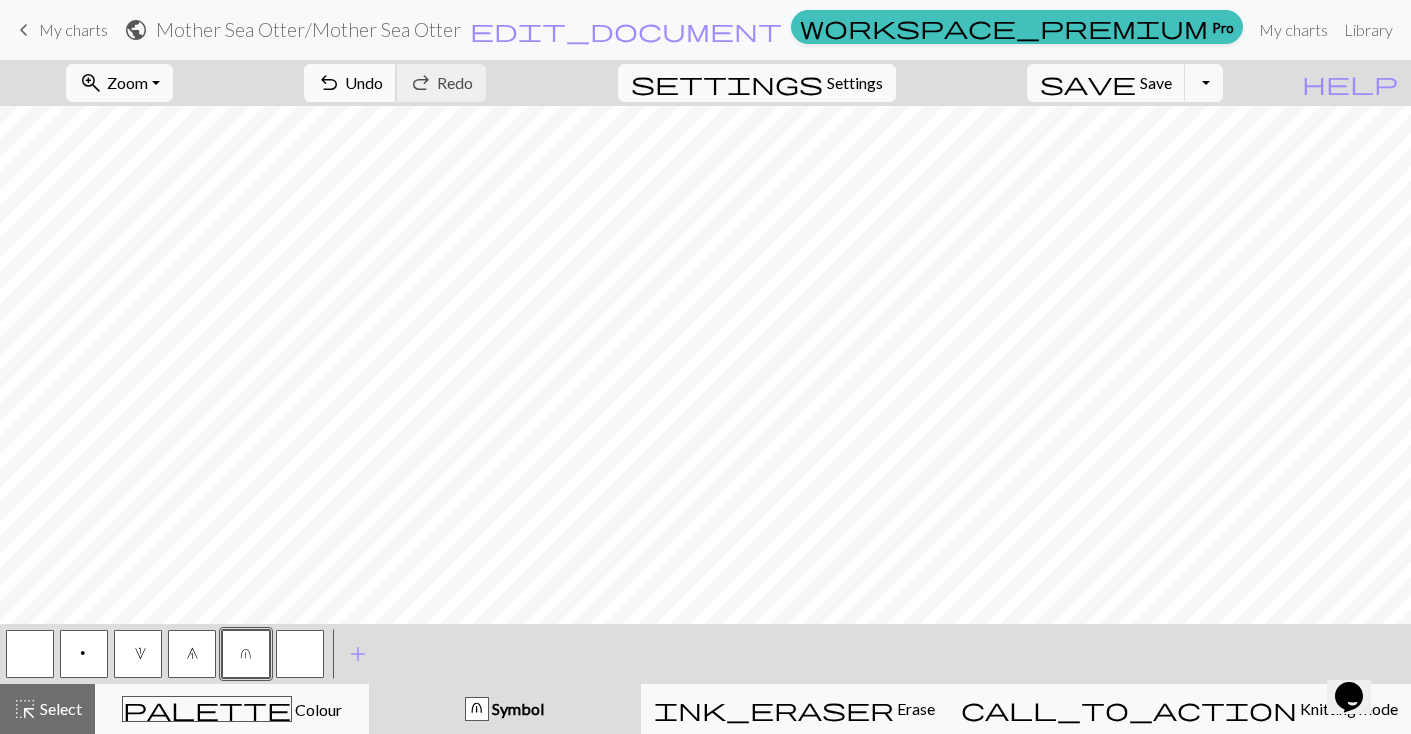 click on "undo" at bounding box center (329, 83) 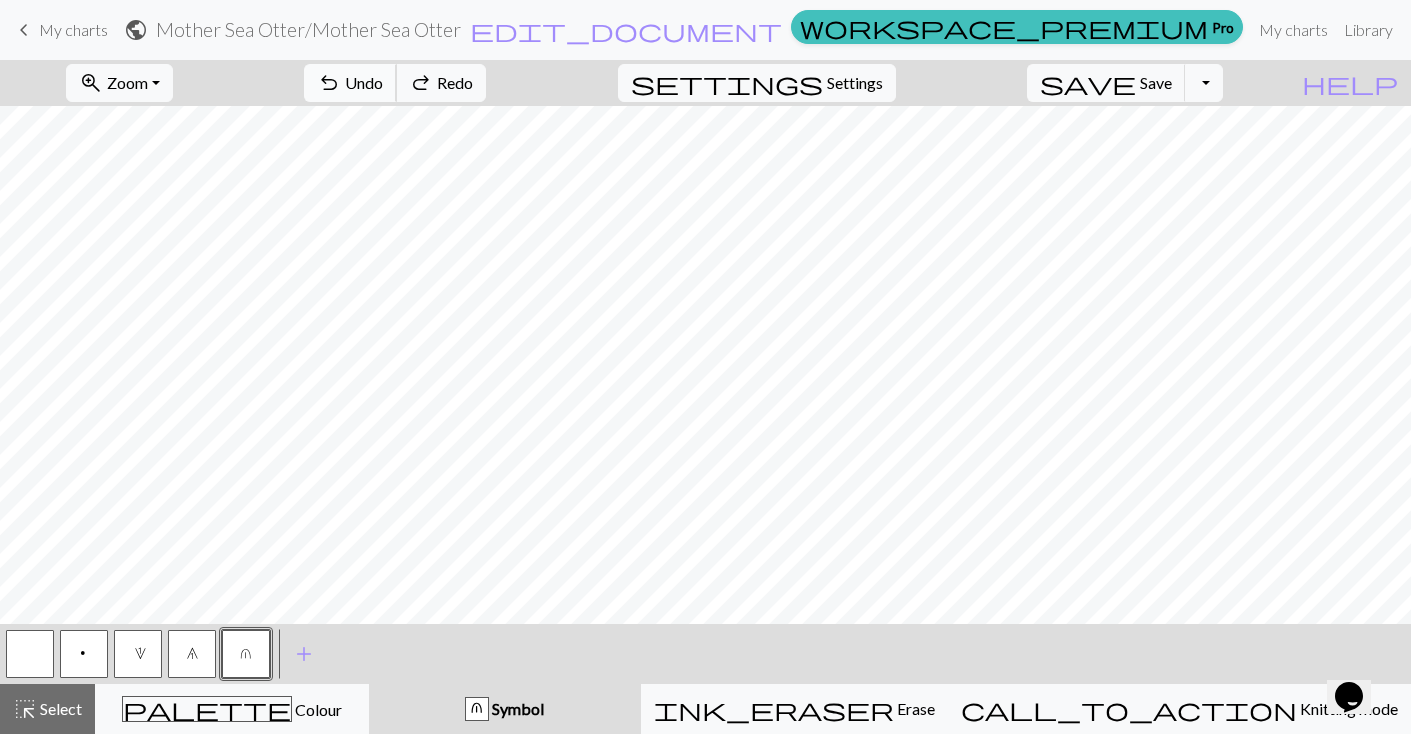 click on "undo" at bounding box center [329, 83] 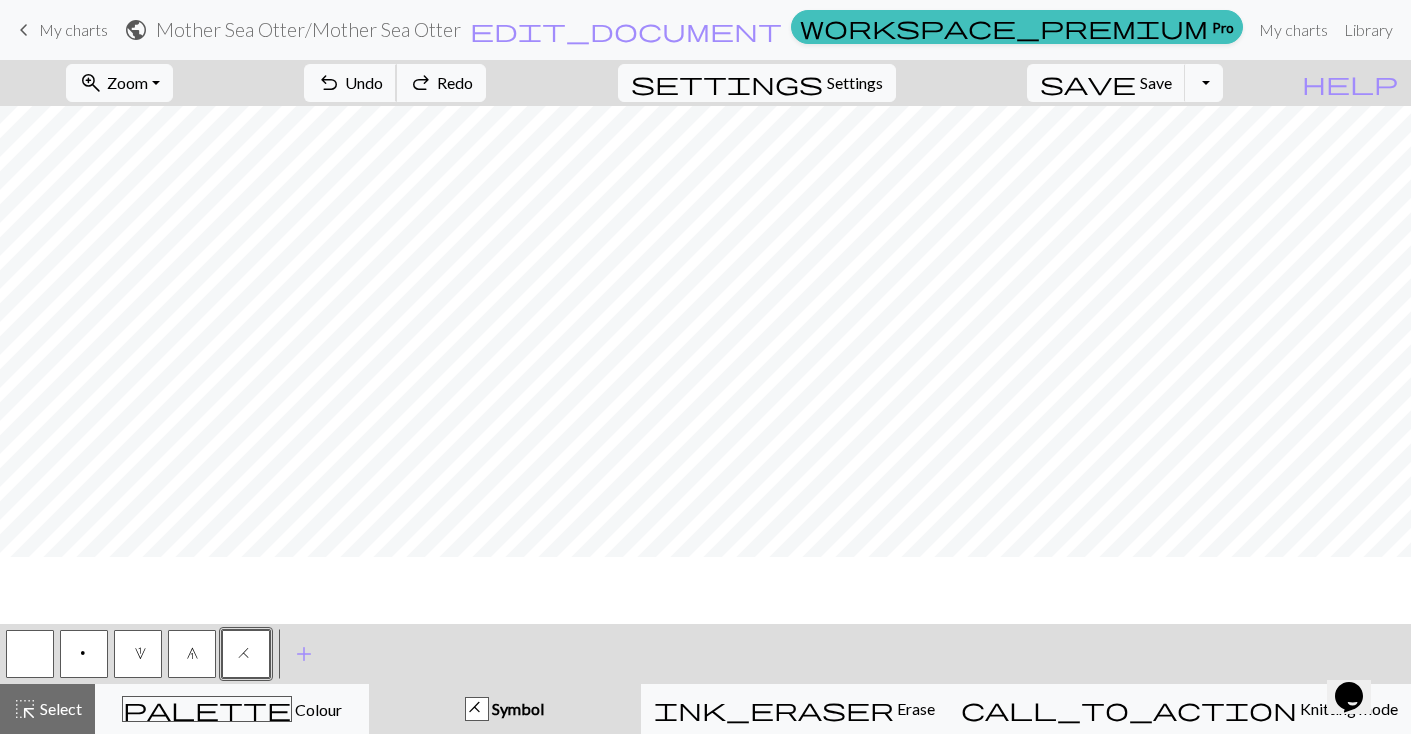 scroll, scrollTop: 491, scrollLeft: 0, axis: vertical 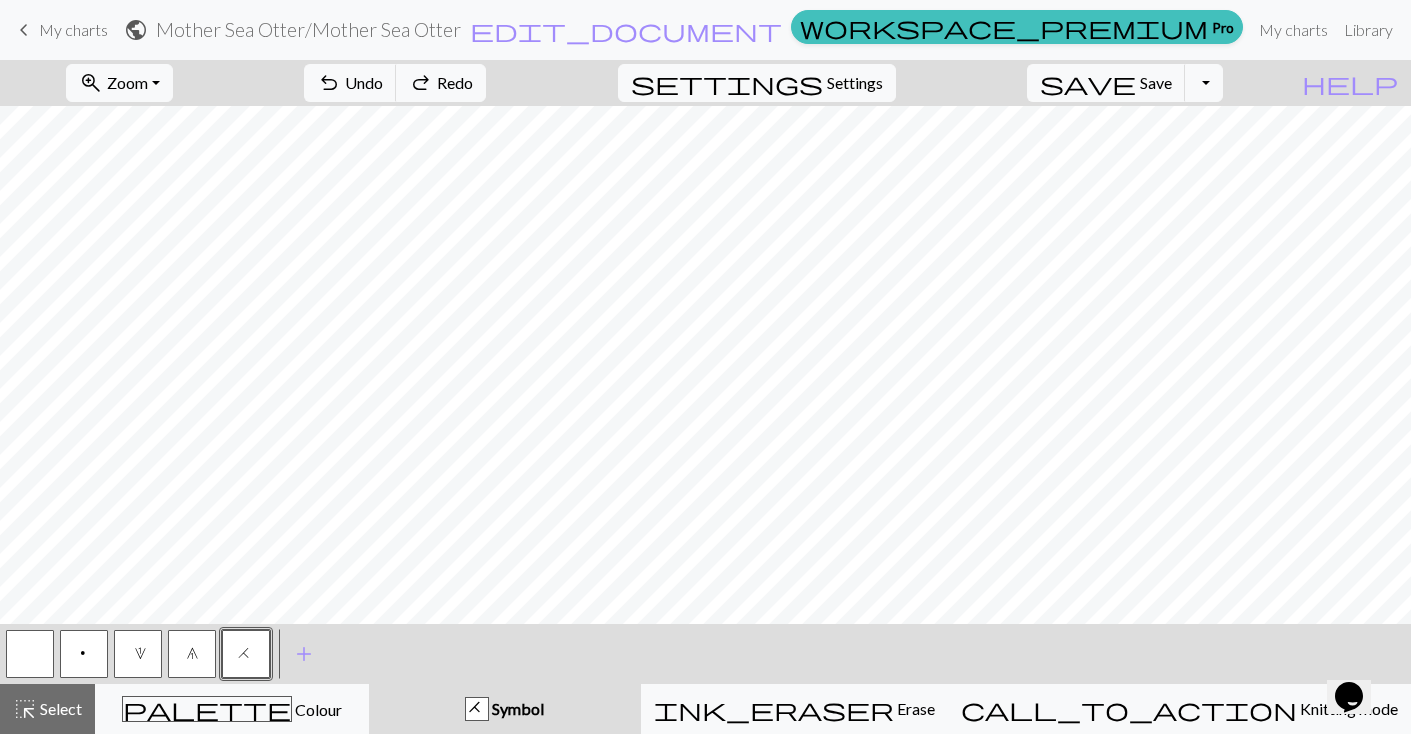 click on "6" at bounding box center [192, 654] 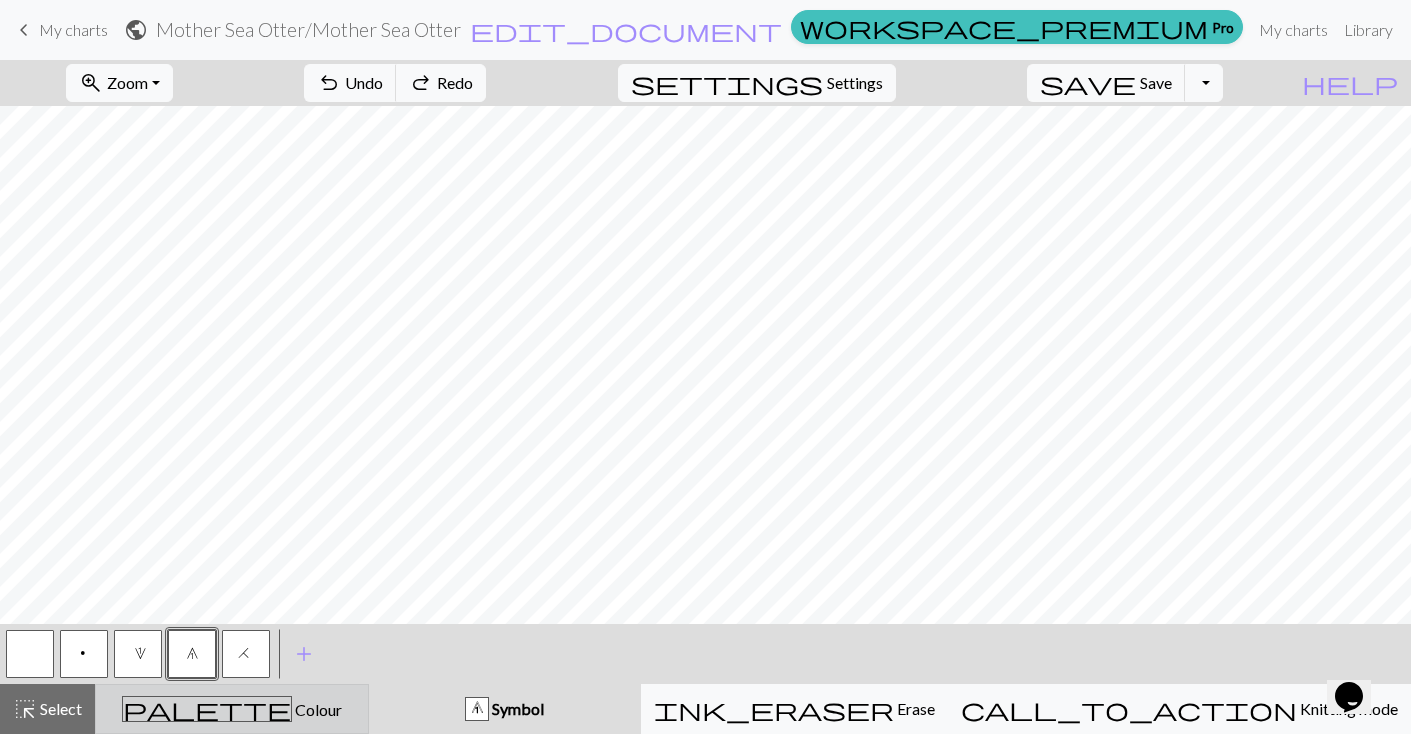 click on "palette   Colour   Colour" at bounding box center (232, 709) 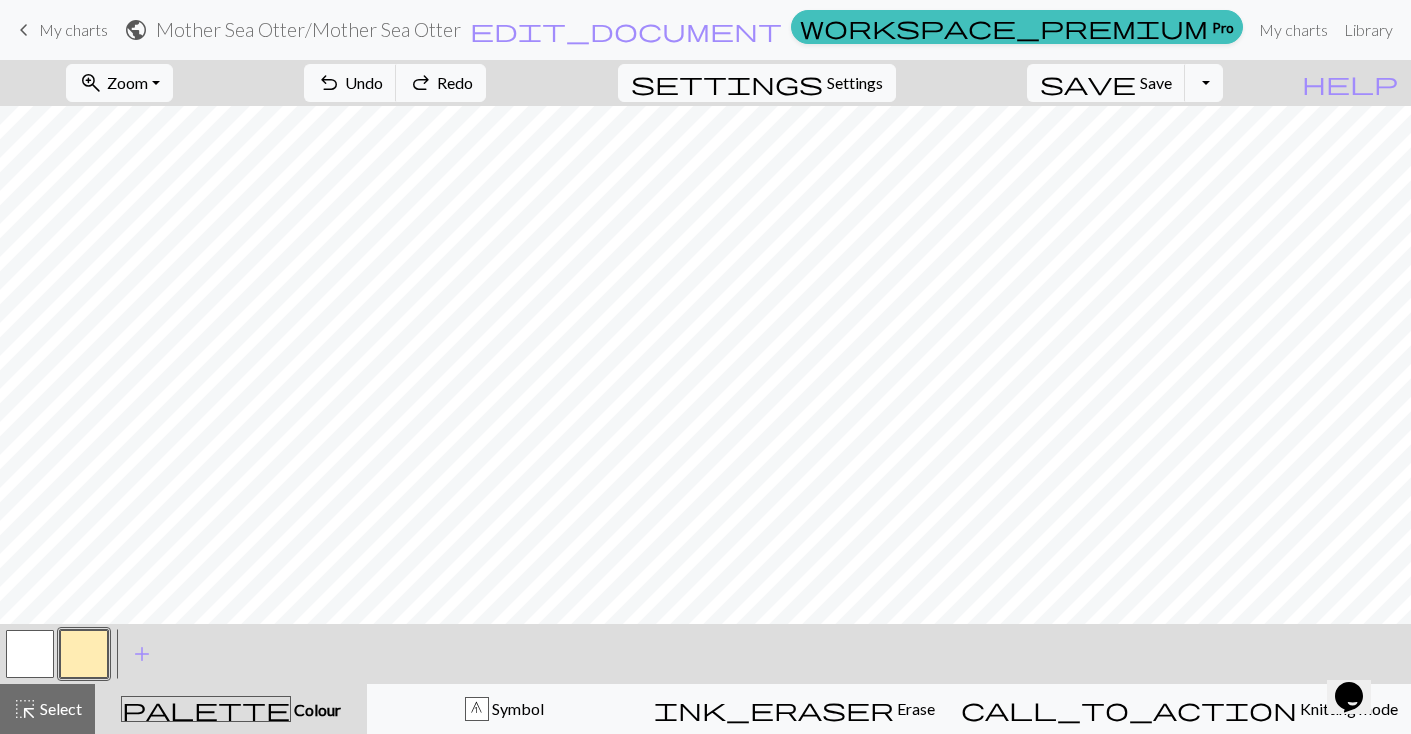click at bounding box center [84, 654] 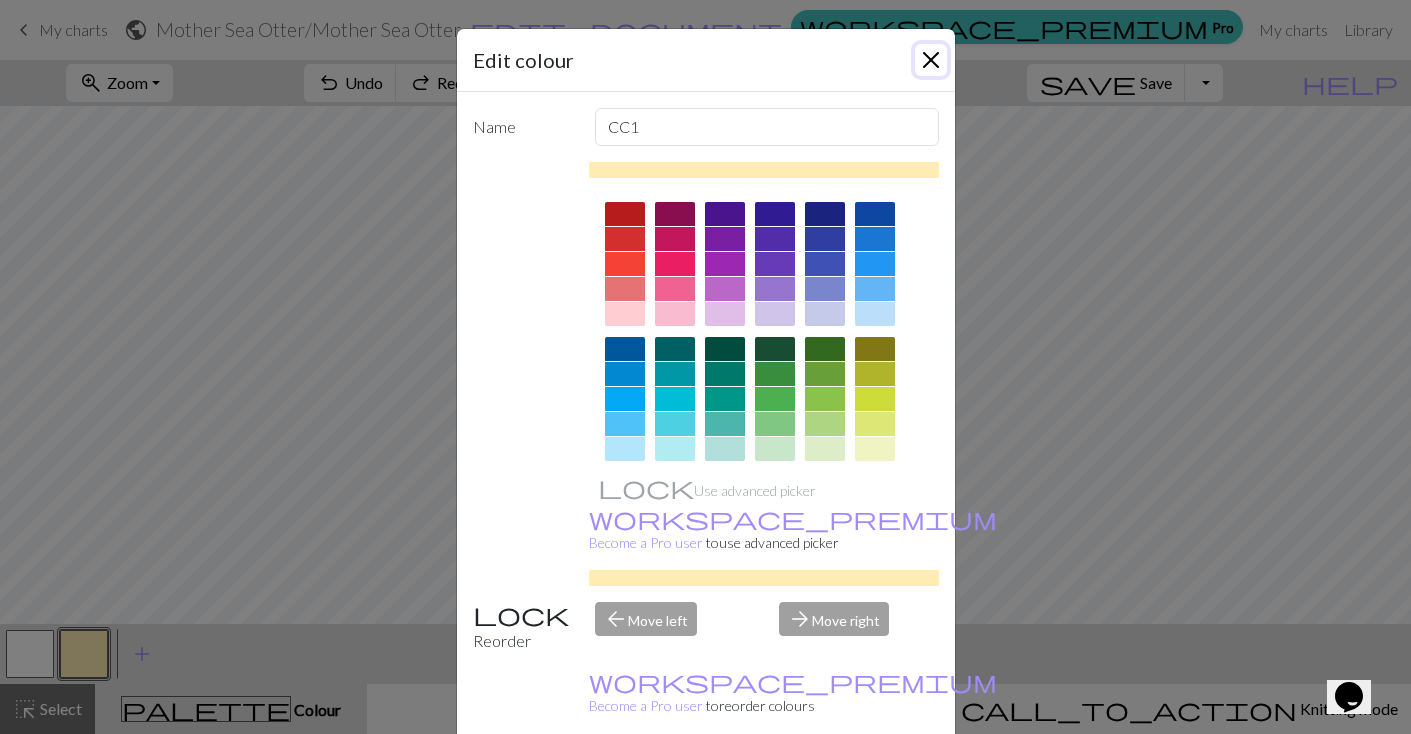 click at bounding box center (931, 60) 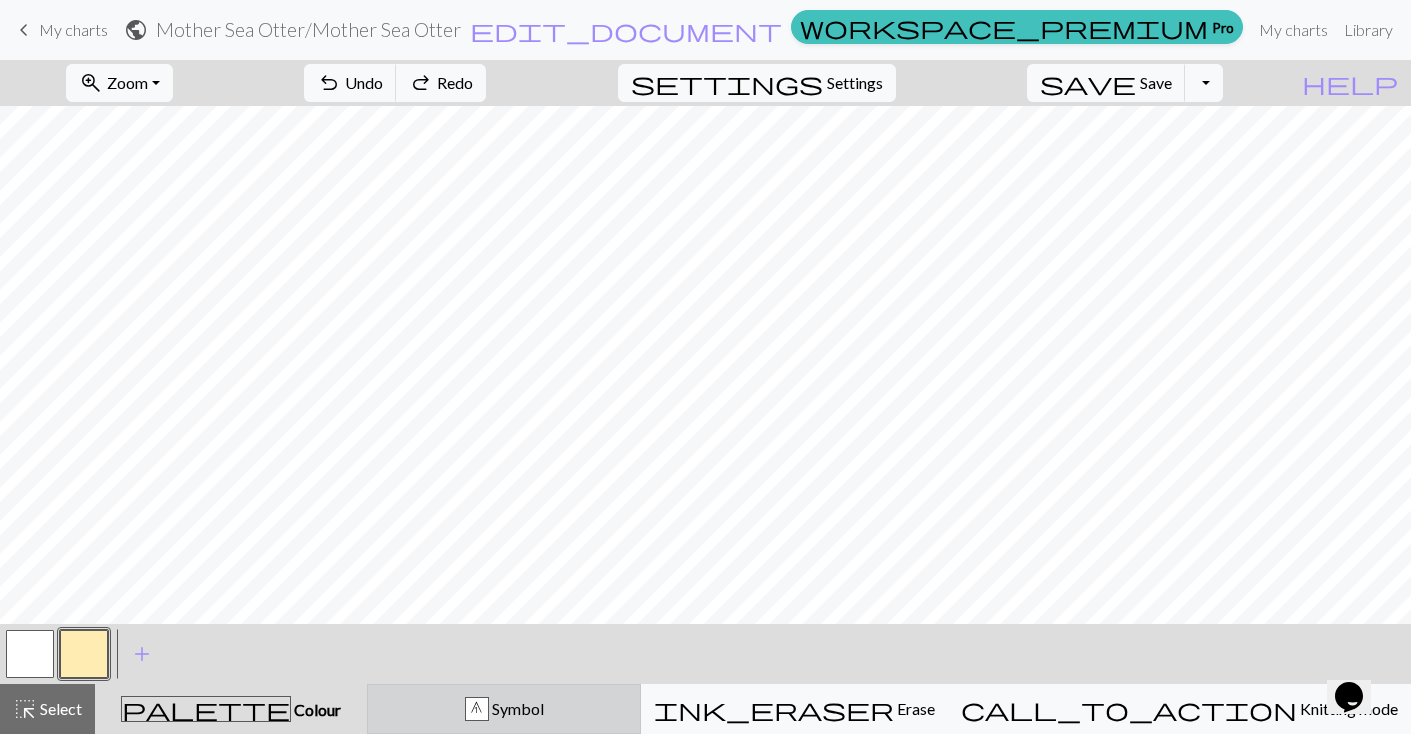 click on "Symbol" at bounding box center [516, 708] 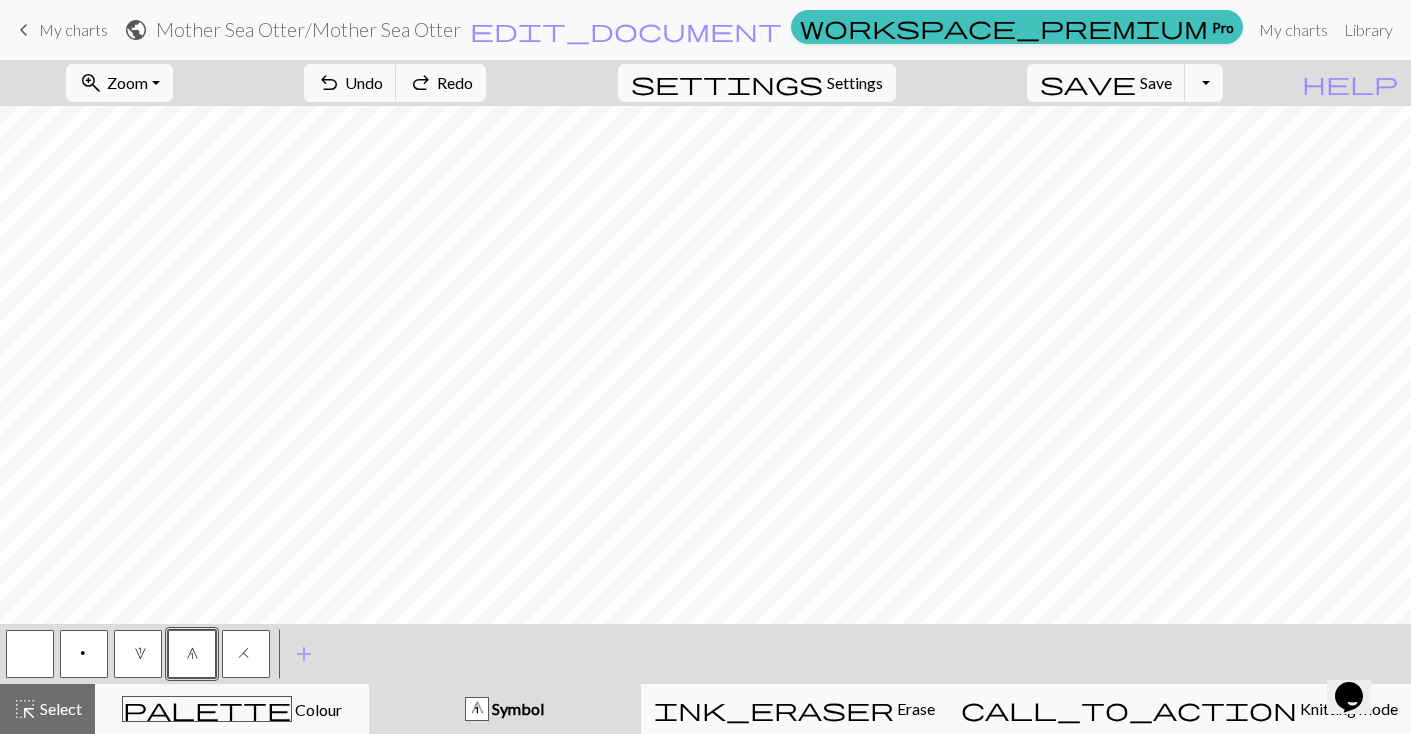 click at bounding box center [30, 654] 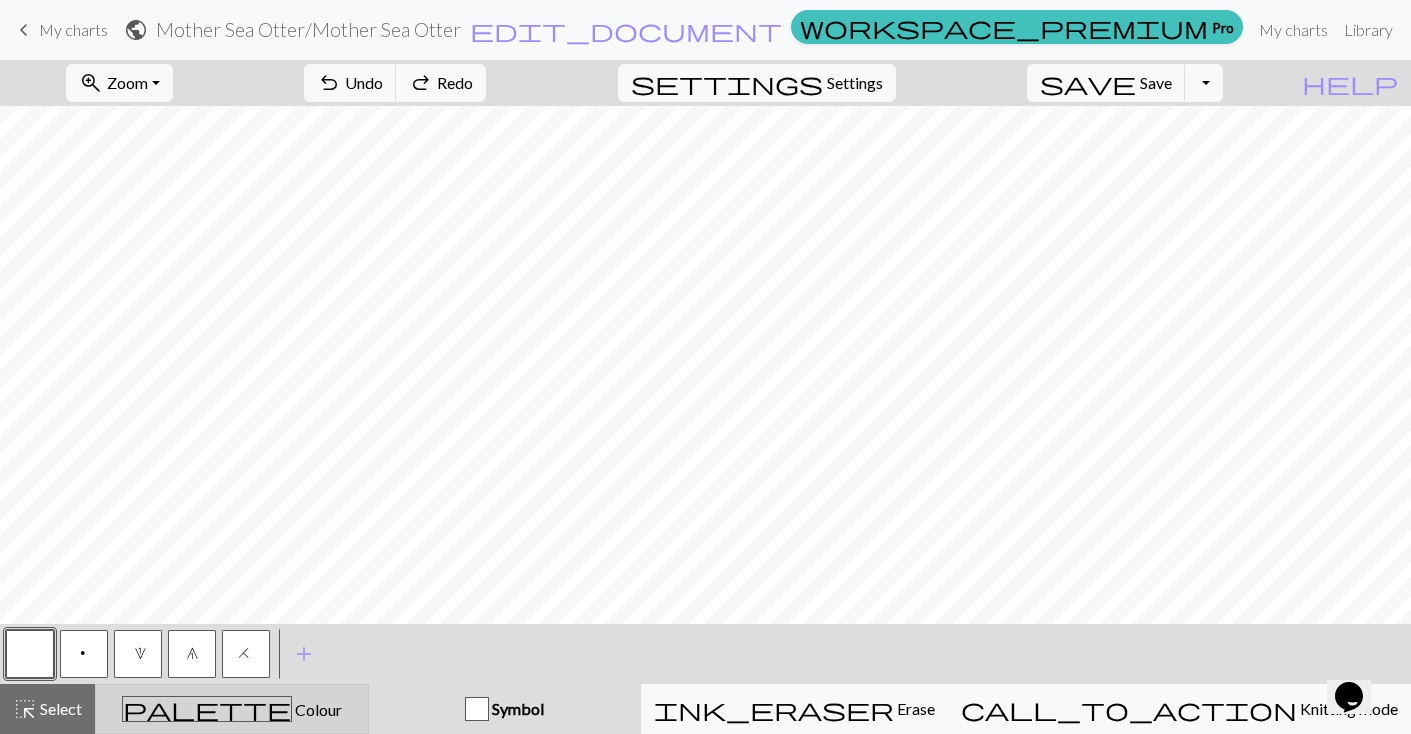 click on "palette   Colour   Colour" at bounding box center [232, 709] 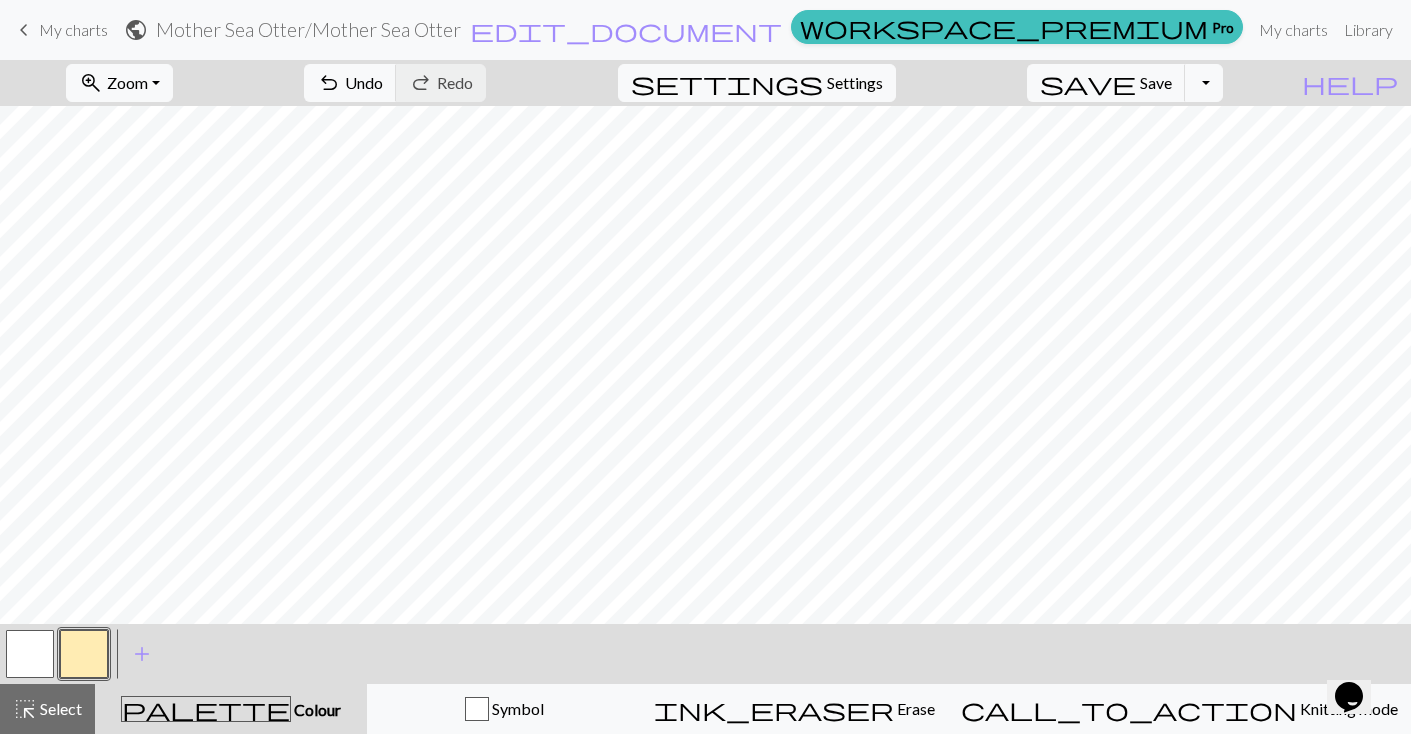 click at bounding box center (30, 654) 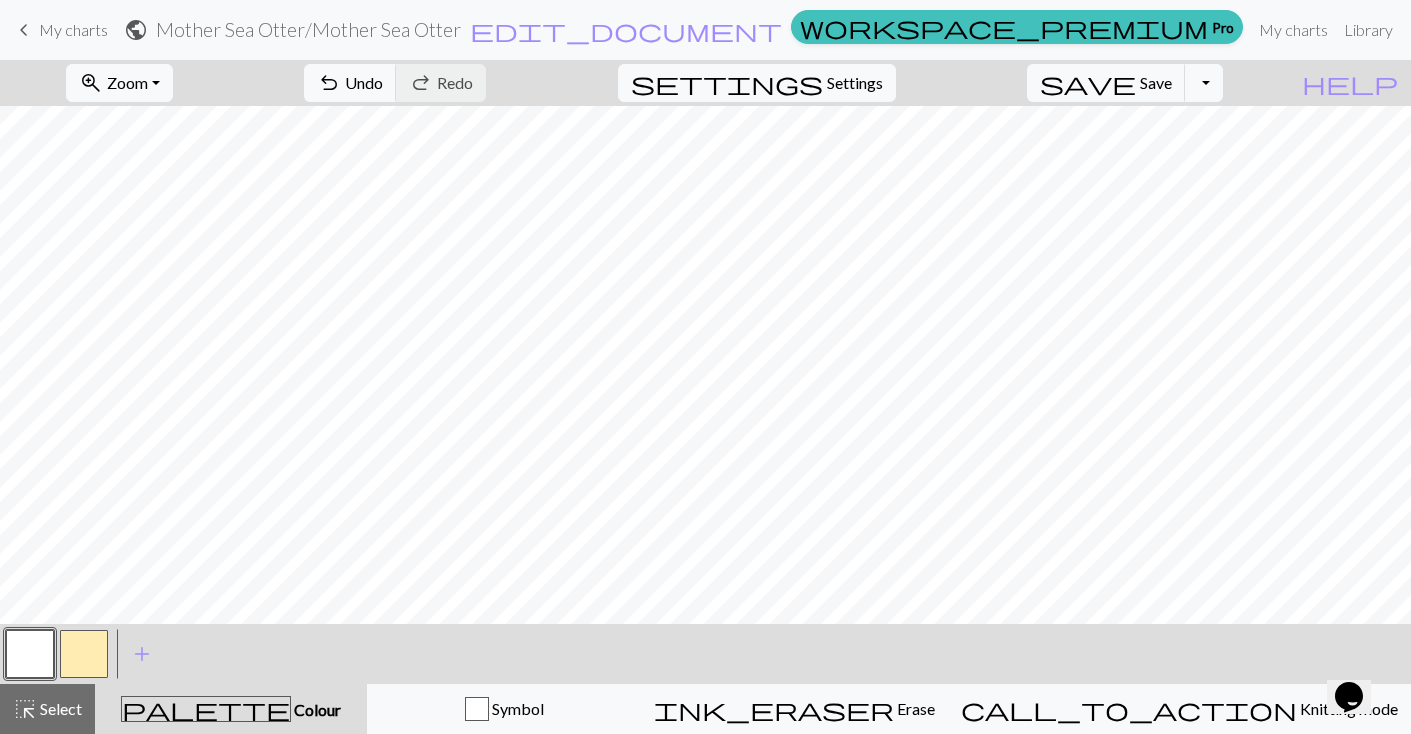 click at bounding box center (84, 654) 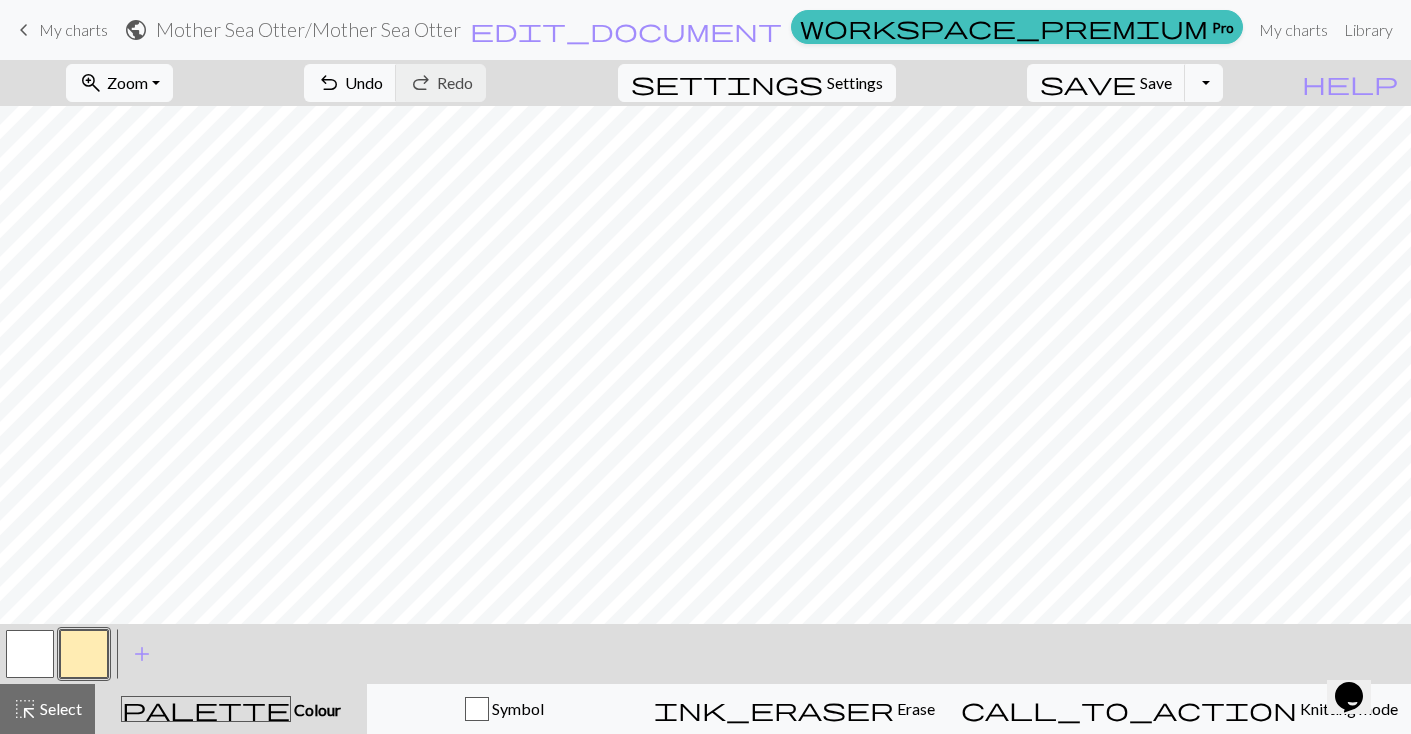 scroll, scrollTop: 425, scrollLeft: 0, axis: vertical 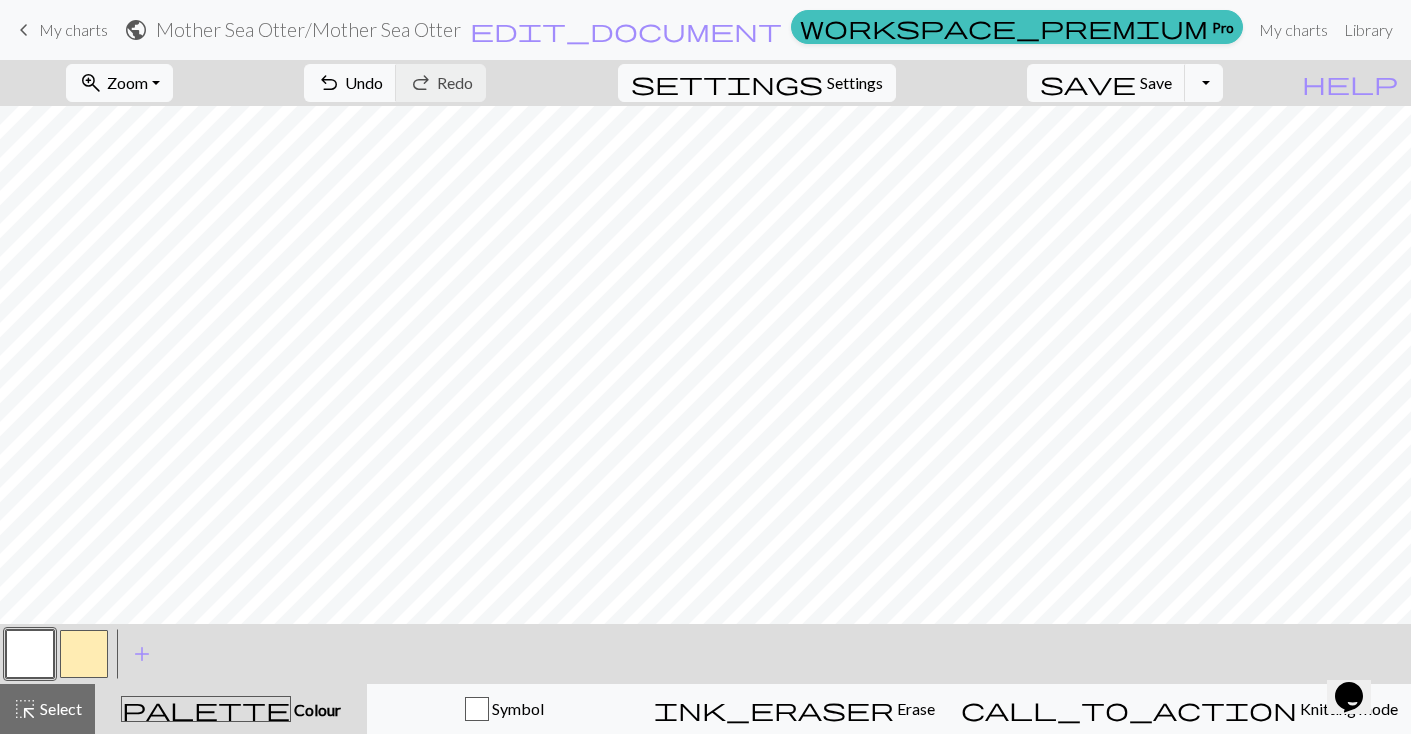 click at bounding box center [84, 654] 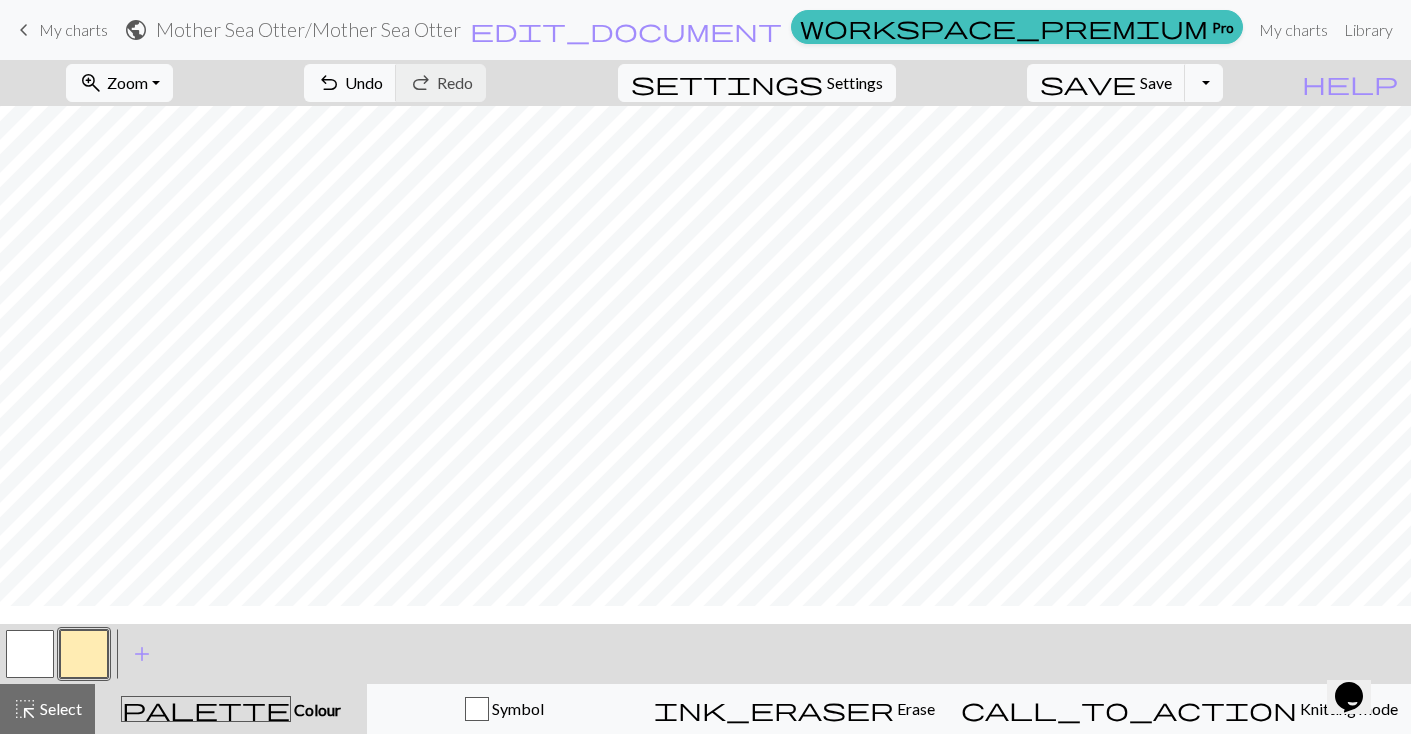scroll, scrollTop: 359, scrollLeft: 0, axis: vertical 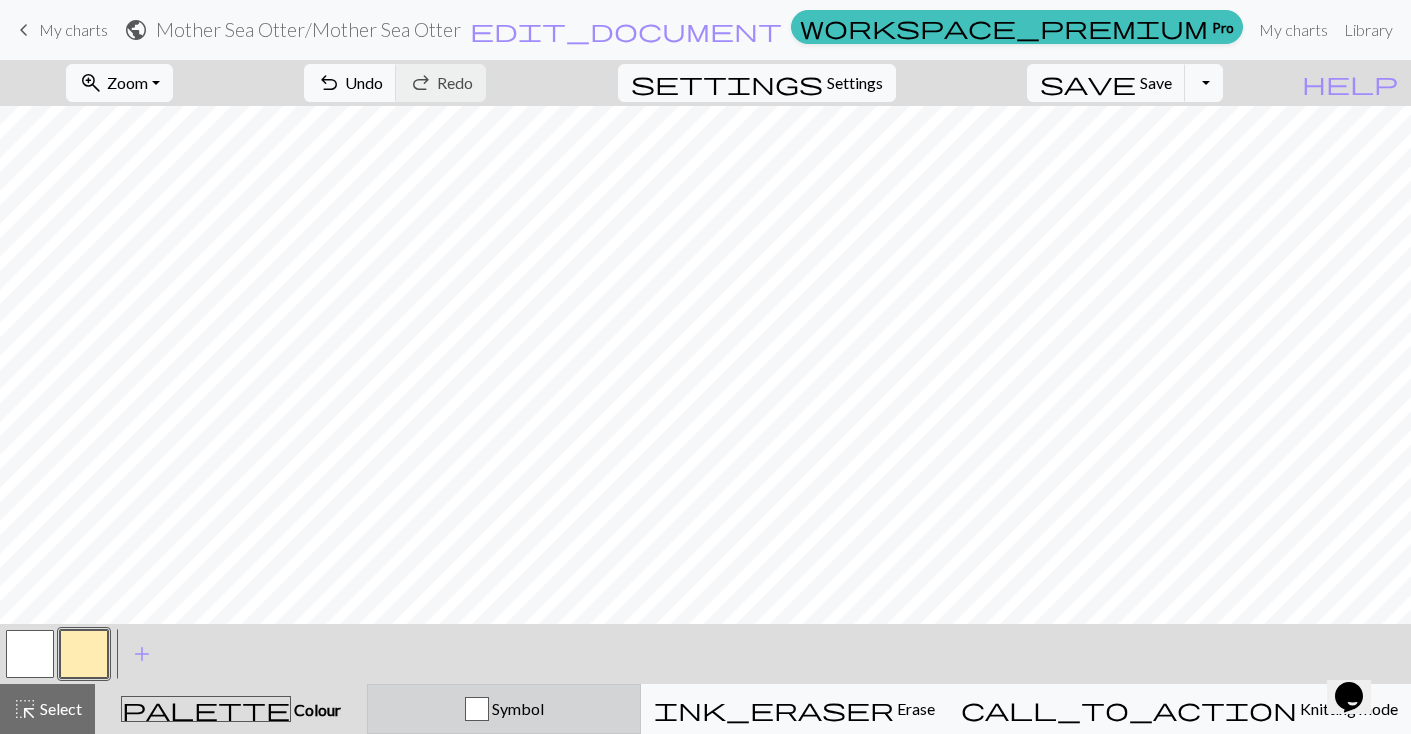 click on "Symbol" at bounding box center (516, 708) 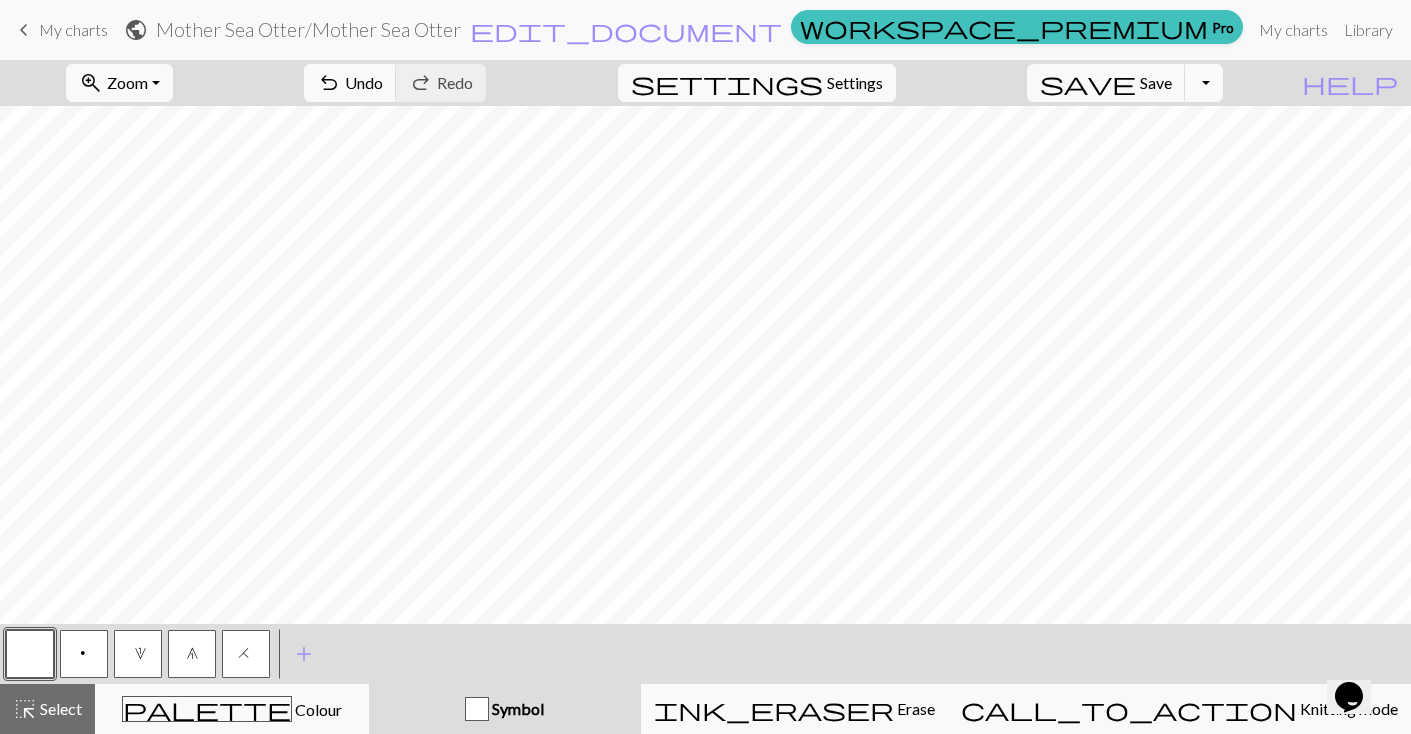 click on "6" at bounding box center [192, 656] 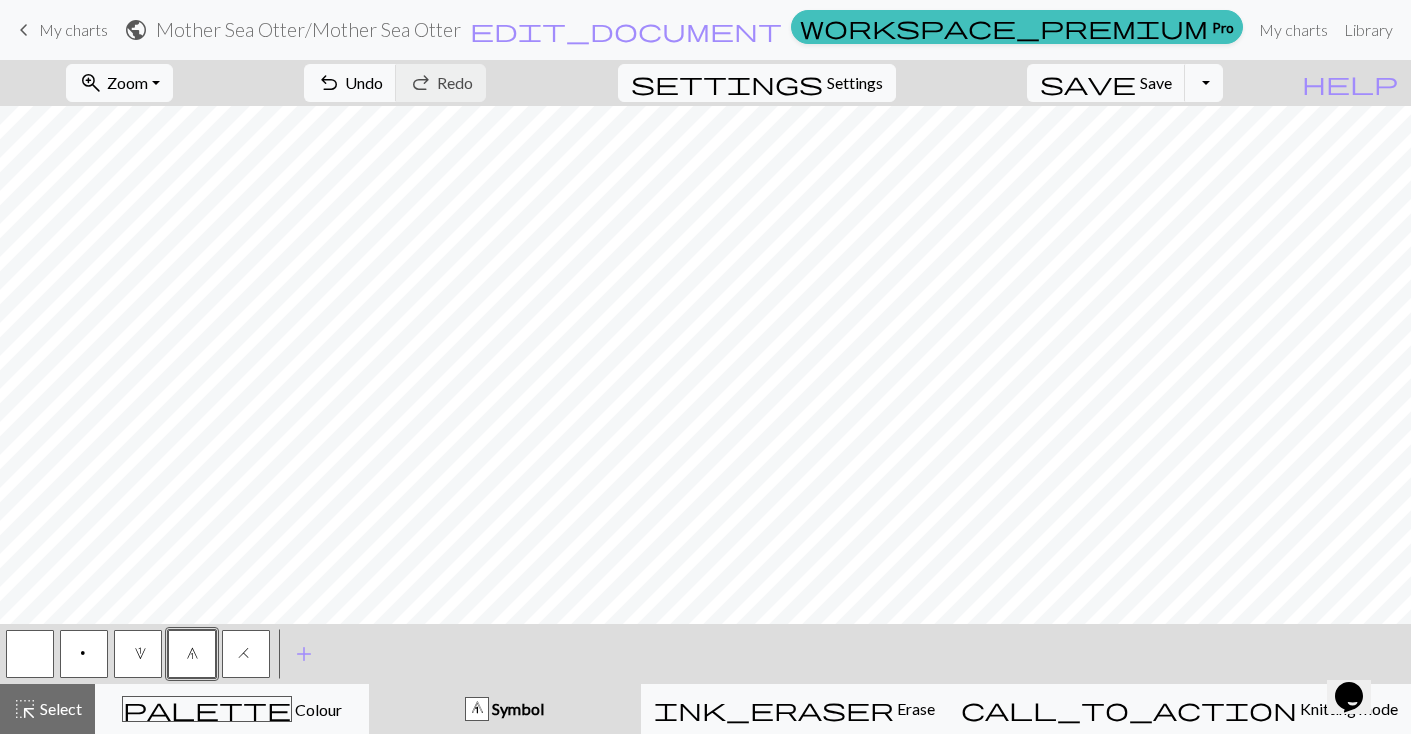 click on "1" at bounding box center [138, 656] 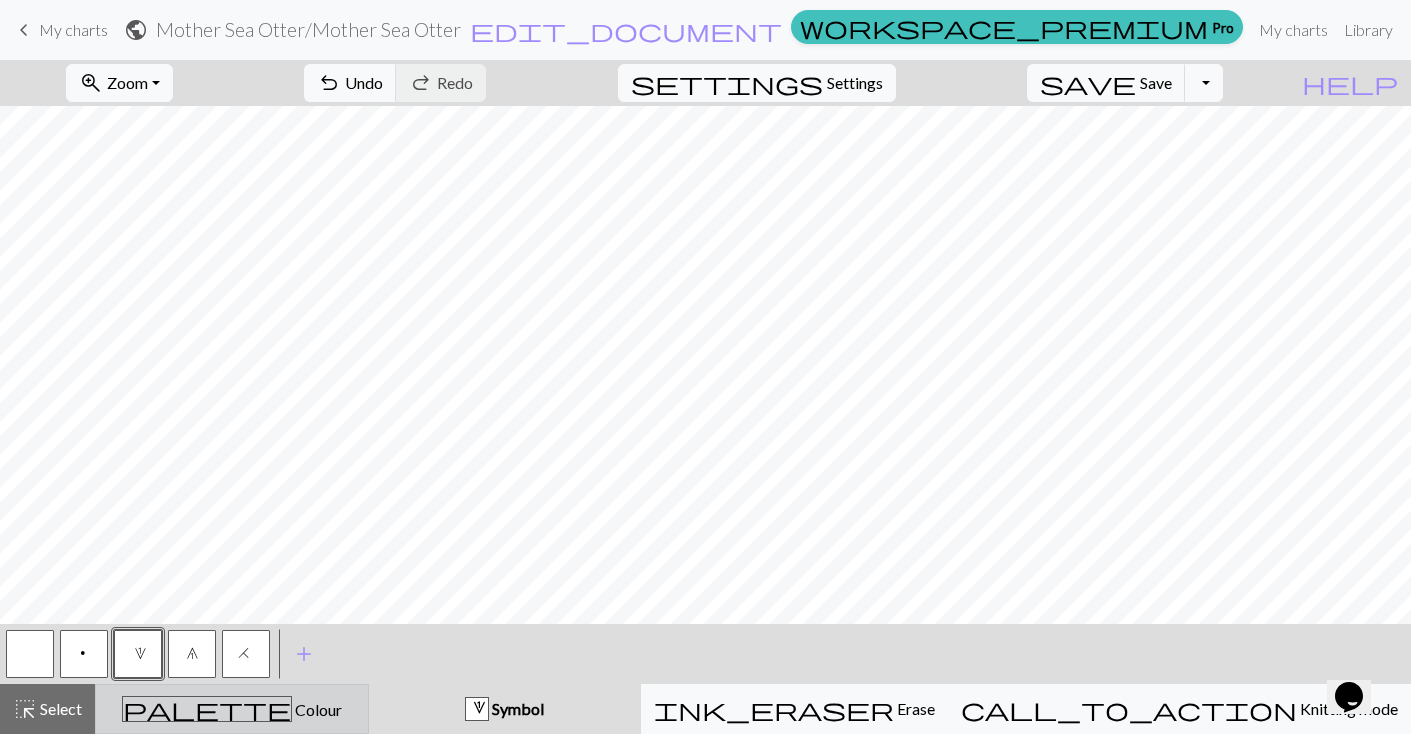 click on "palette   Colour   Colour" at bounding box center (232, 709) 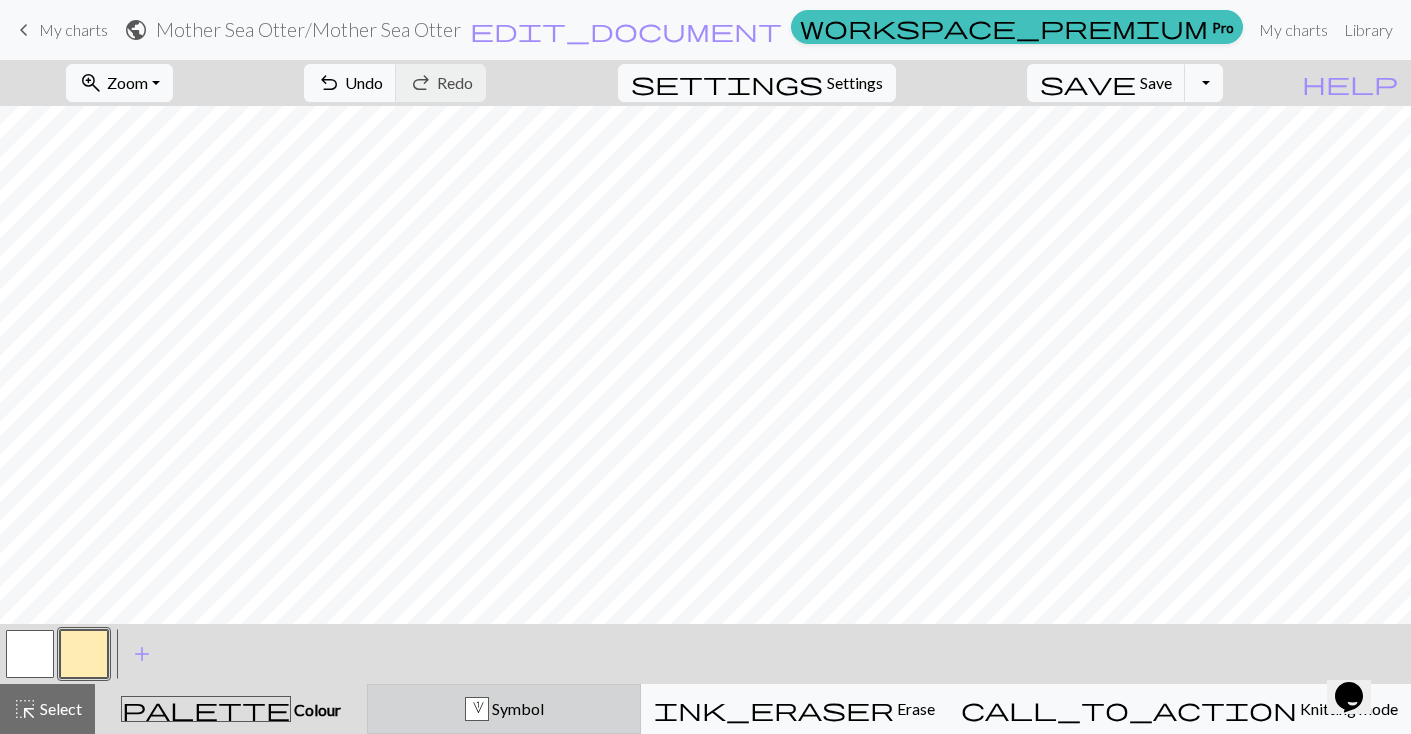 click on "Symbol" at bounding box center (516, 708) 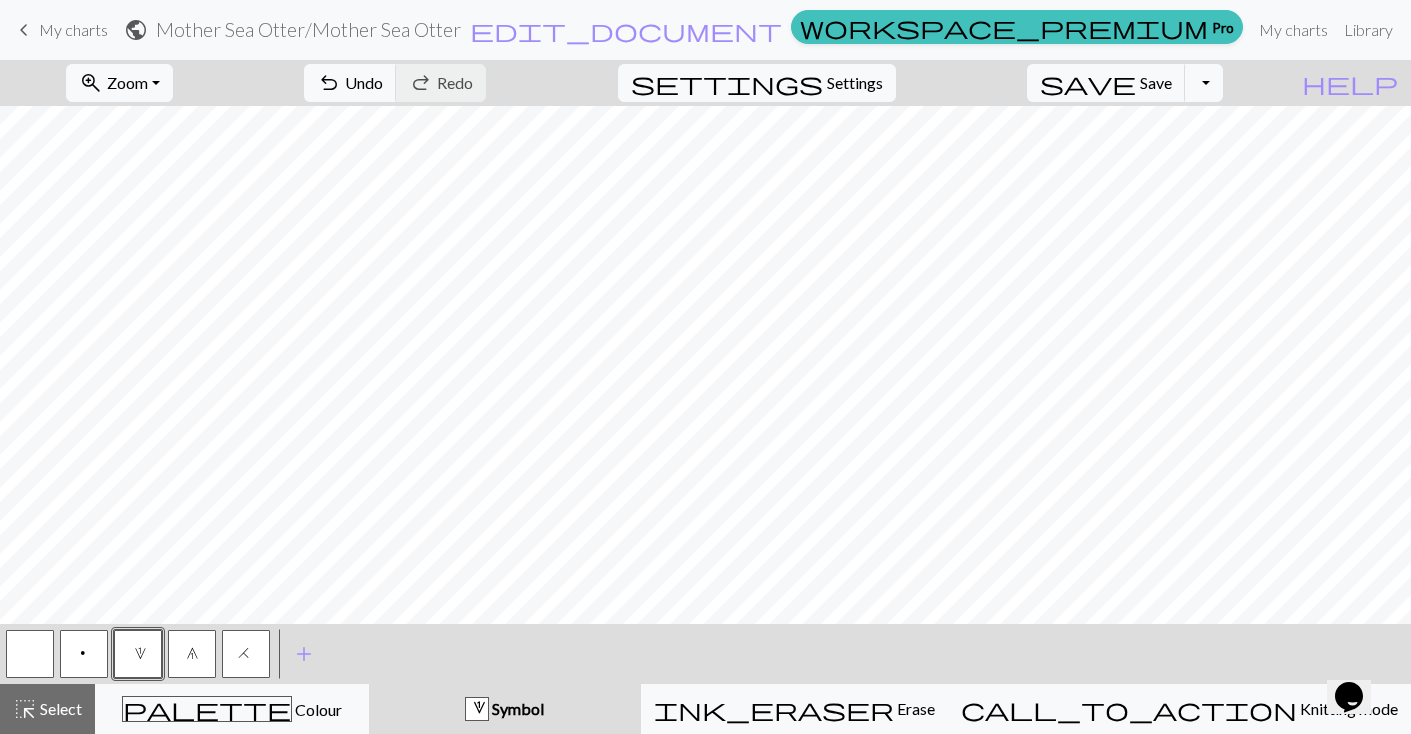 click at bounding box center (30, 654) 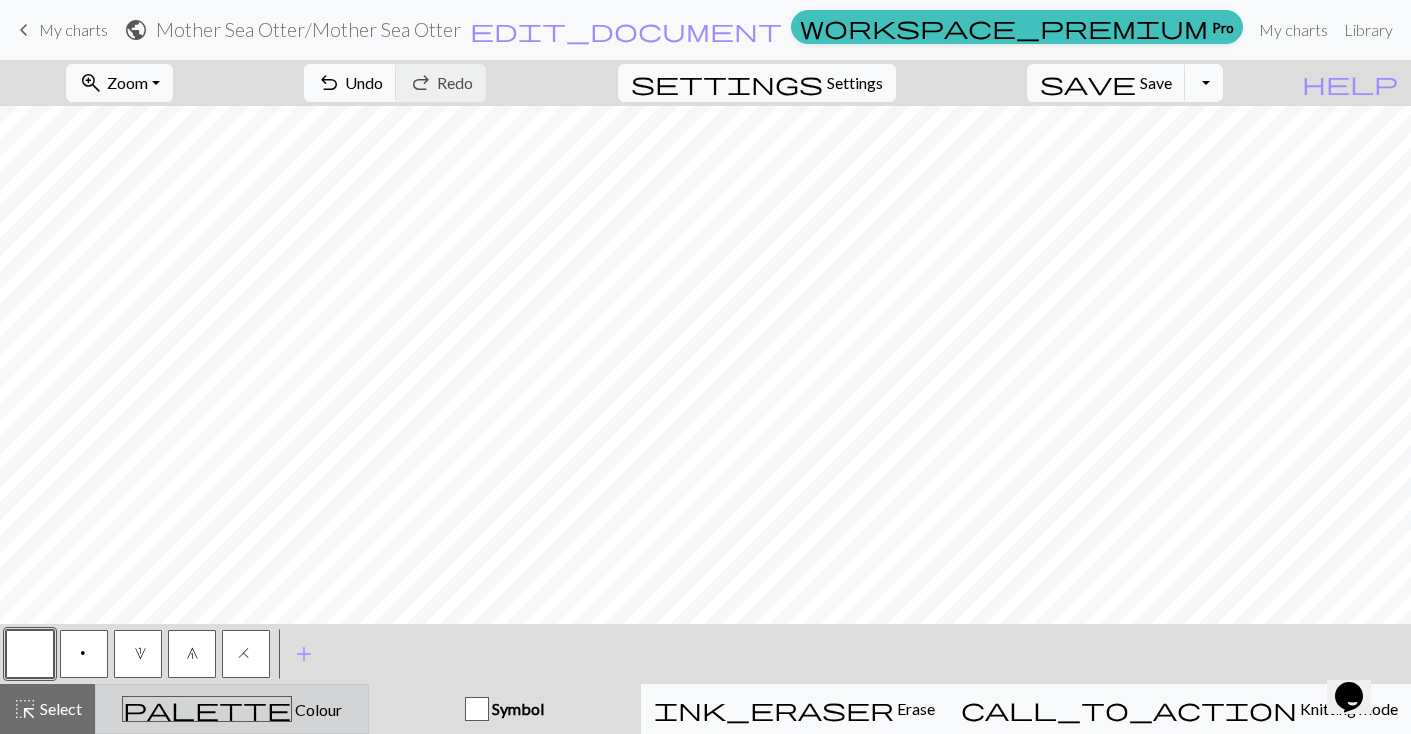 click on "palette   Colour   Colour" at bounding box center [232, 709] 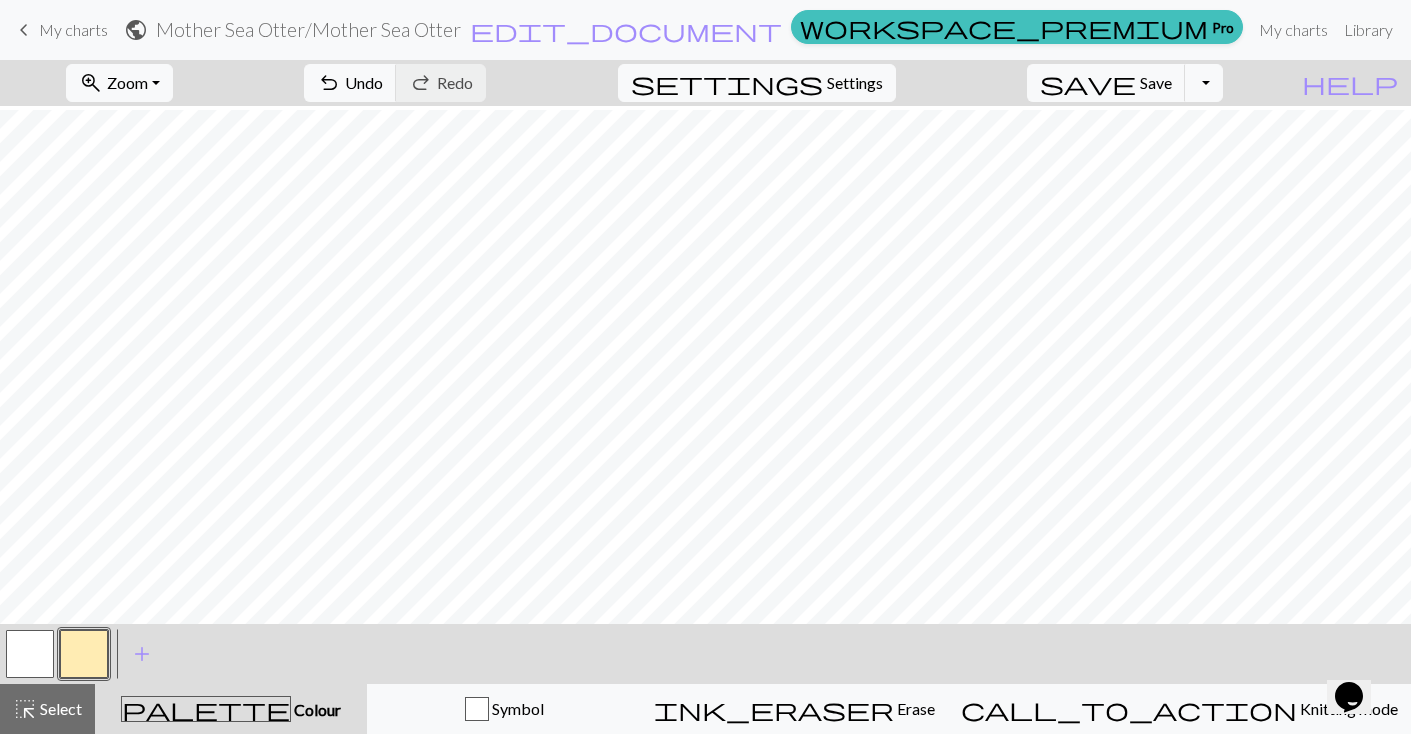 scroll, scrollTop: 215, scrollLeft: 0, axis: vertical 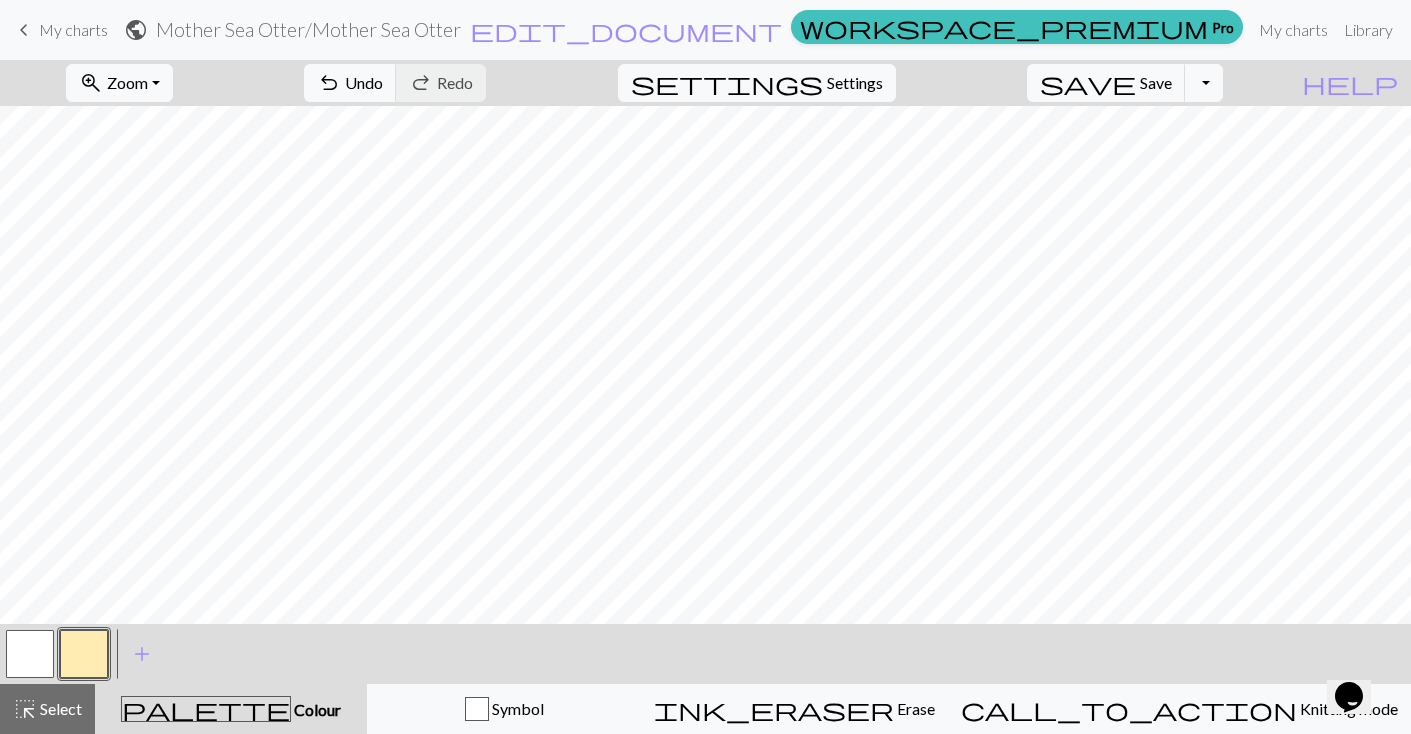 click on "palette   Colour   Colour" at bounding box center [231, 709] 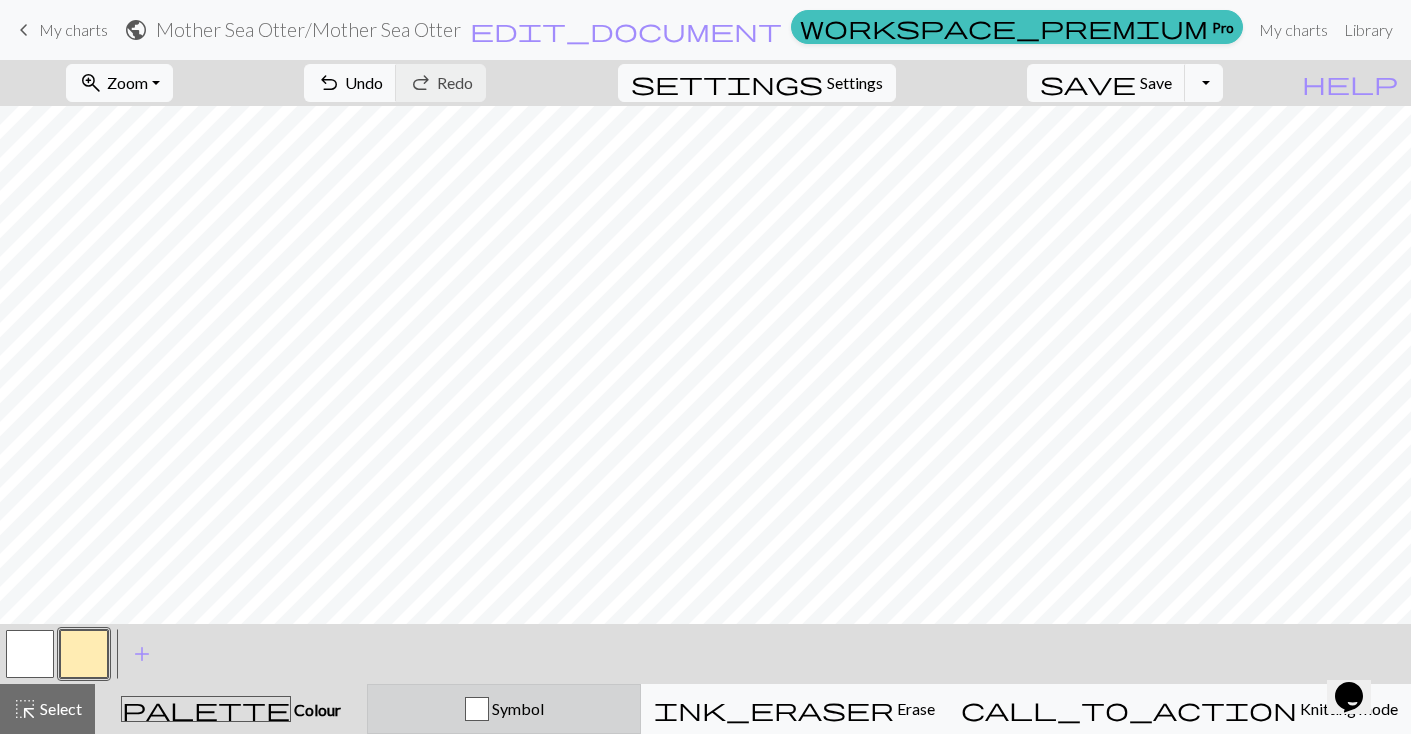 click on "Symbol" at bounding box center (516, 708) 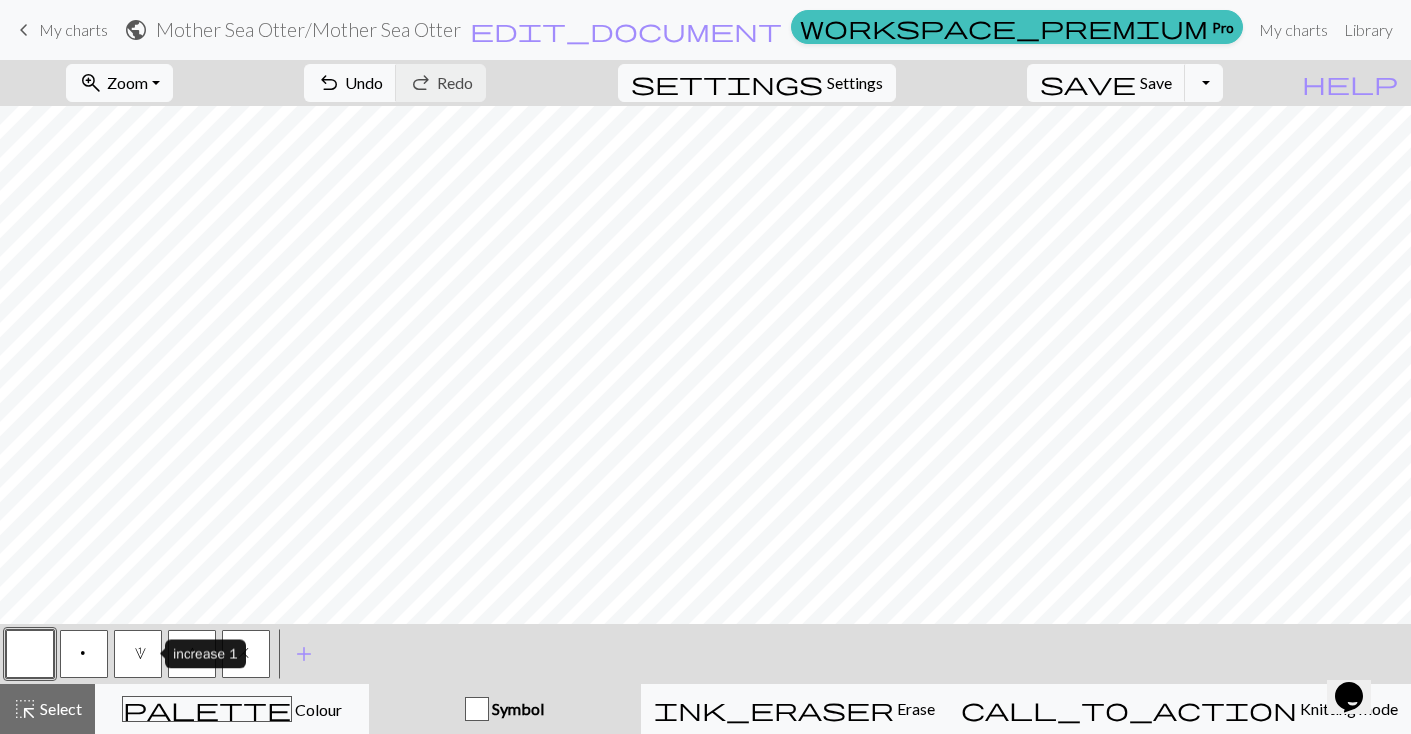 click on "1" at bounding box center [138, 656] 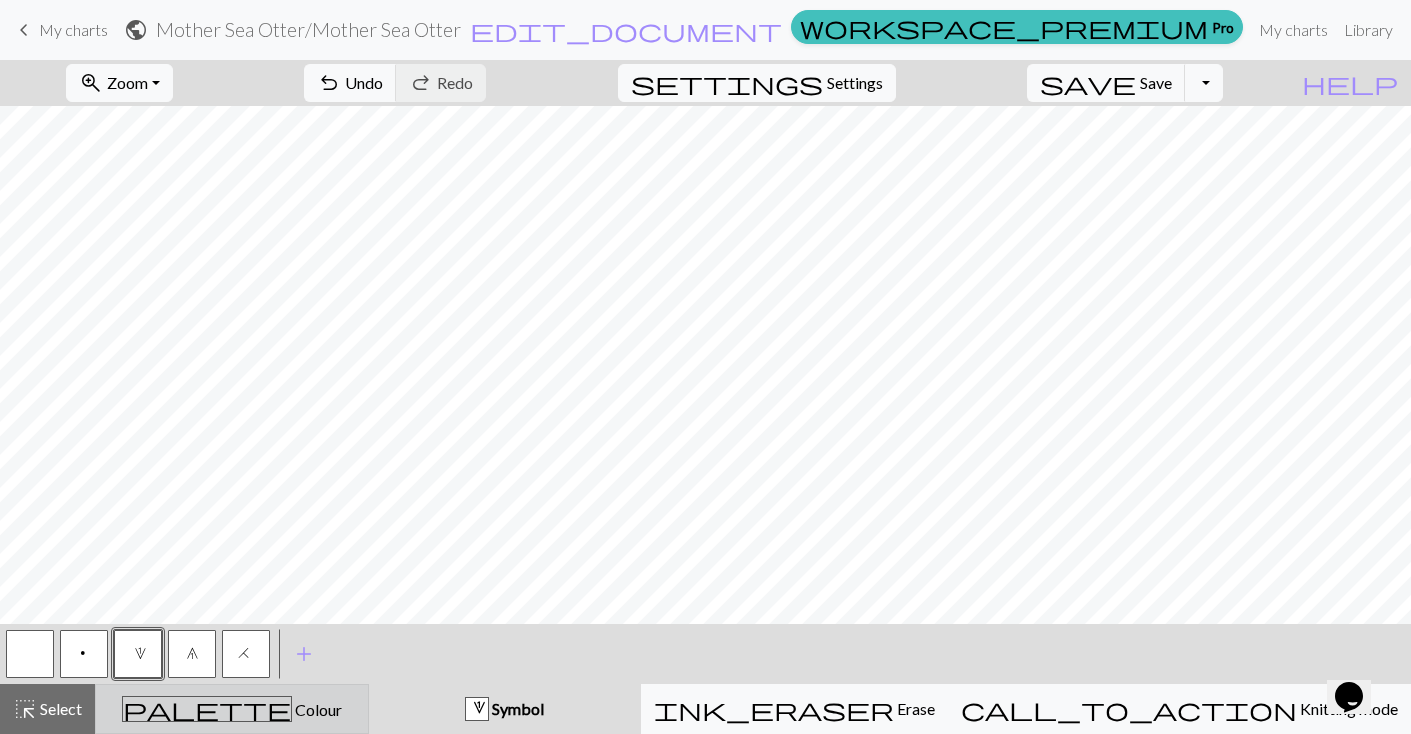click on "Colour" at bounding box center (317, 709) 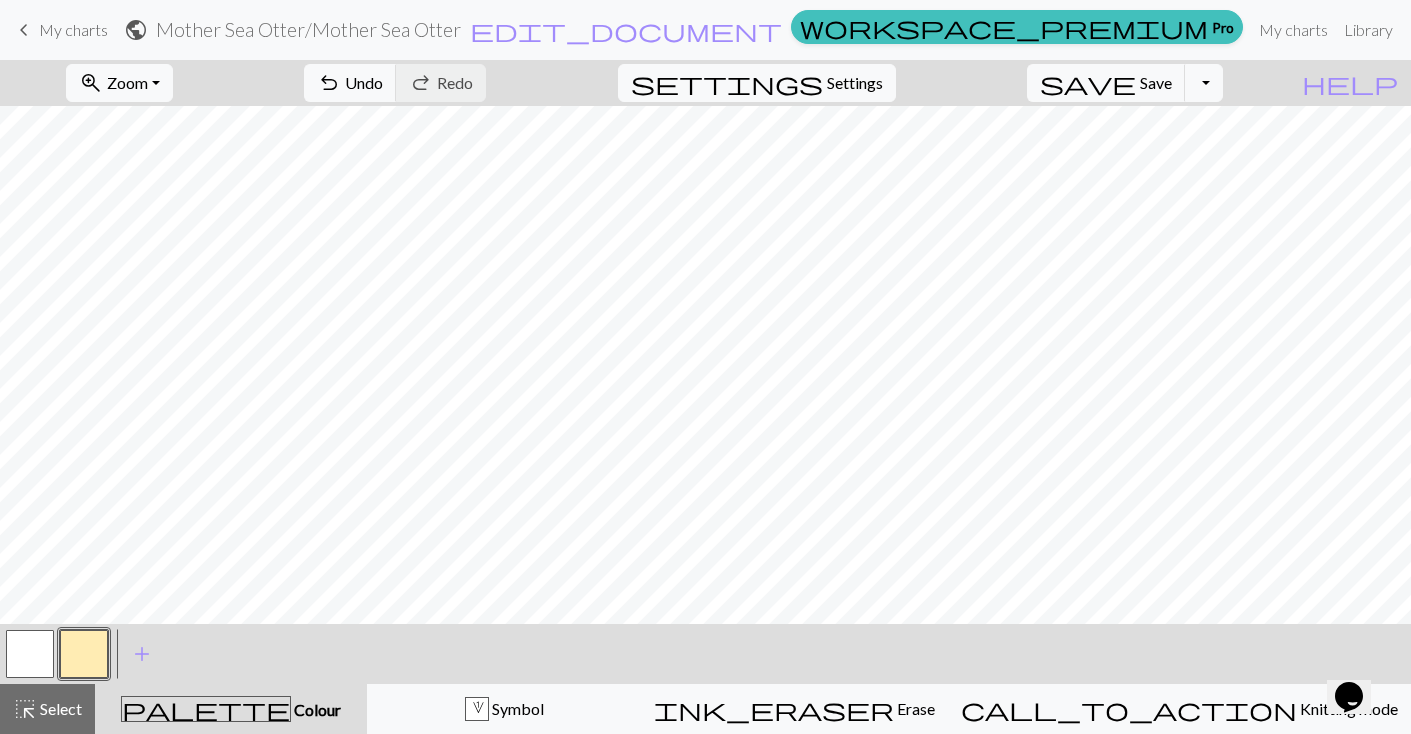 click at bounding box center (30, 654) 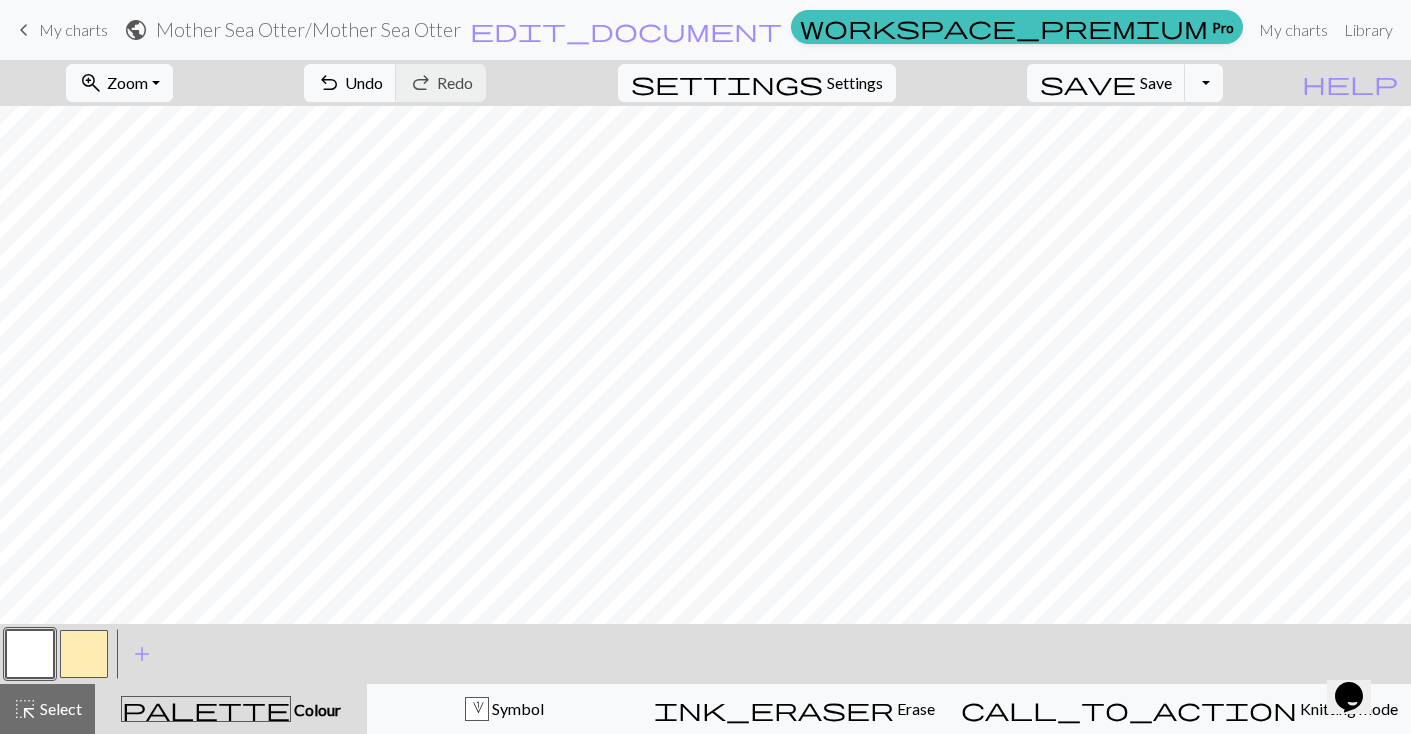click at bounding box center (84, 654) 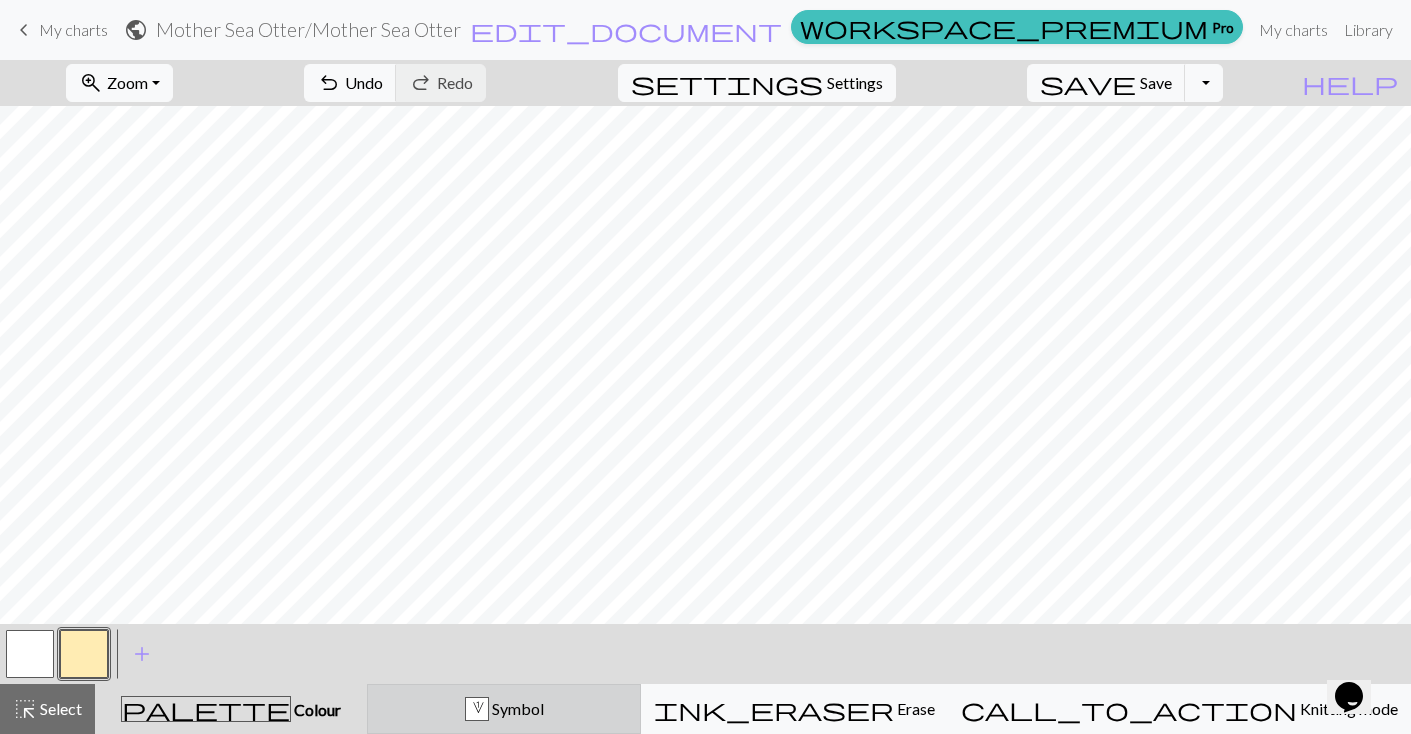 click on "Symbol" at bounding box center [516, 708] 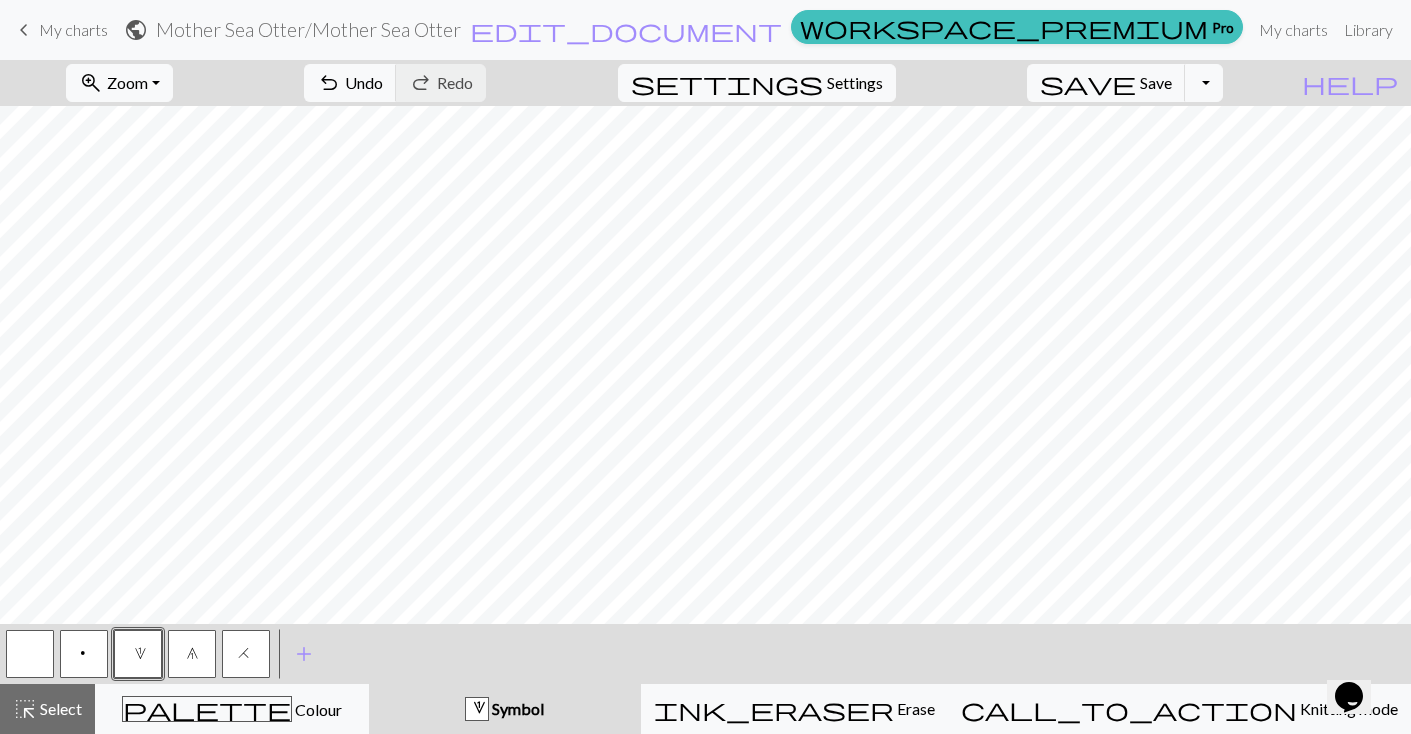 click on "6" at bounding box center (192, 654) 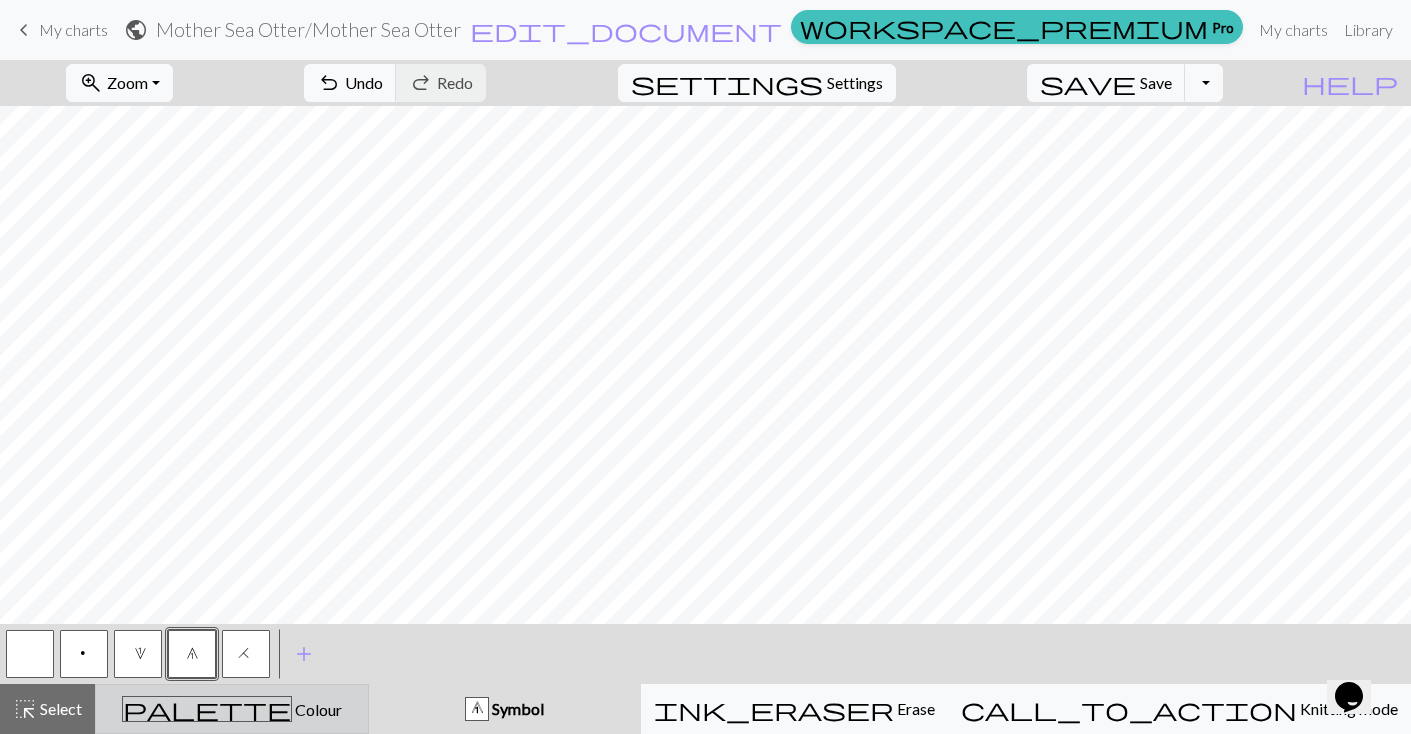 click on "Colour" at bounding box center [317, 709] 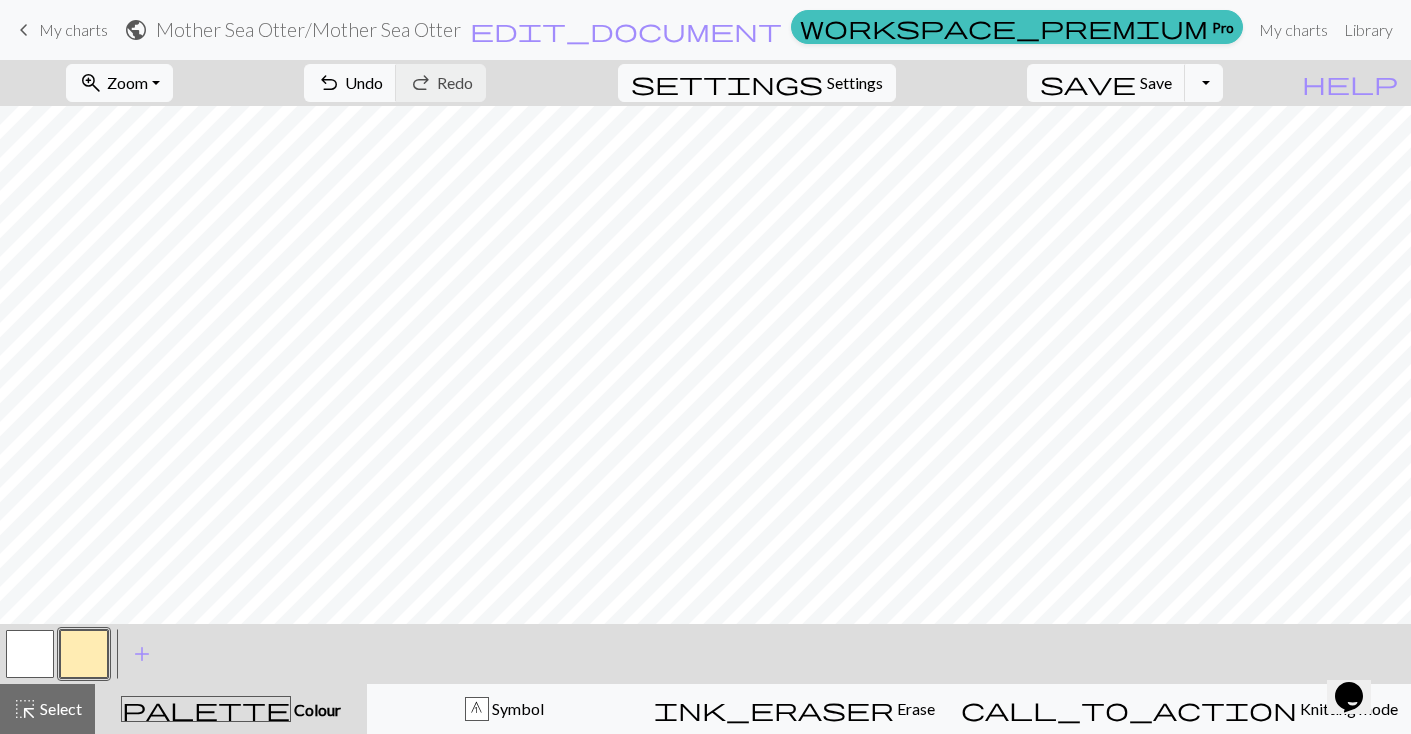 click at bounding box center [30, 654] 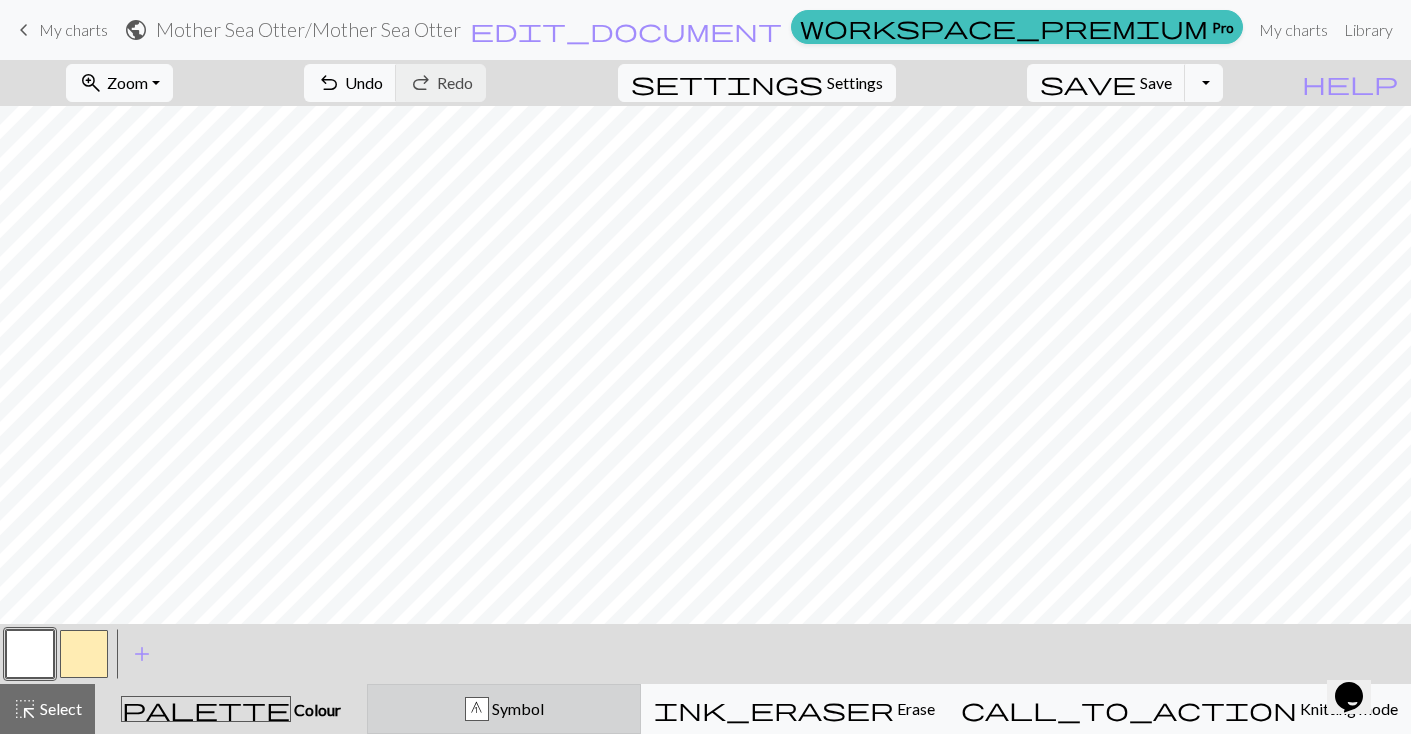 click on "6" at bounding box center [477, 710] 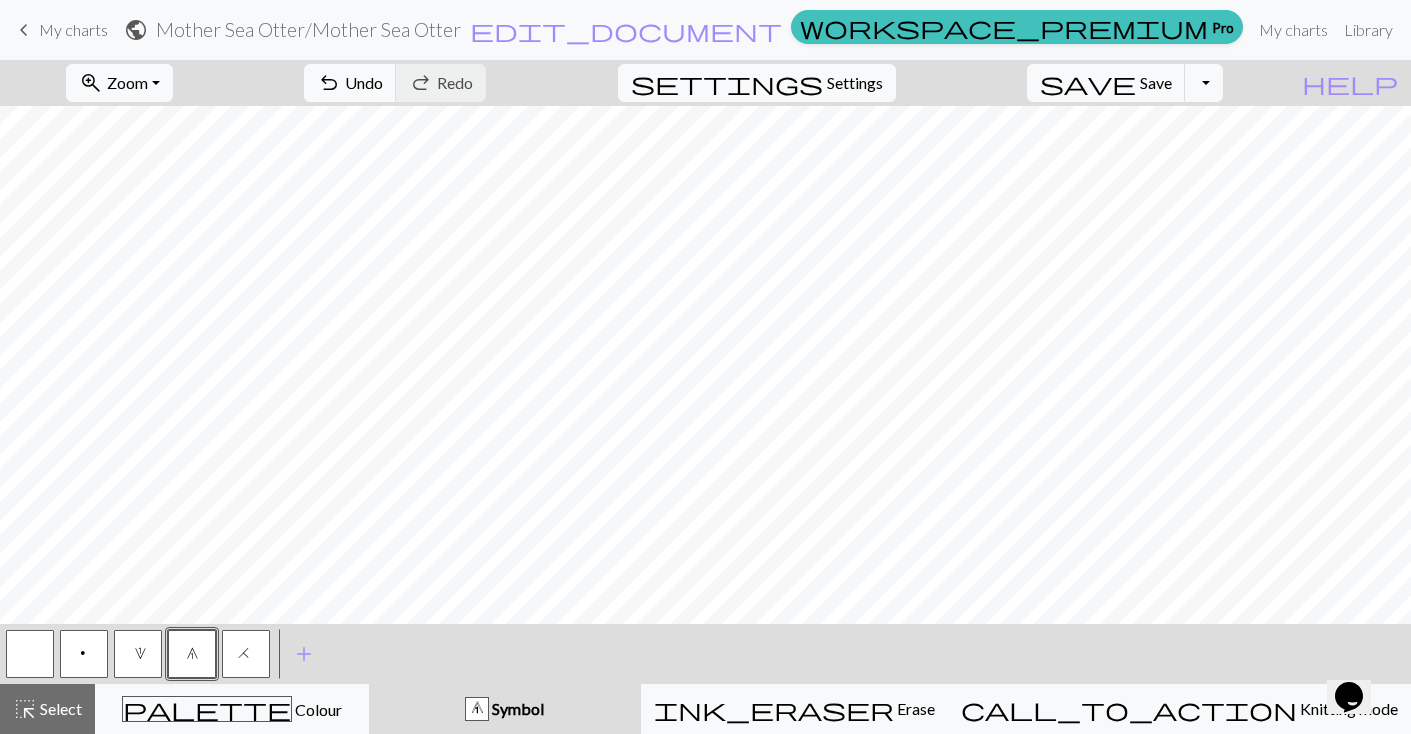click on "6" at bounding box center (192, 654) 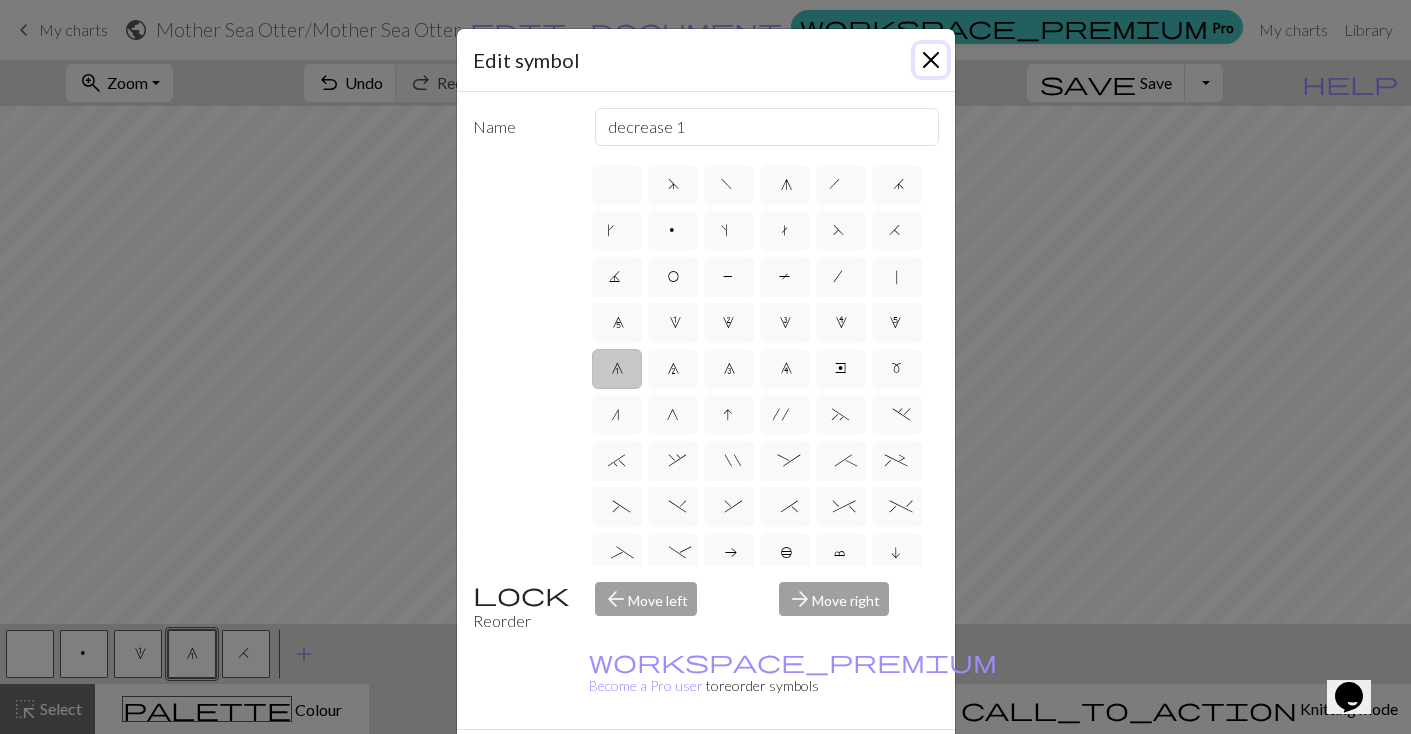 click at bounding box center [931, 60] 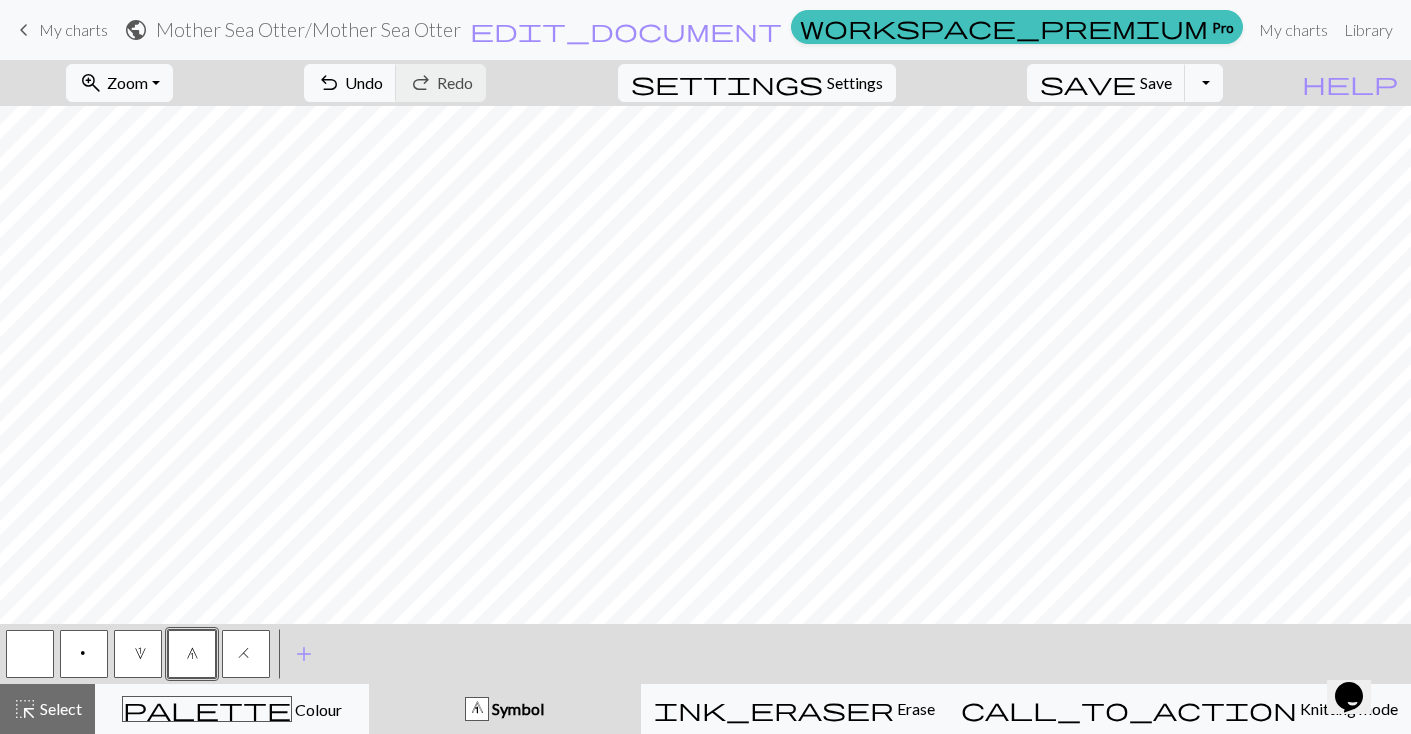 click on "6" at bounding box center [192, 656] 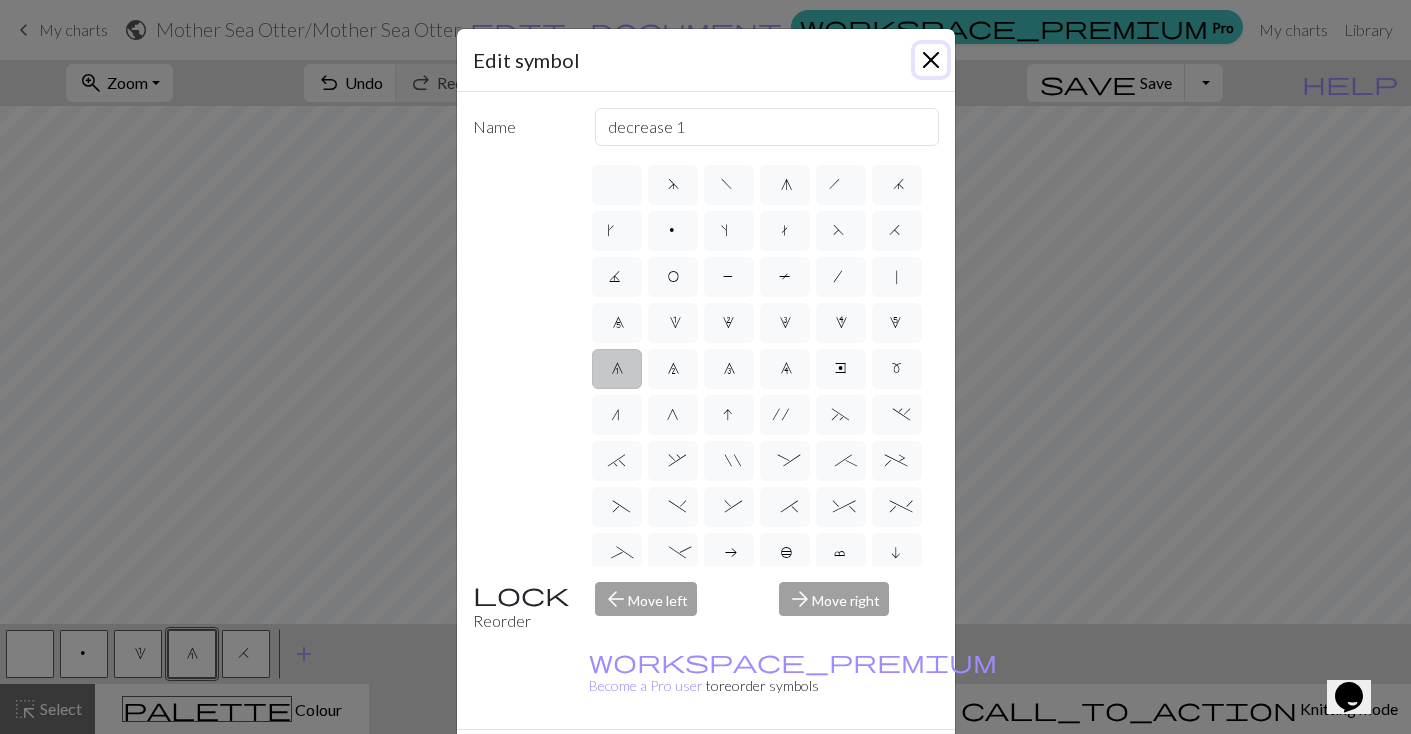 click at bounding box center [931, 60] 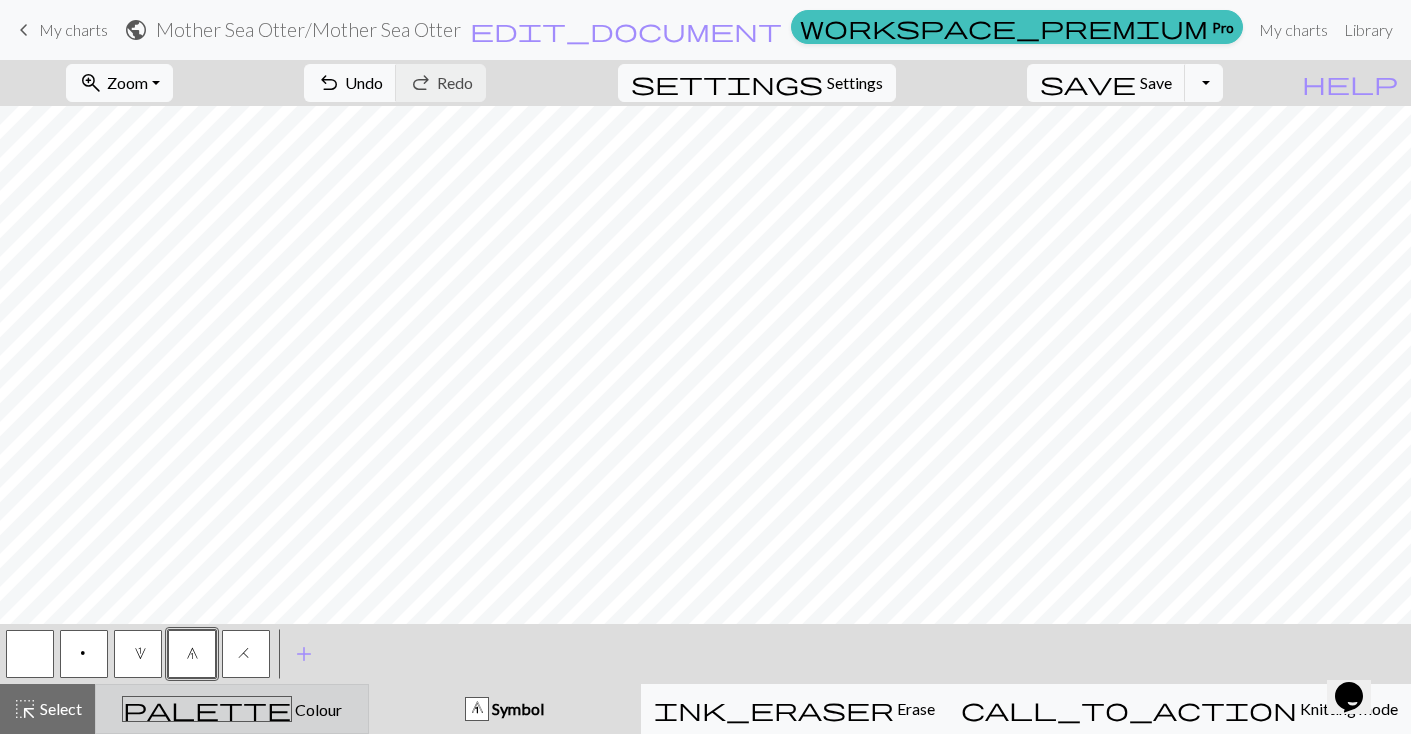 click on "palette   Colour   Colour" at bounding box center [232, 709] 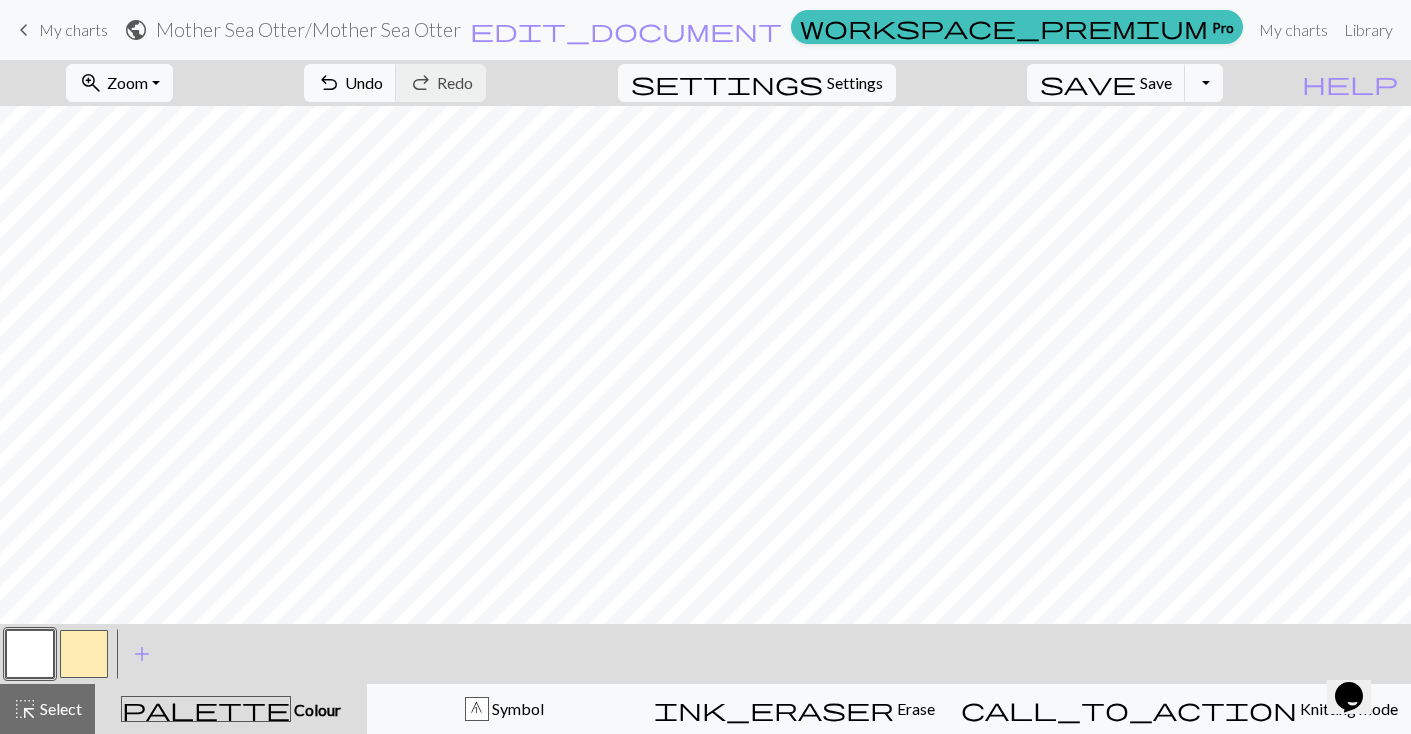 click at bounding box center (84, 654) 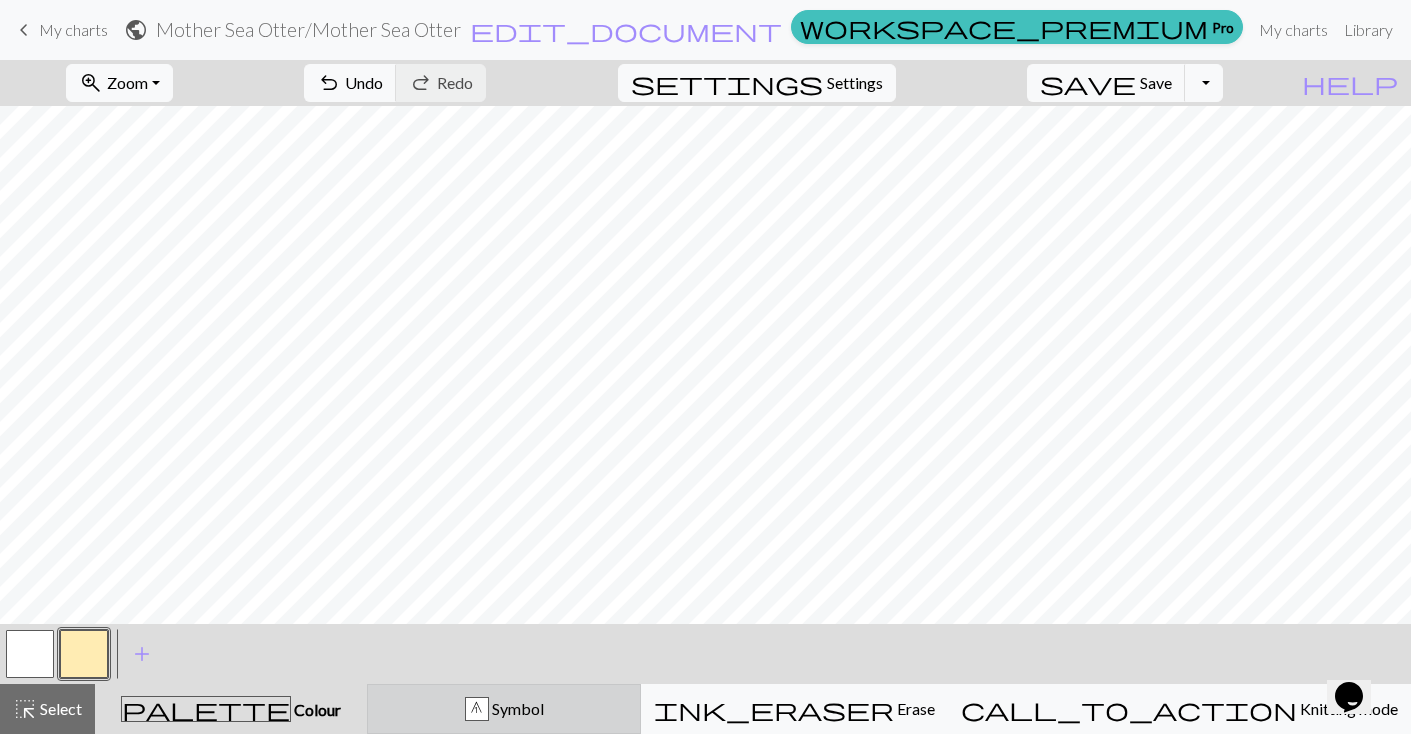 click on "Symbol" at bounding box center [516, 708] 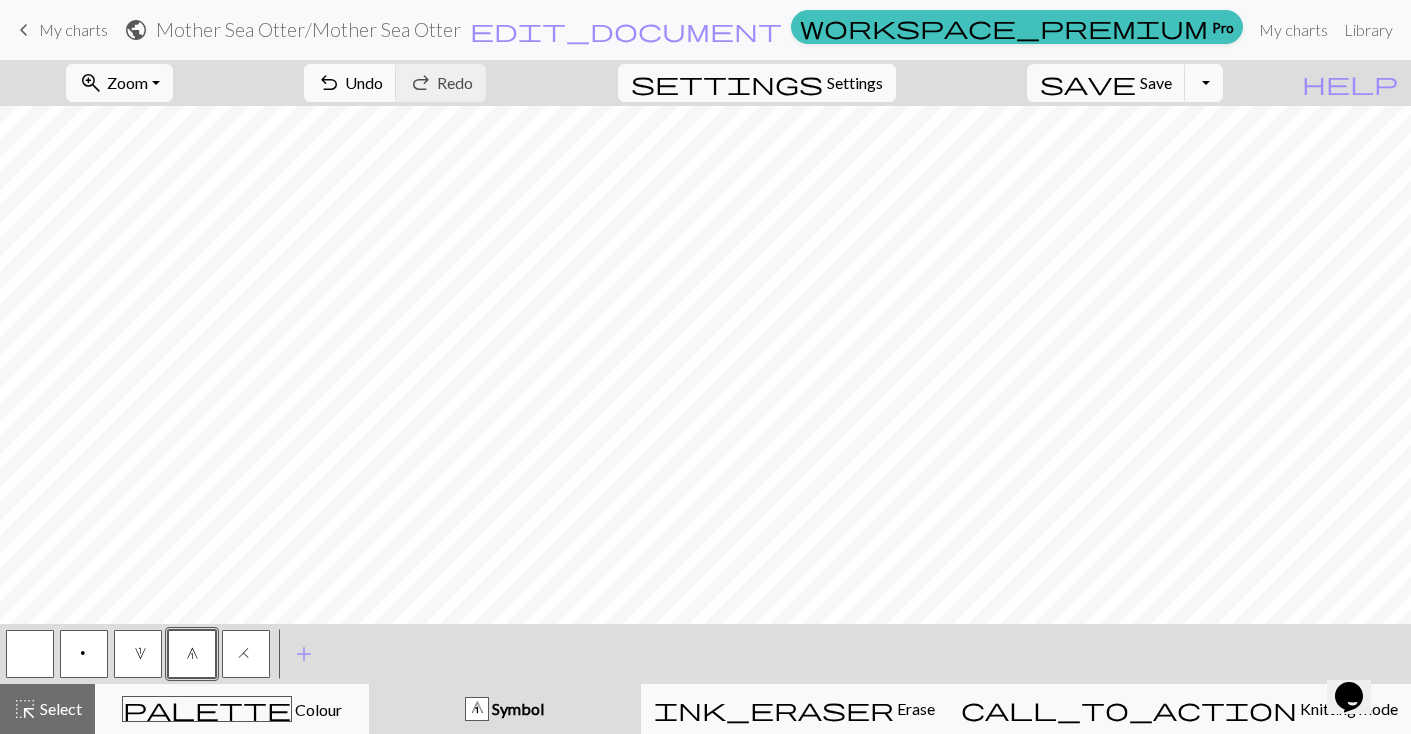 click on "Symbol" at bounding box center (516, 708) 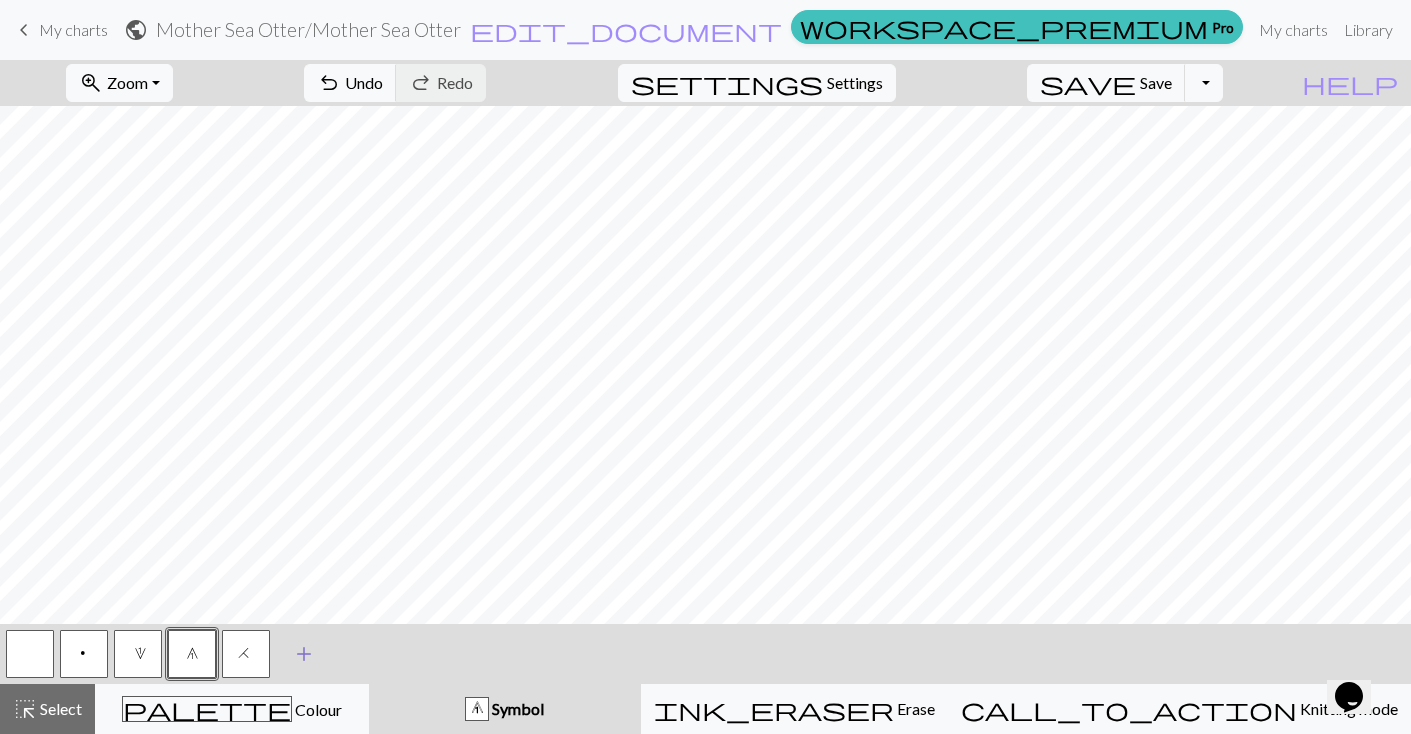 click on "add" at bounding box center [304, 654] 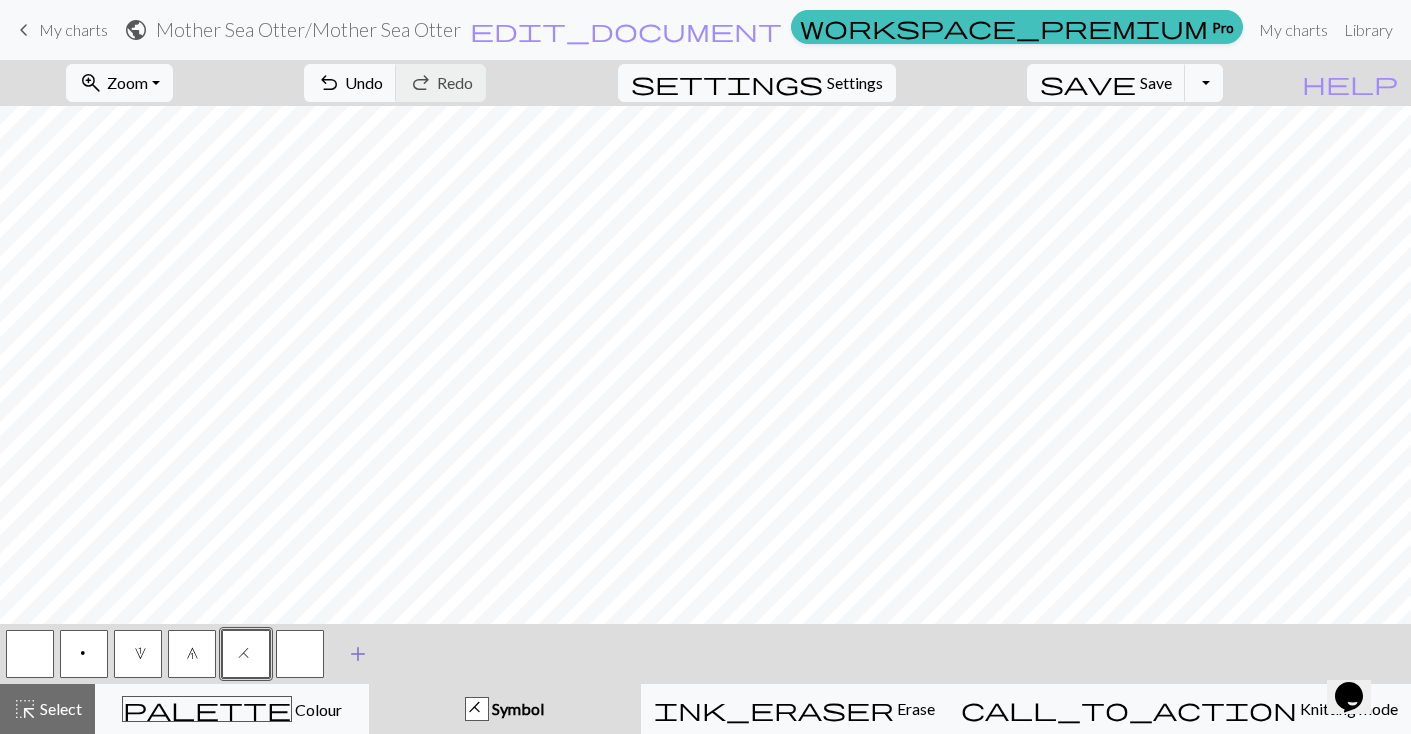 click at bounding box center (300, 654) 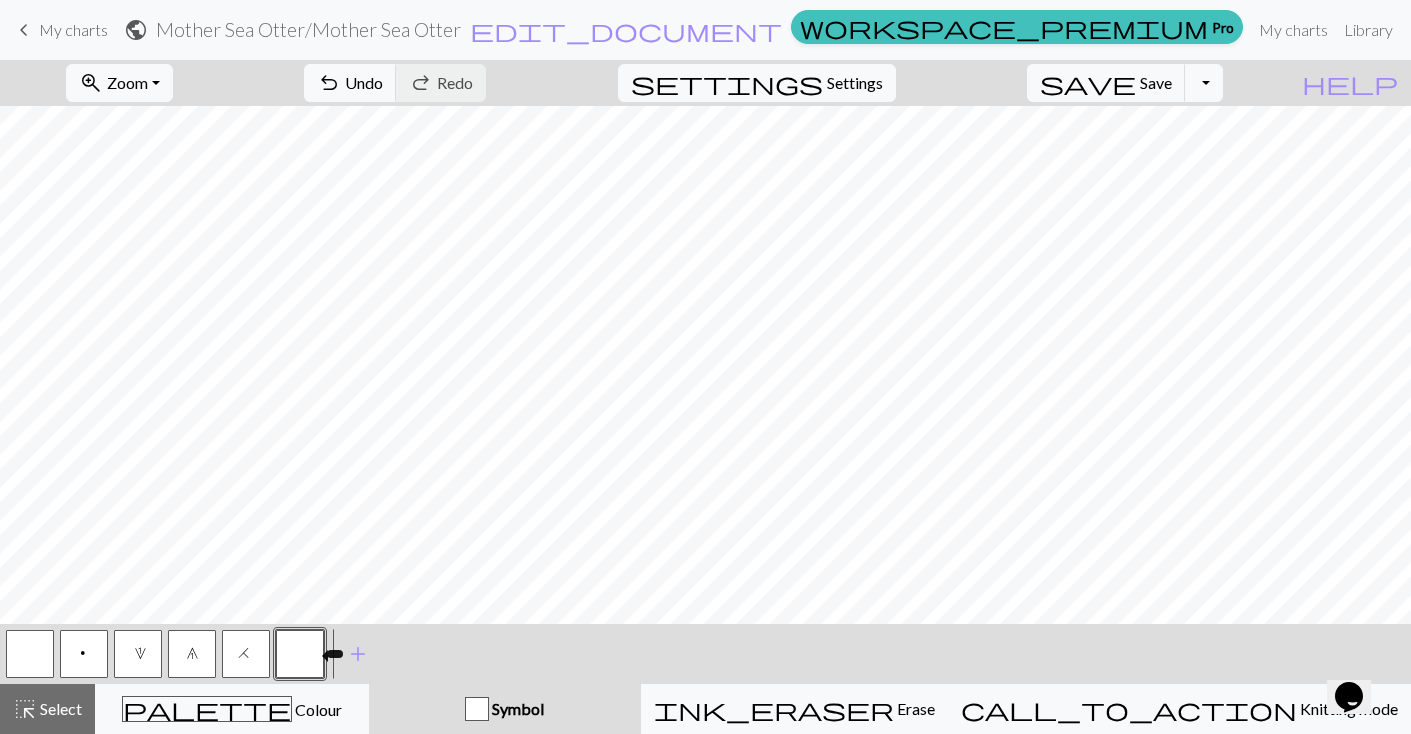 click at bounding box center (300, 654) 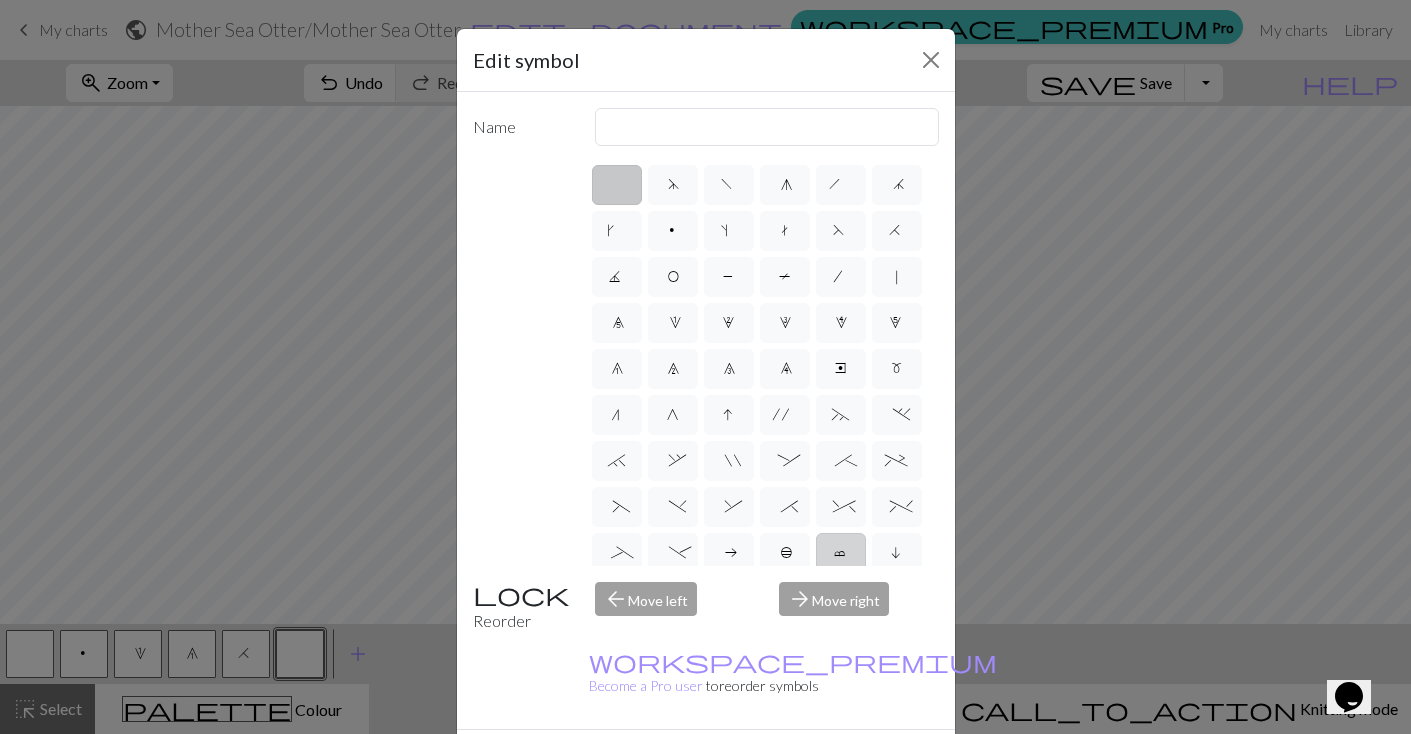 click on "c" at bounding box center [841, 553] 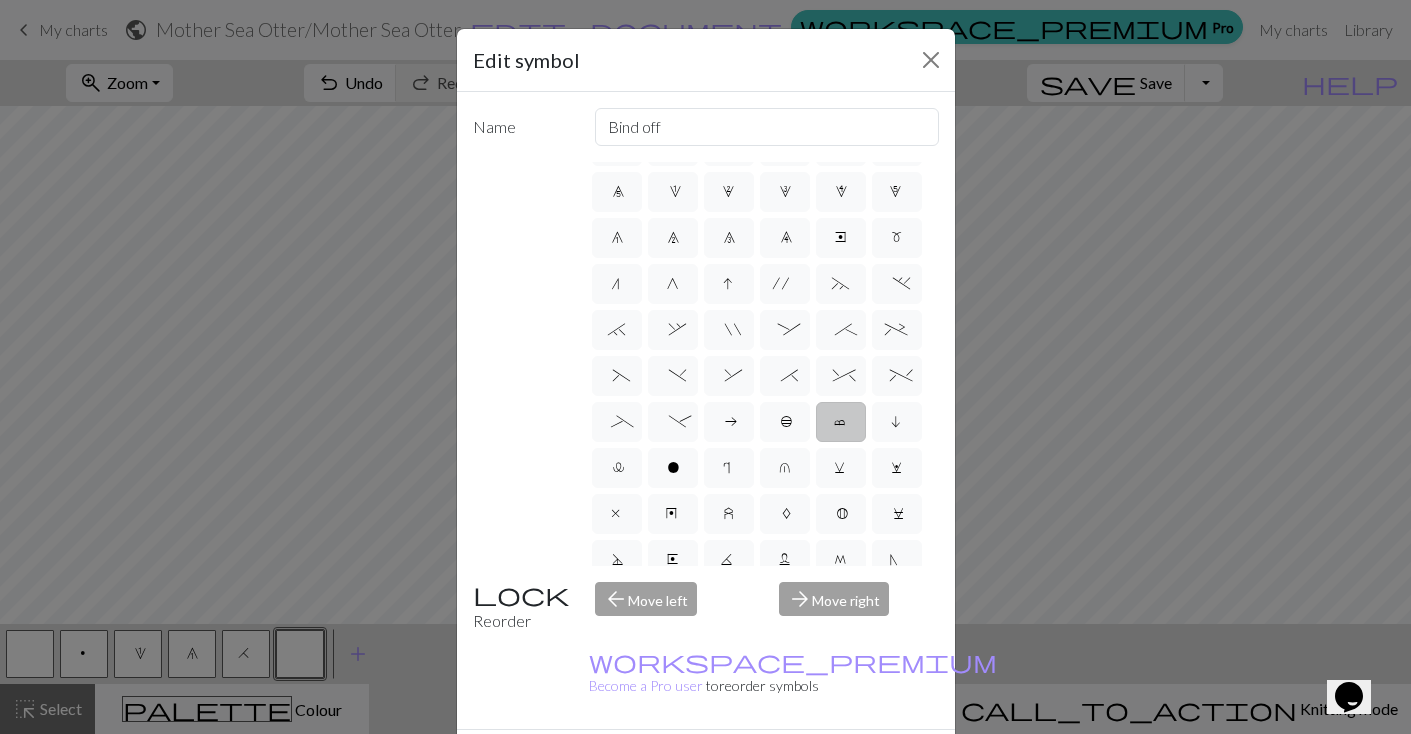 scroll, scrollTop: 130, scrollLeft: 0, axis: vertical 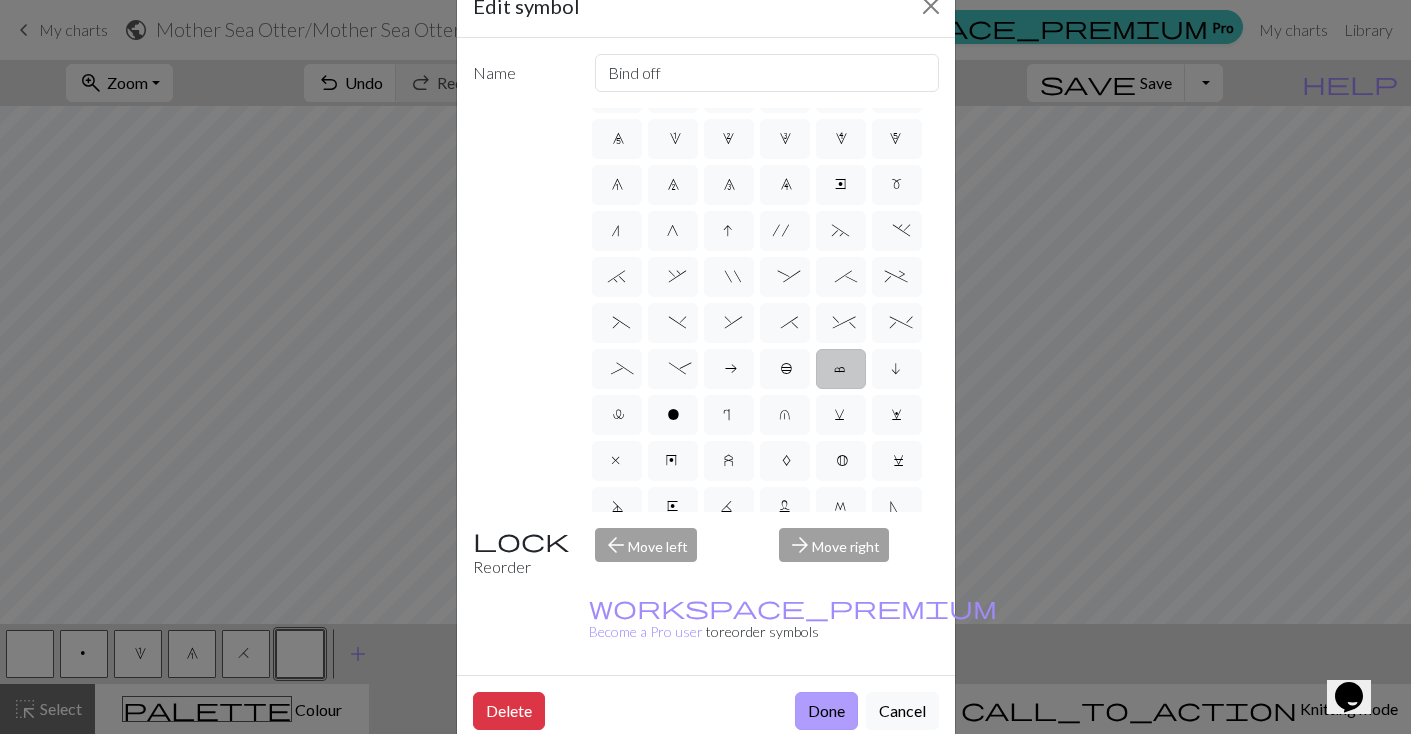 click on "Done" at bounding box center (826, 711) 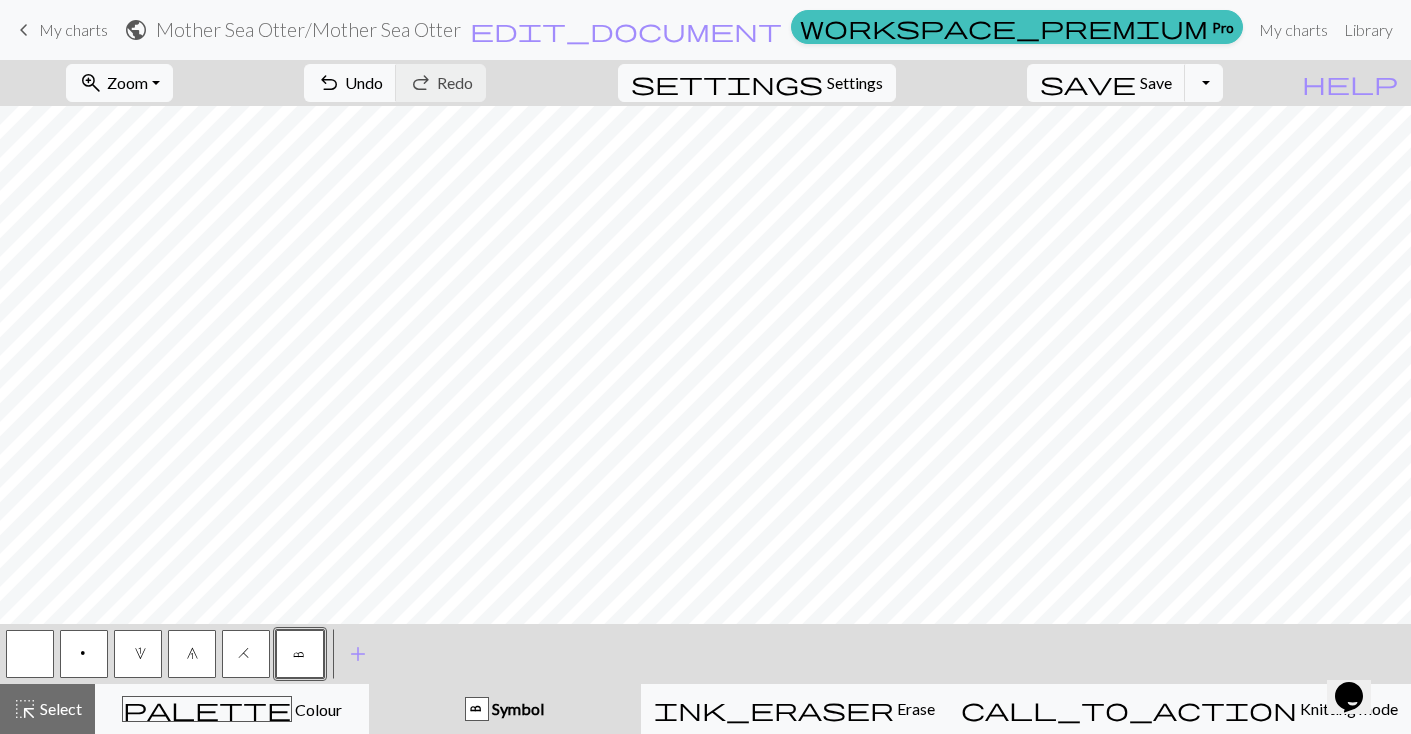 click on "c" at bounding box center (300, 656) 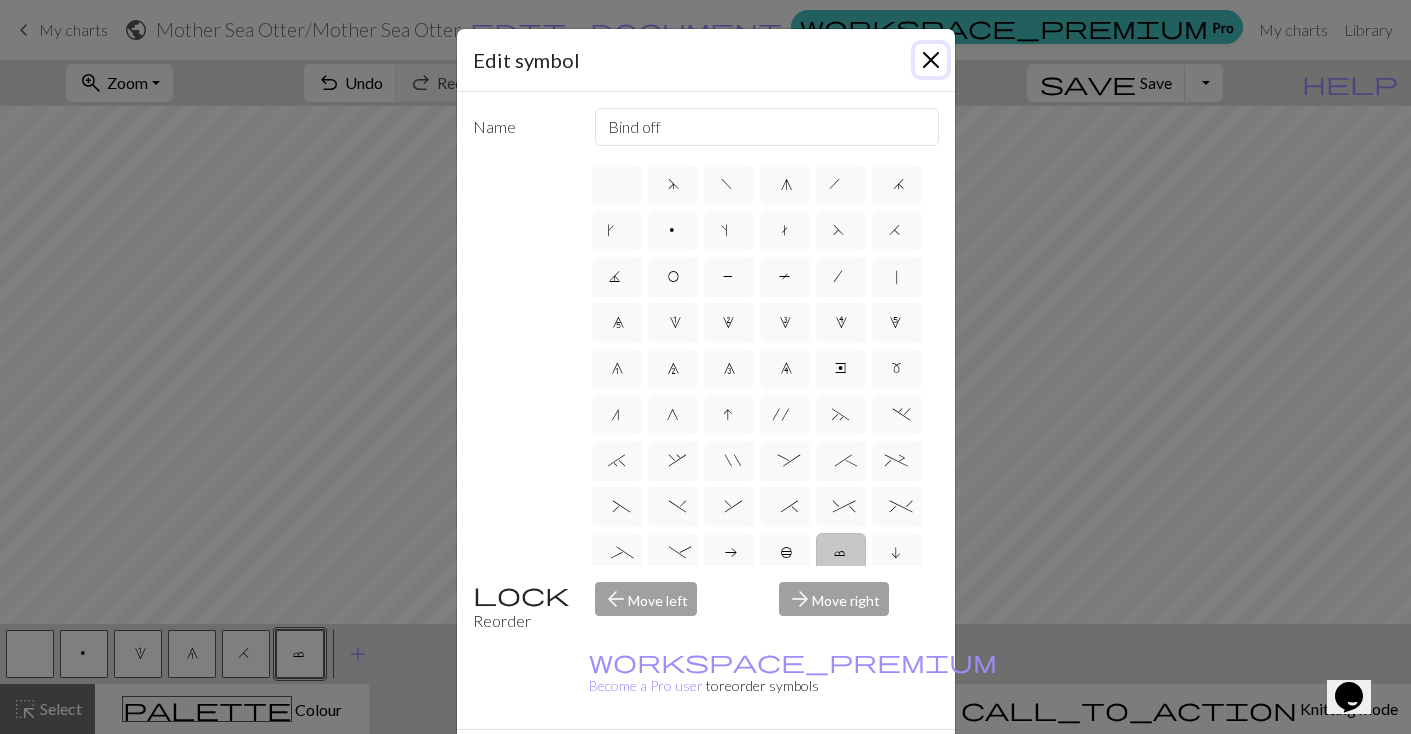 click at bounding box center [931, 60] 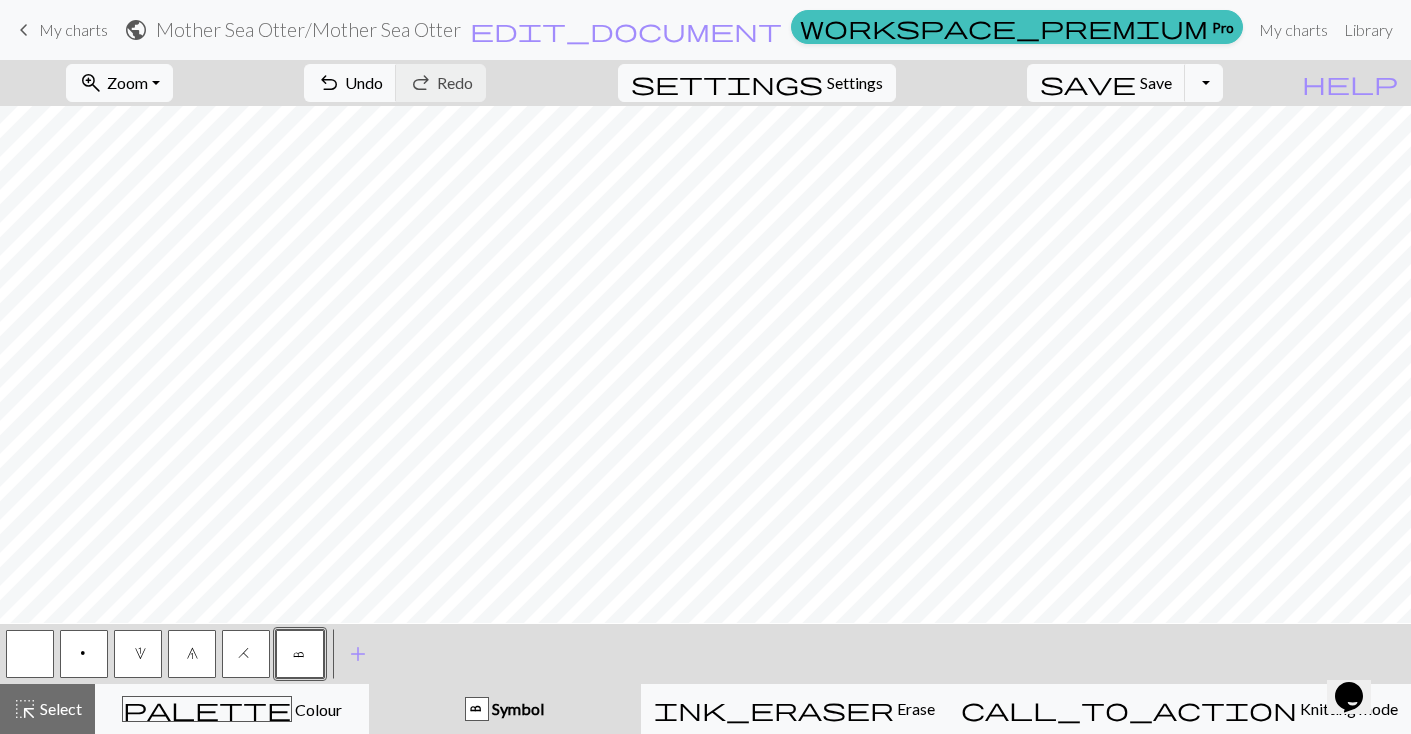 scroll, scrollTop: 137, scrollLeft: 0, axis: vertical 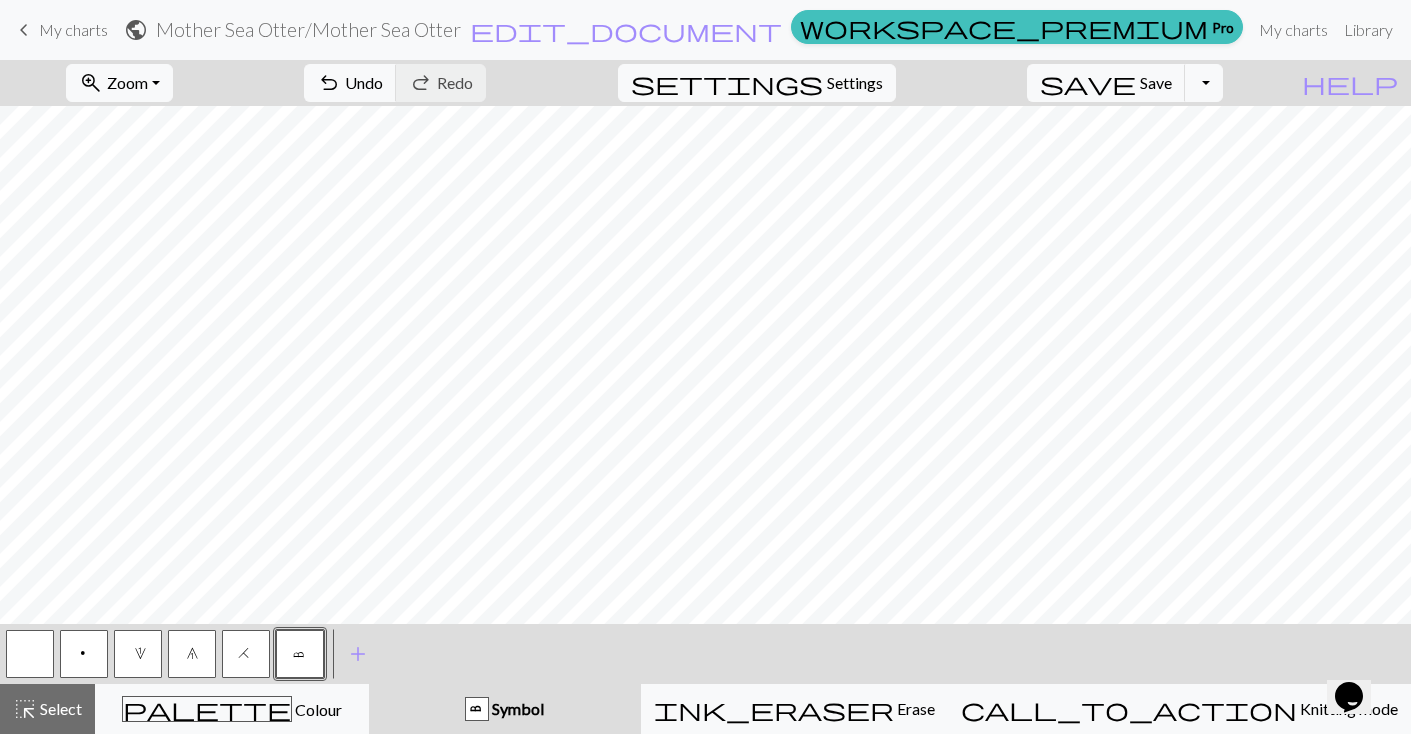 click at bounding box center (30, 654) 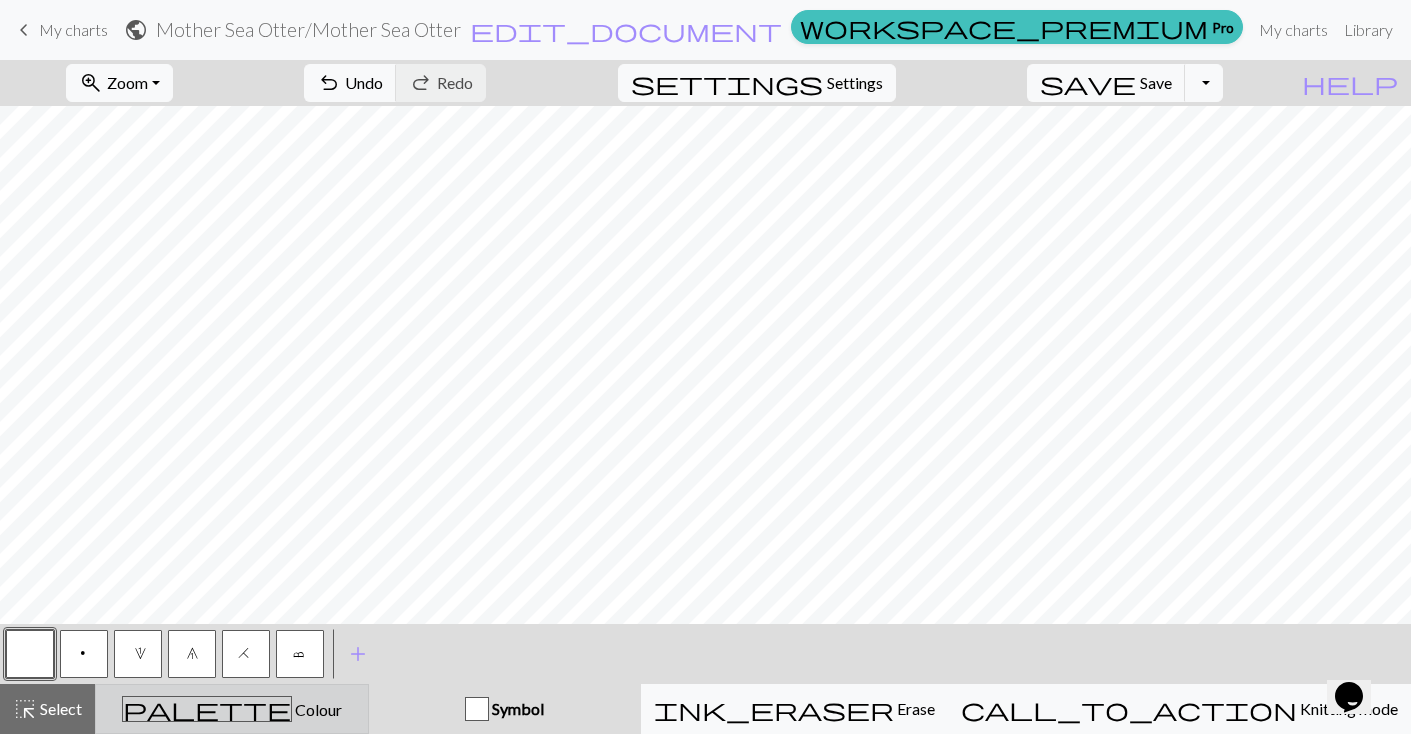 click on "palette   Colour   Colour" at bounding box center (232, 709) 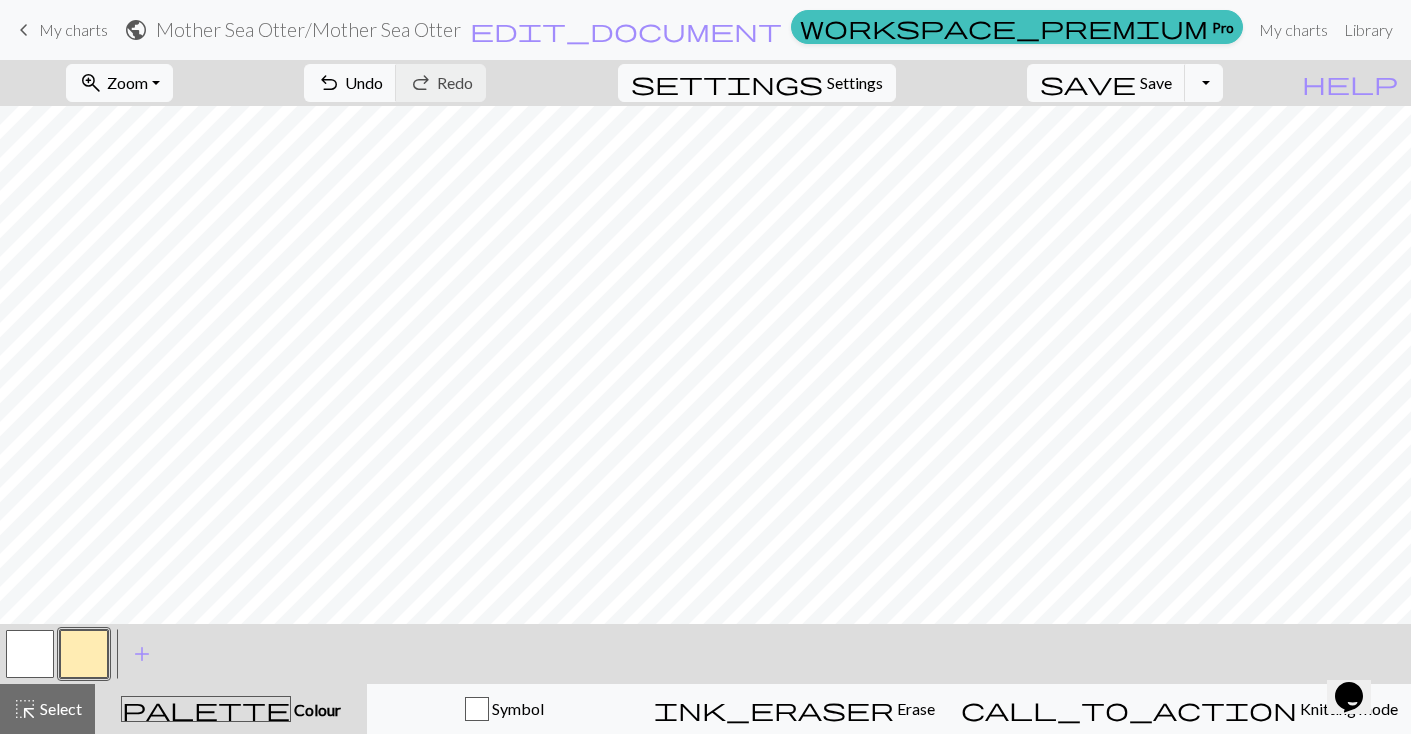 click at bounding box center [84, 654] 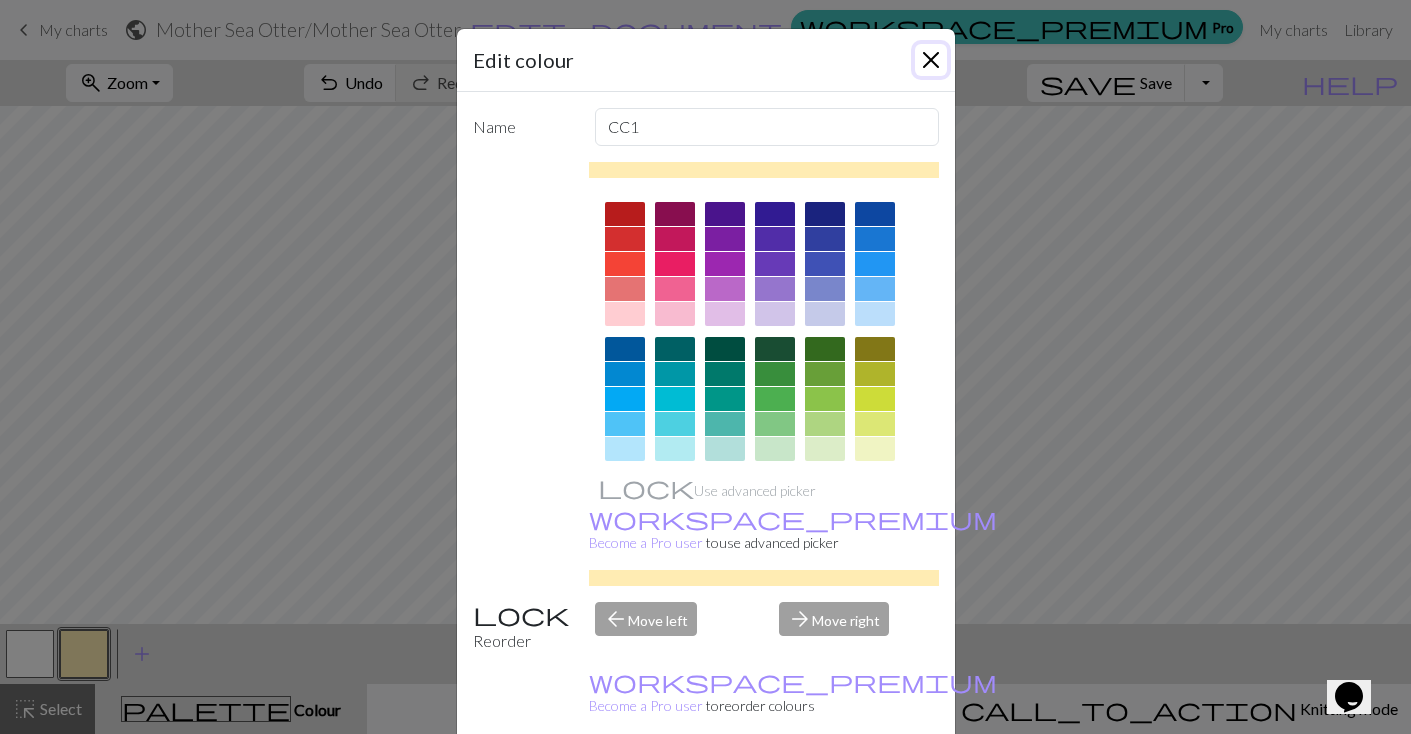 click at bounding box center [931, 60] 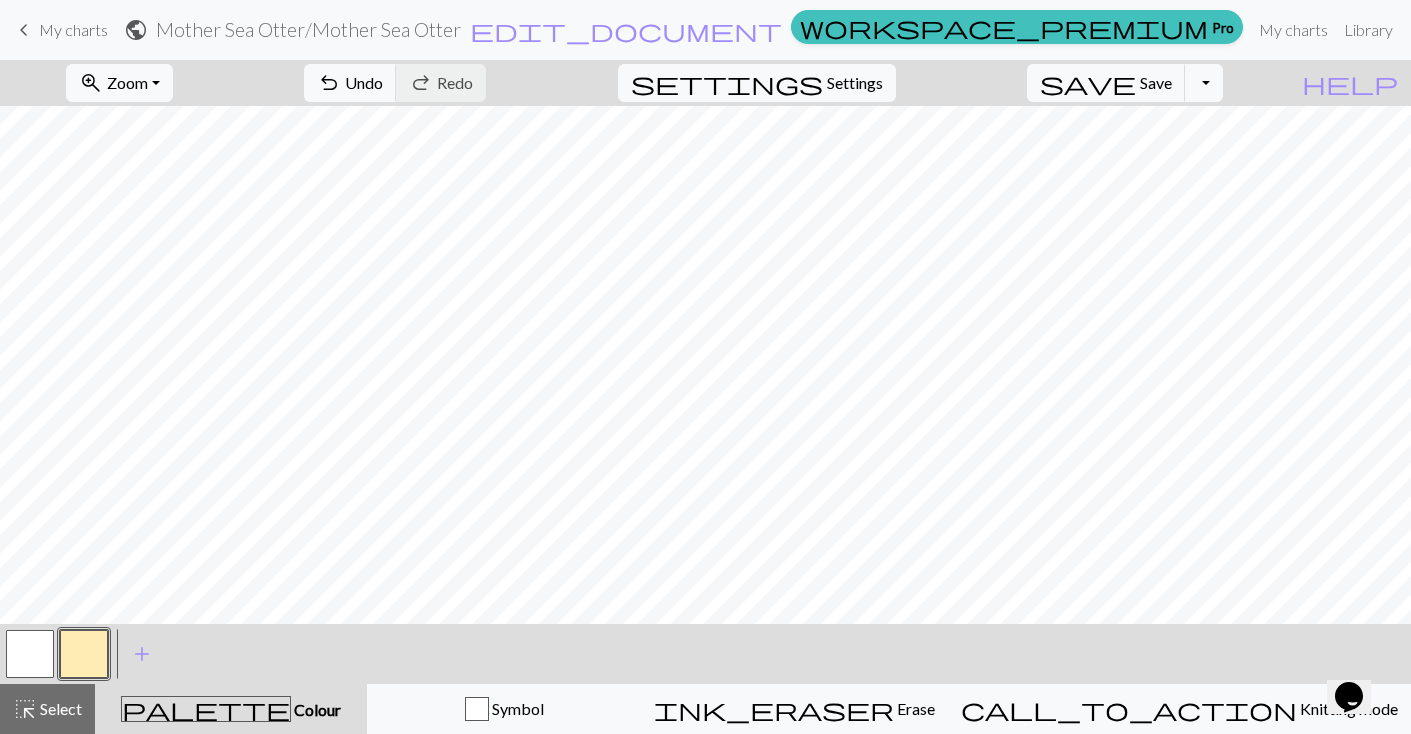click at bounding box center [30, 654] 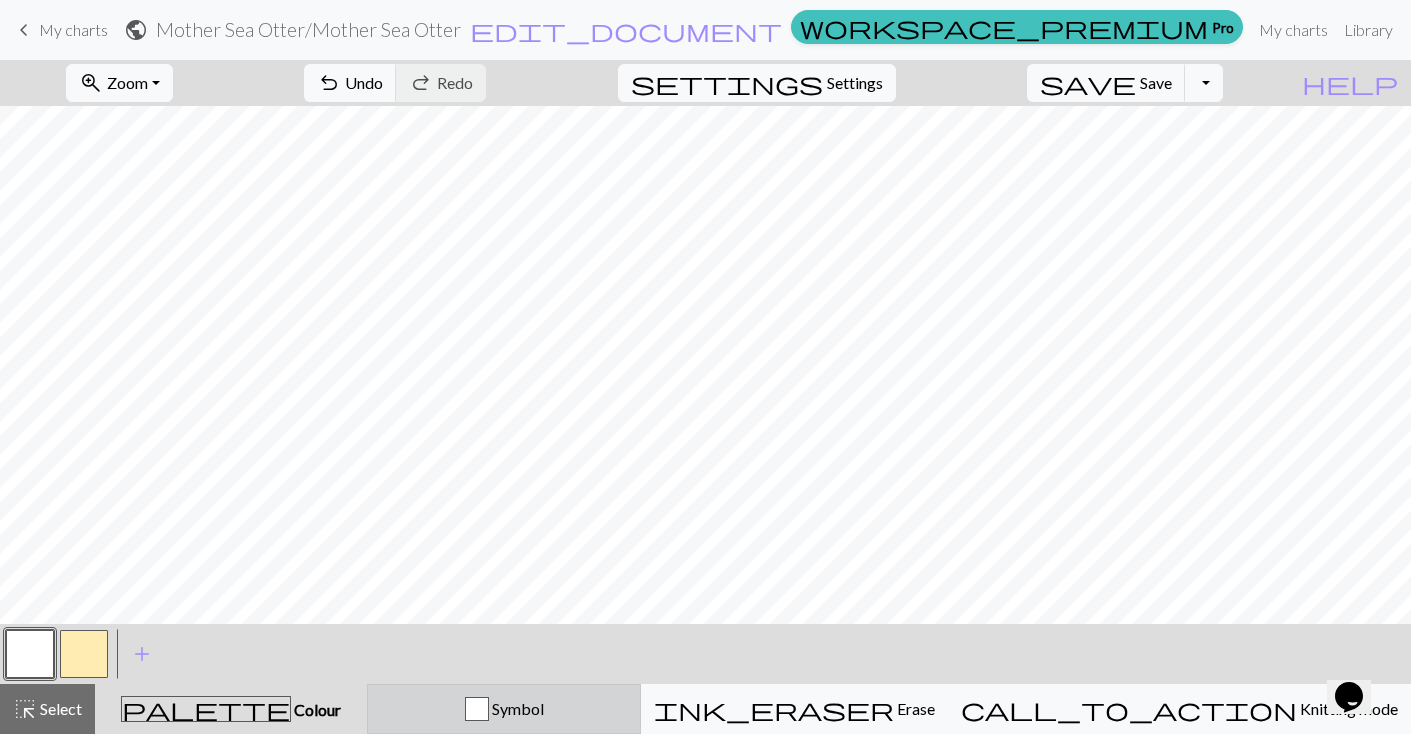 click on "Symbol" at bounding box center [516, 708] 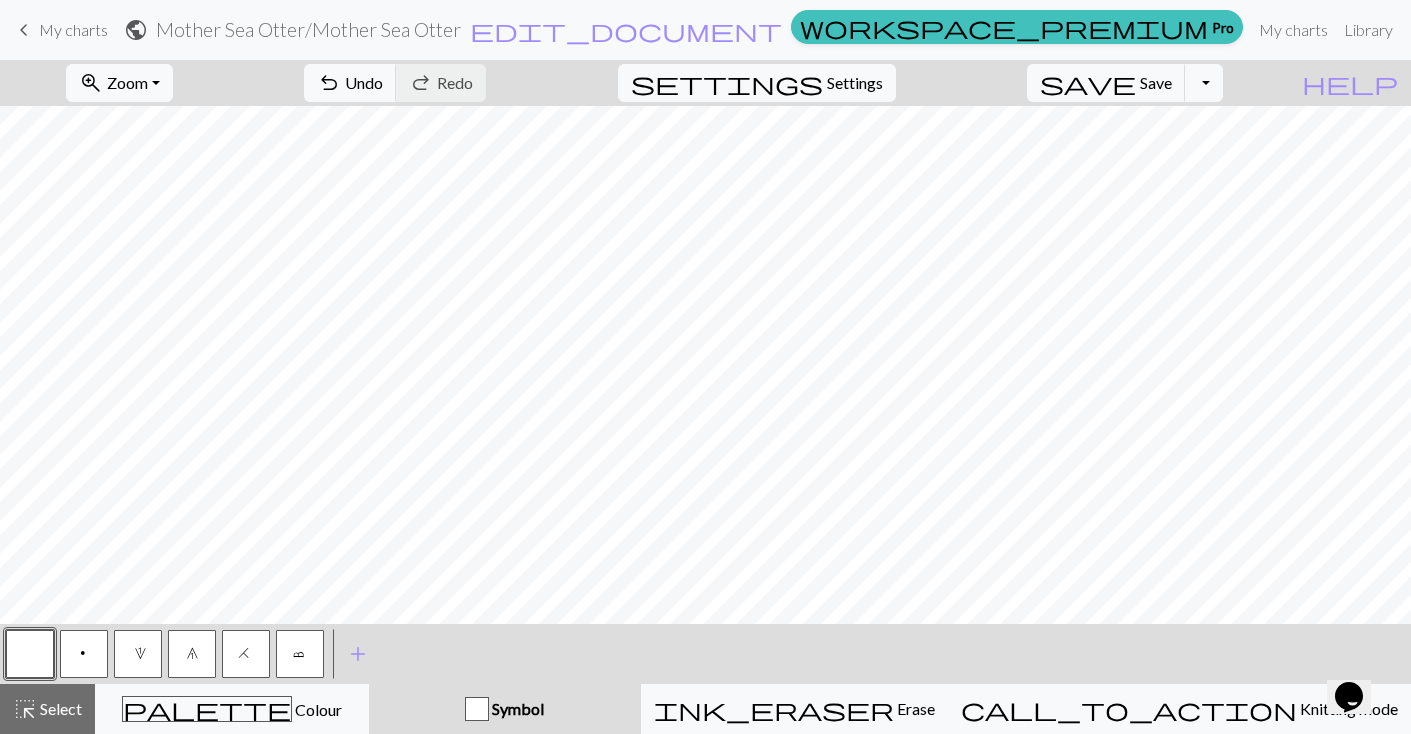 click on "c" at bounding box center (300, 656) 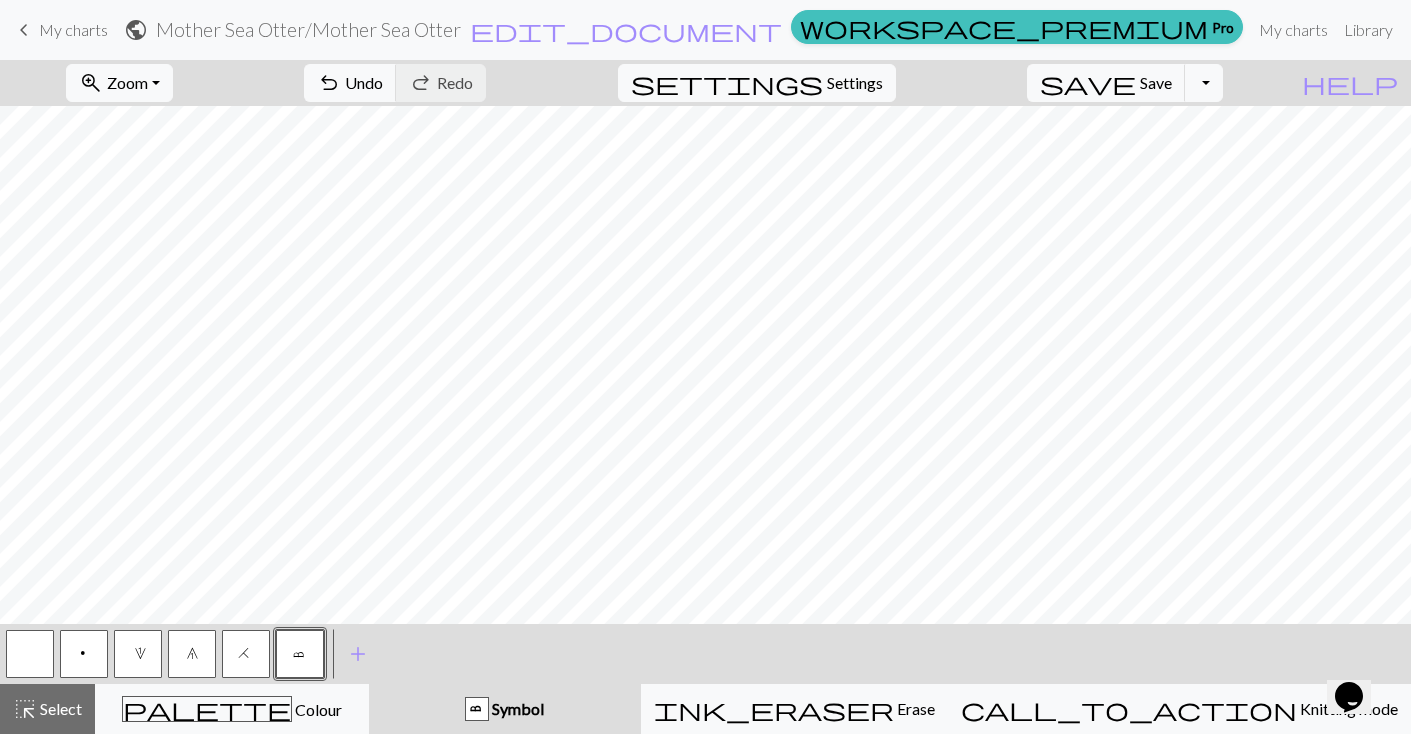 click at bounding box center [30, 654] 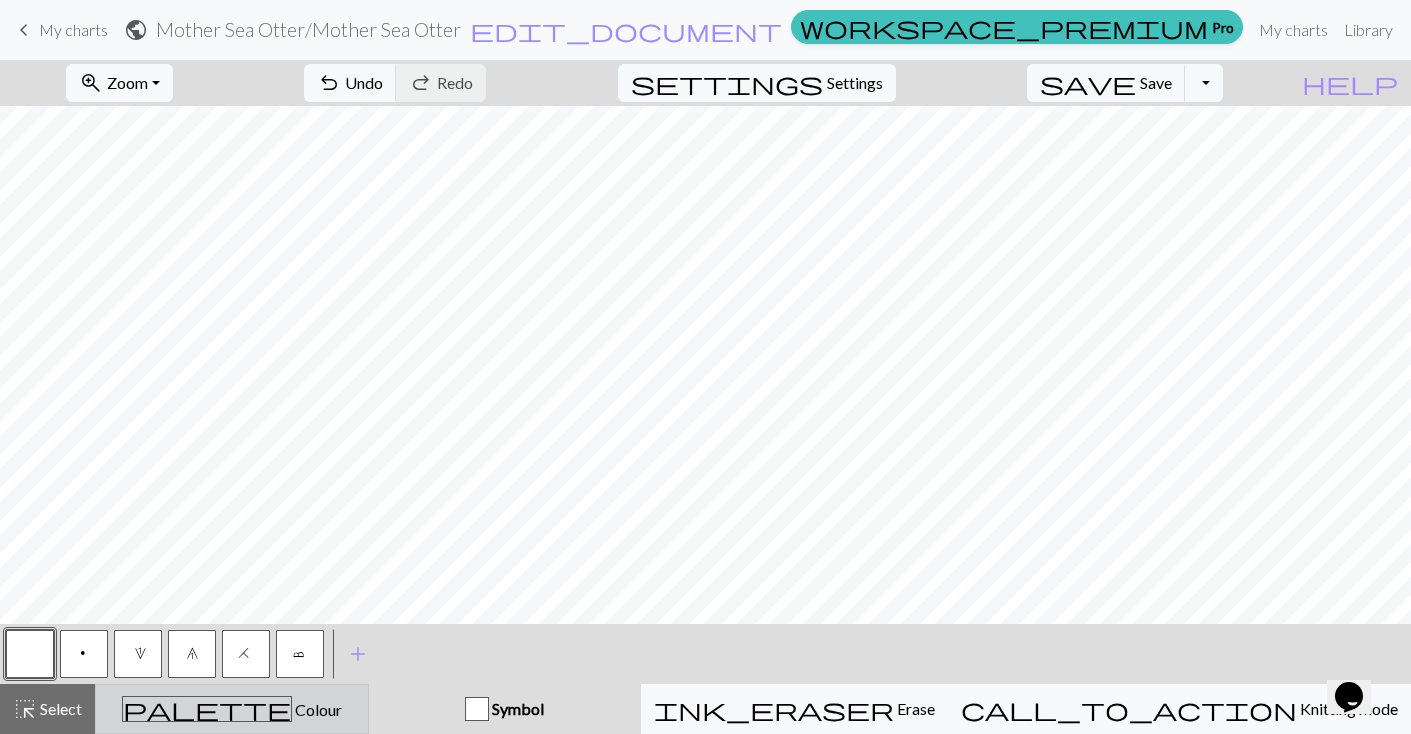 click on "palette   Colour   Colour" at bounding box center [232, 709] 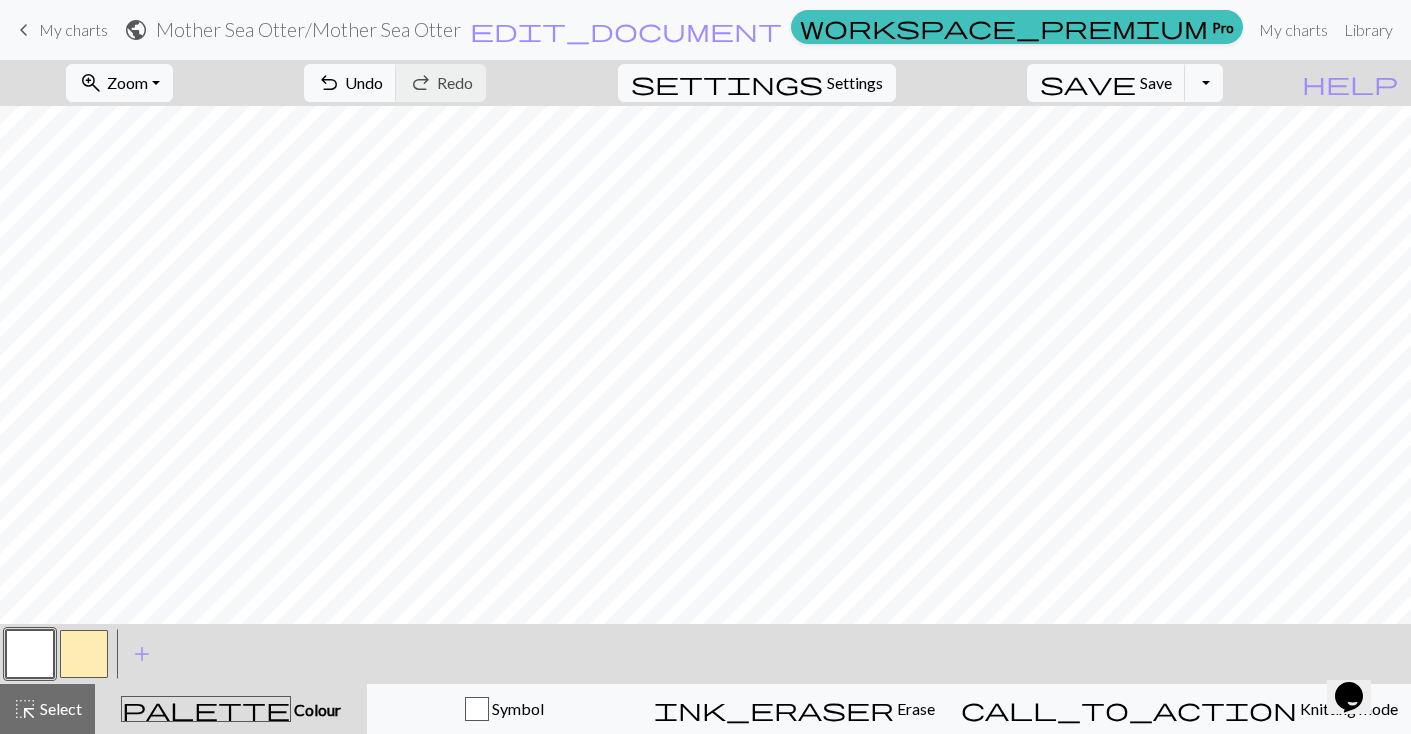 click at bounding box center (84, 654) 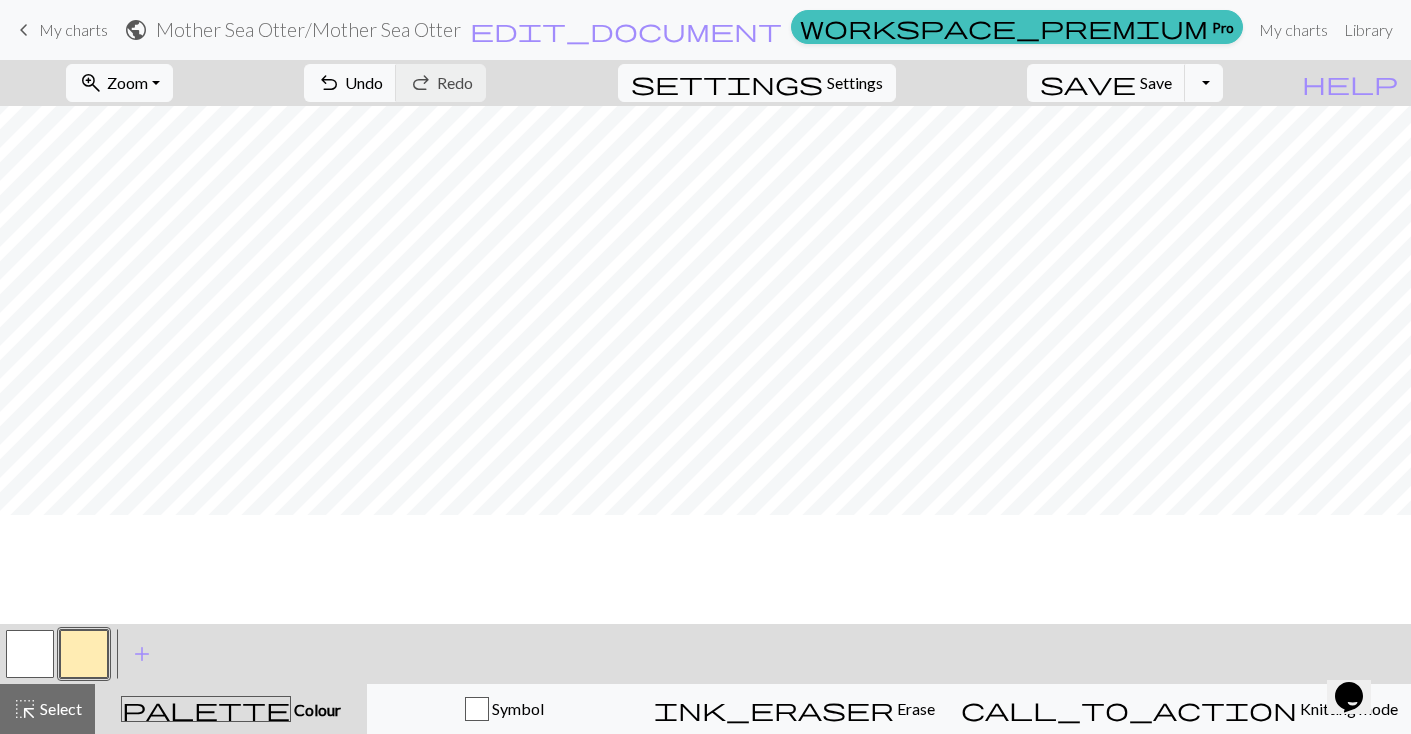 scroll, scrollTop: 316, scrollLeft: 0, axis: vertical 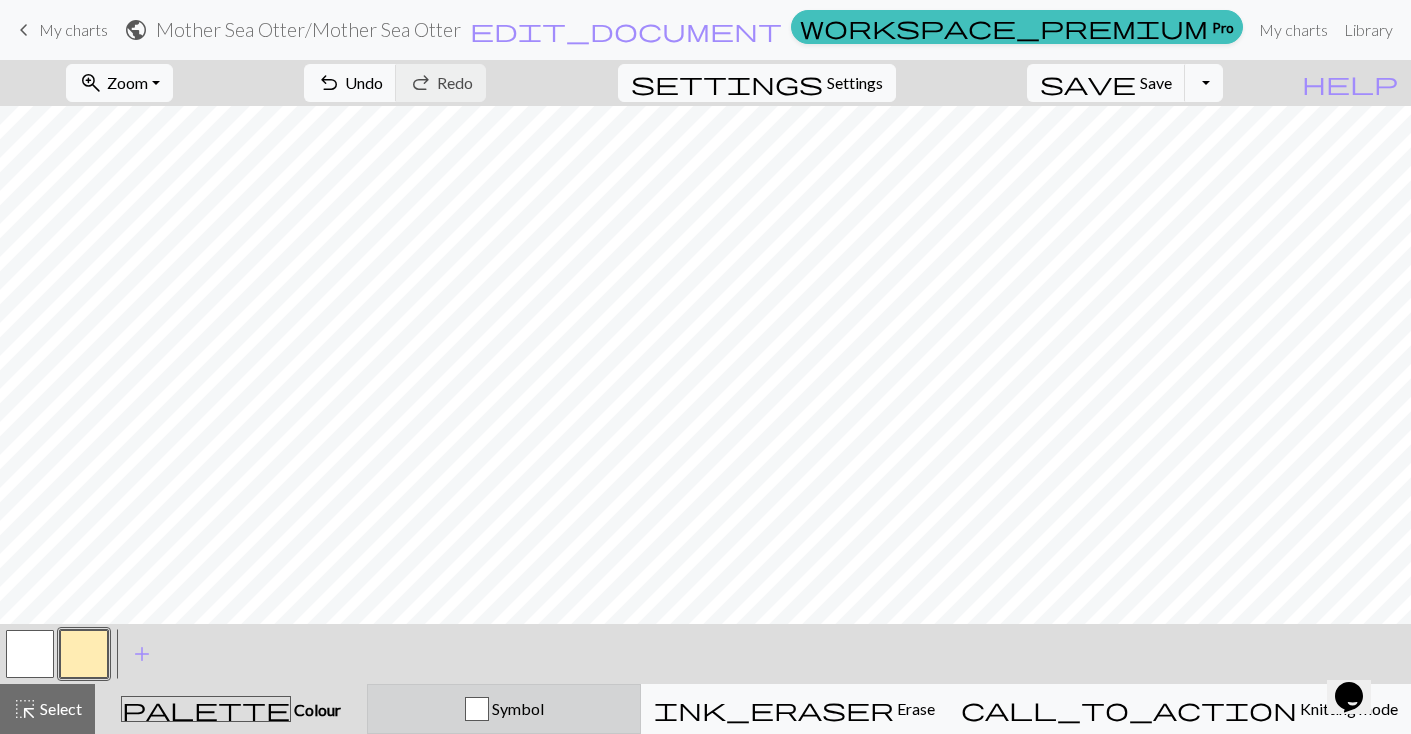 click on "Symbol" at bounding box center (516, 708) 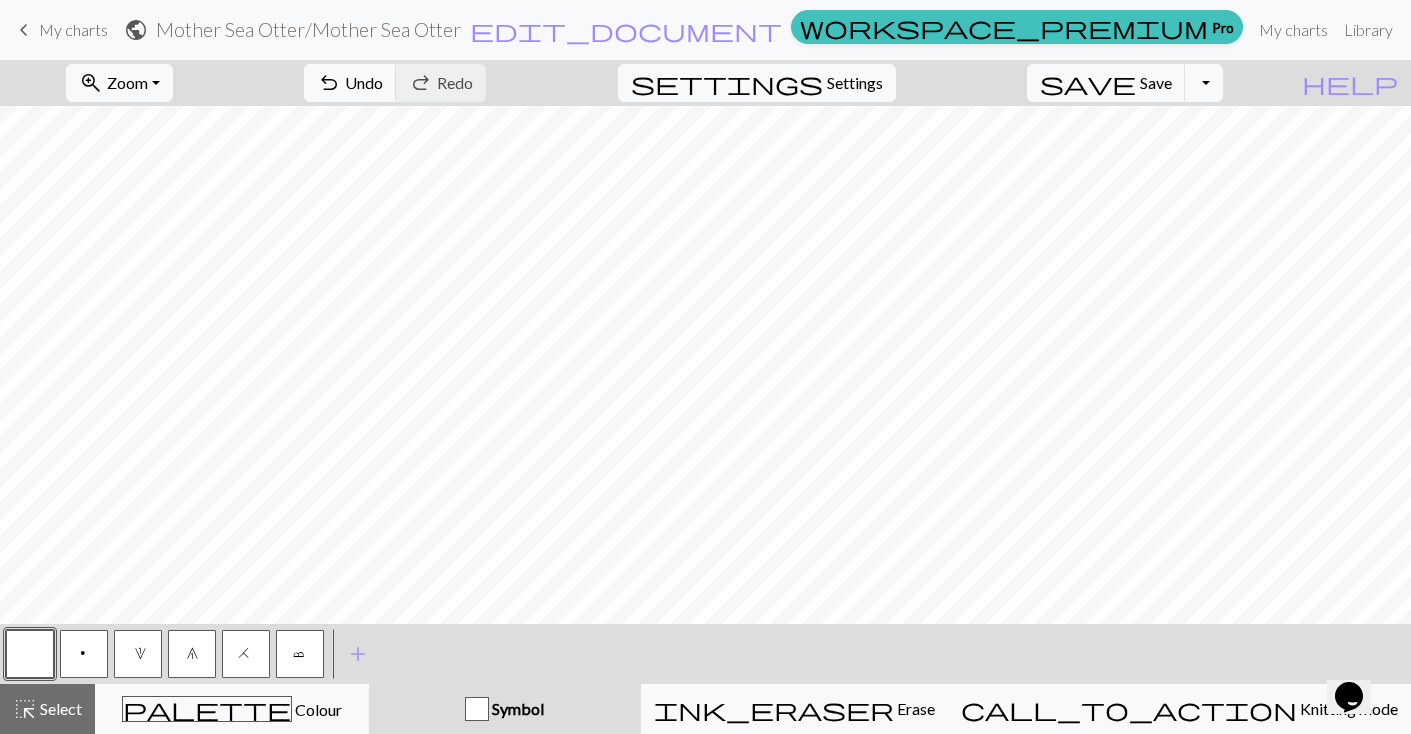 click on "H" at bounding box center (246, 654) 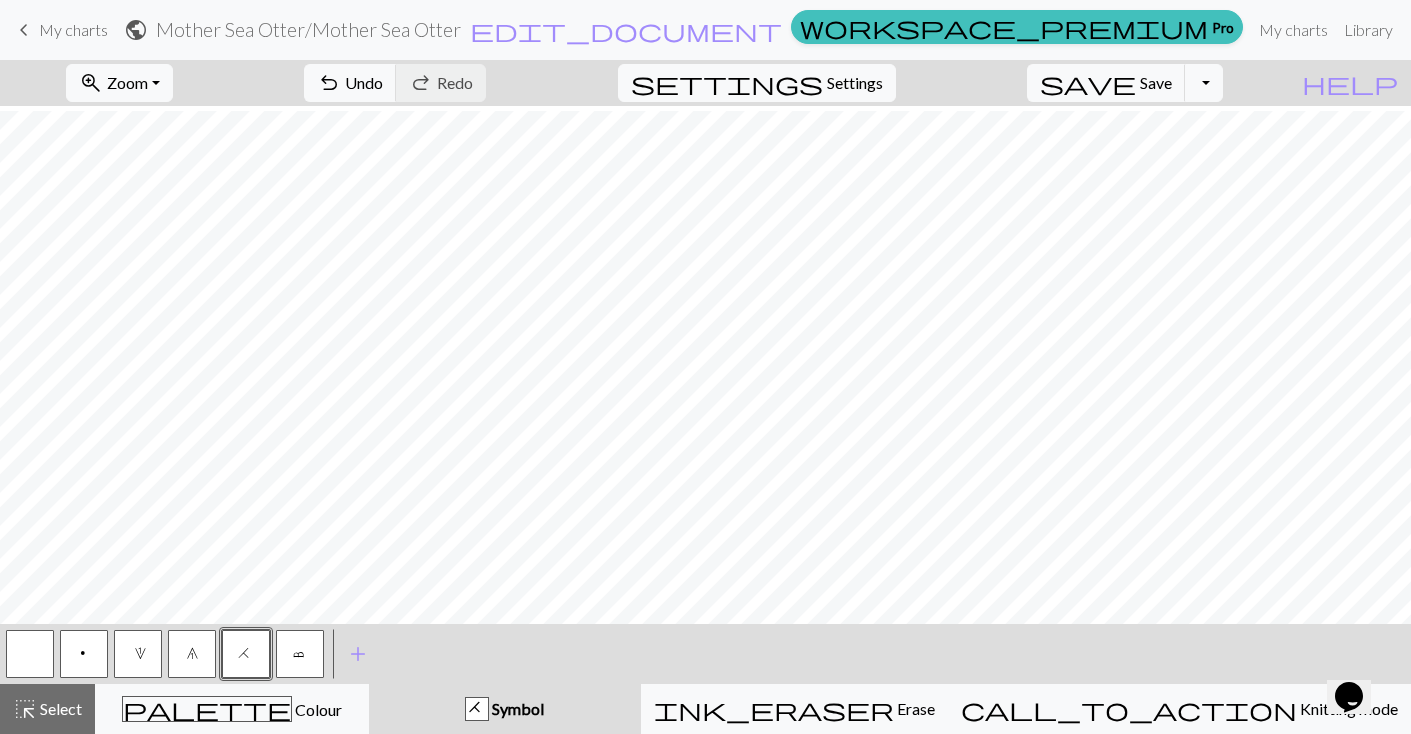 scroll, scrollTop: 12, scrollLeft: 0, axis: vertical 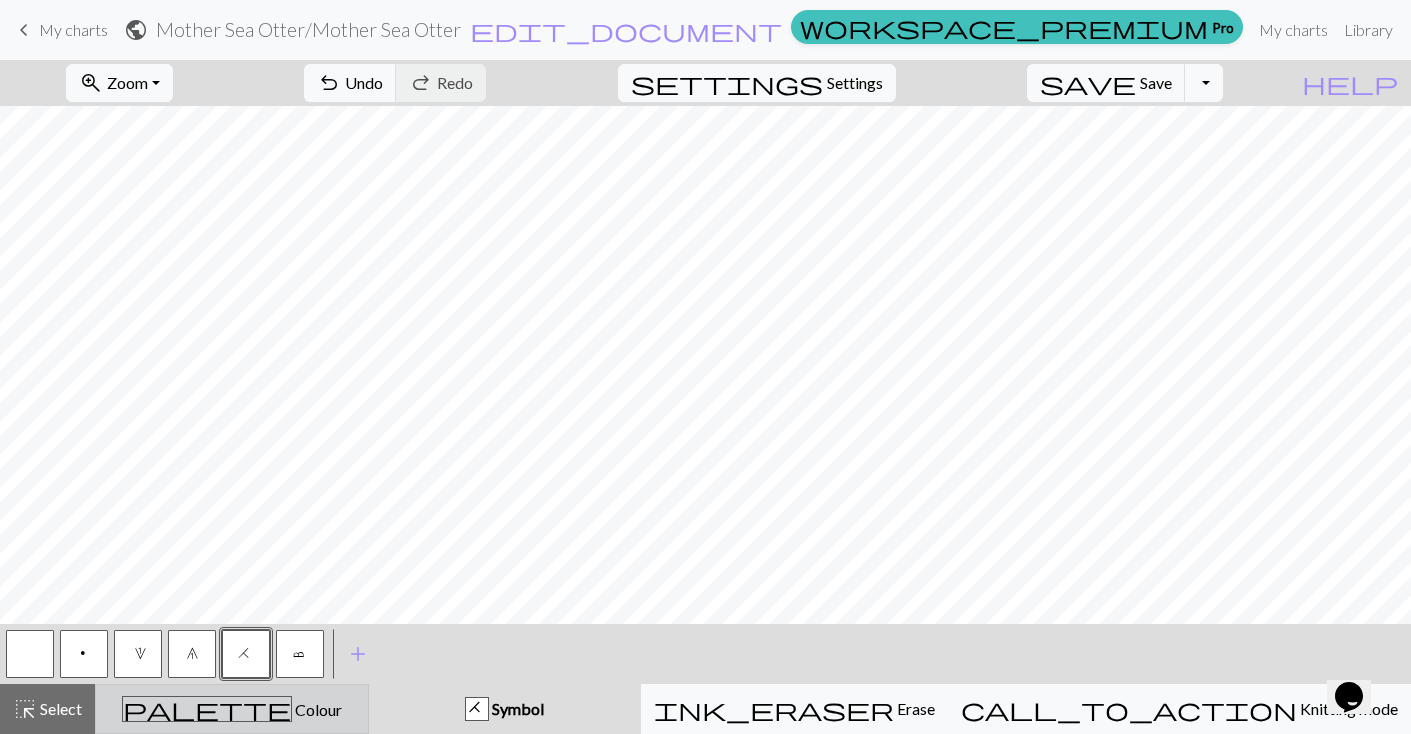 click on "palette   Colour   Colour" at bounding box center [232, 709] 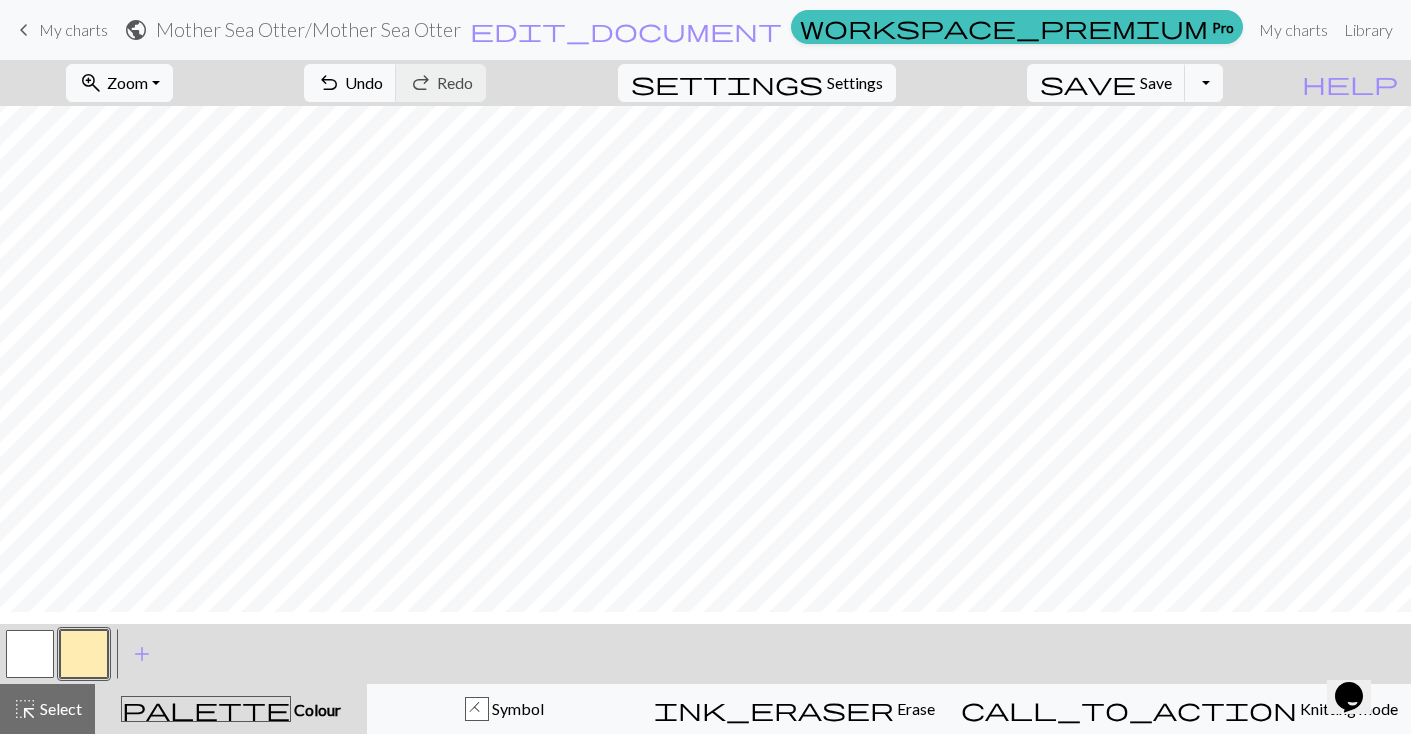 scroll, scrollTop: 0, scrollLeft: 0, axis: both 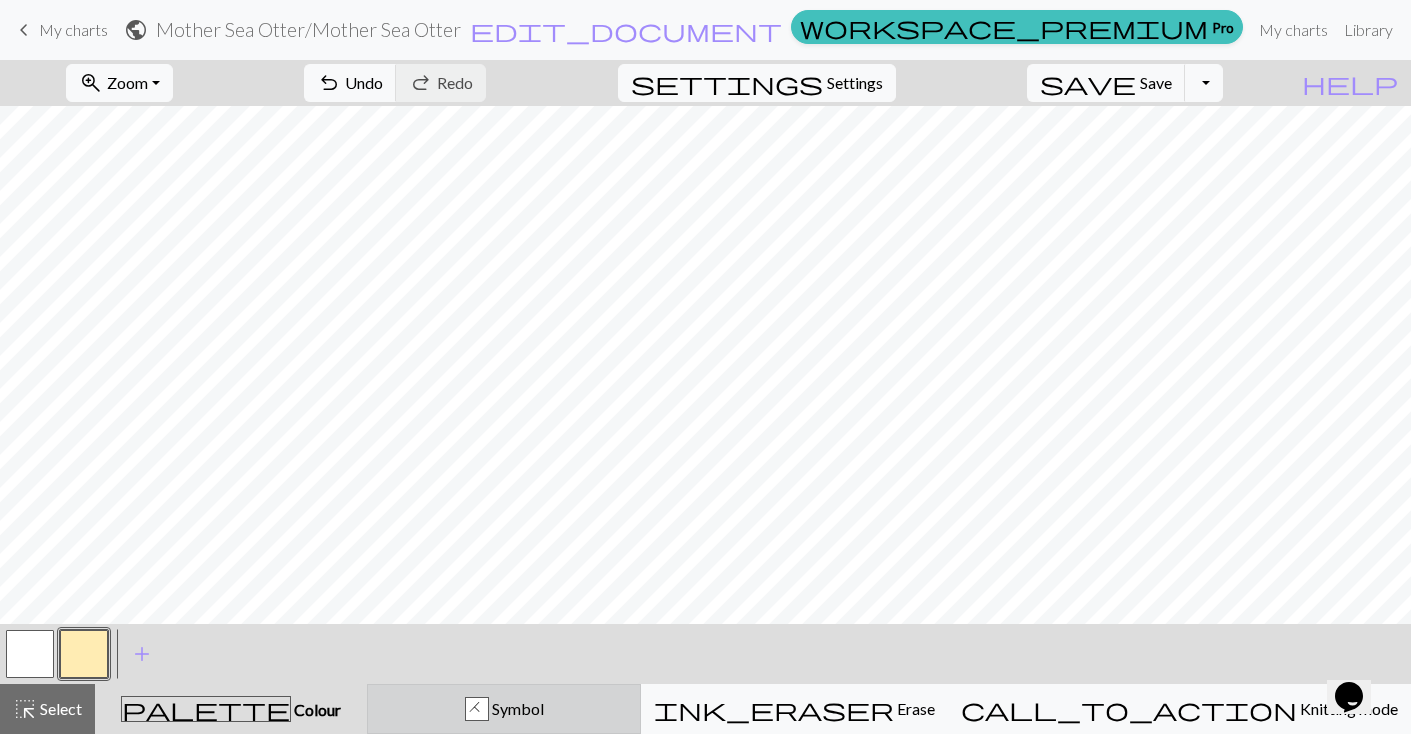 click on "Symbol" at bounding box center (516, 708) 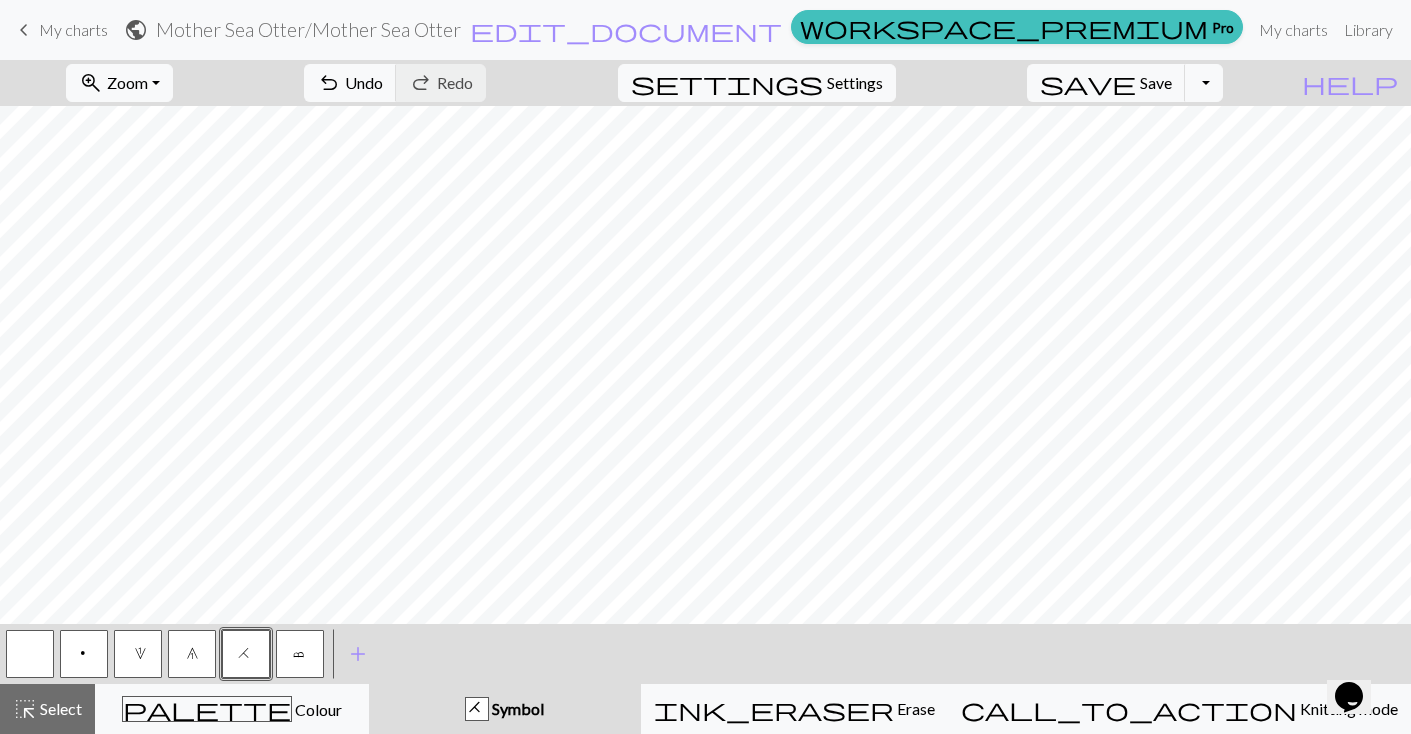 click on "H" at bounding box center (246, 656) 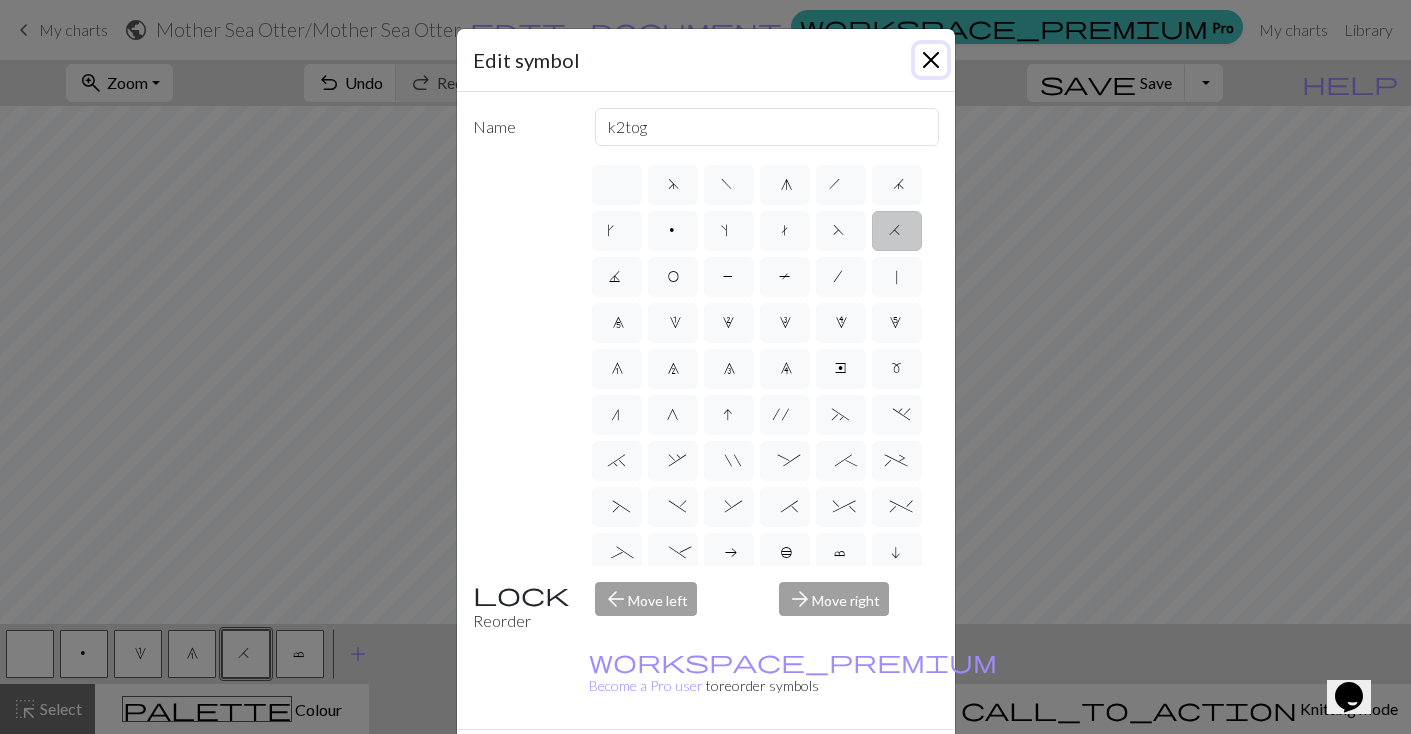click at bounding box center [931, 60] 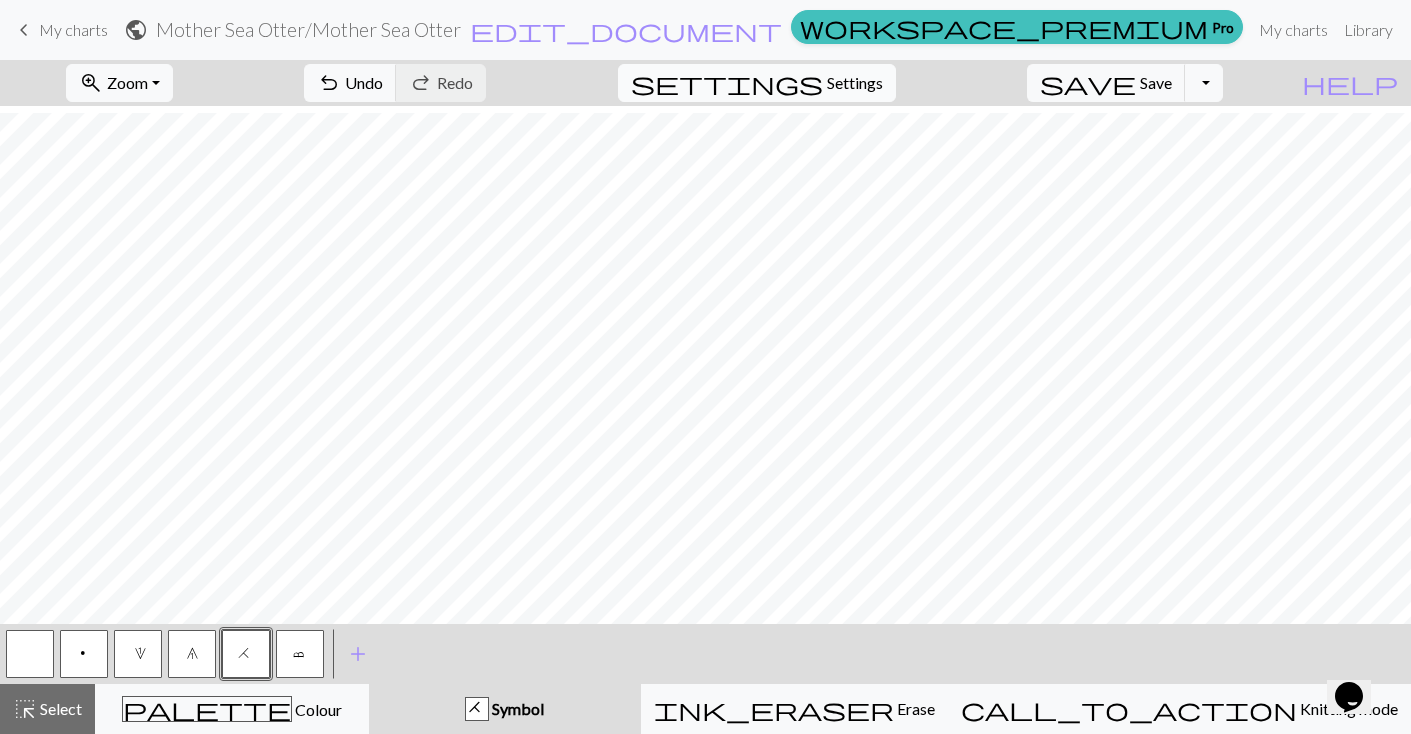 scroll, scrollTop: 1172, scrollLeft: 0, axis: vertical 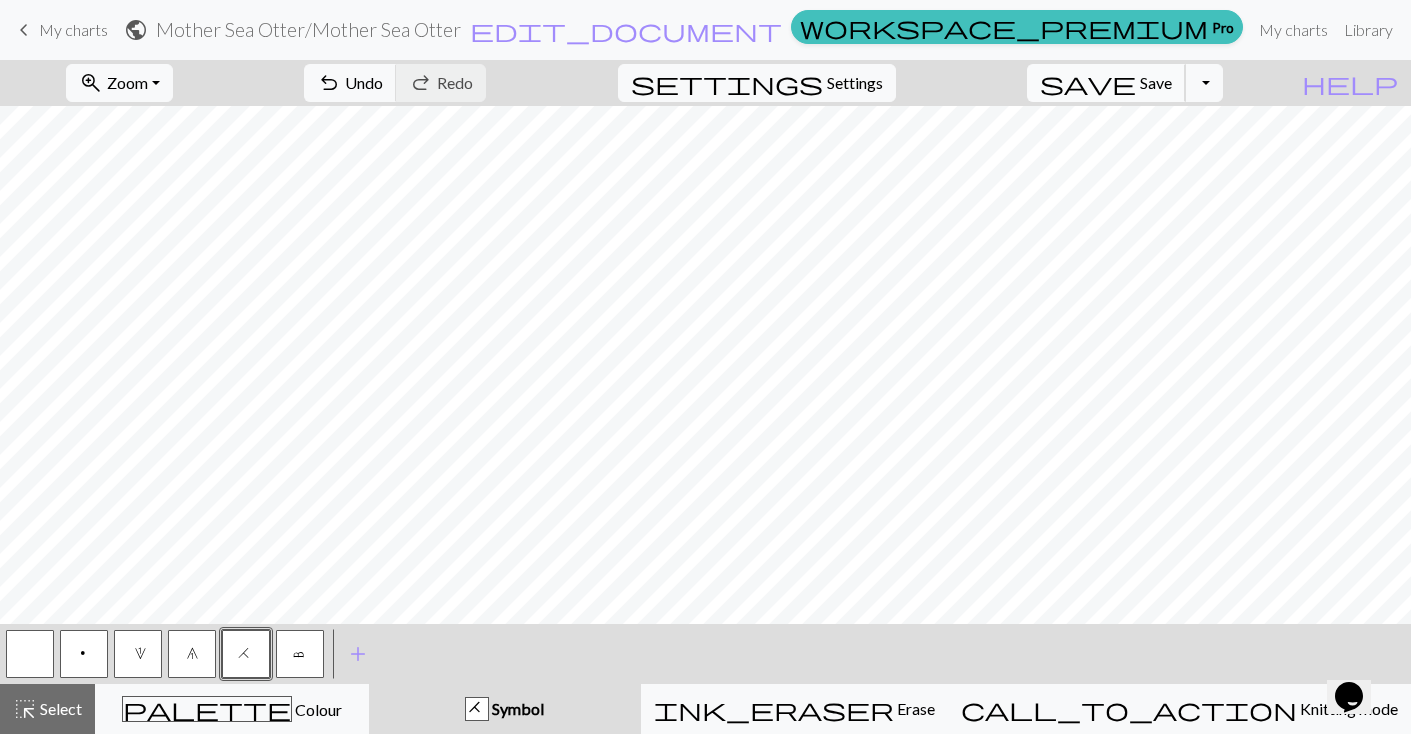click on "Save" at bounding box center (1156, 82) 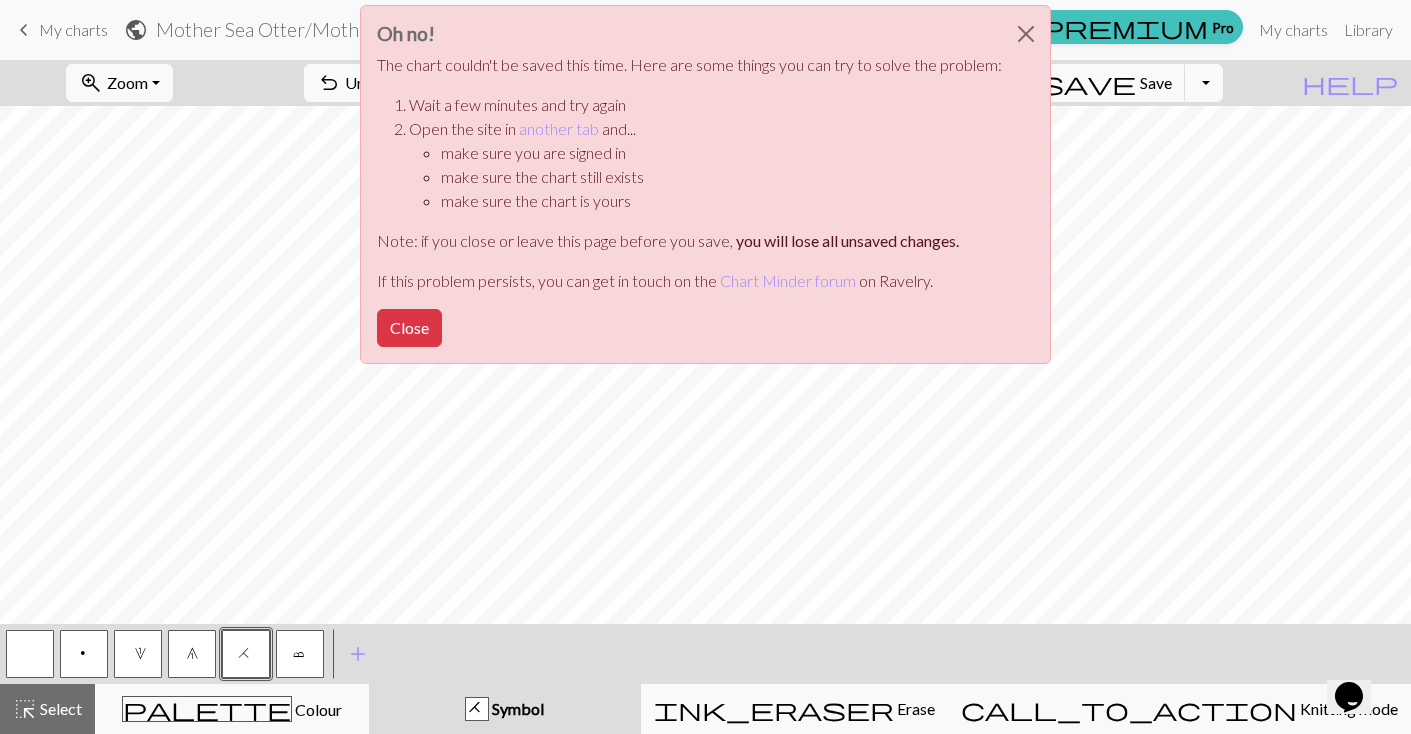click on "Oh no! The chart couldn't be saved this time. Here are some things you can try to solve the problem: Wait a few minutes and try again Open the site in   another tab   and... make sure you are signed in make sure the chart still exists make sure the chart is yours Note: if you close or leave this page before you save,   you will lose all unsaved changes. If this problem persists, you can get in touch on the   Chart Minder forum   on Ravelry. Close" at bounding box center [705, 190] 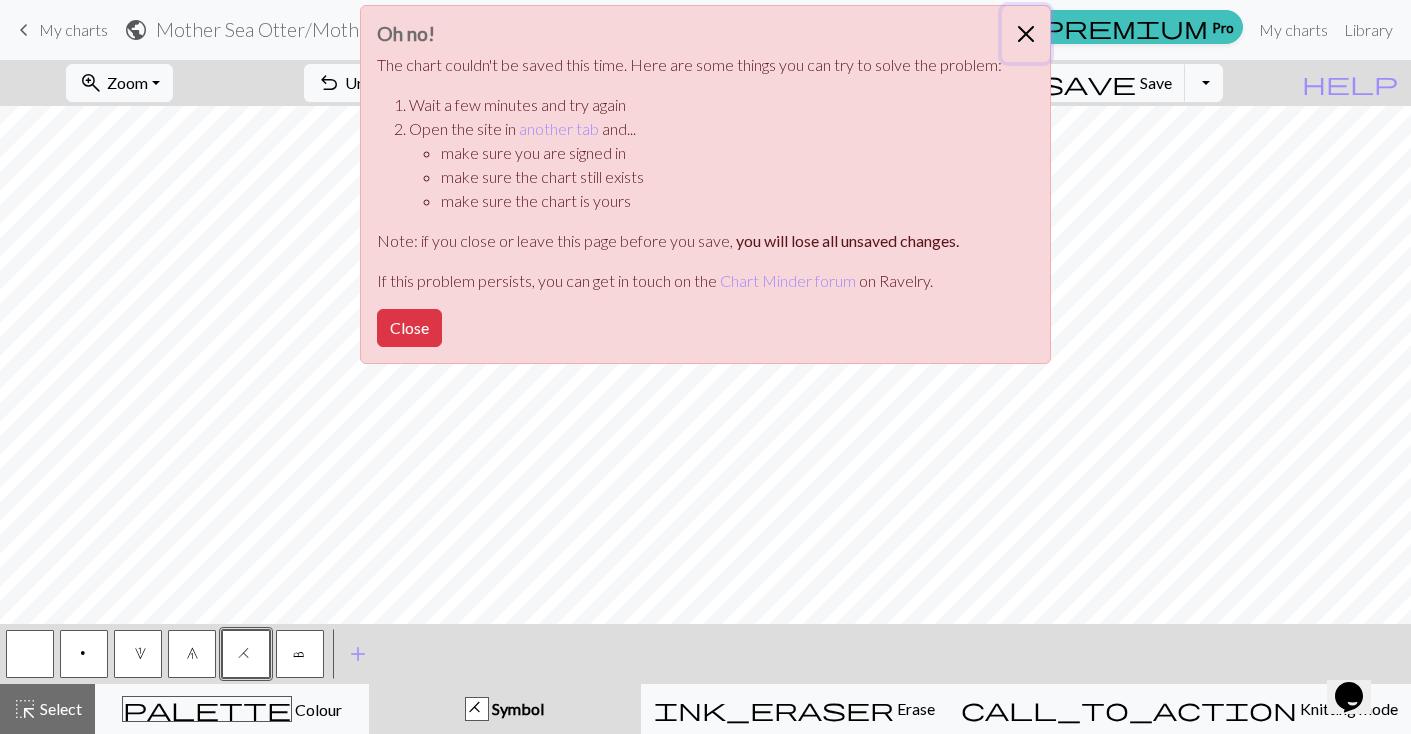 click at bounding box center (1026, 34) 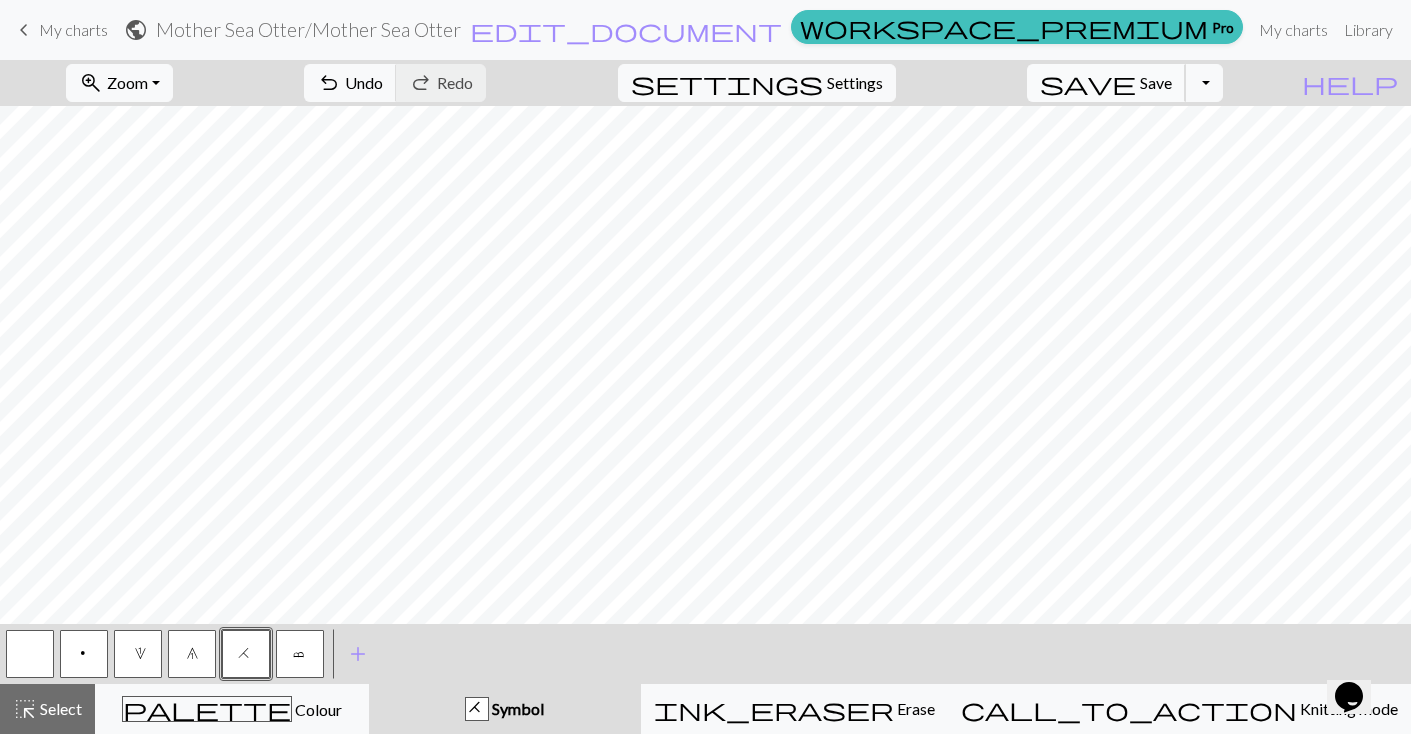 click on "Save" at bounding box center (1156, 82) 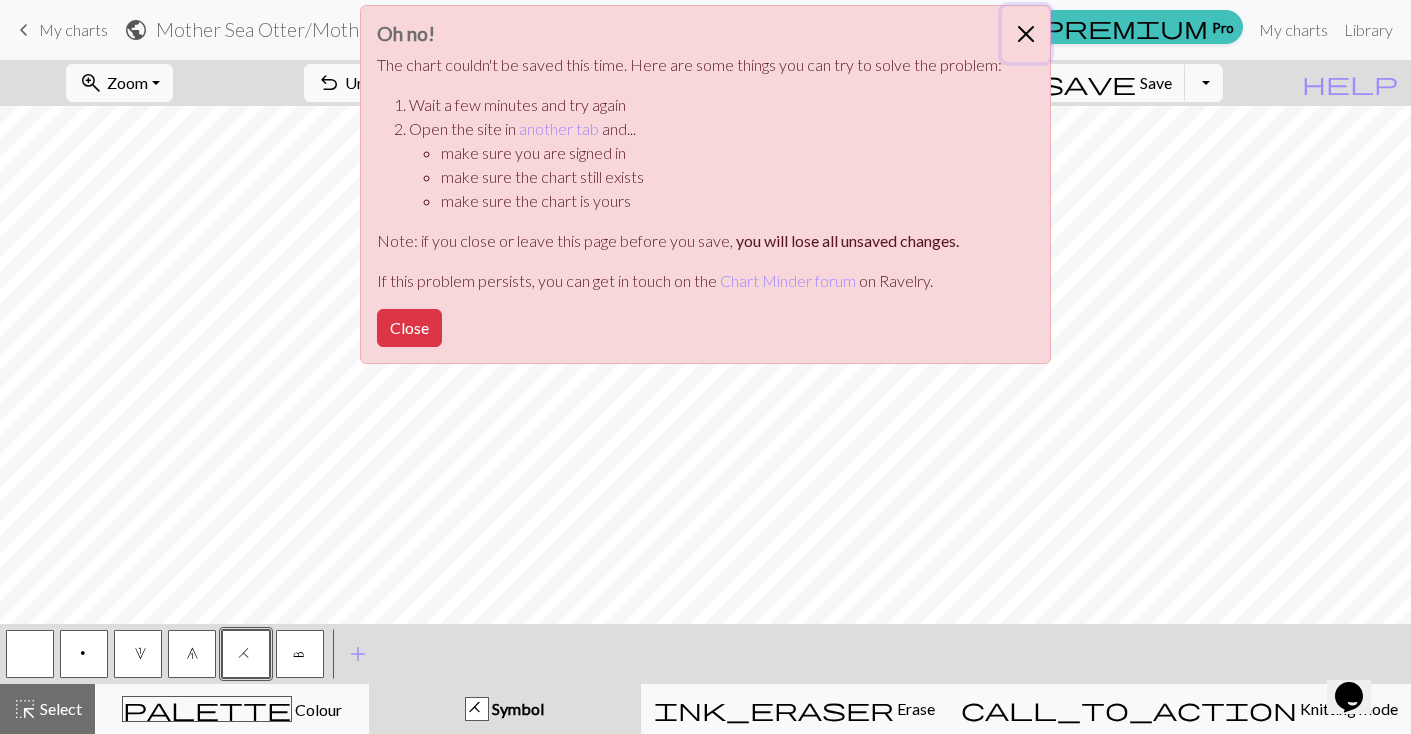 click at bounding box center [1026, 34] 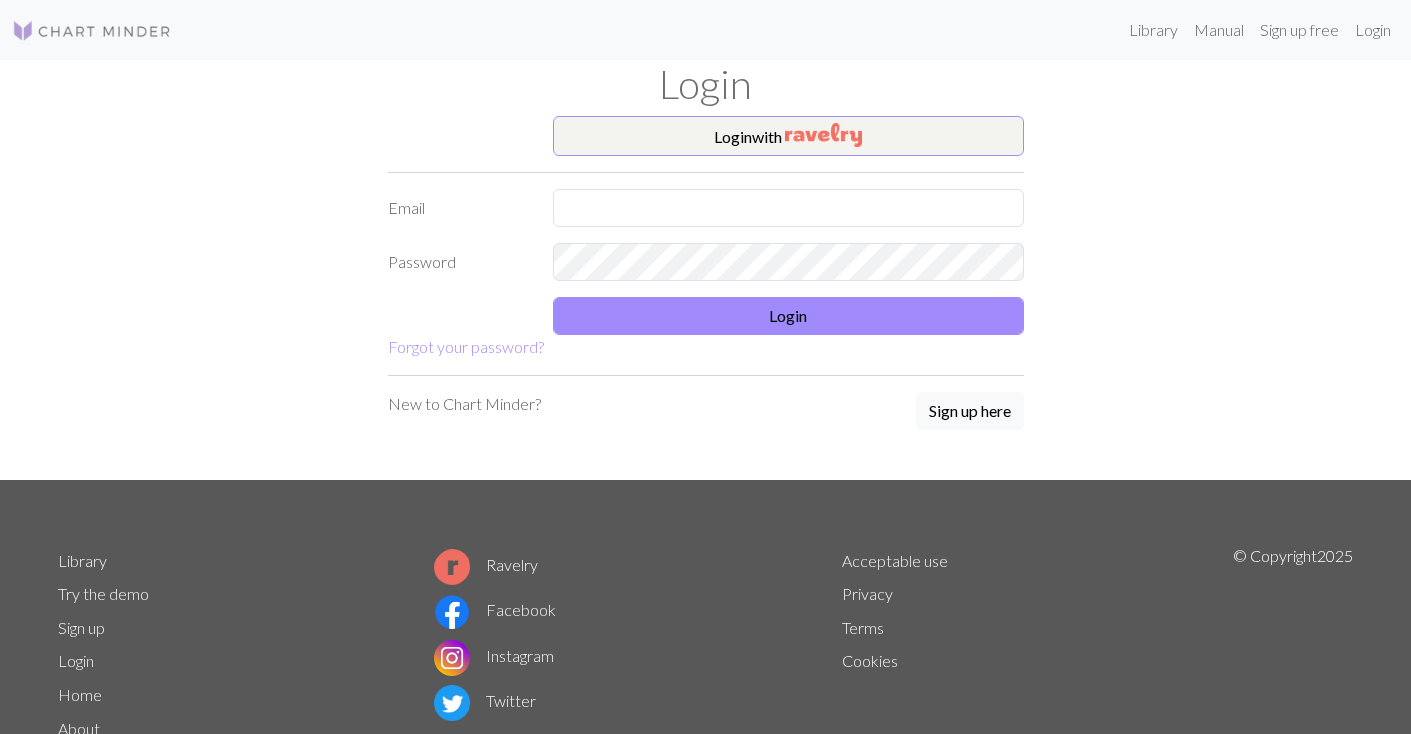 scroll, scrollTop: 0, scrollLeft: 0, axis: both 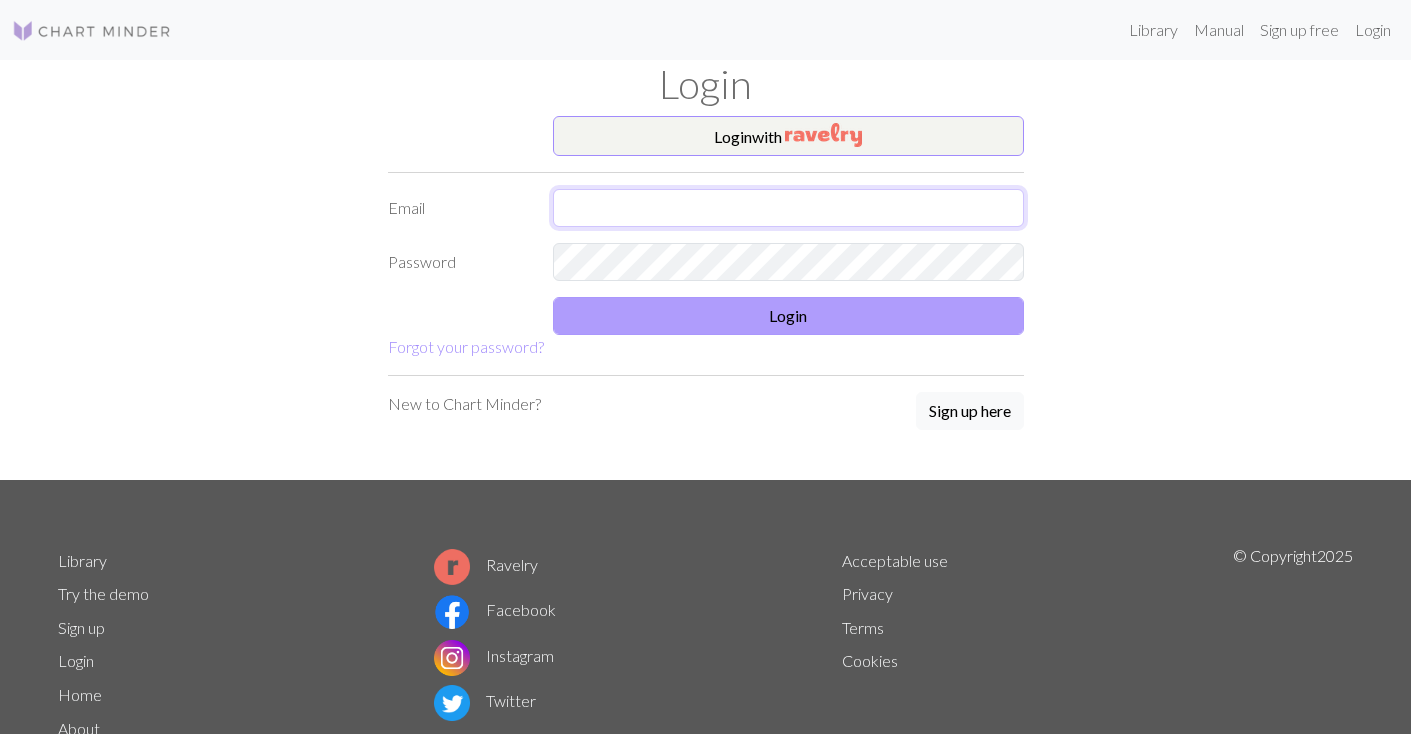 type on "chaldaea@[EMAIL]" 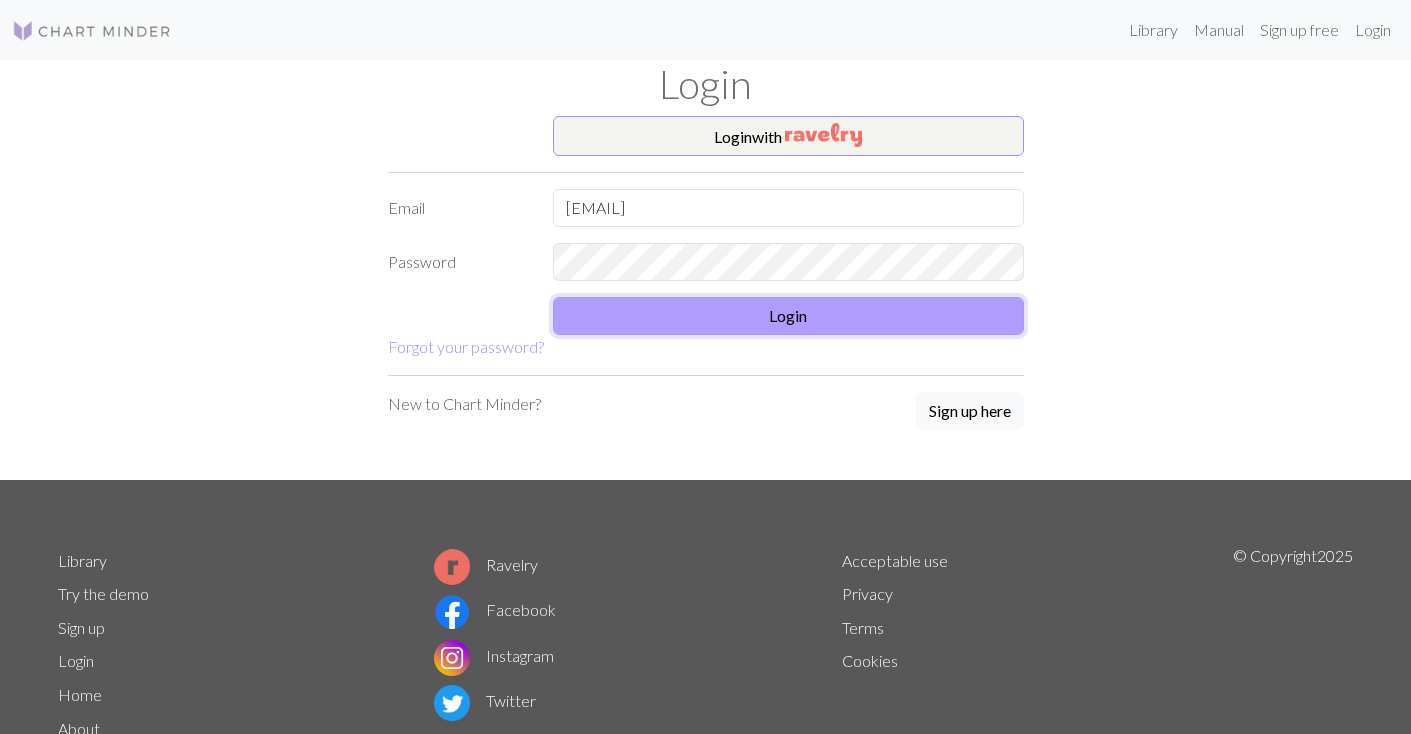 click on "Login" at bounding box center (788, 316) 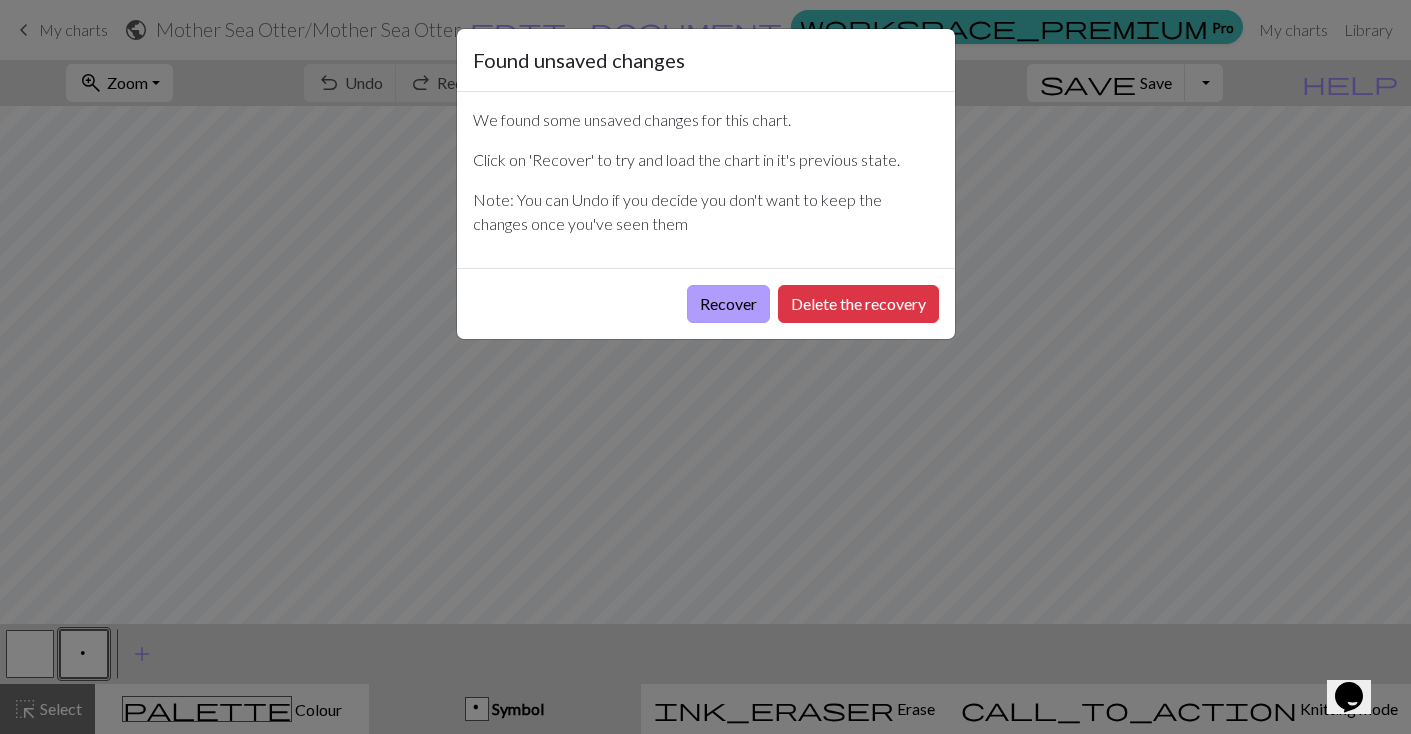 click on "Recover" at bounding box center [728, 304] 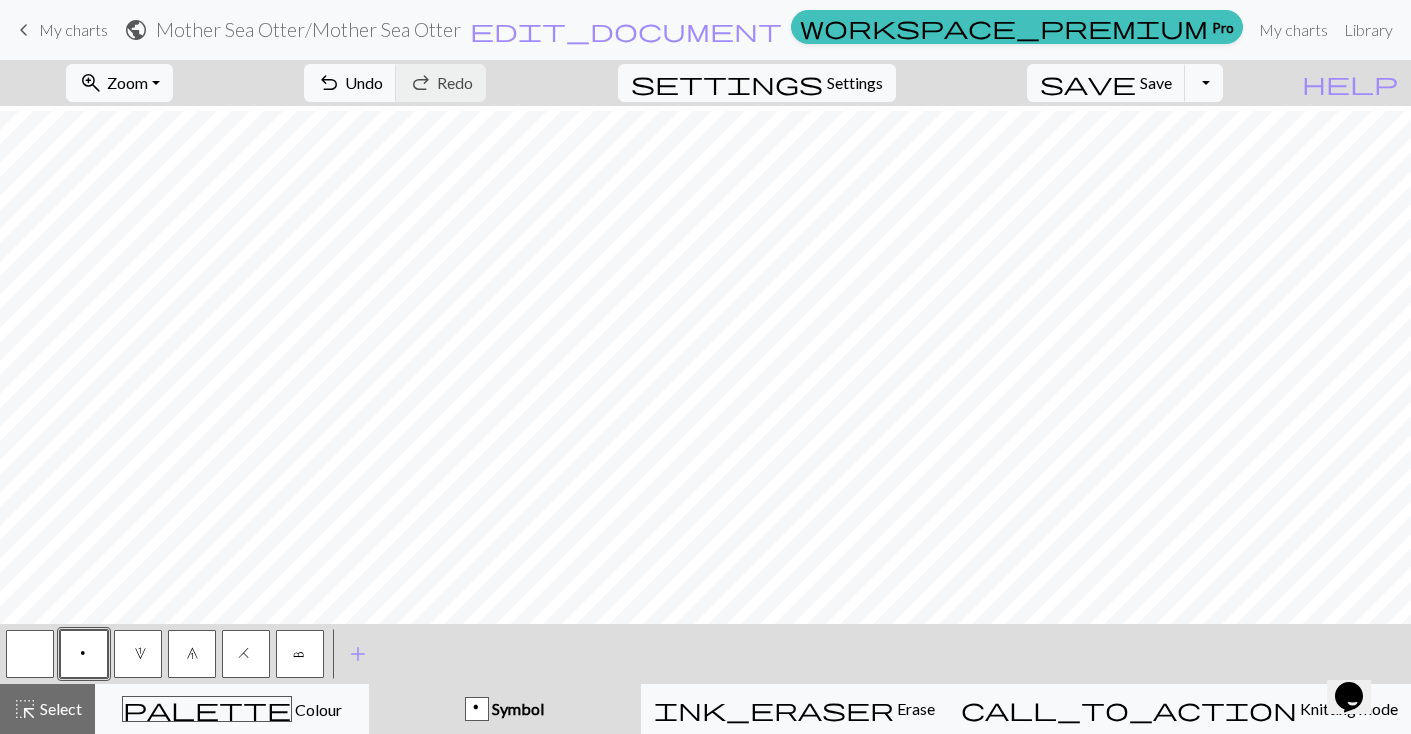 scroll, scrollTop: 971, scrollLeft: 0, axis: vertical 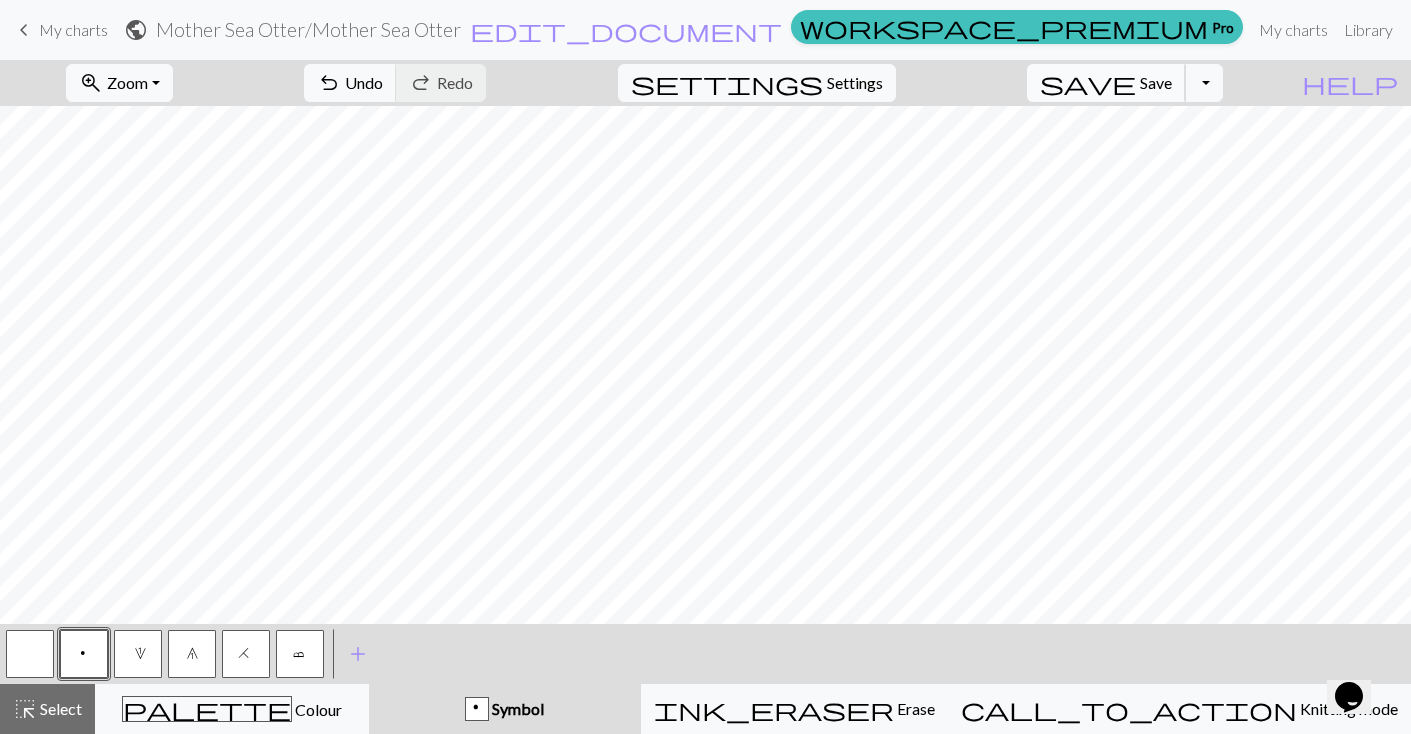 click on "Save" at bounding box center [1156, 82] 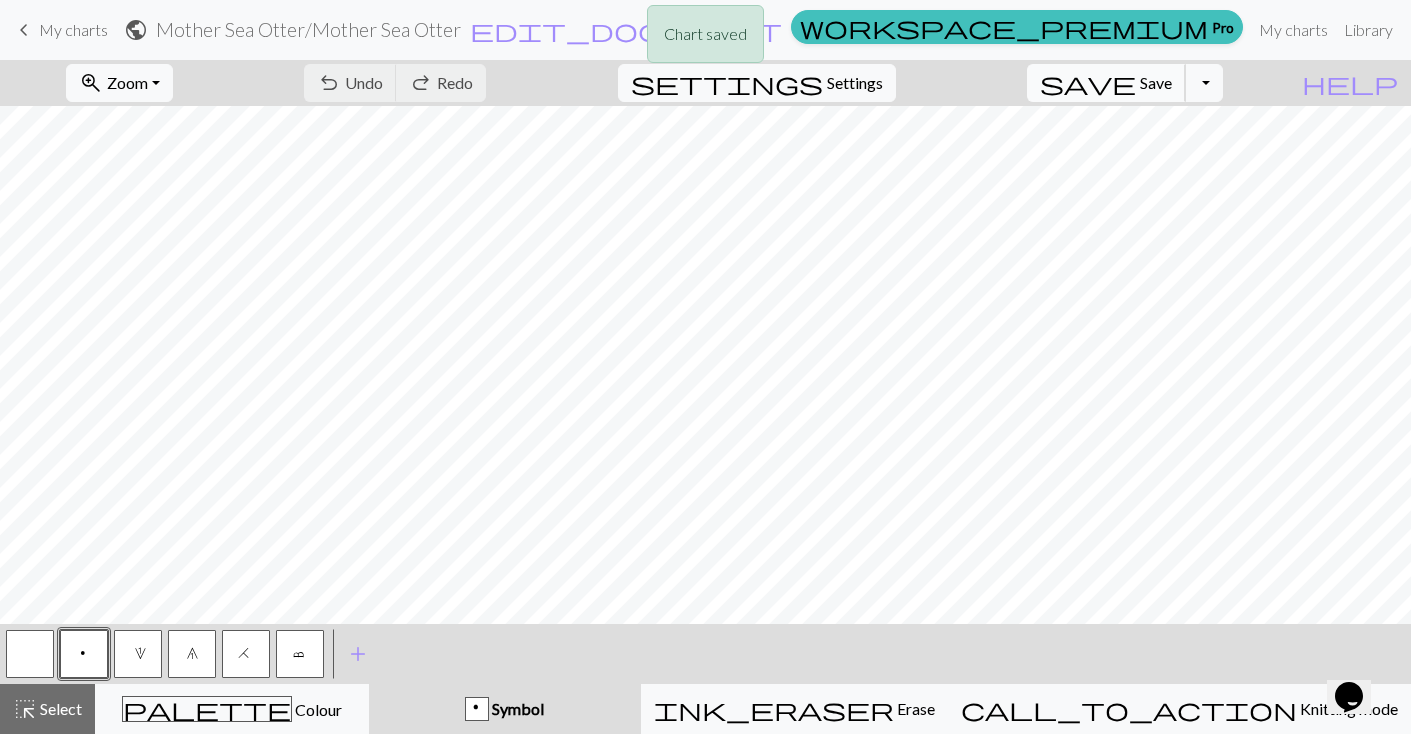 click on "Save" at bounding box center [1156, 82] 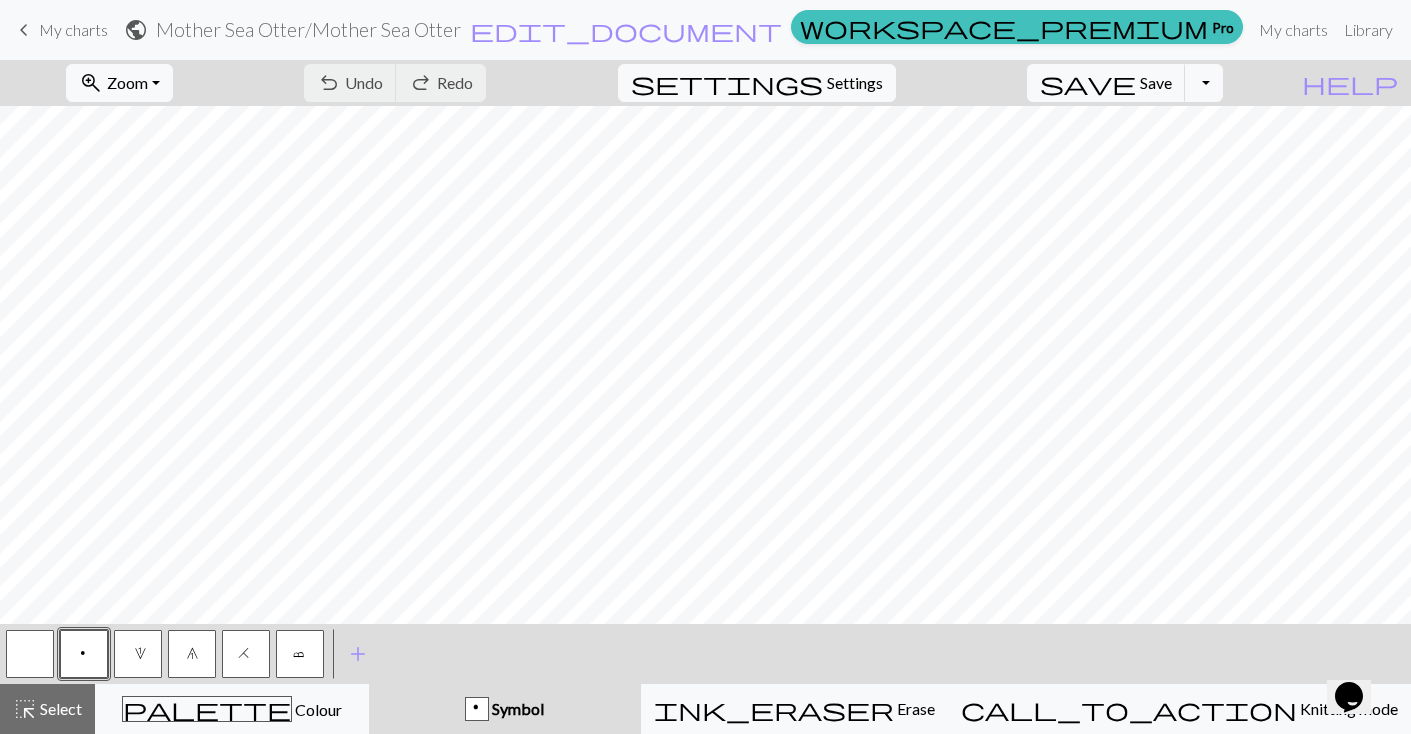click on "Toggle Dropdown" at bounding box center (1204, 83) 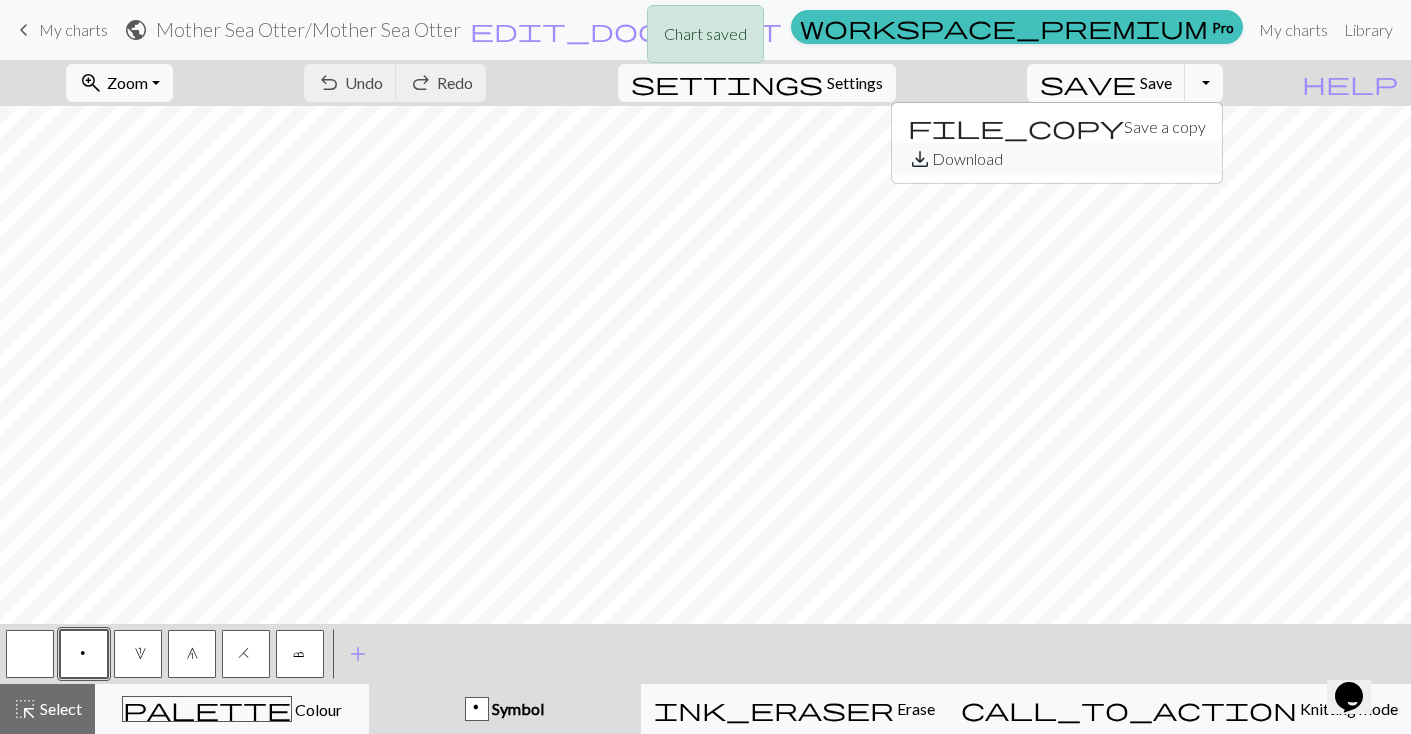 click on "save_alt  Download" at bounding box center [1057, 159] 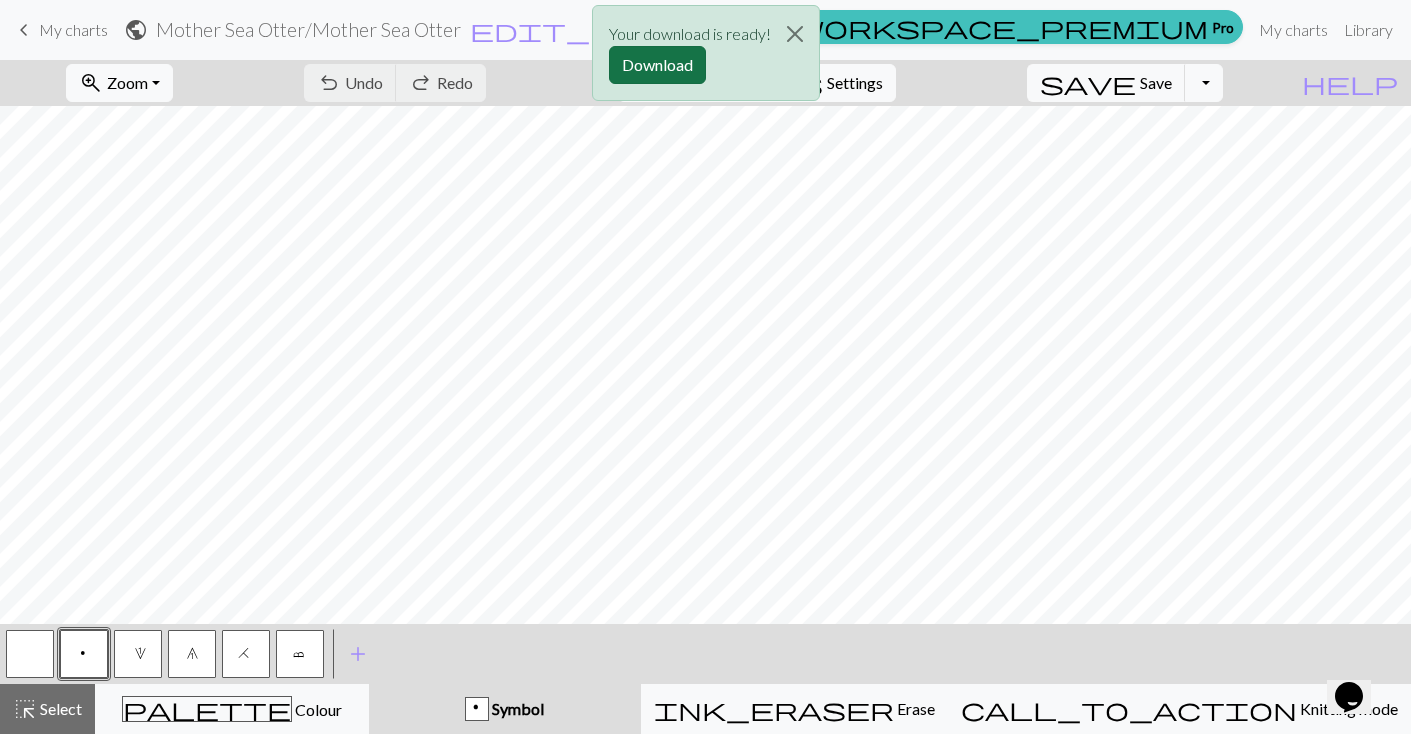 click on "Download" at bounding box center [657, 65] 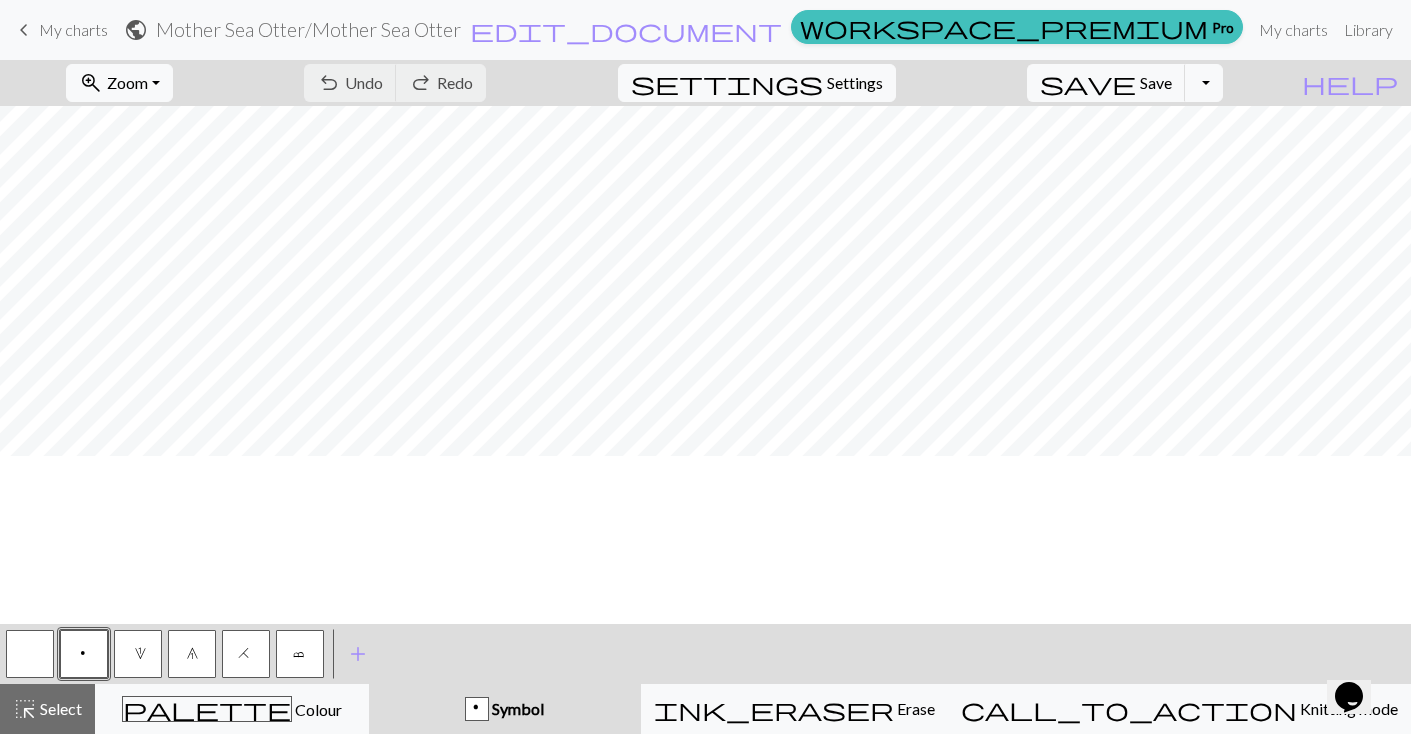 scroll, scrollTop: 0, scrollLeft: 0, axis: both 